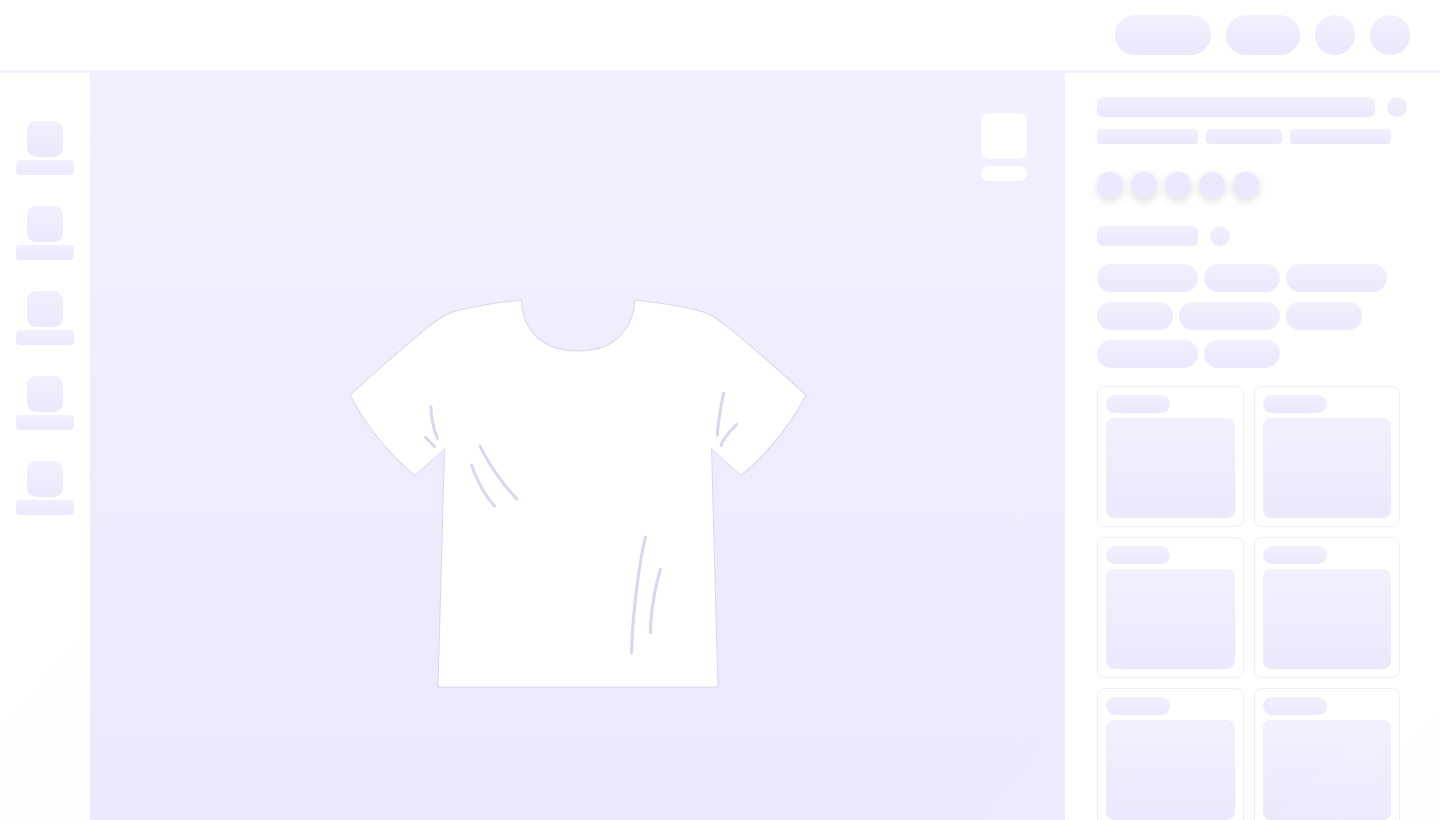 scroll, scrollTop: 0, scrollLeft: 0, axis: both 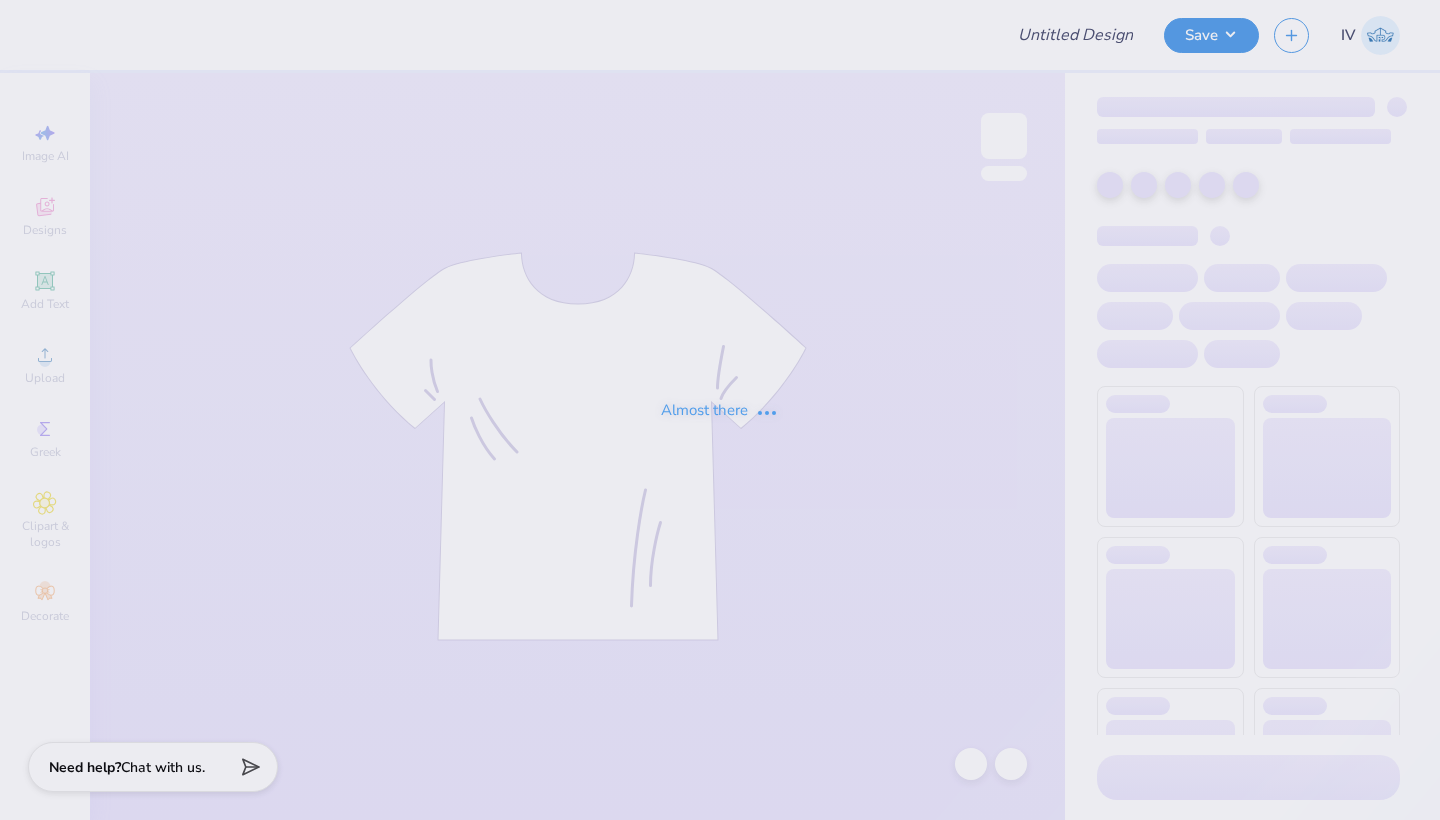 type on "CGH Merch!" 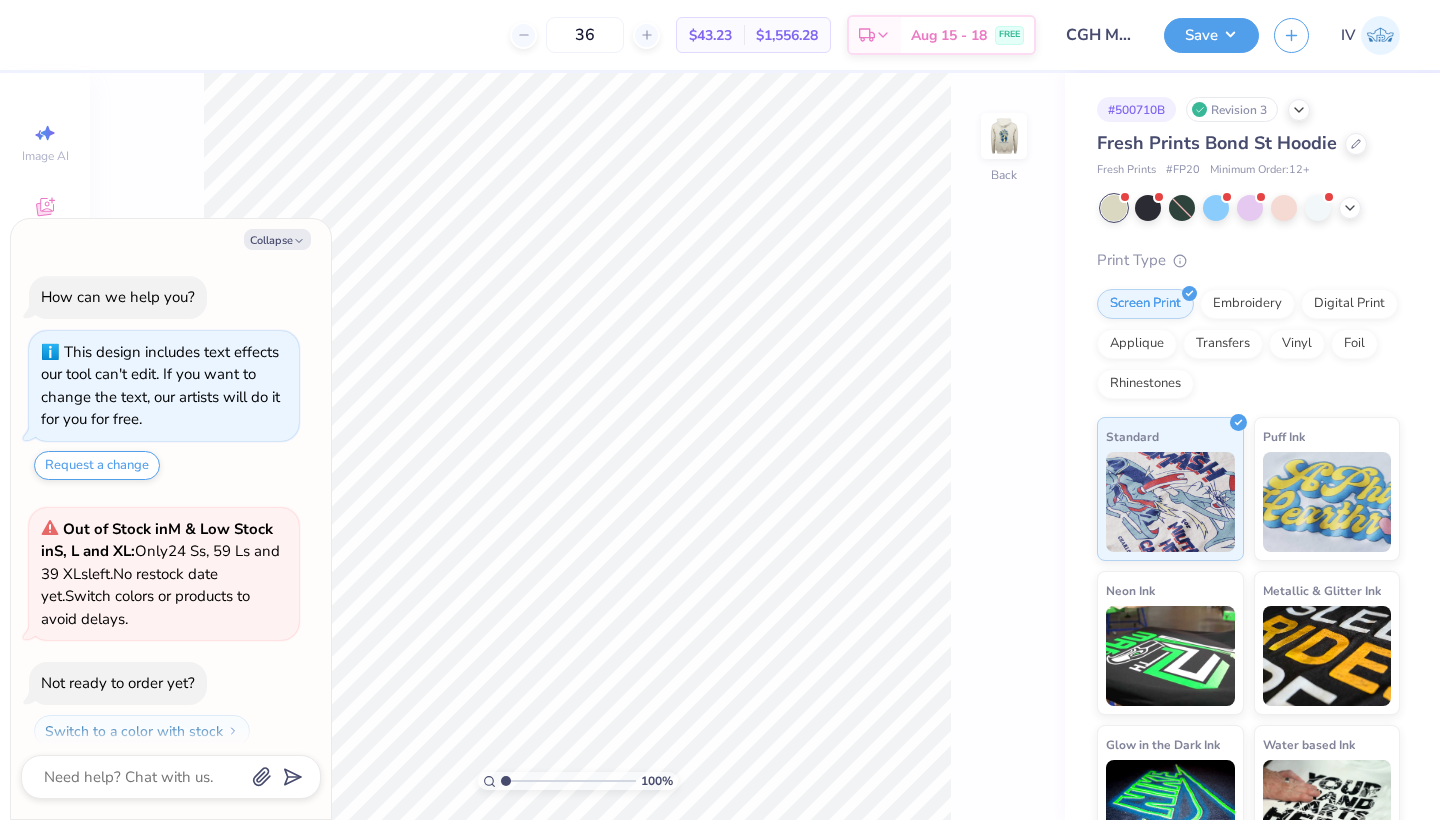 scroll, scrollTop: 50, scrollLeft: 0, axis: vertical 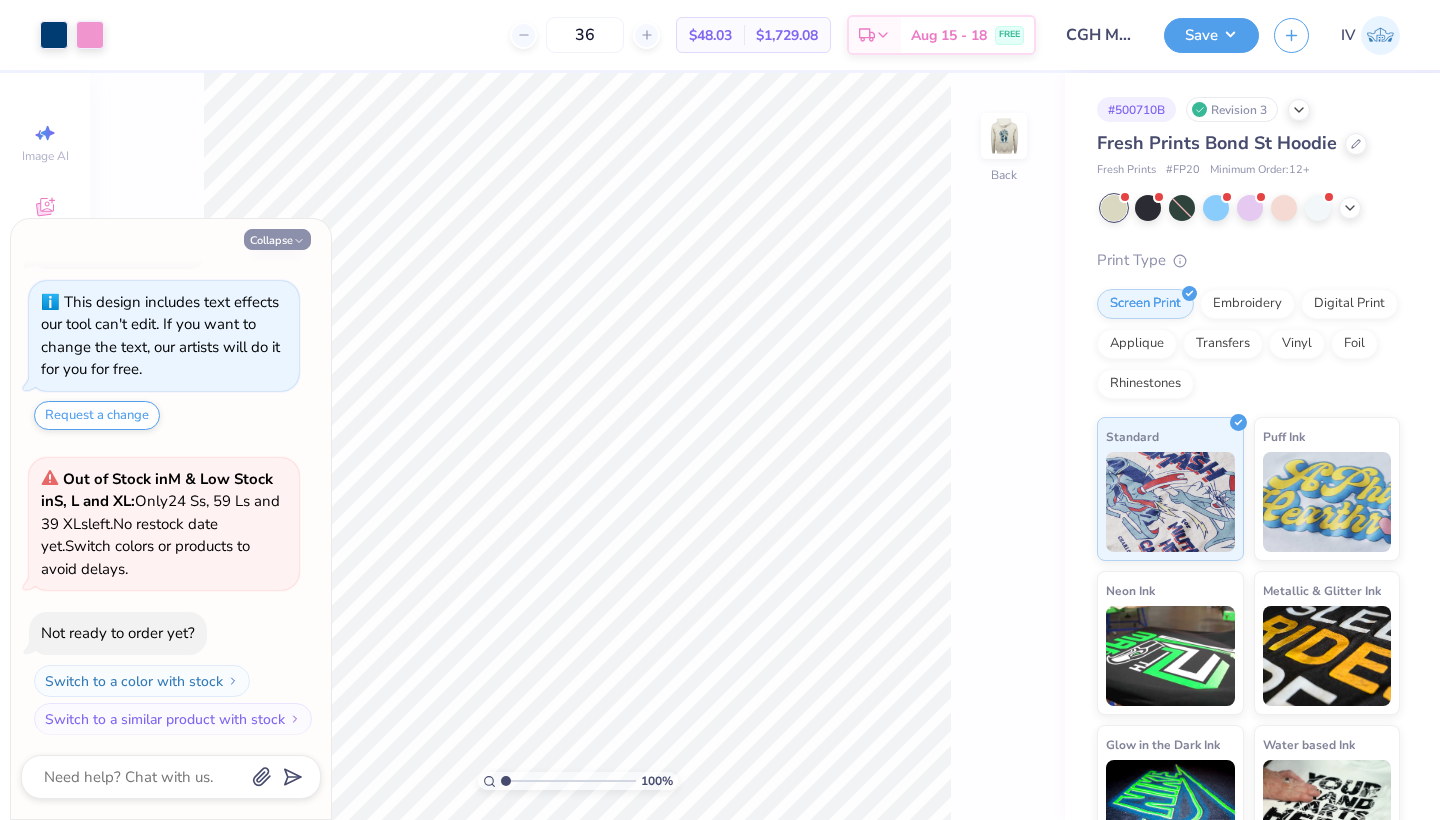 click on "Collapse" at bounding box center (277, 239) 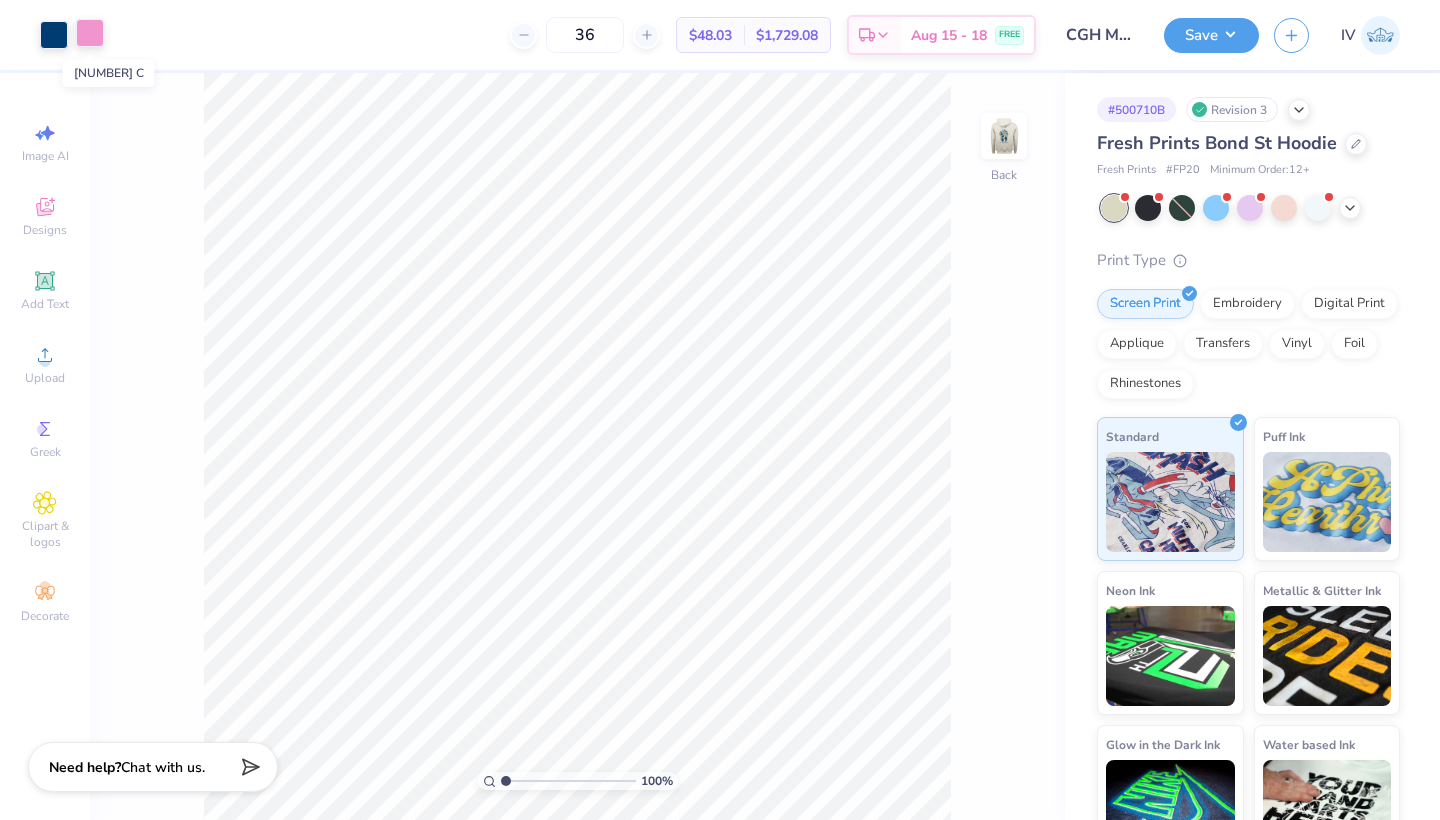 click at bounding box center [90, 33] 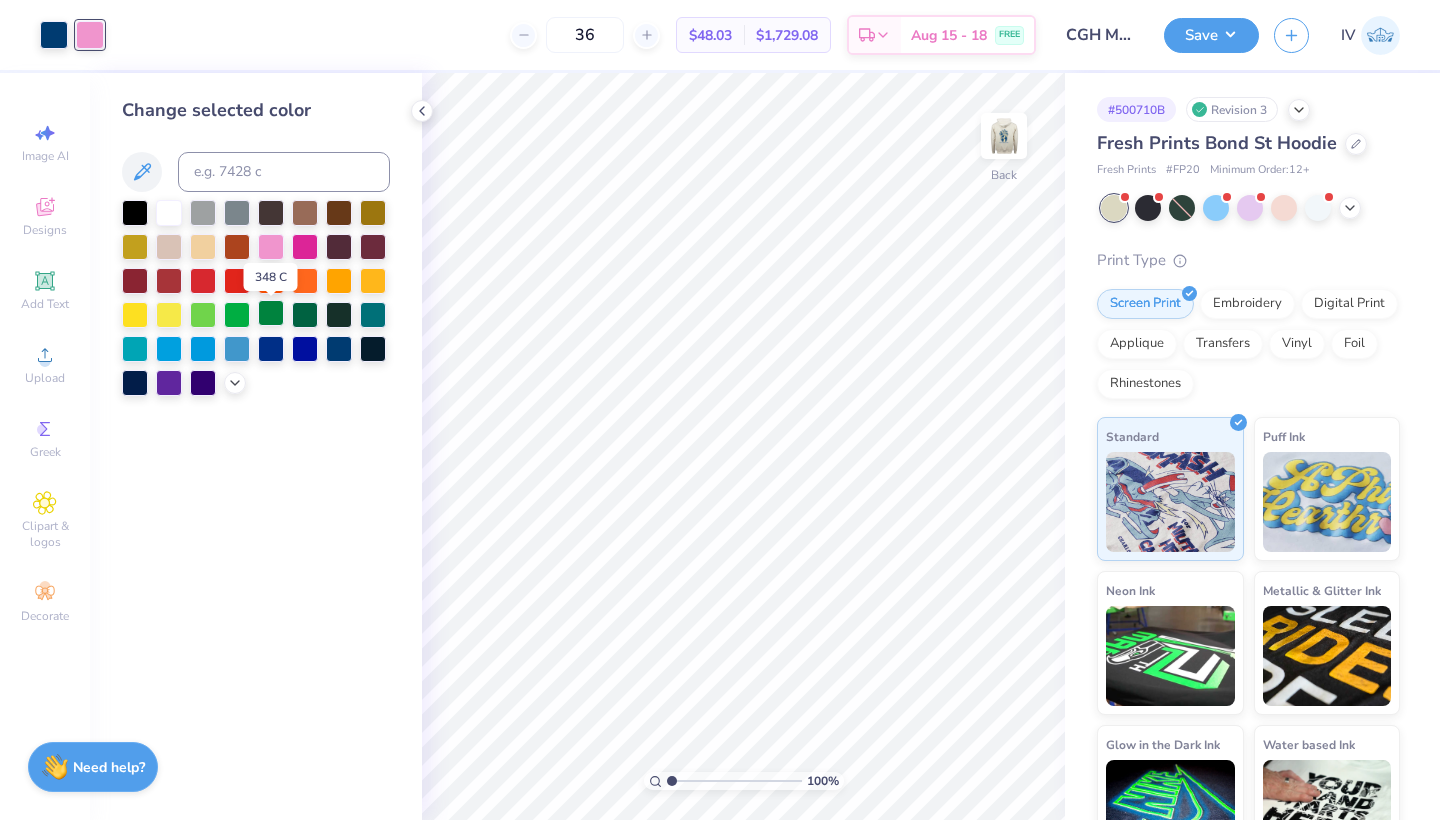 click at bounding box center (271, 313) 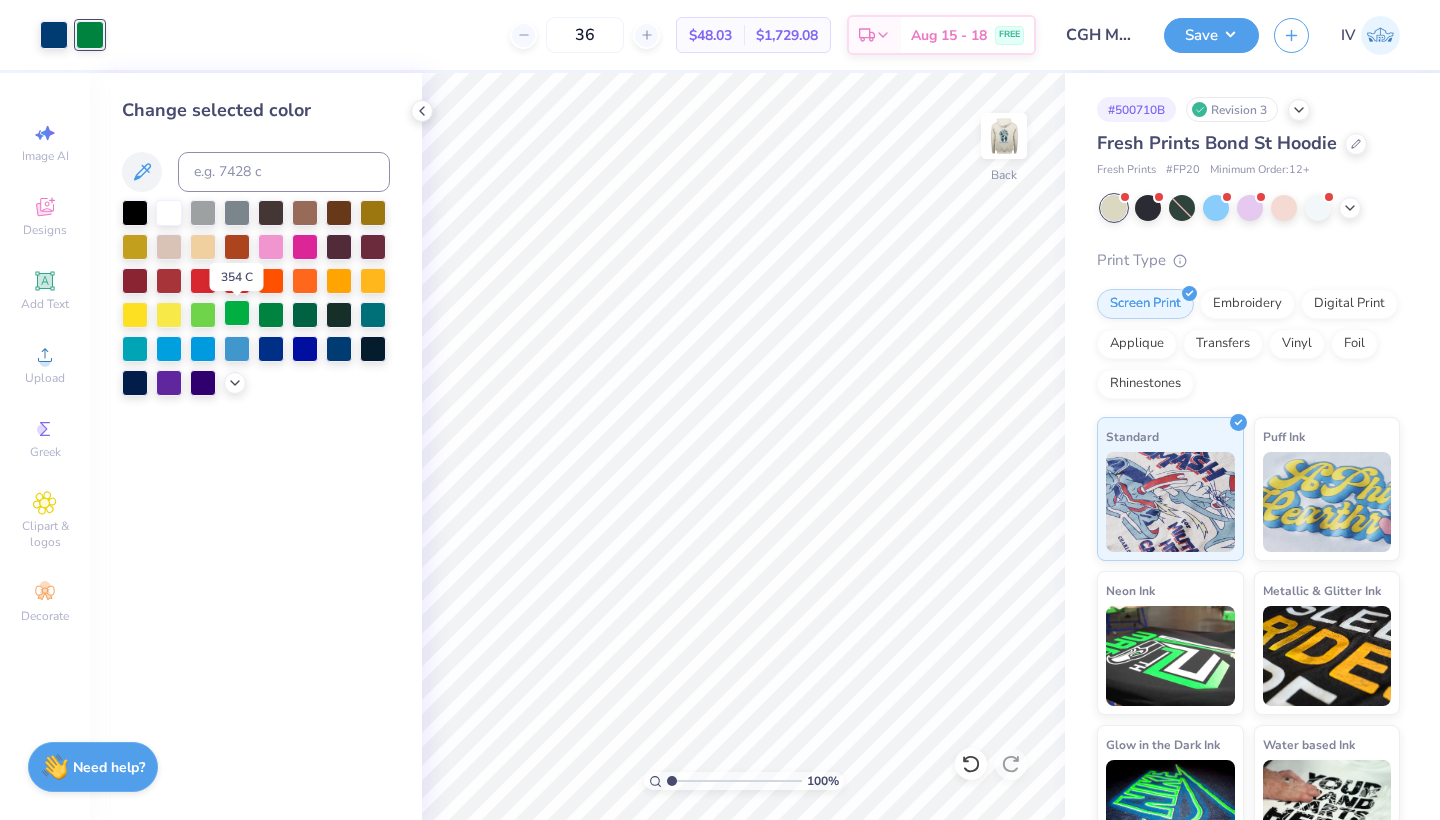 click at bounding box center [237, 313] 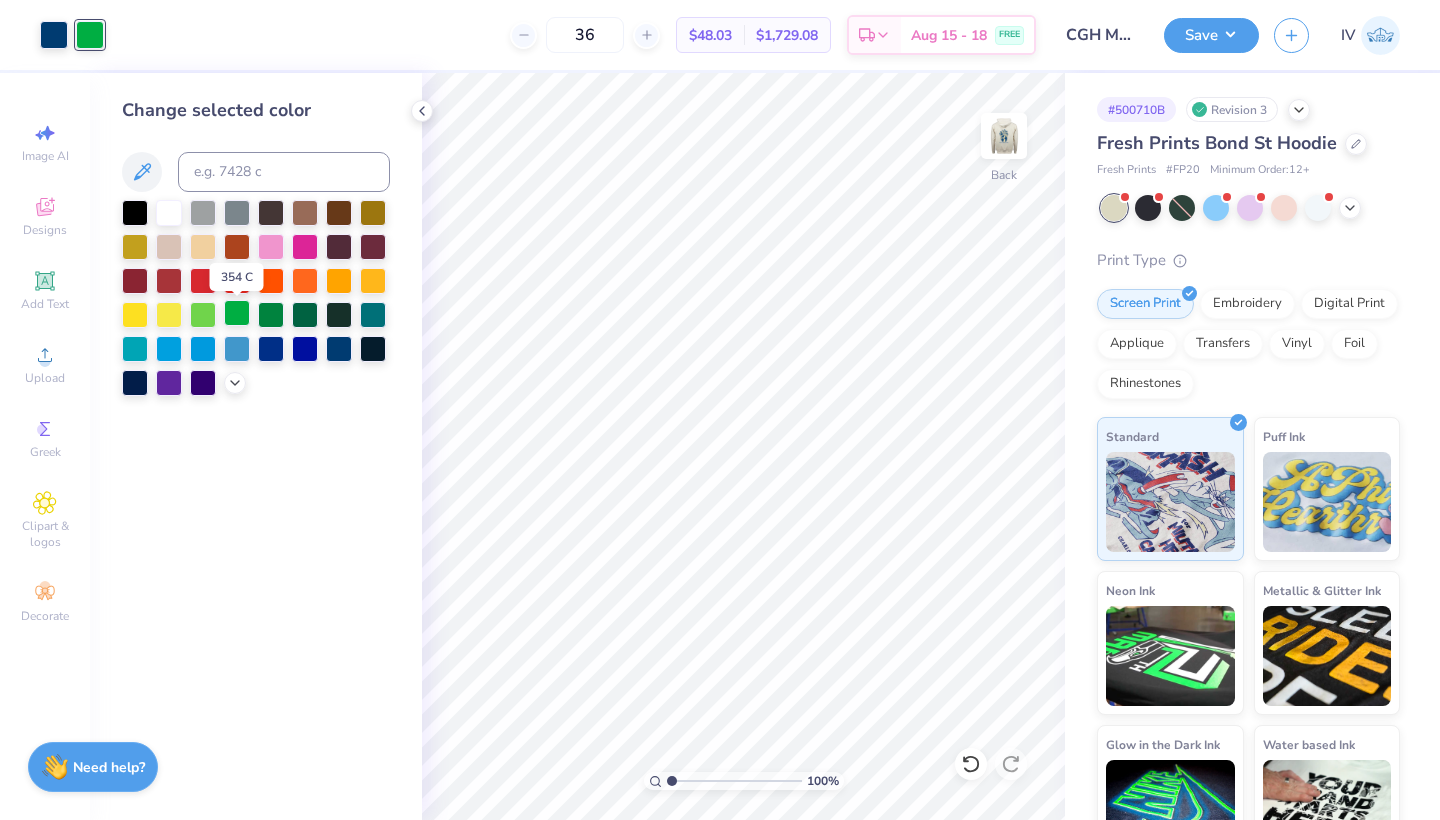 click at bounding box center (237, 313) 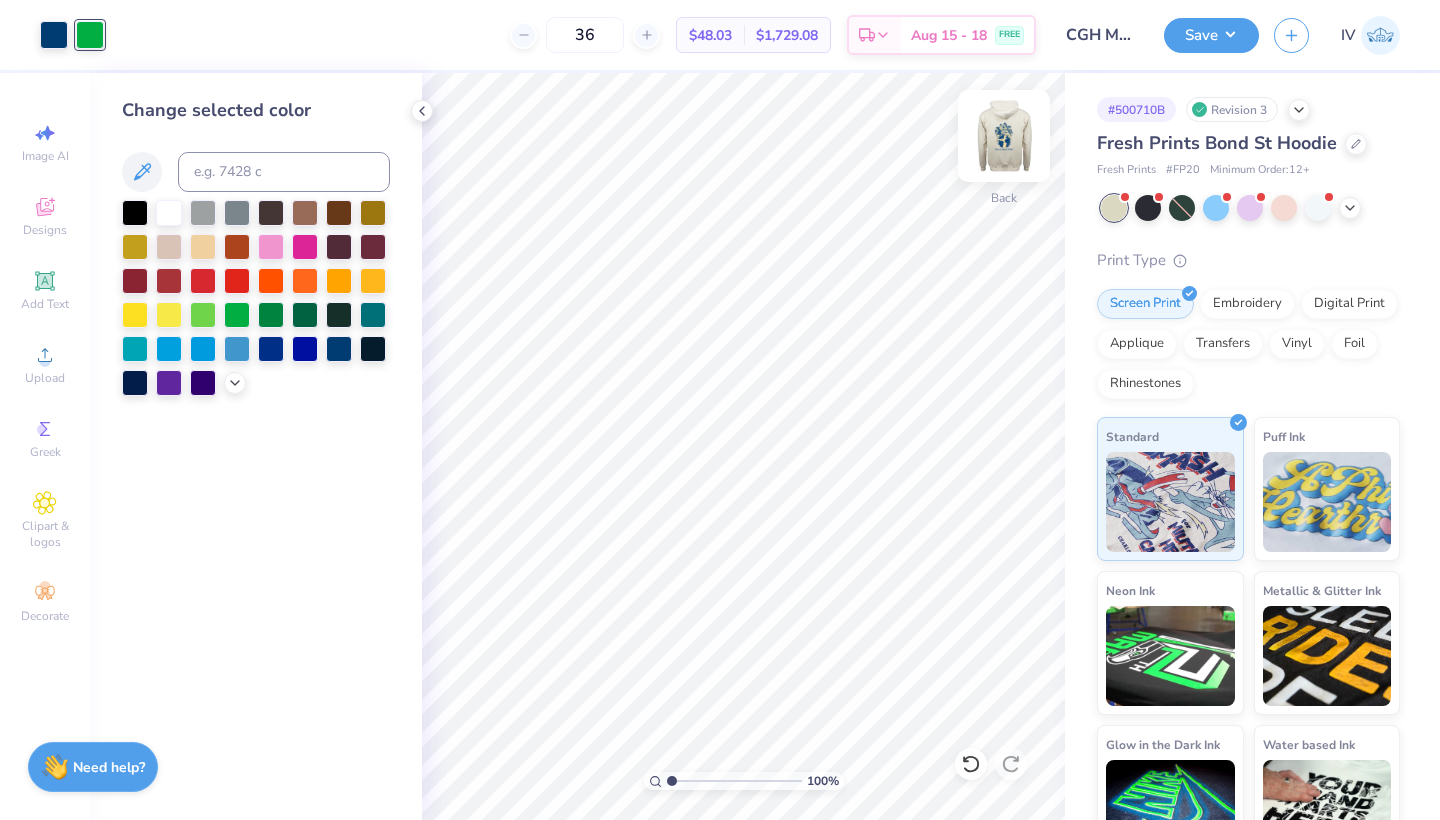 click at bounding box center [1004, 136] 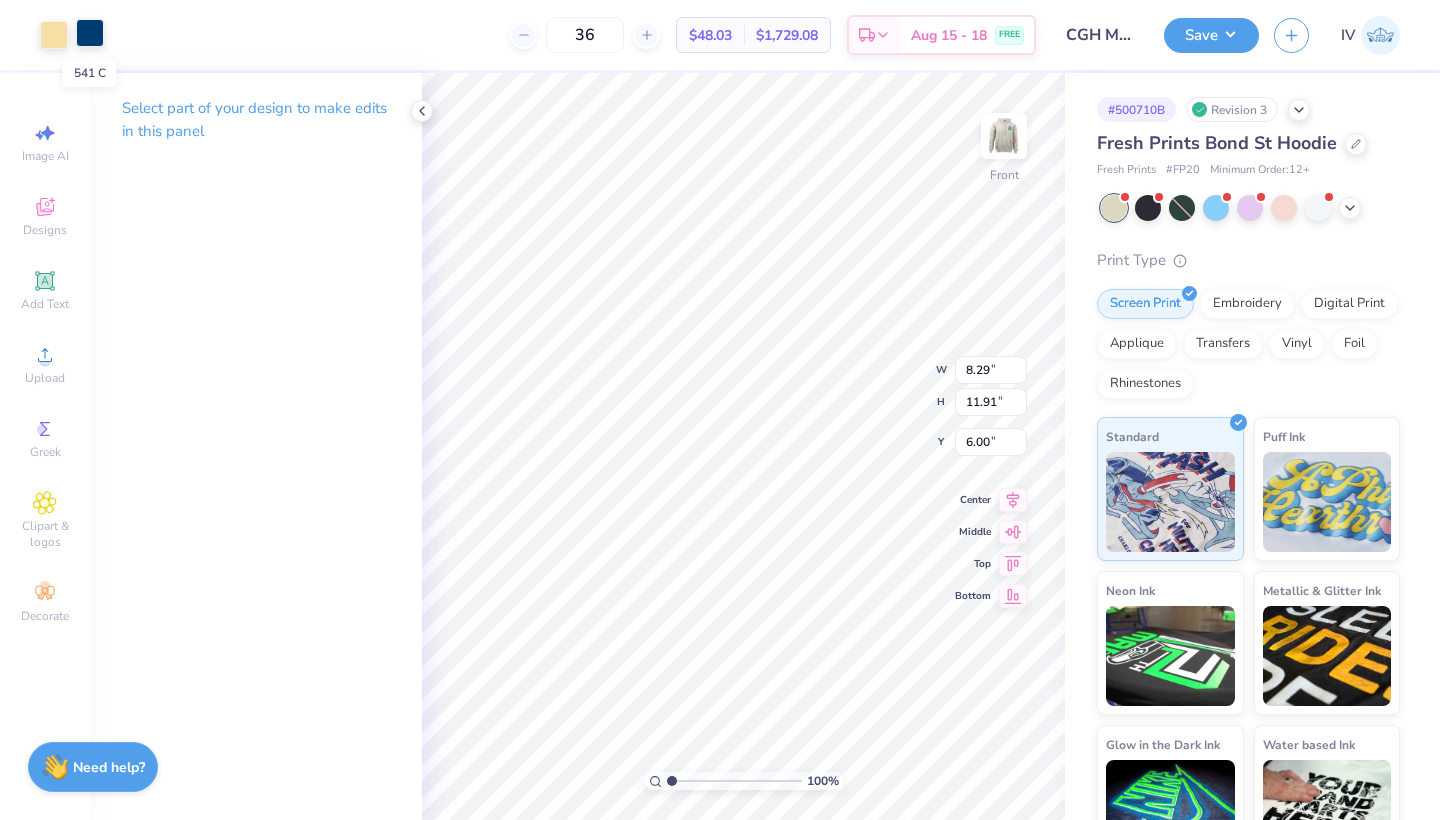 click at bounding box center [90, 33] 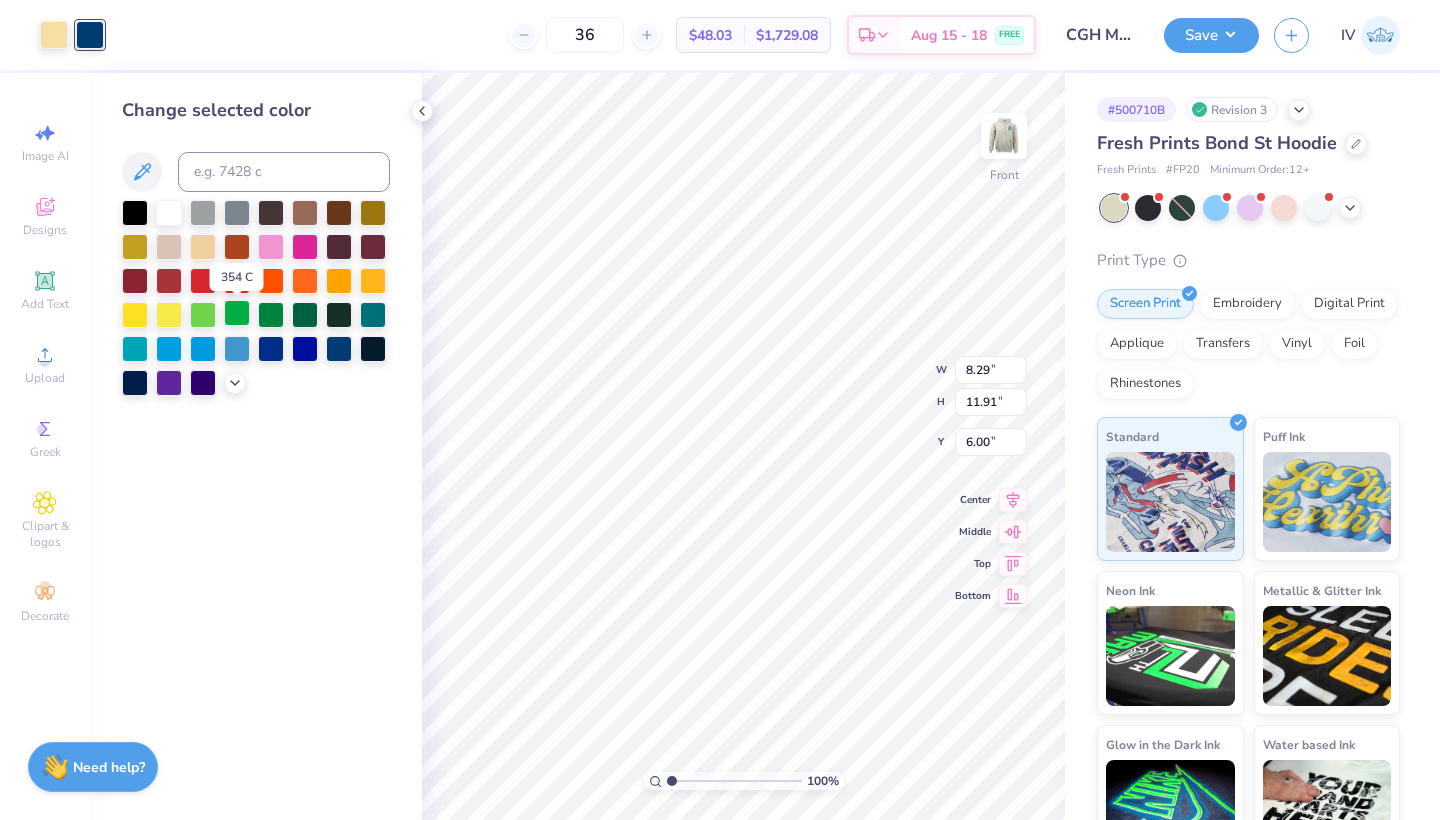 click at bounding box center (237, 313) 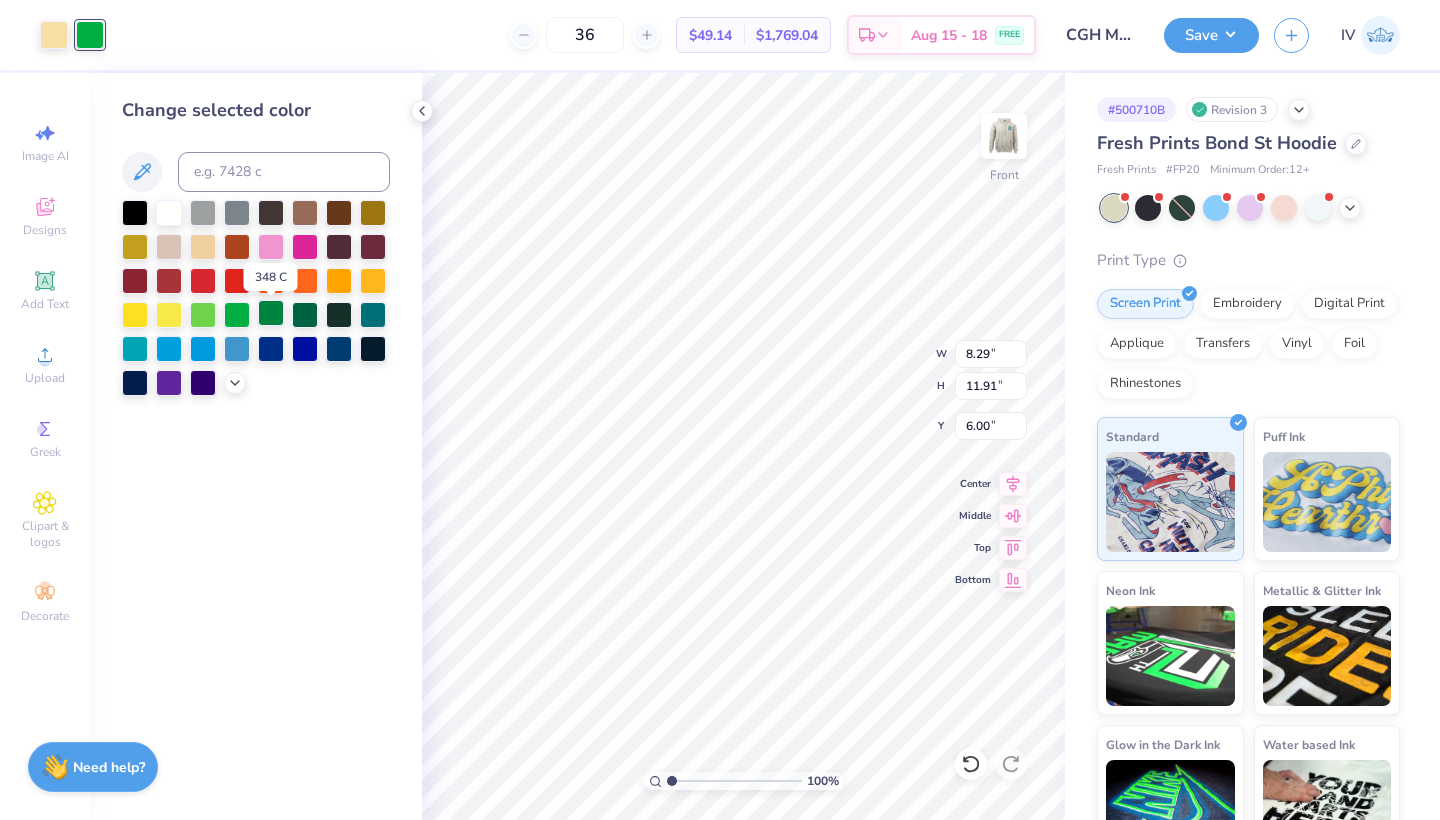 click at bounding box center [271, 313] 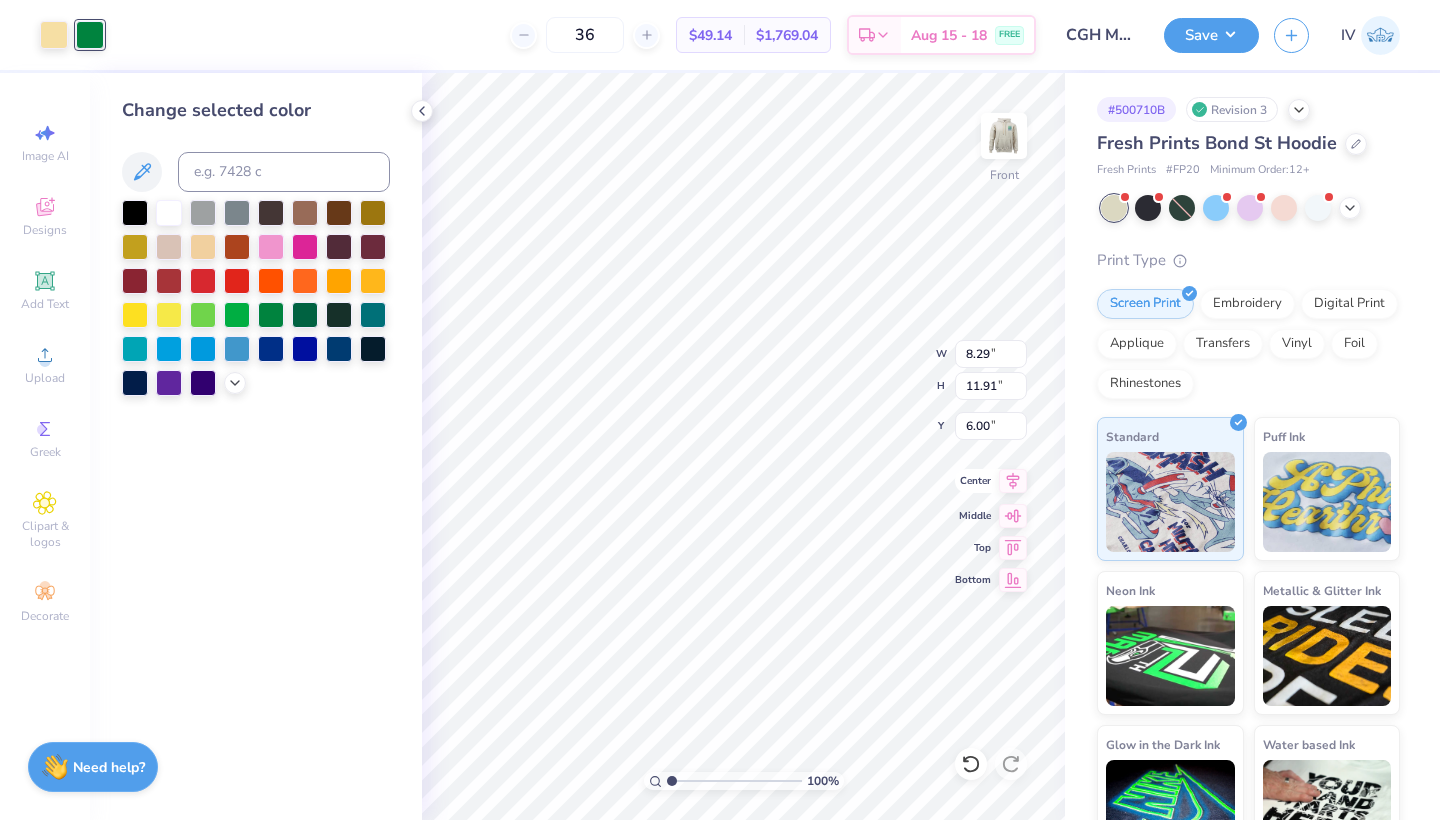click 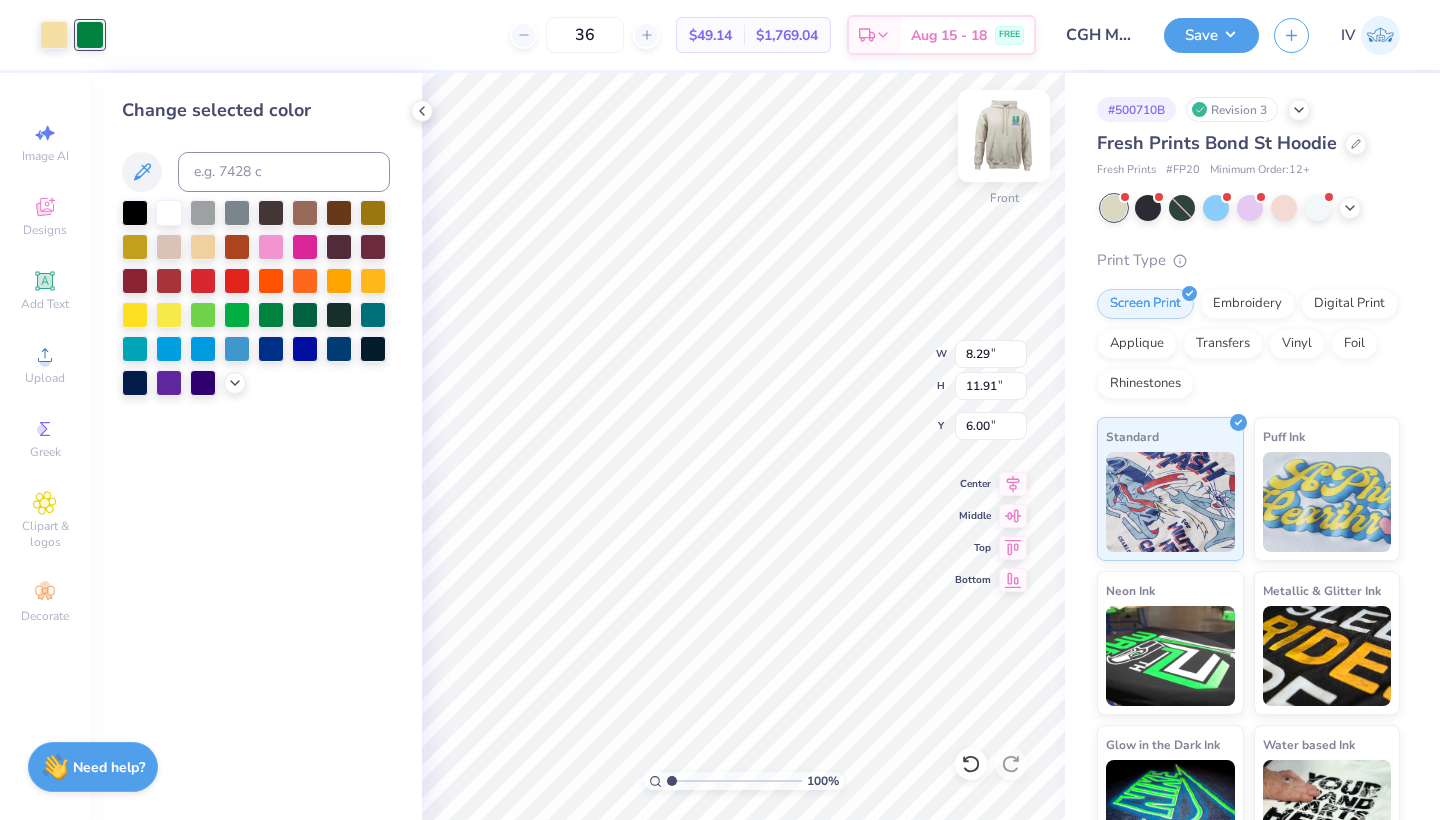 click at bounding box center (1004, 136) 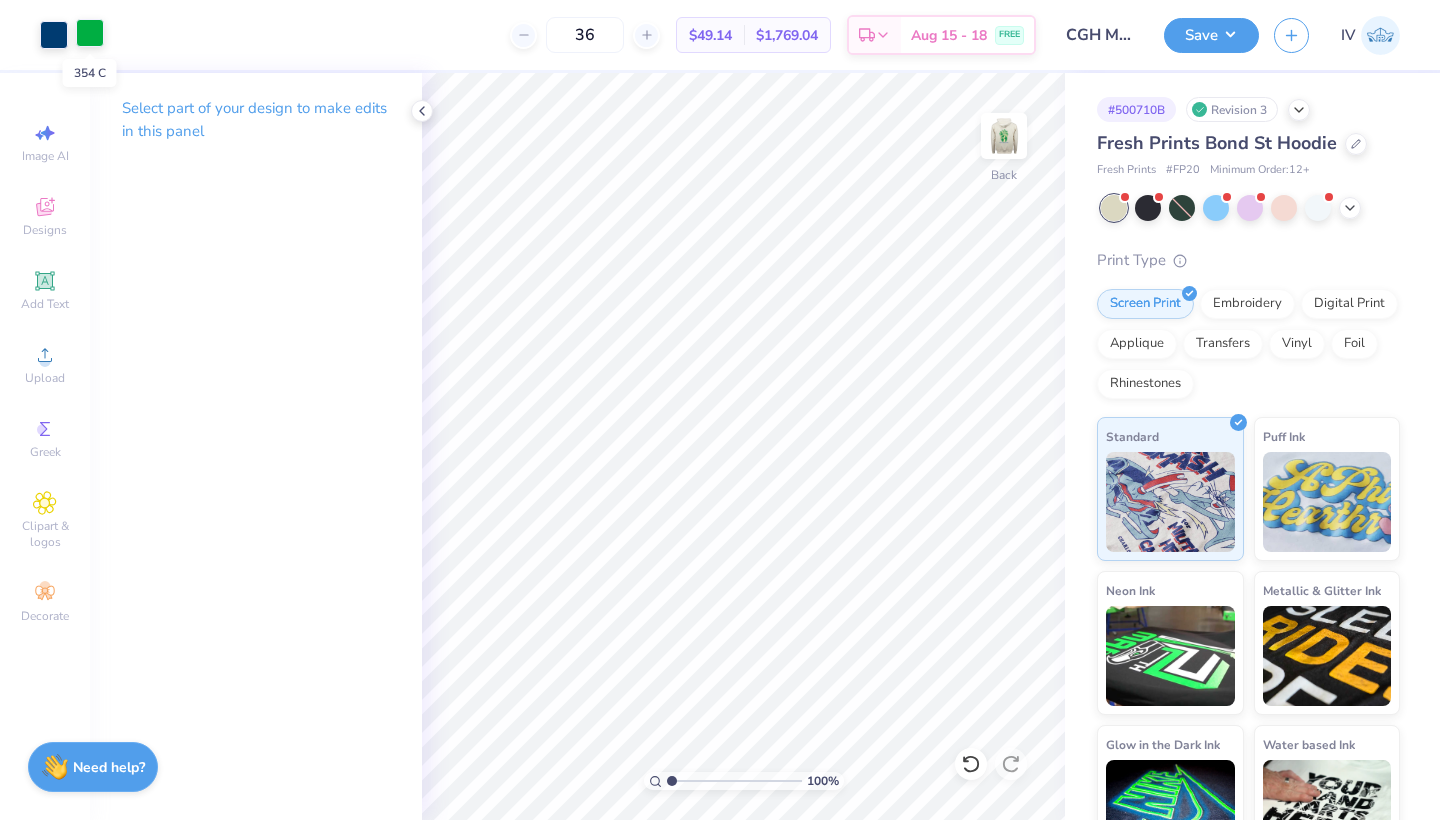 click at bounding box center (90, 33) 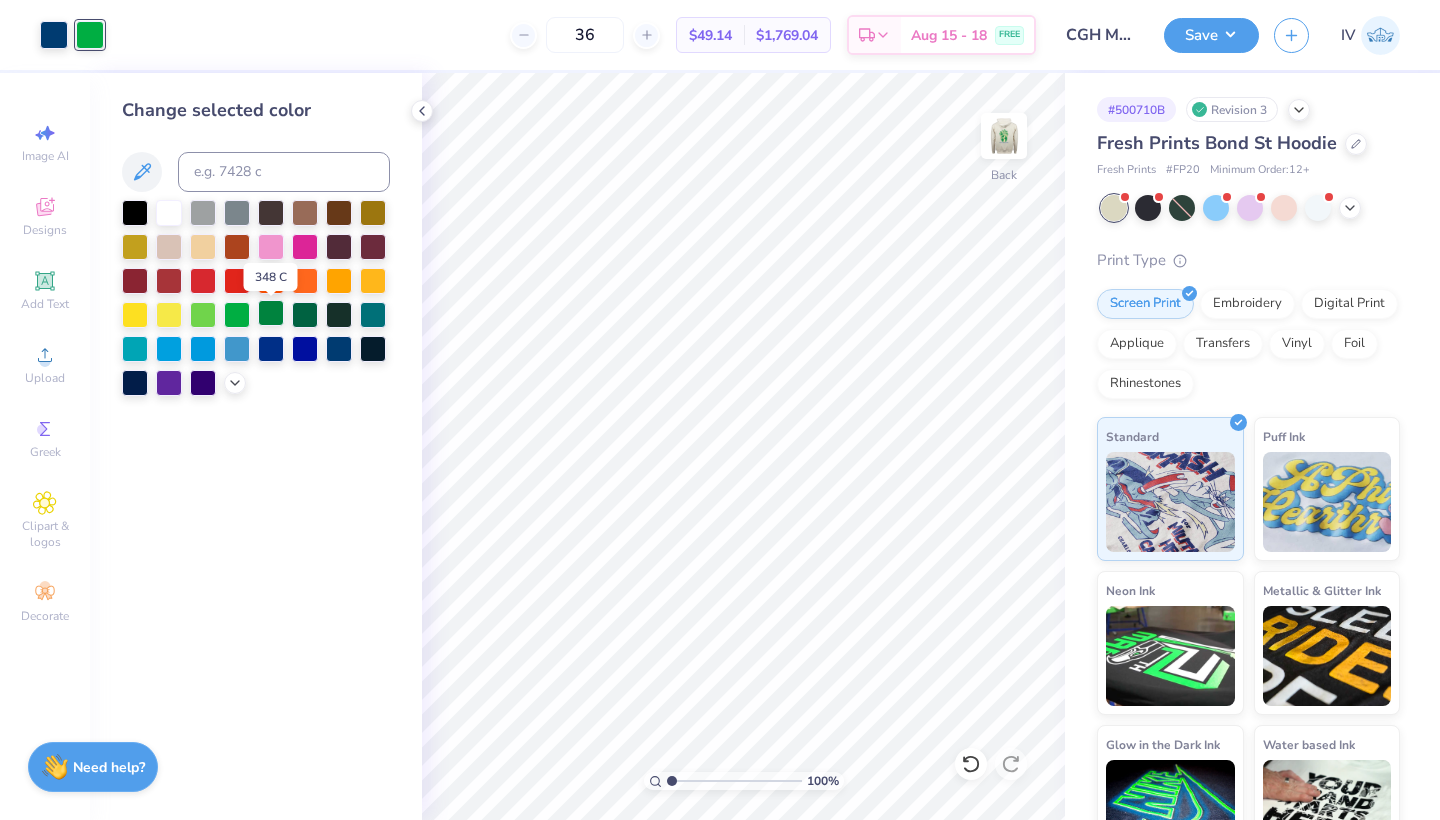 click at bounding box center [271, 313] 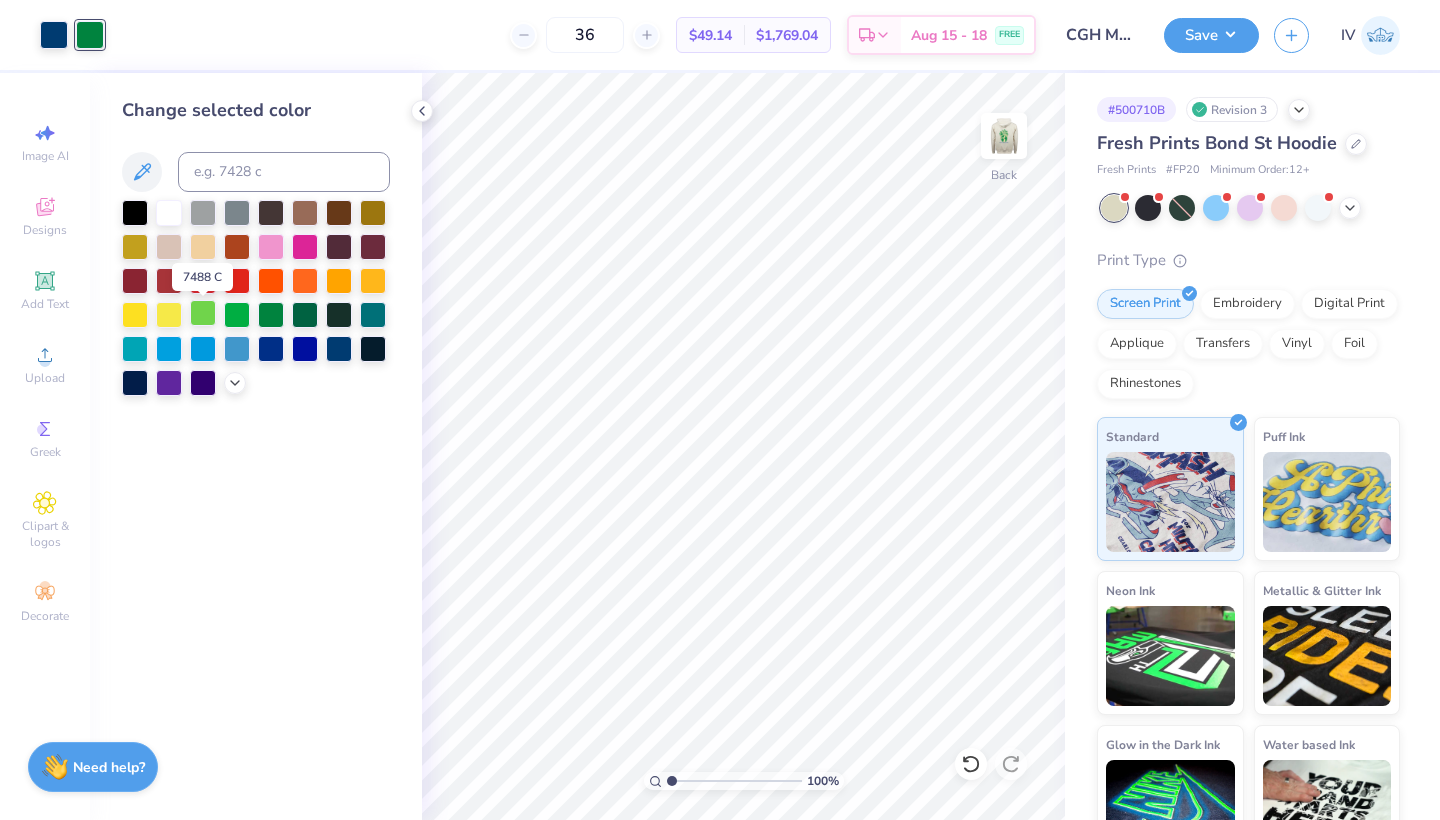 click at bounding box center [203, 313] 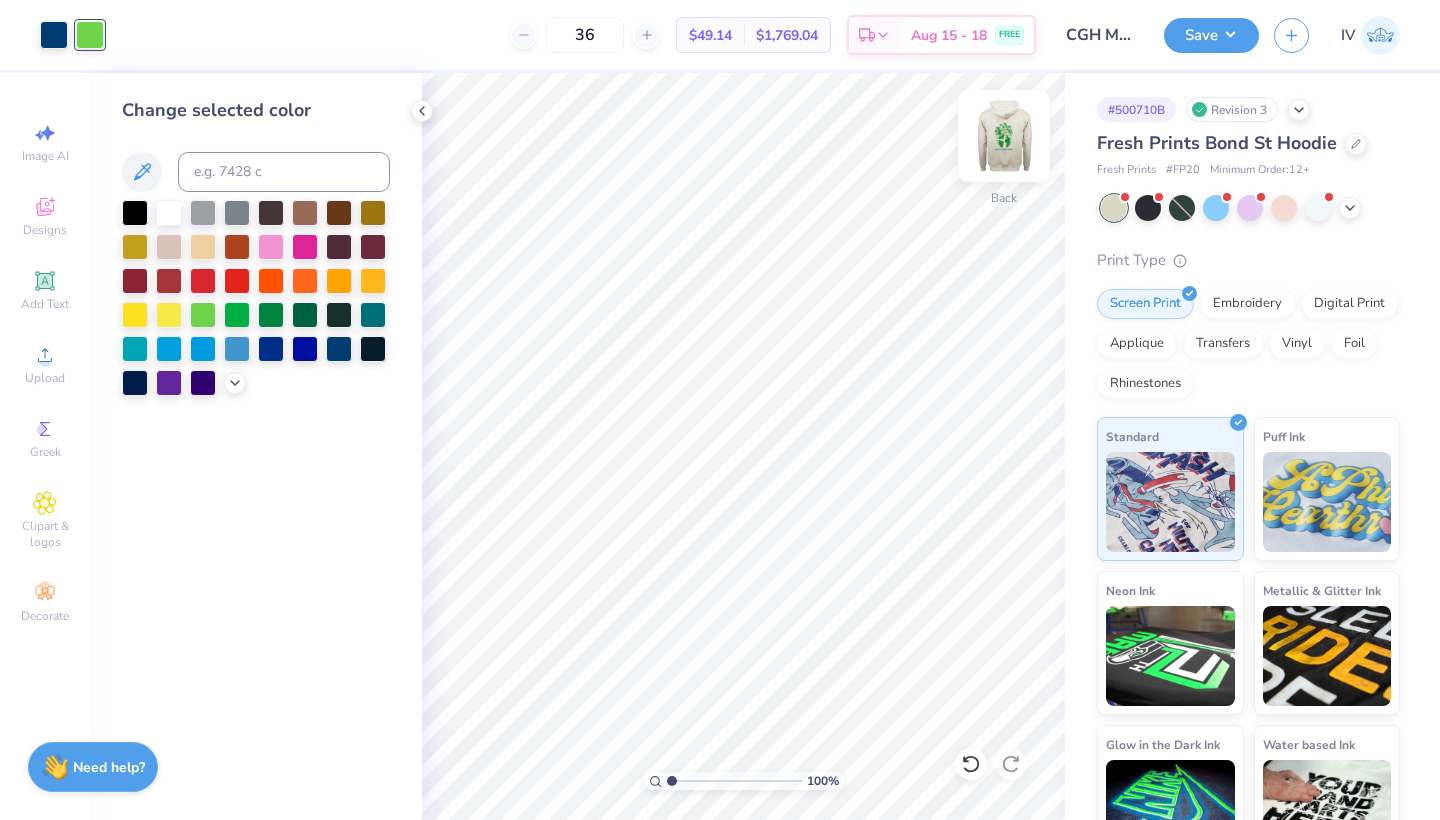 click at bounding box center (1004, 136) 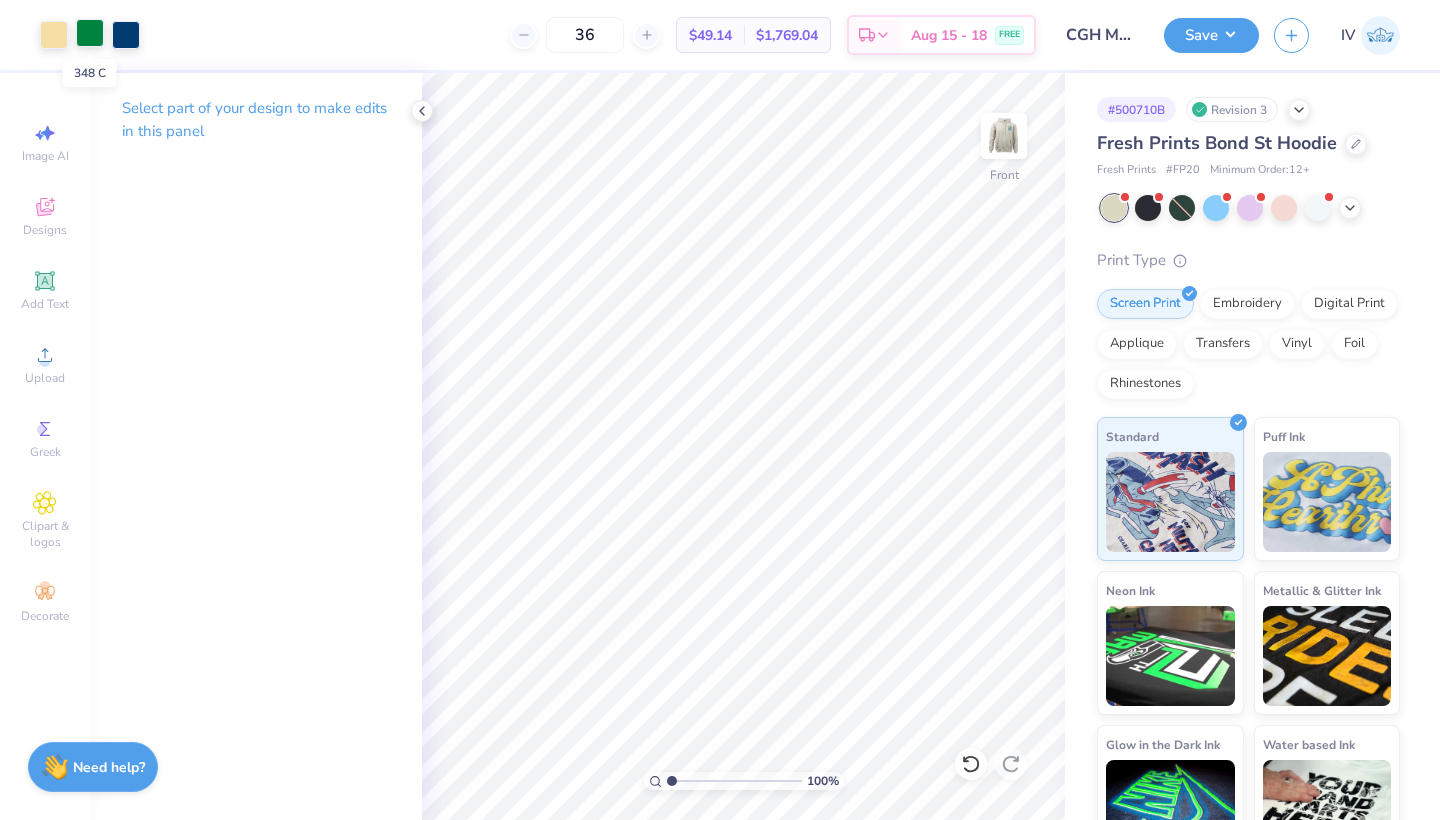click at bounding box center (90, 33) 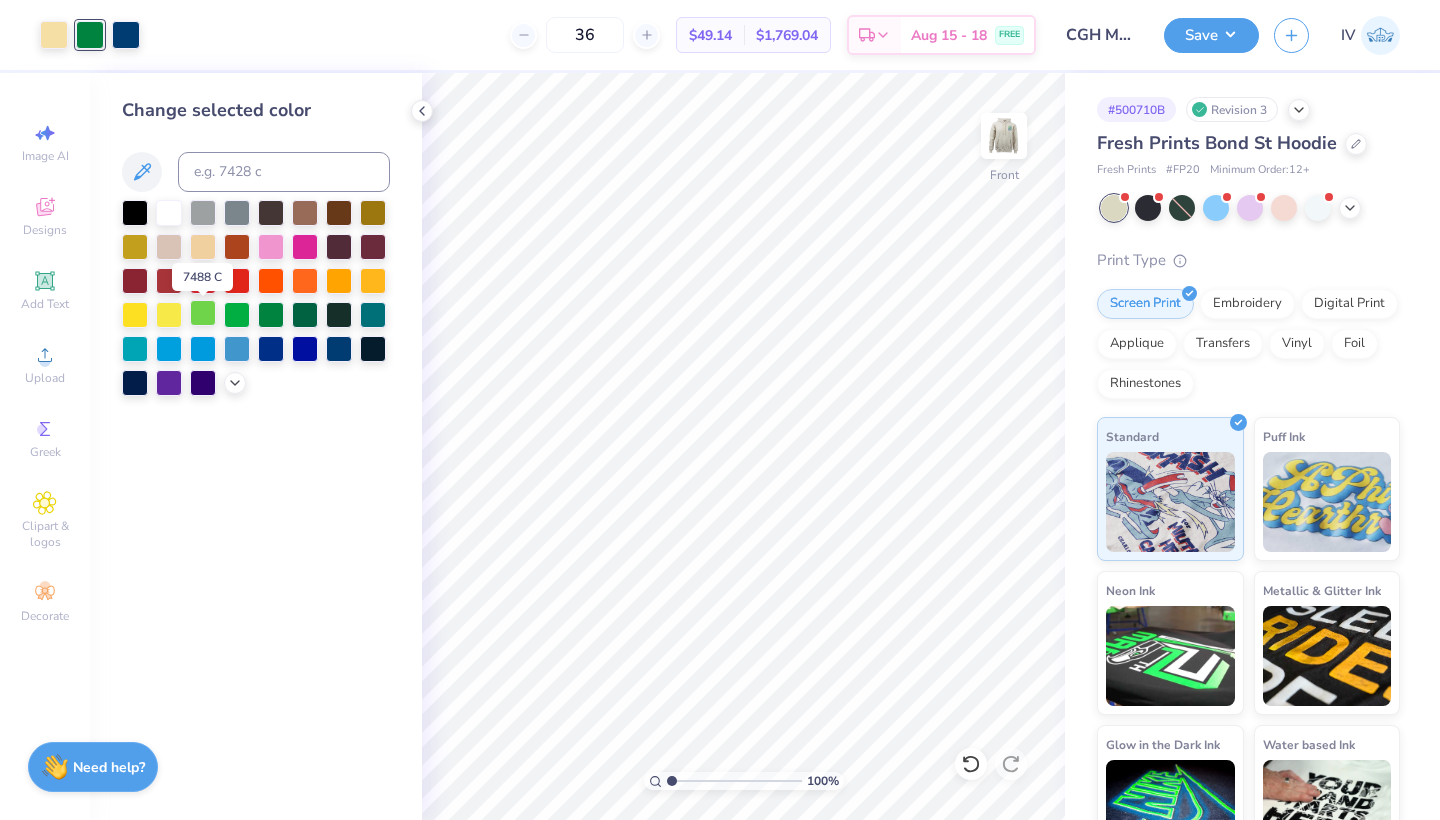 click at bounding box center [203, 313] 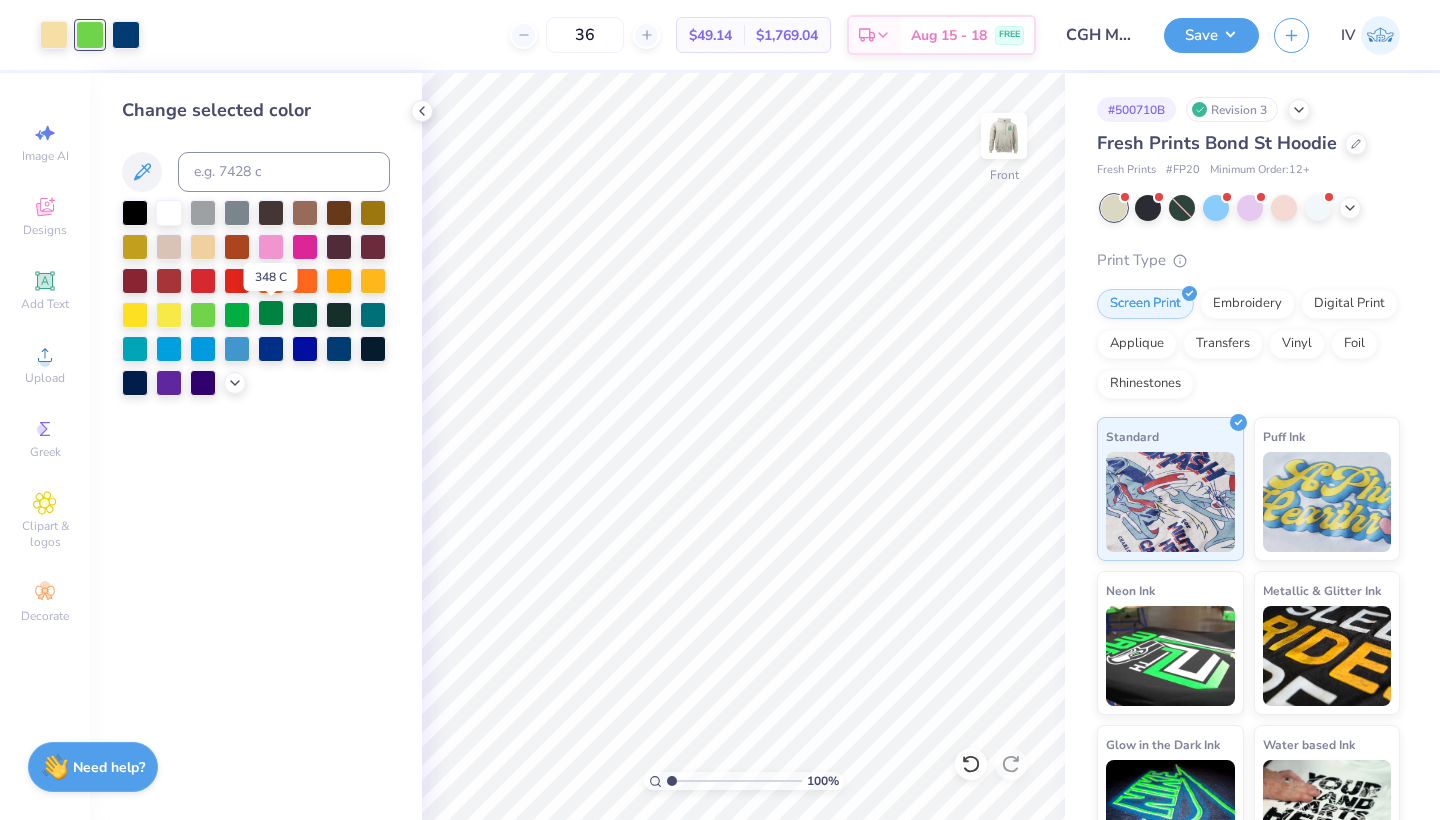 click at bounding box center (271, 313) 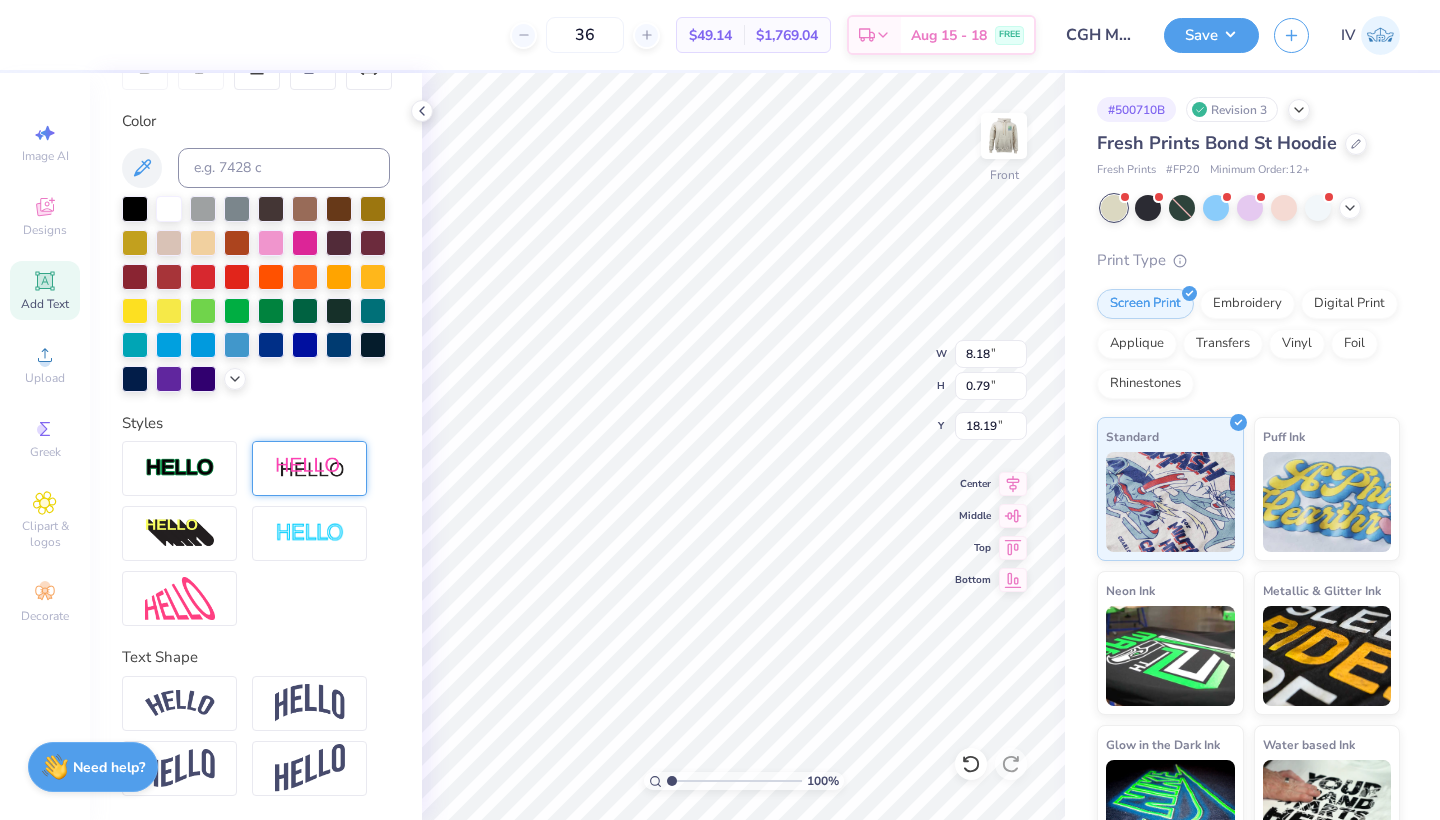 scroll, scrollTop: 343, scrollLeft: 0, axis: vertical 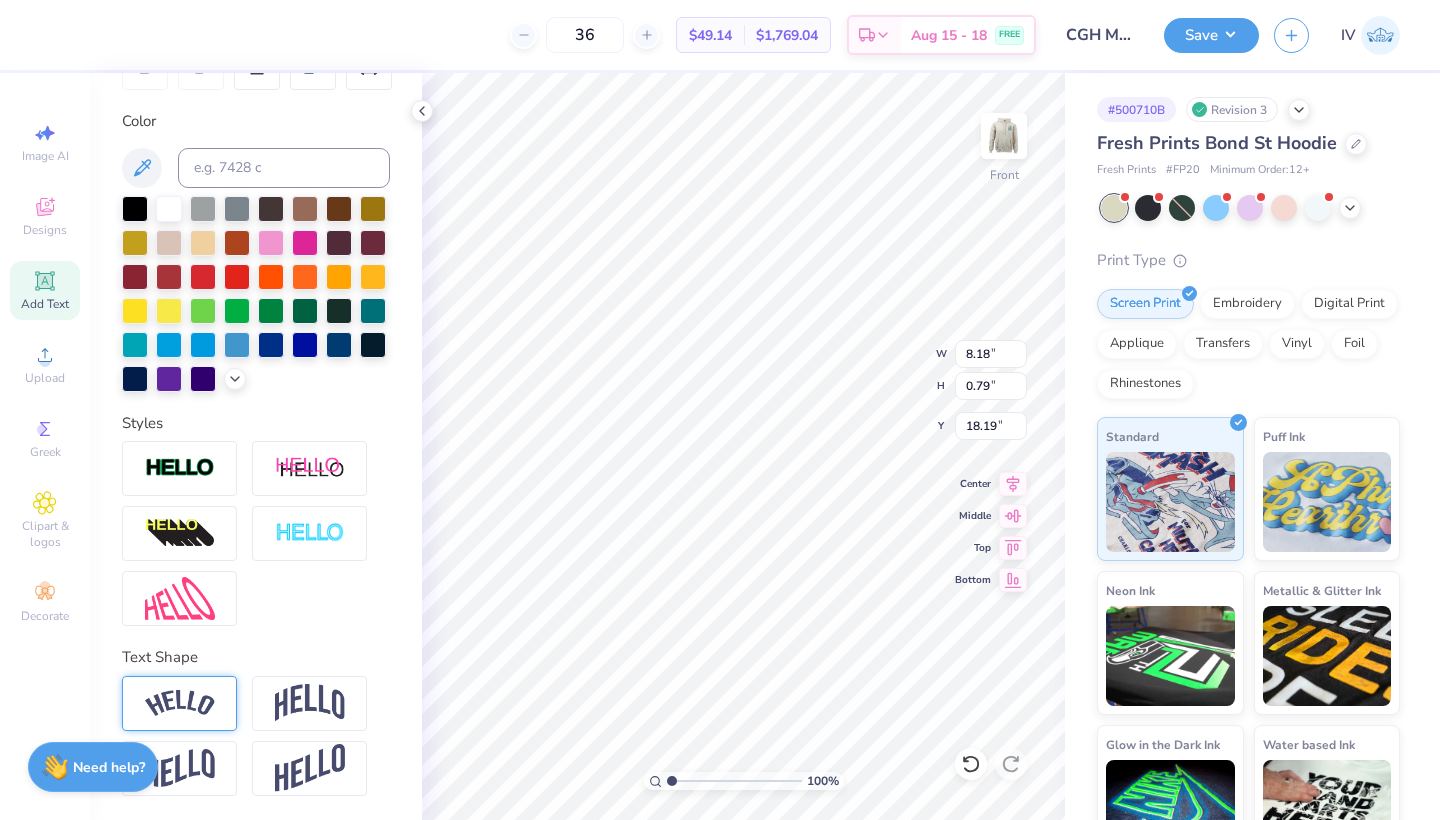 click at bounding box center [180, 703] 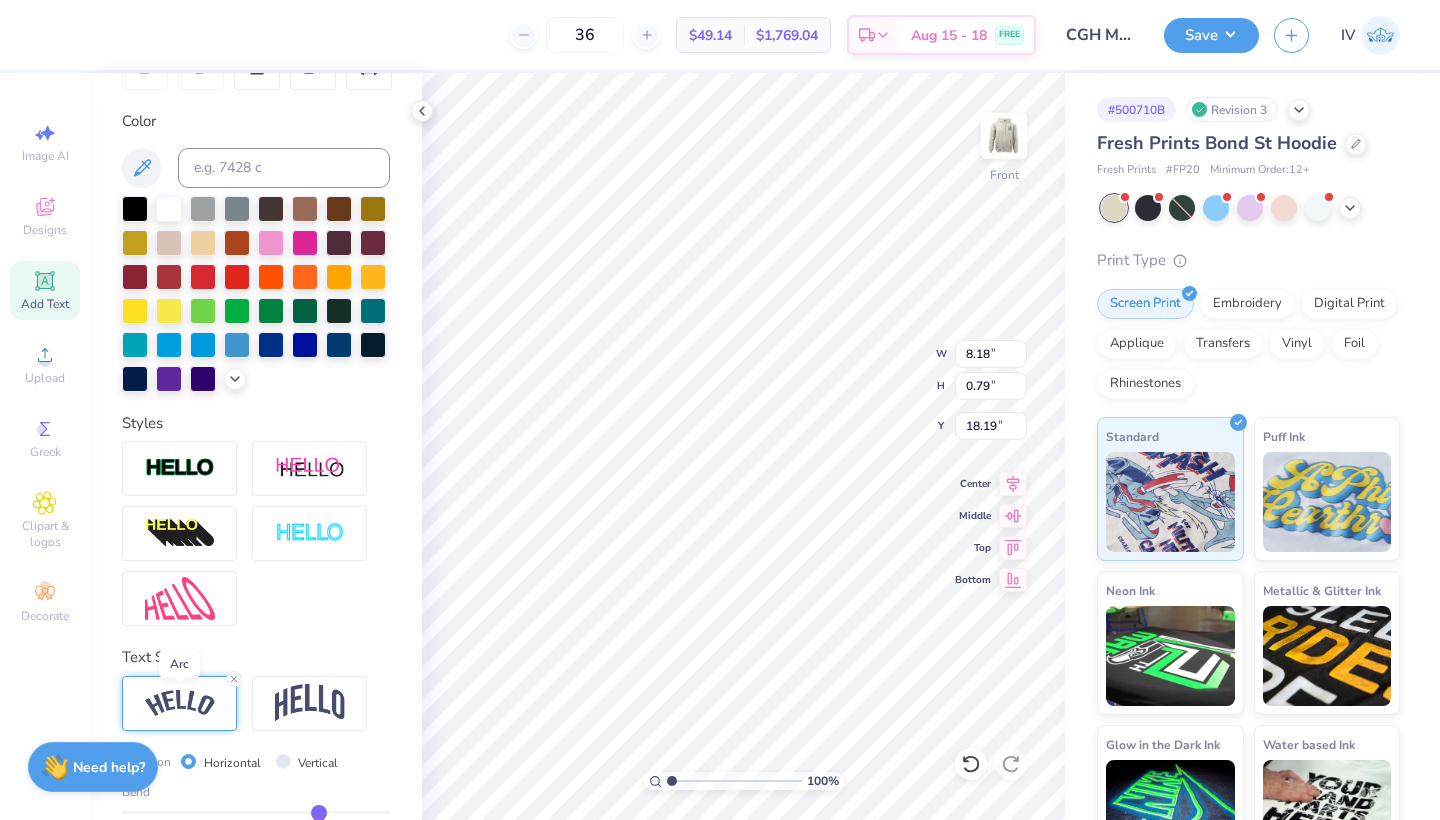 type on "9.17" 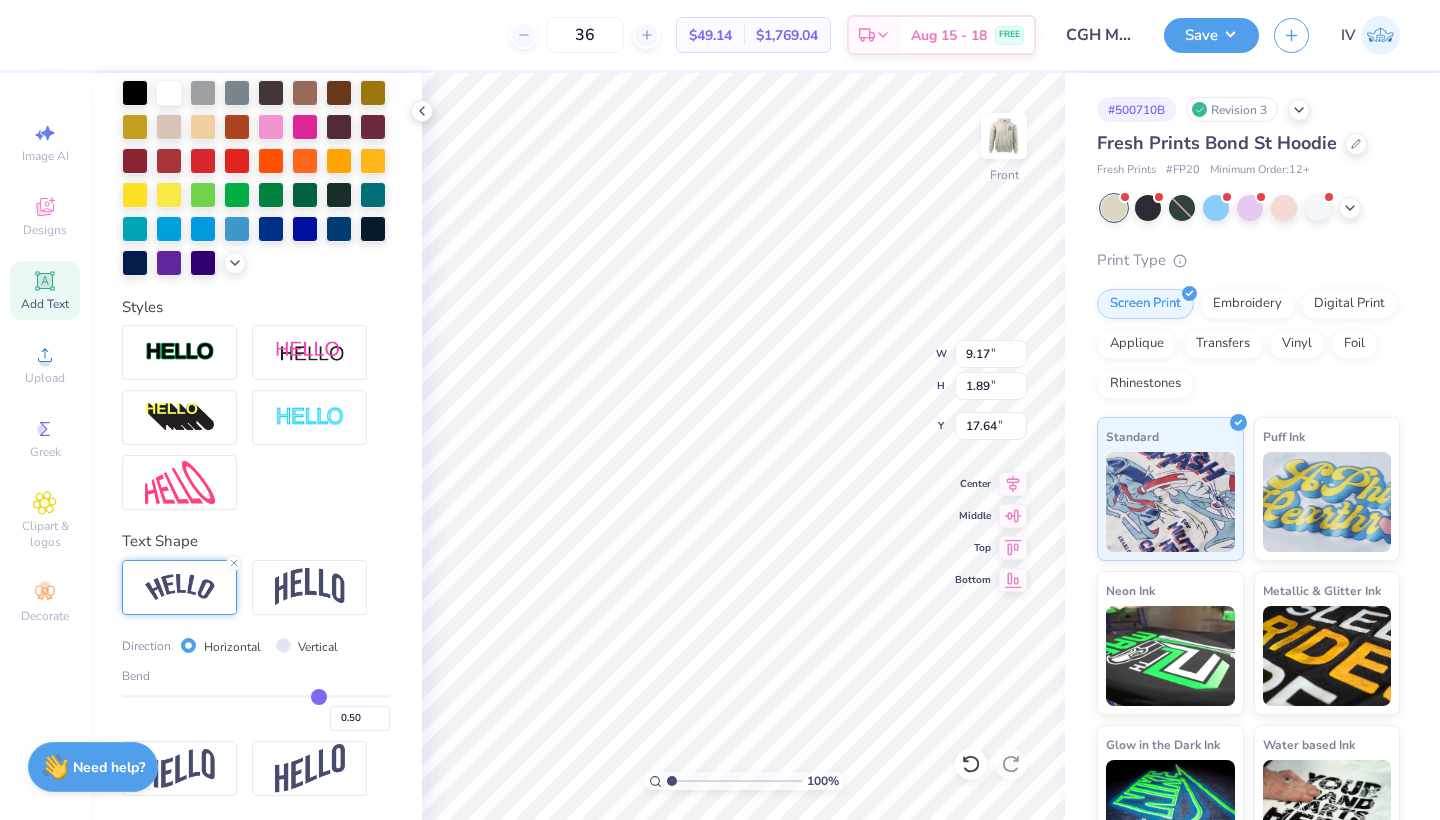 scroll, scrollTop: 460, scrollLeft: 0, axis: vertical 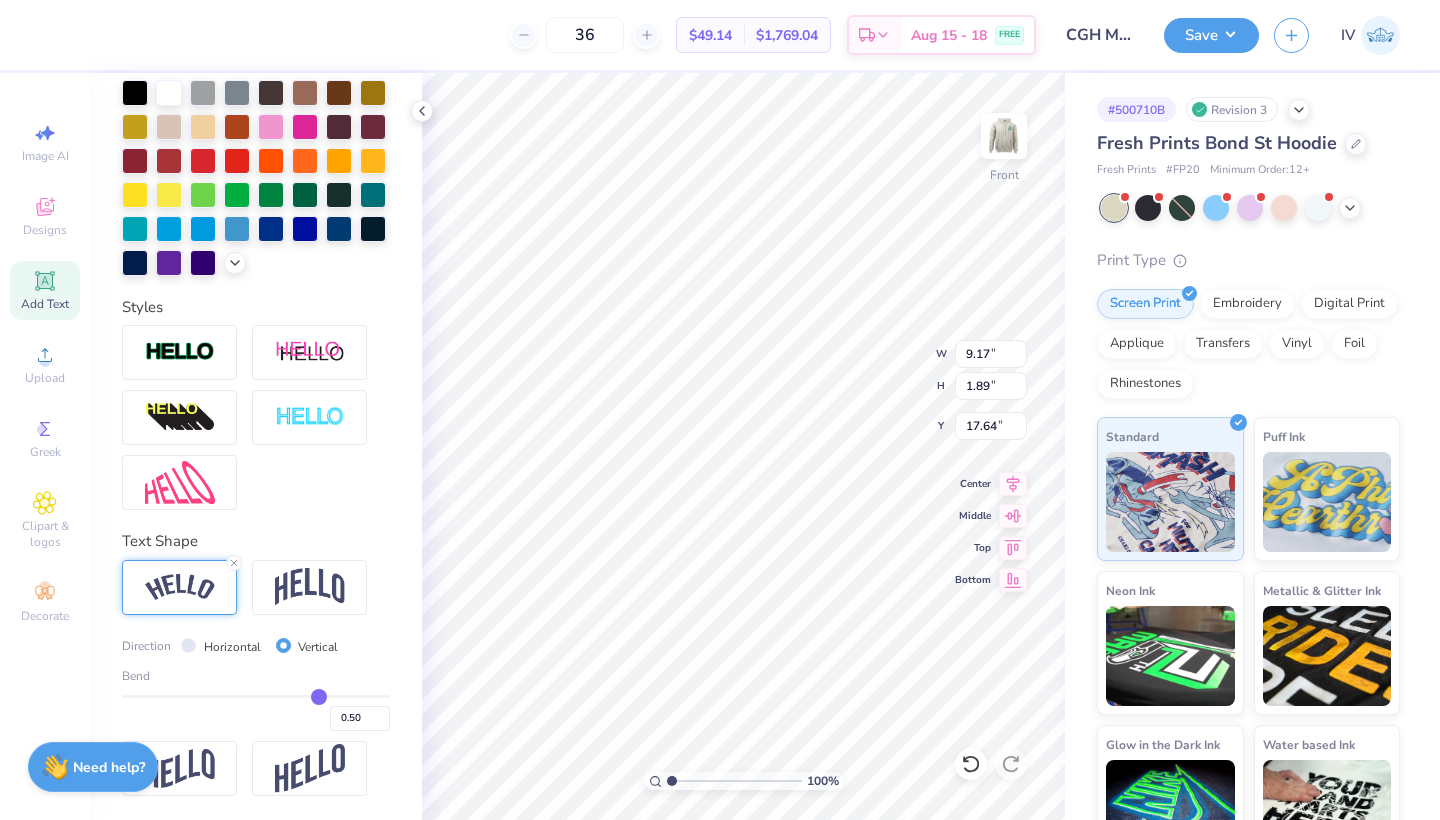 type on "8.21" 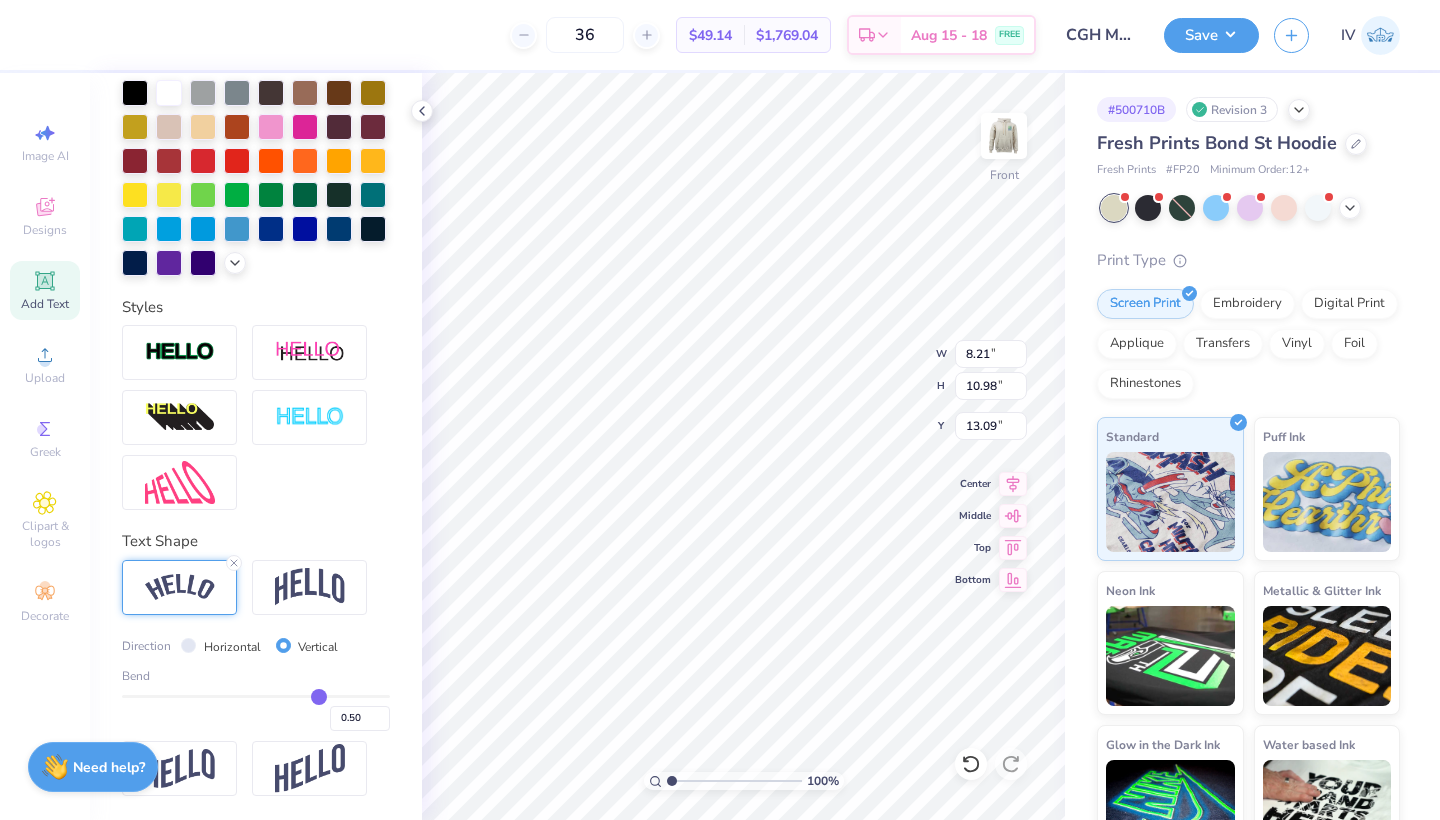 click on "Horizontal" at bounding box center [188, 645] 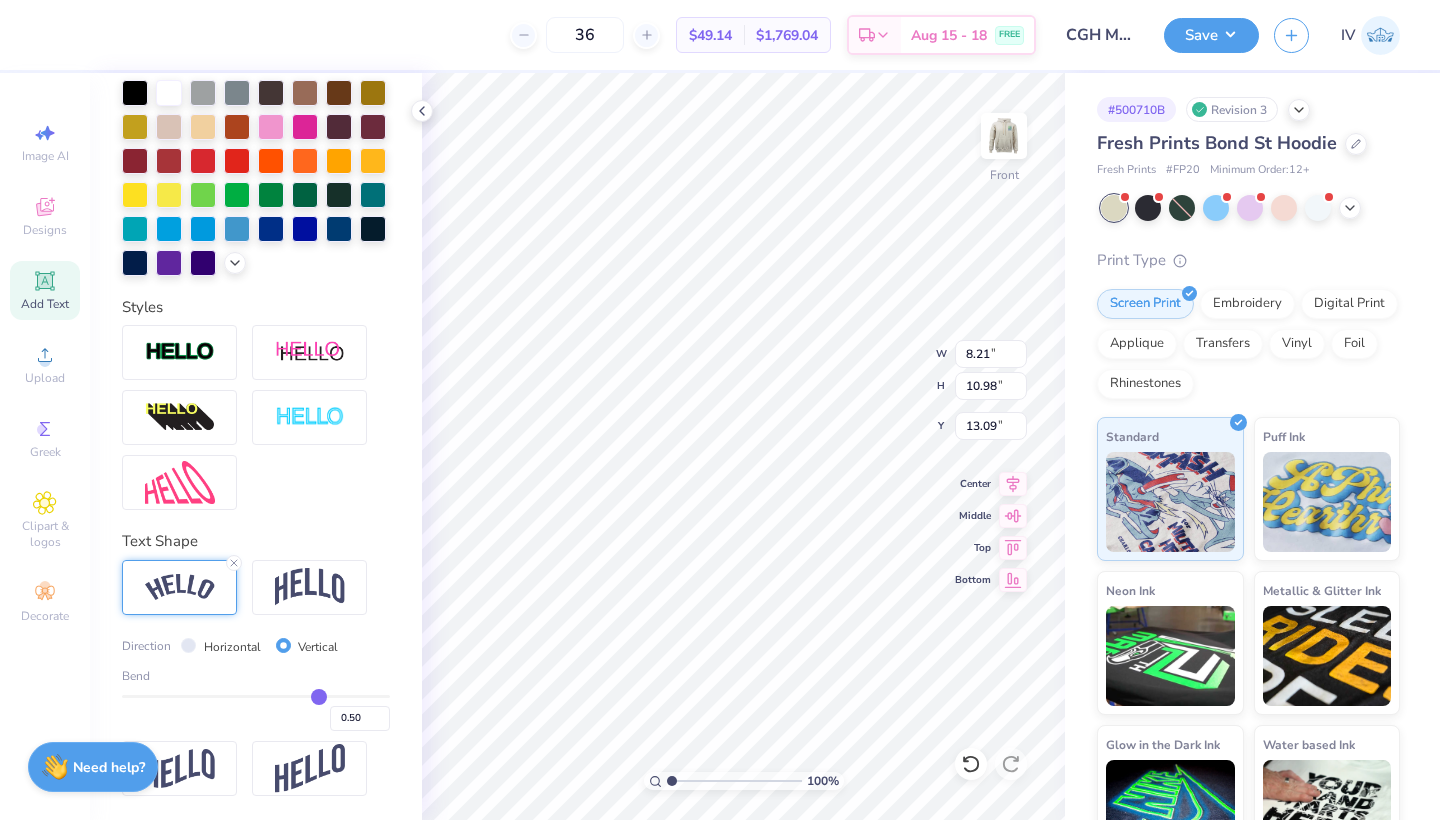 radio on "true" 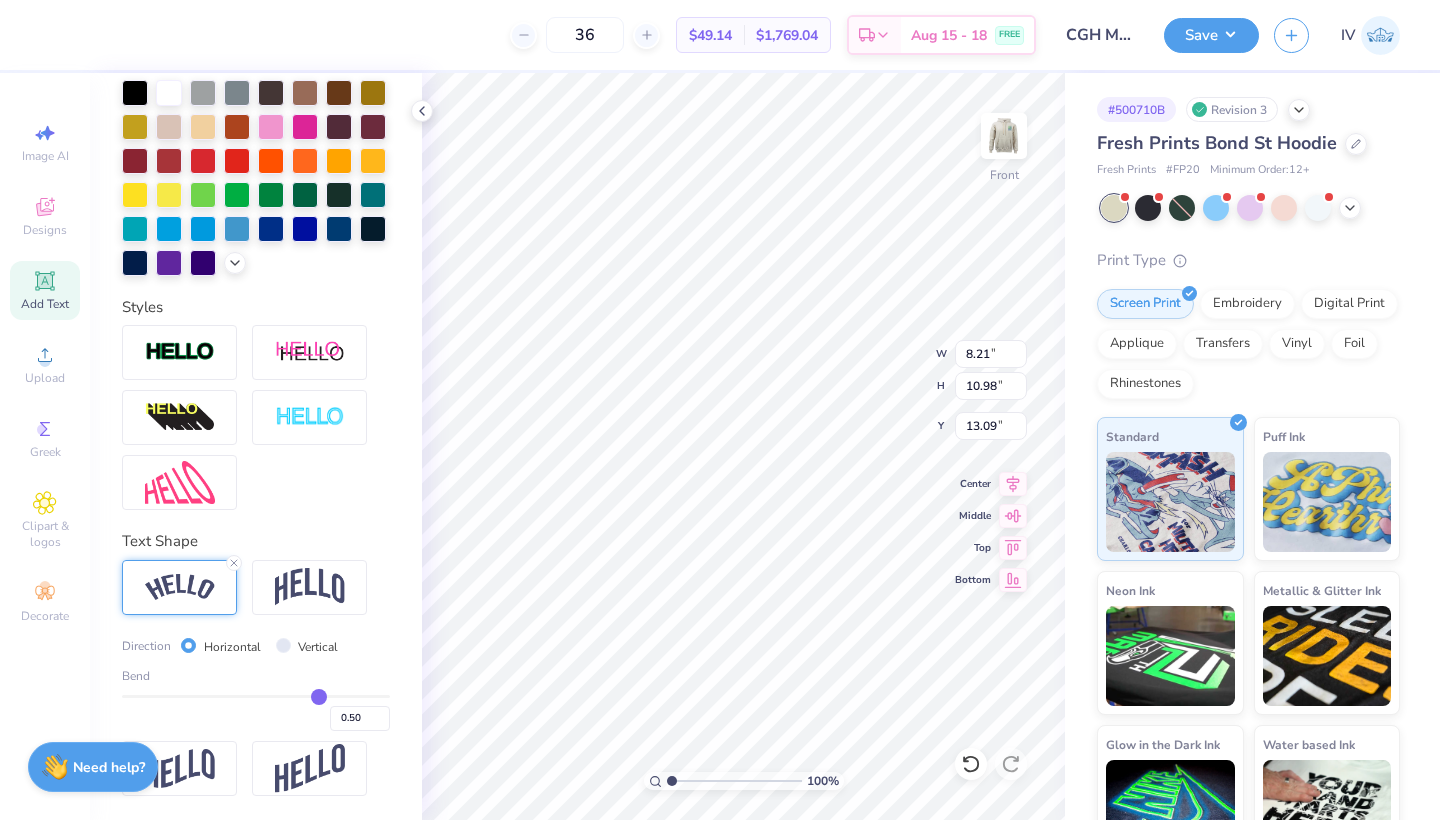 type on "9.17" 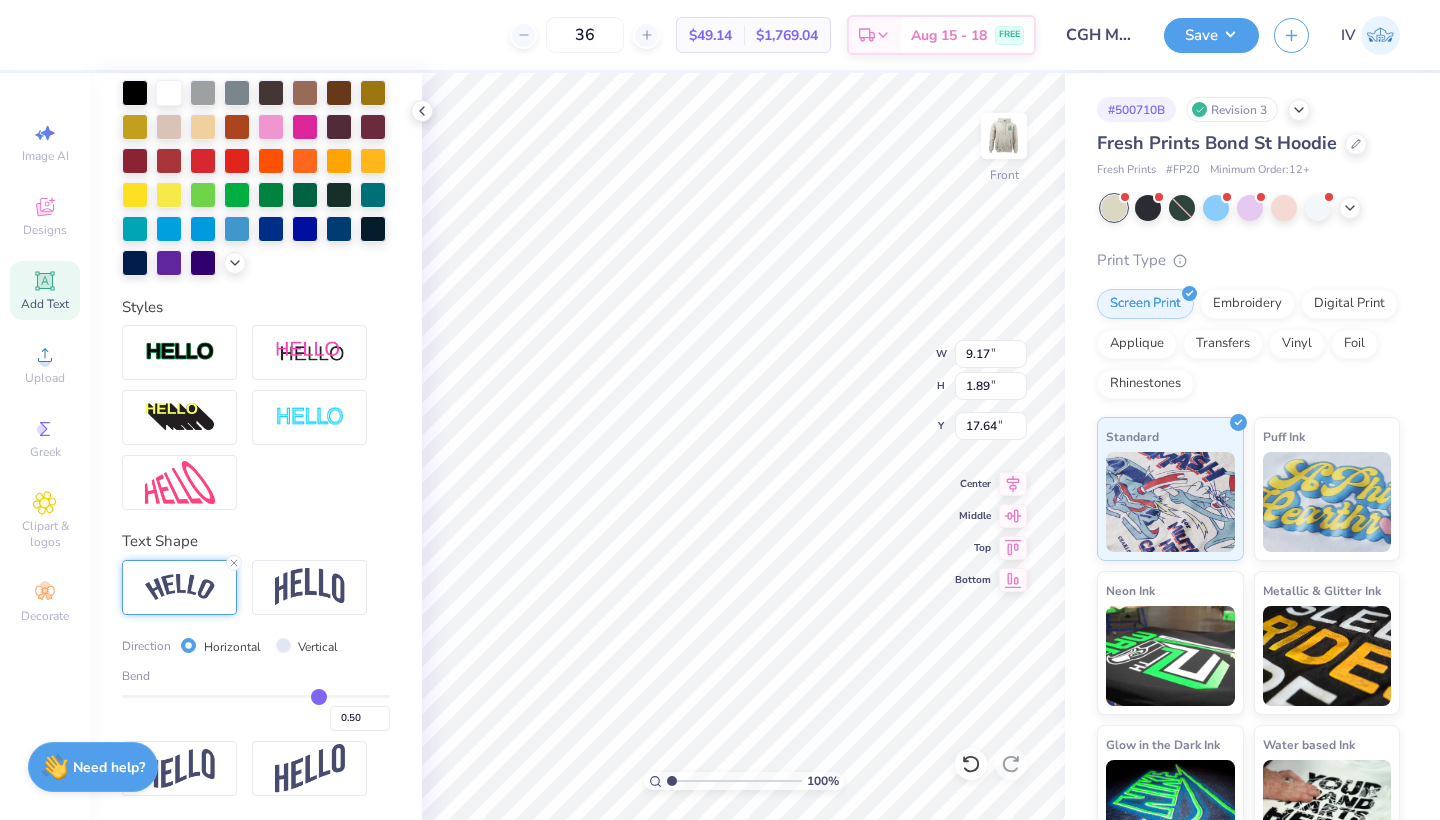 type on "0.48" 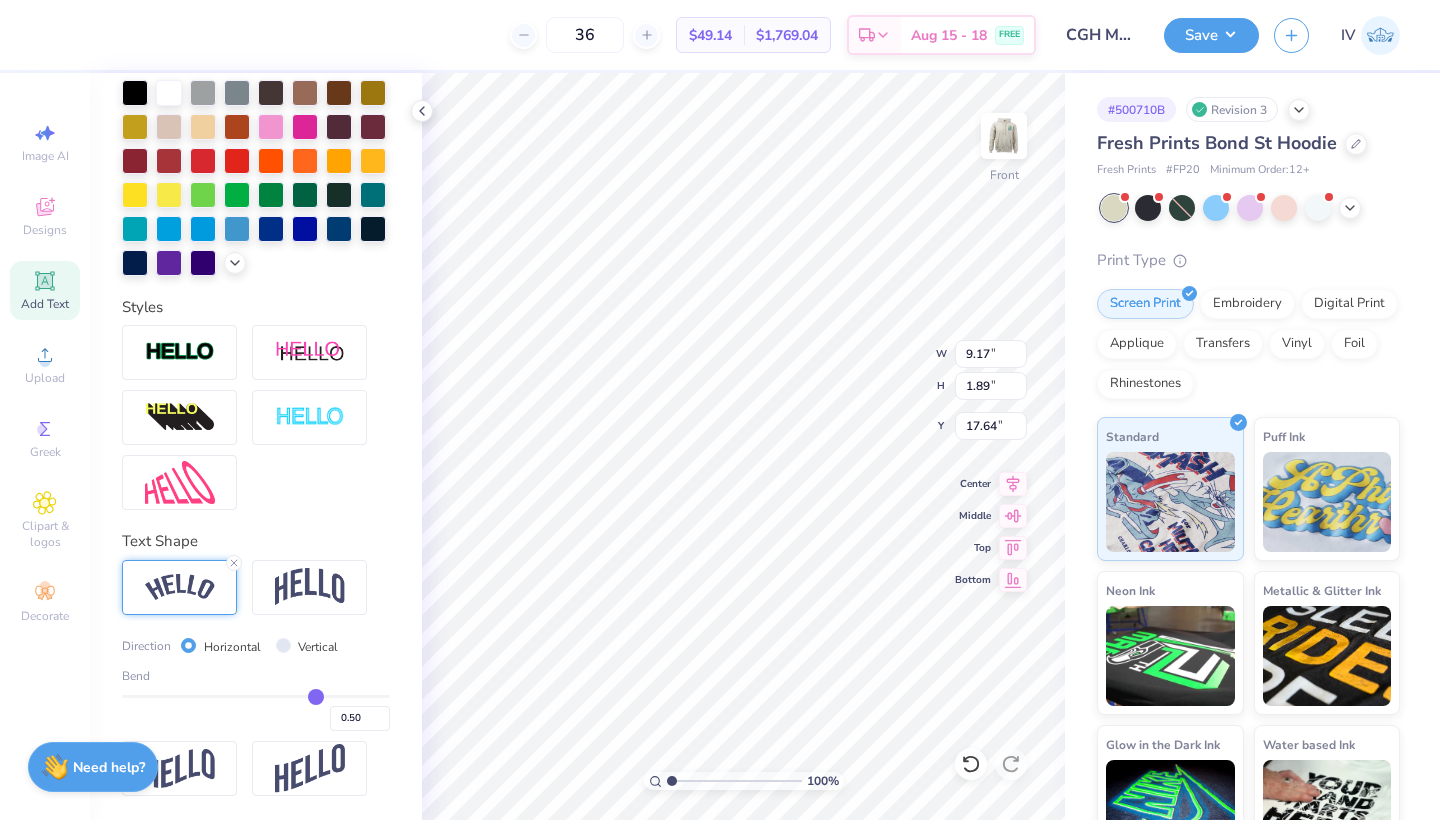 type on "0.48" 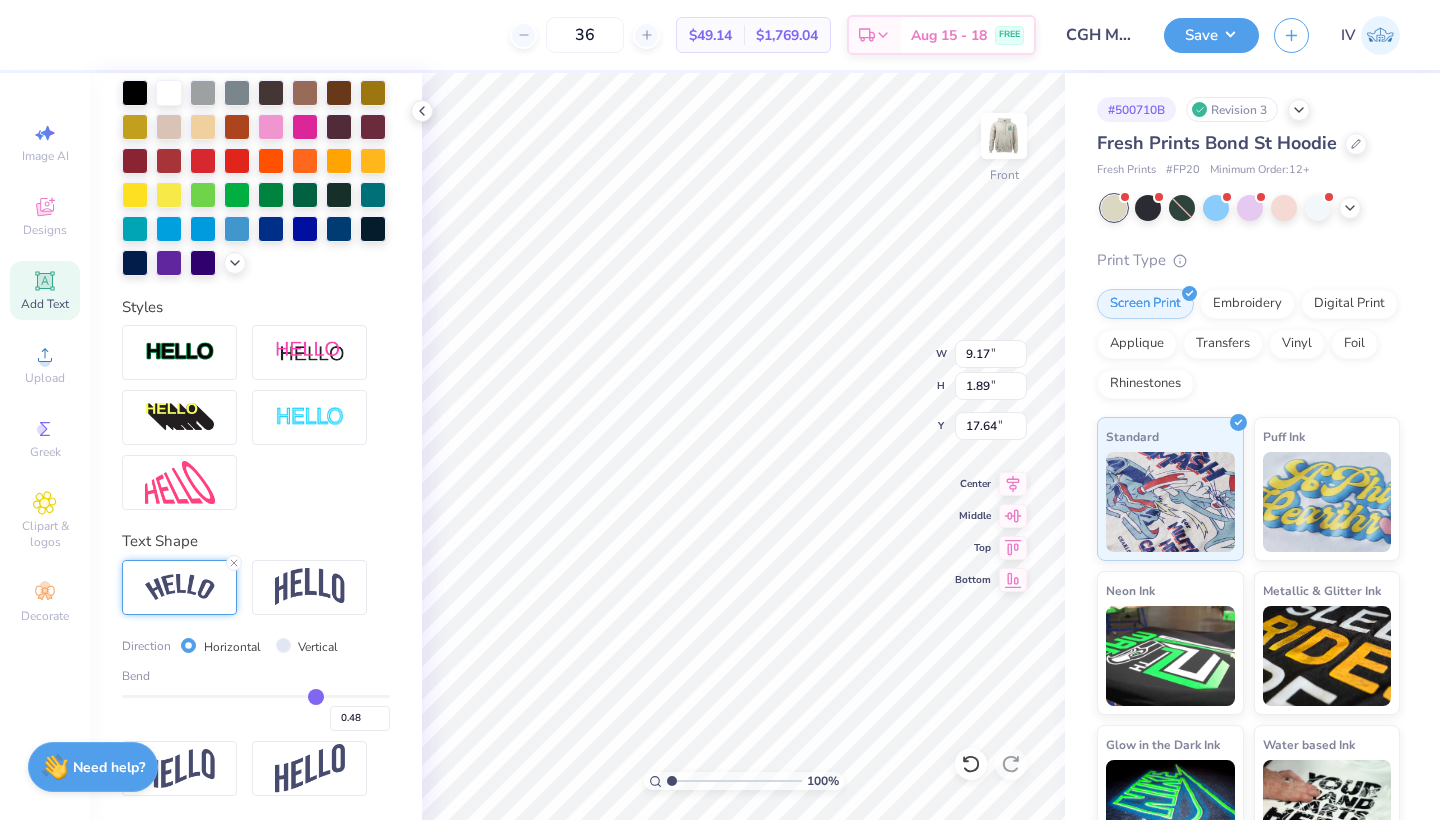 type on "0.46" 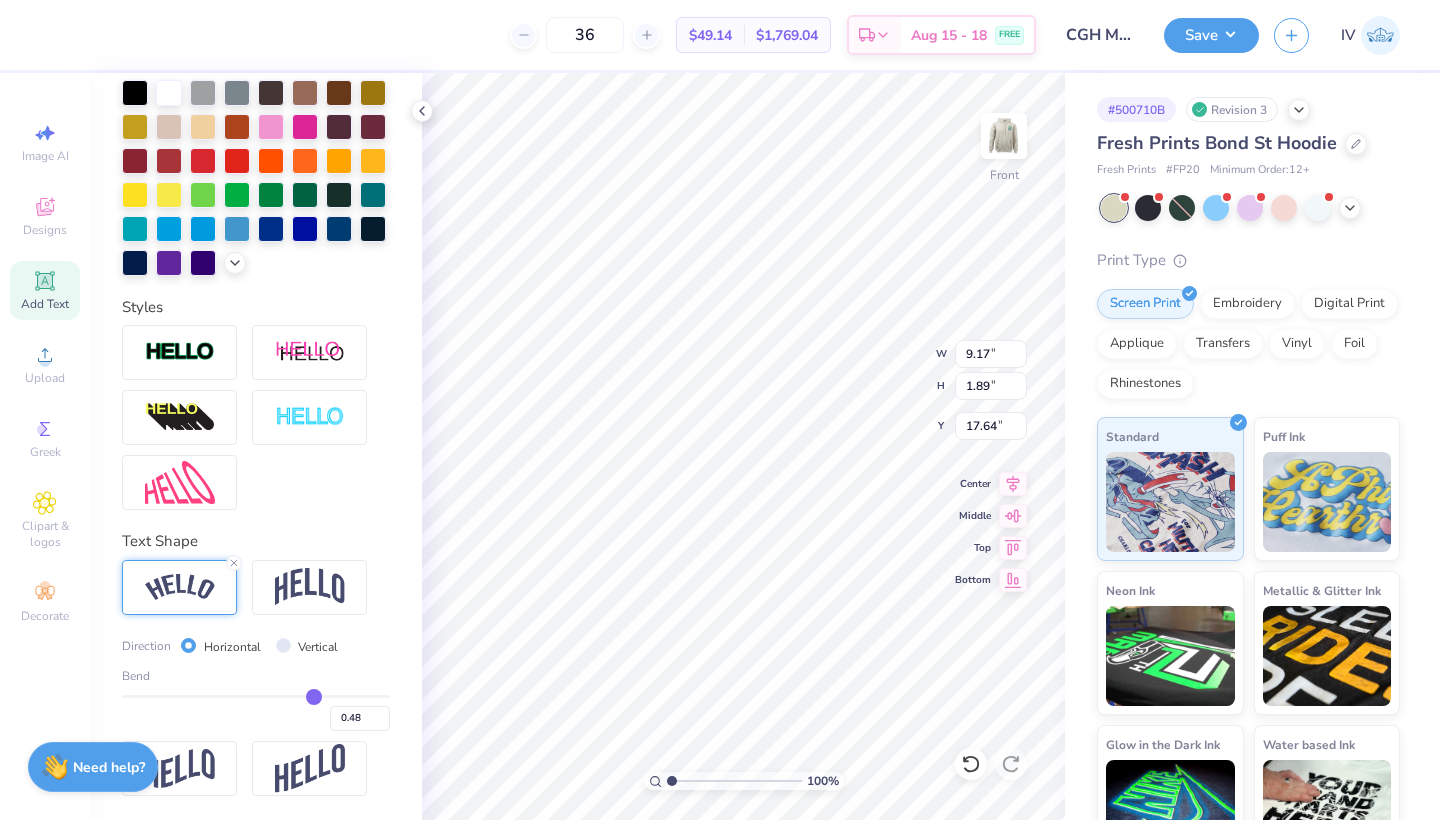 type on "0.46" 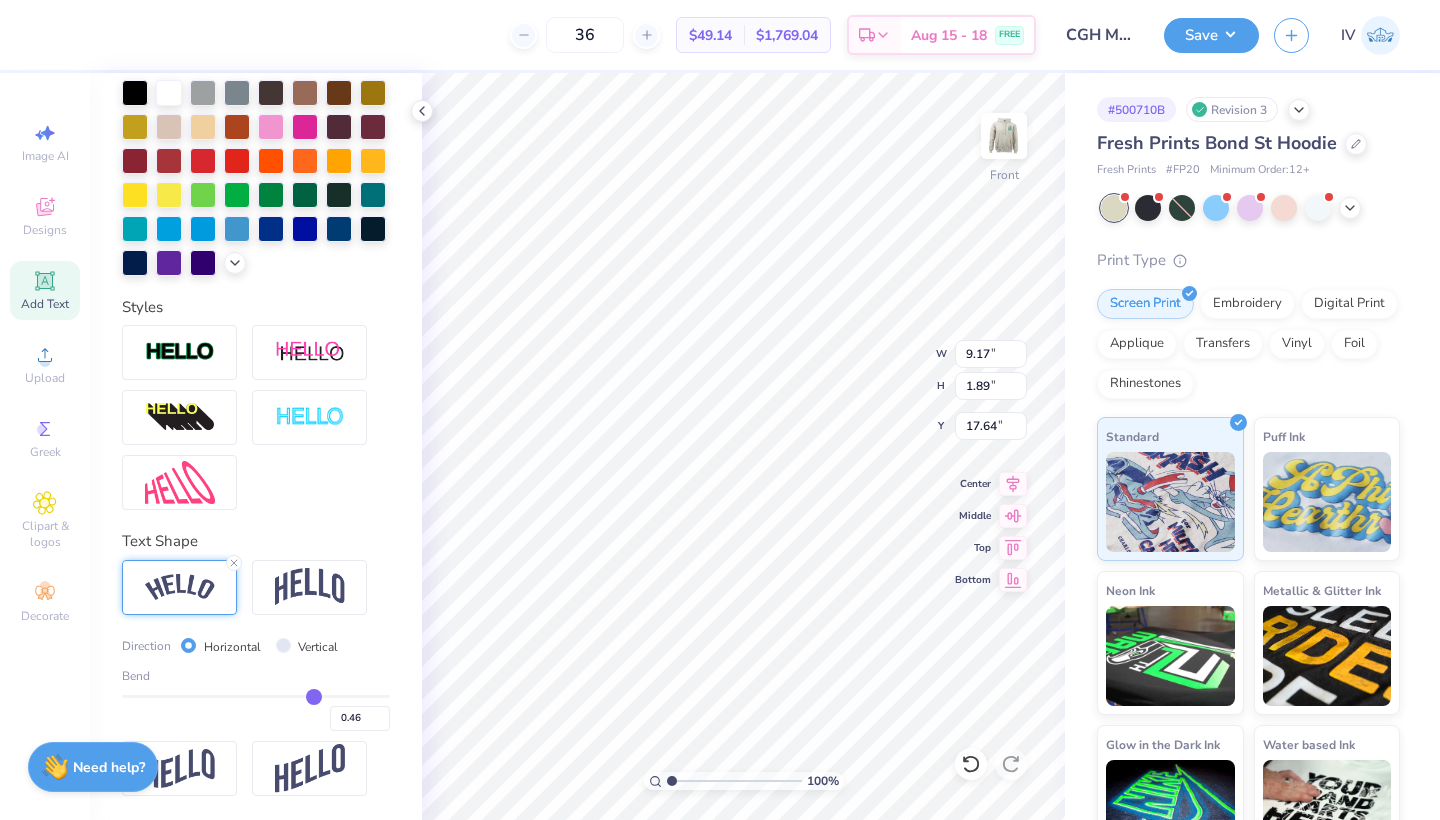 type on "0.42" 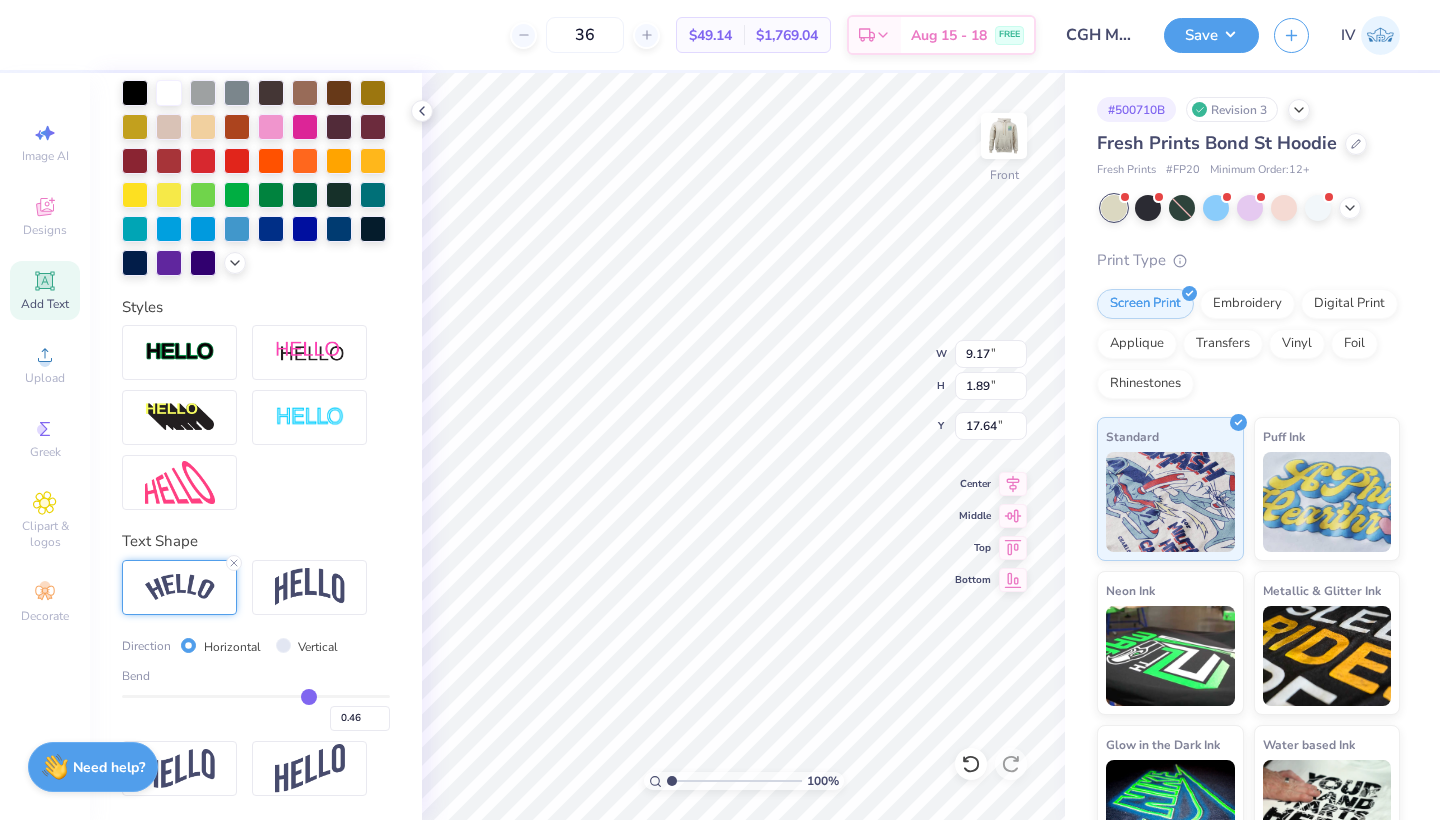 type on "0.42" 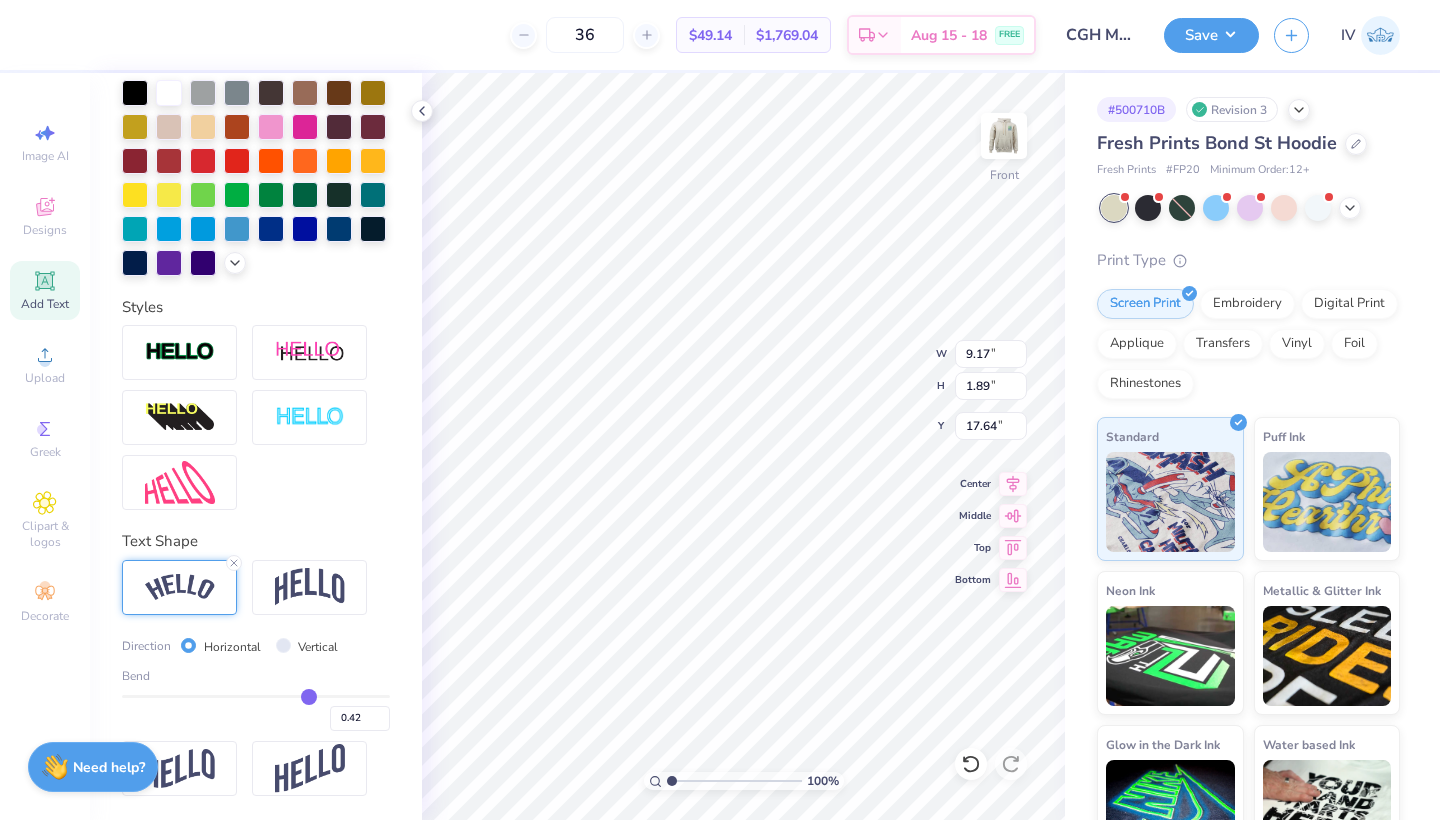 type on "0.37" 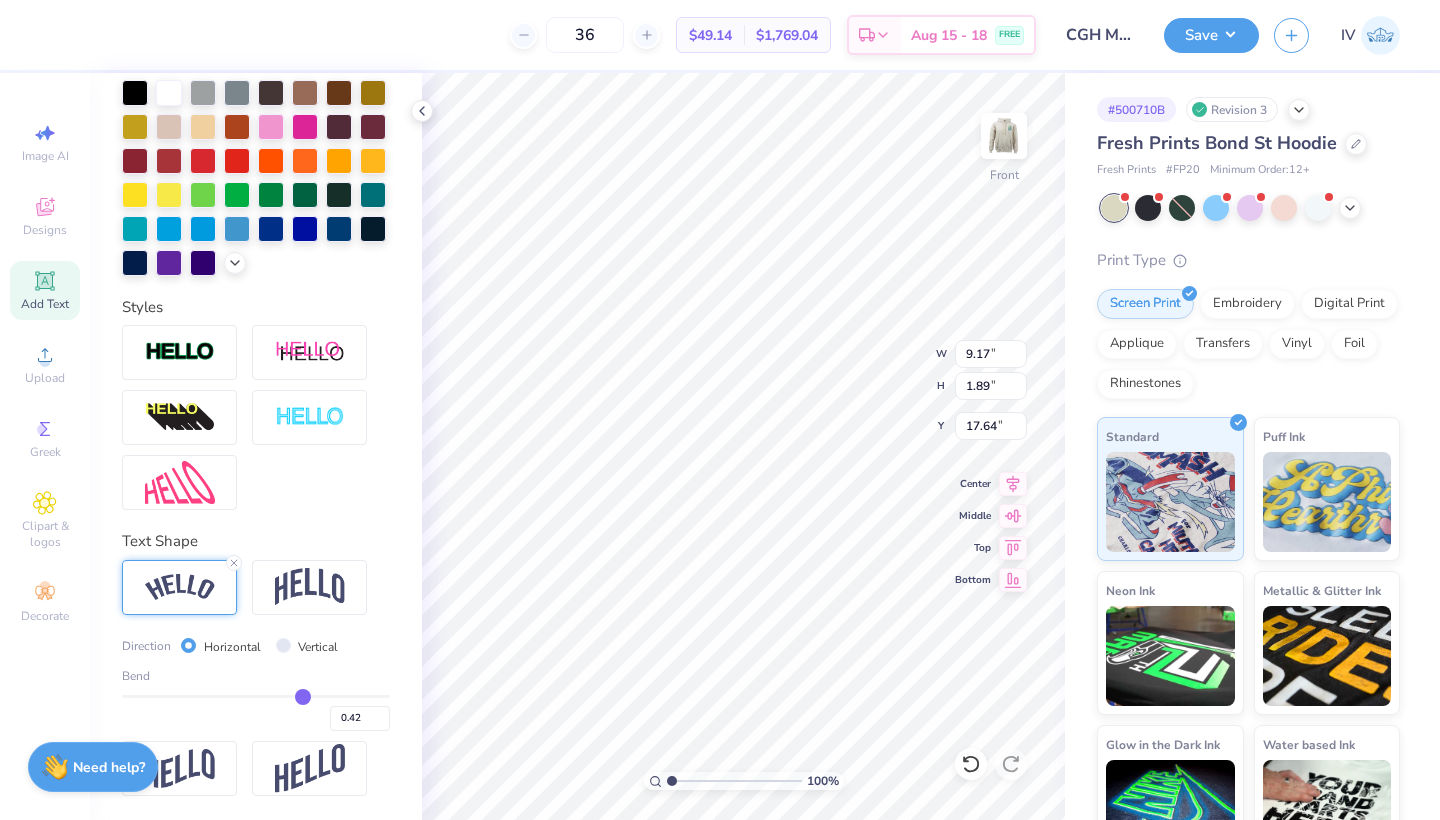 type on "0.37" 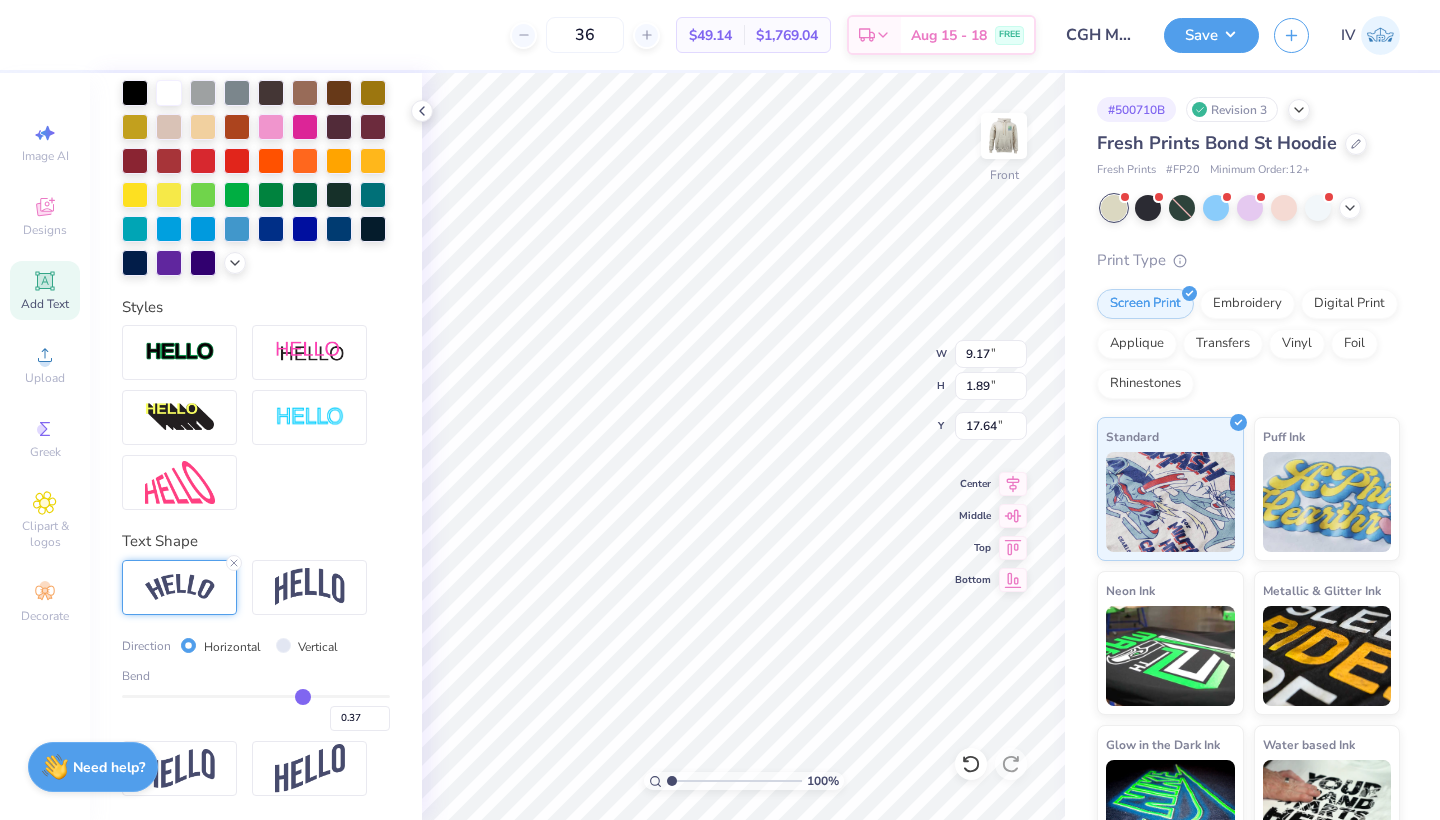 type on "0.32" 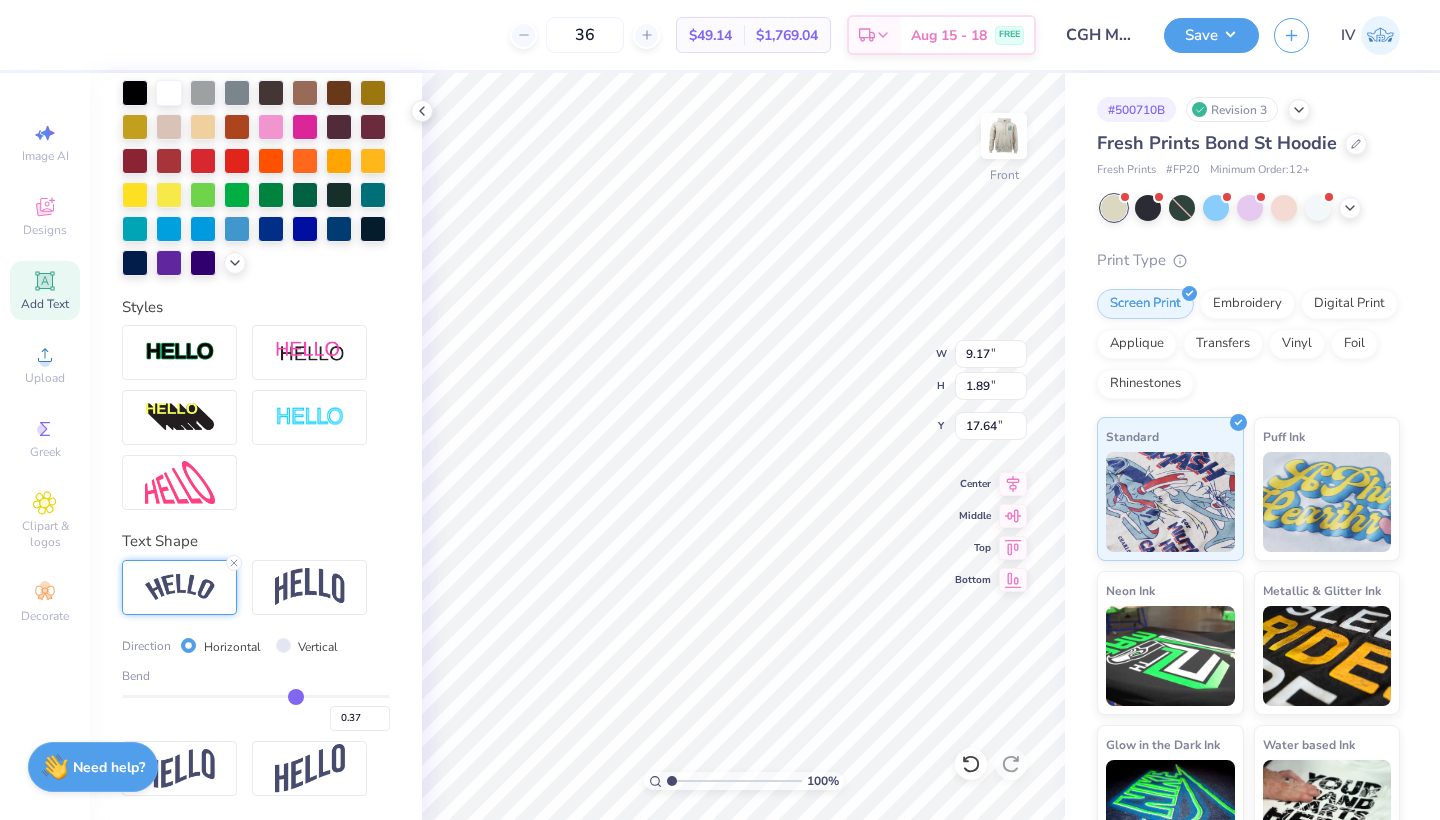 type on "0.32" 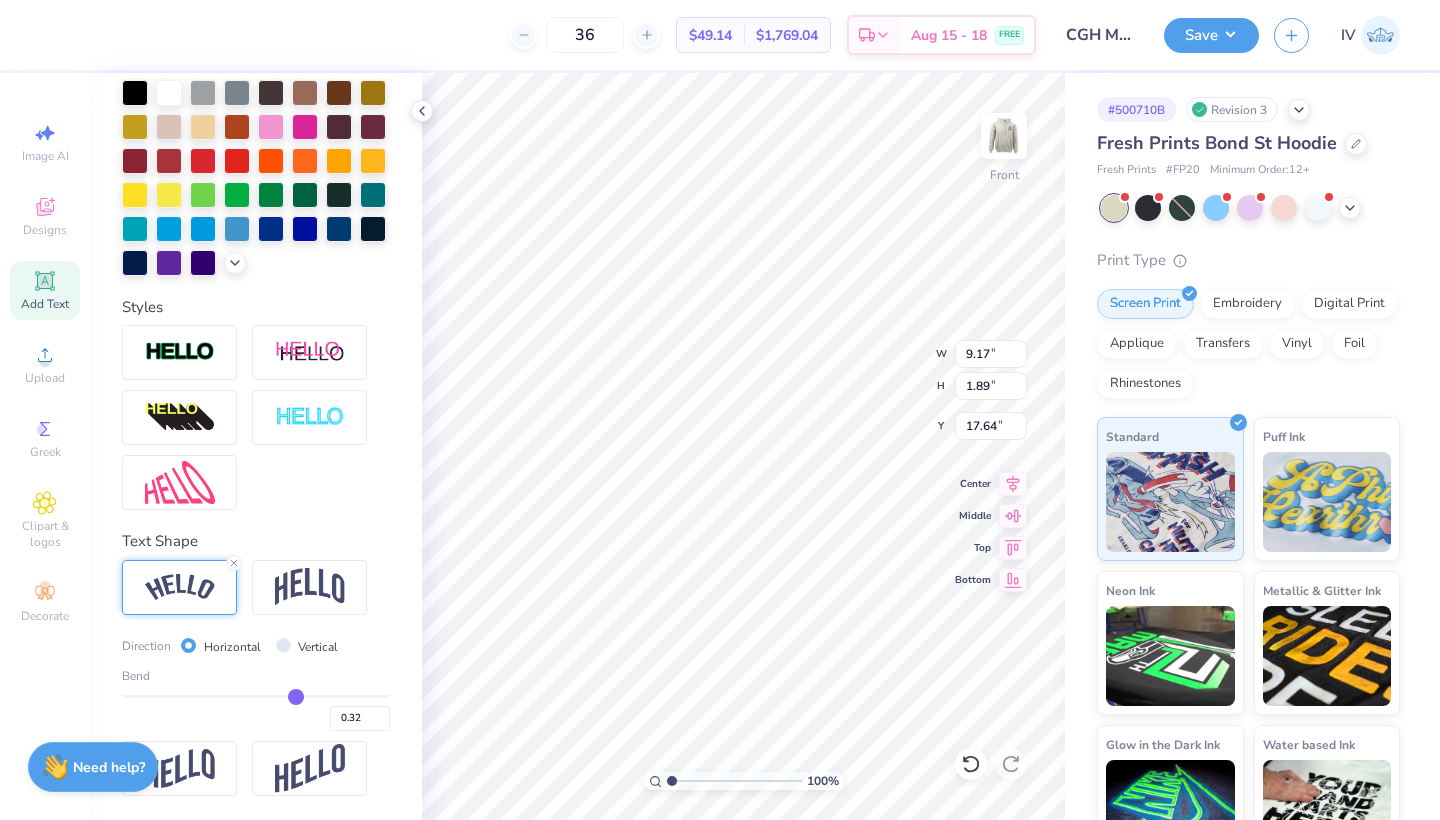 type on "0.26" 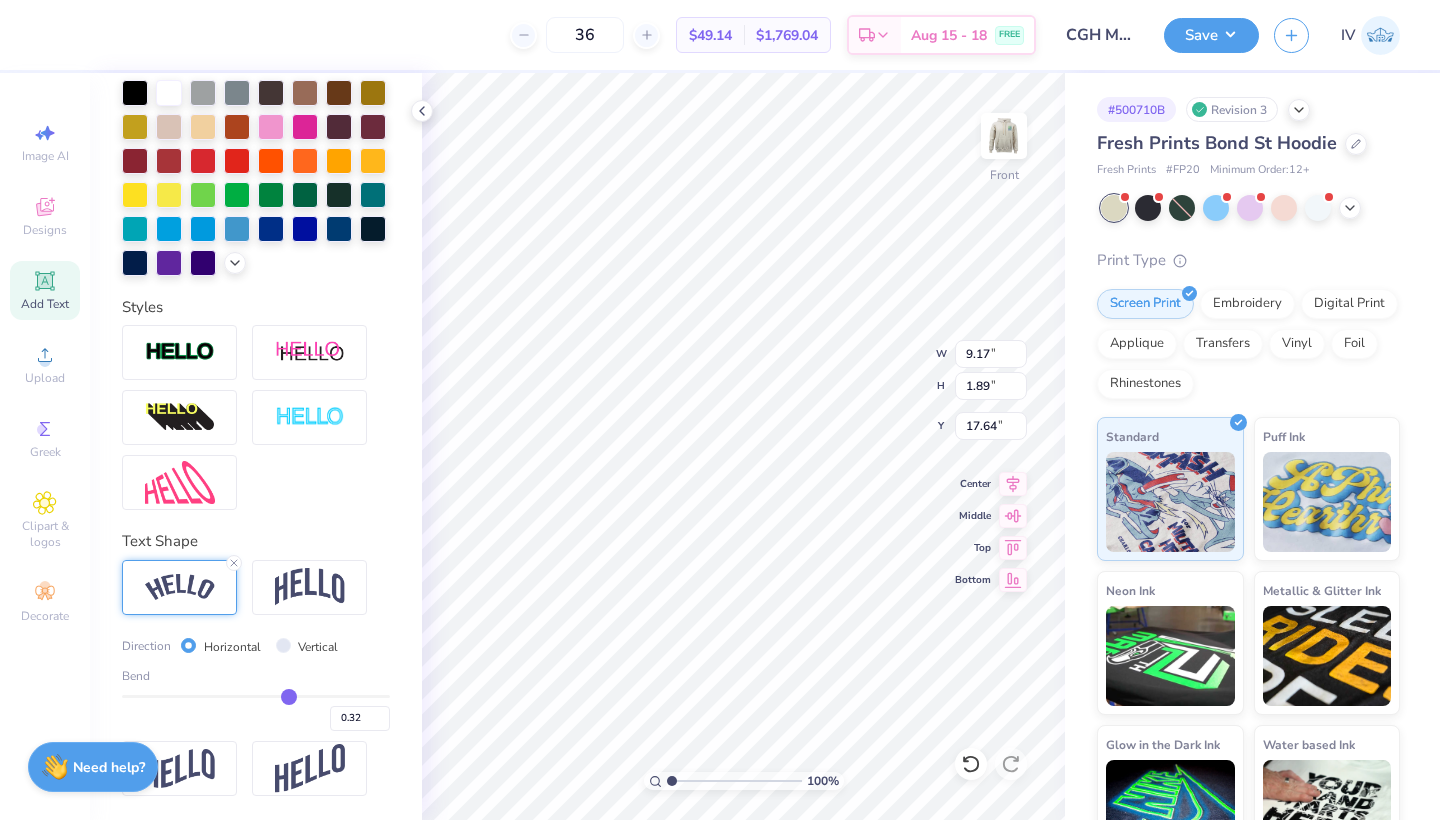 type on "0.26" 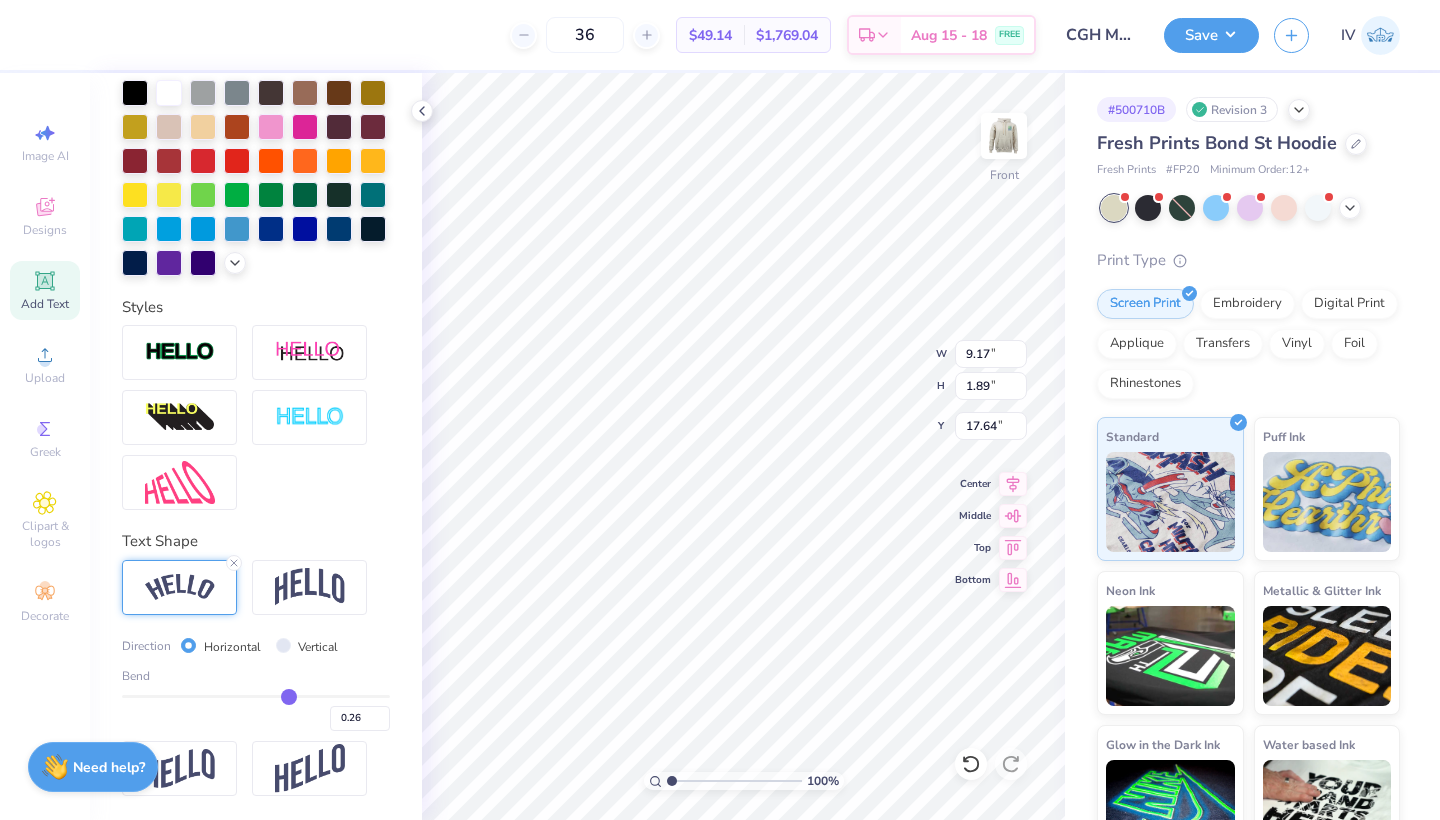 type on "0.2" 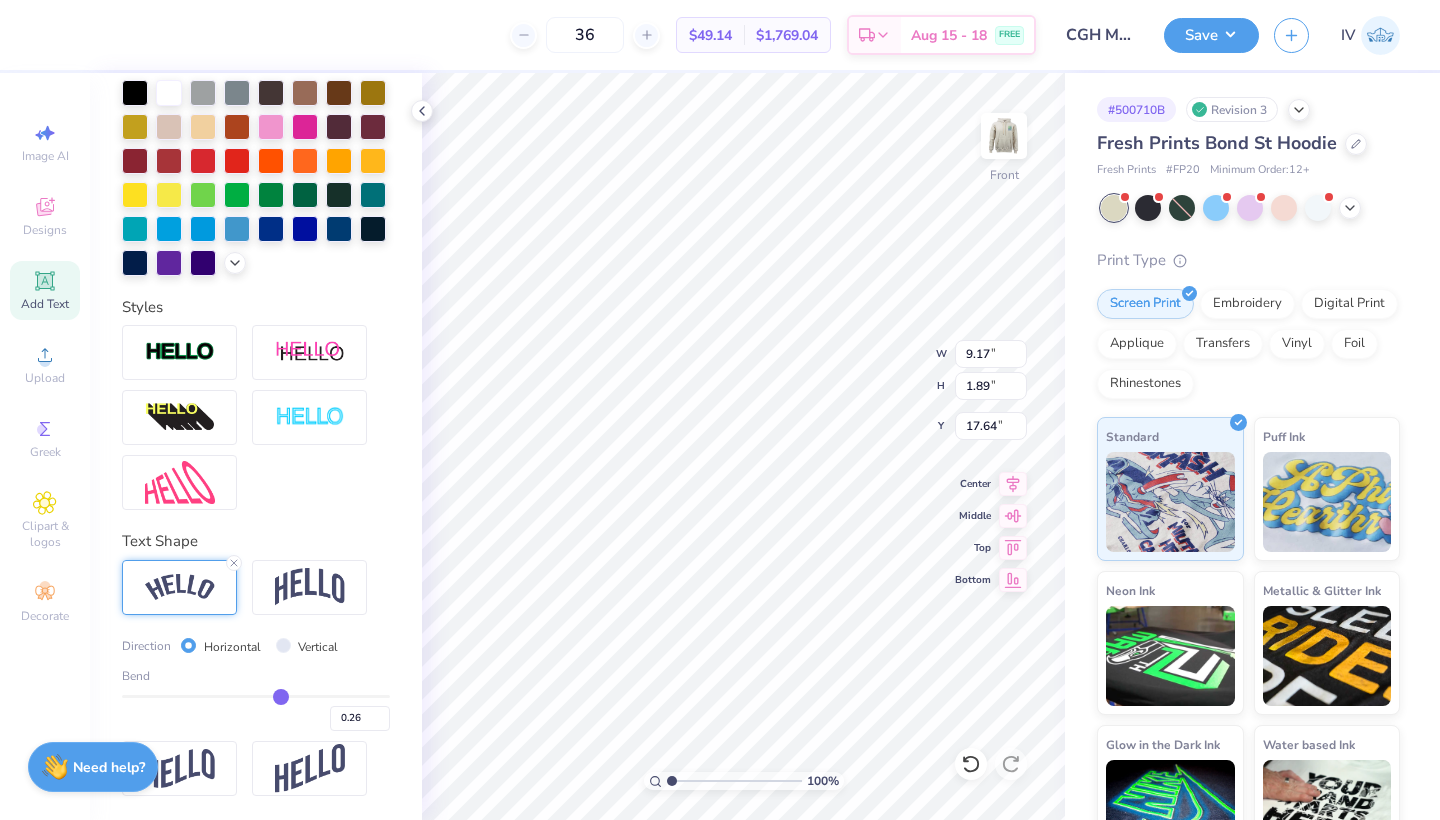 type on "0.20" 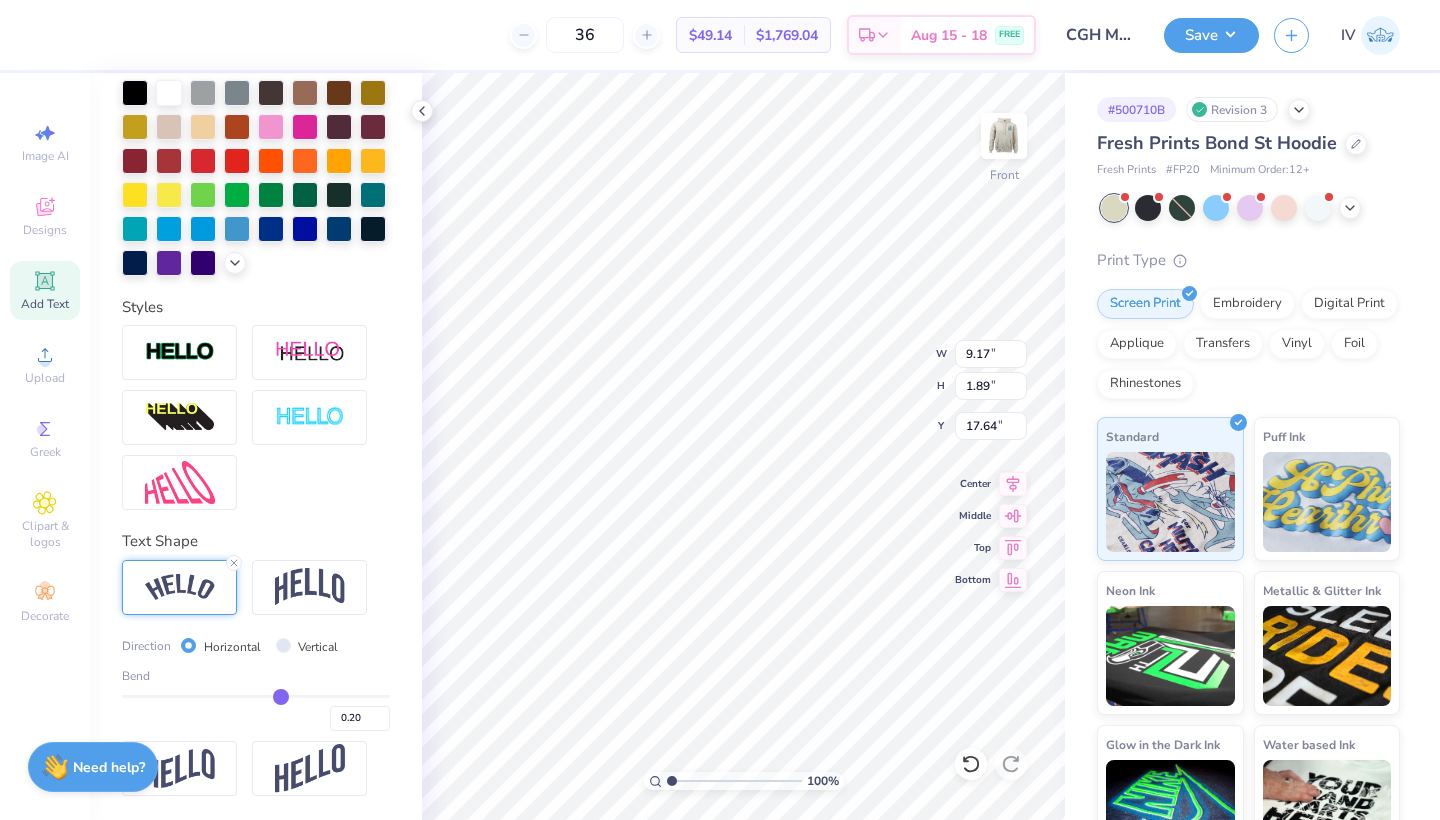 type on "0.13" 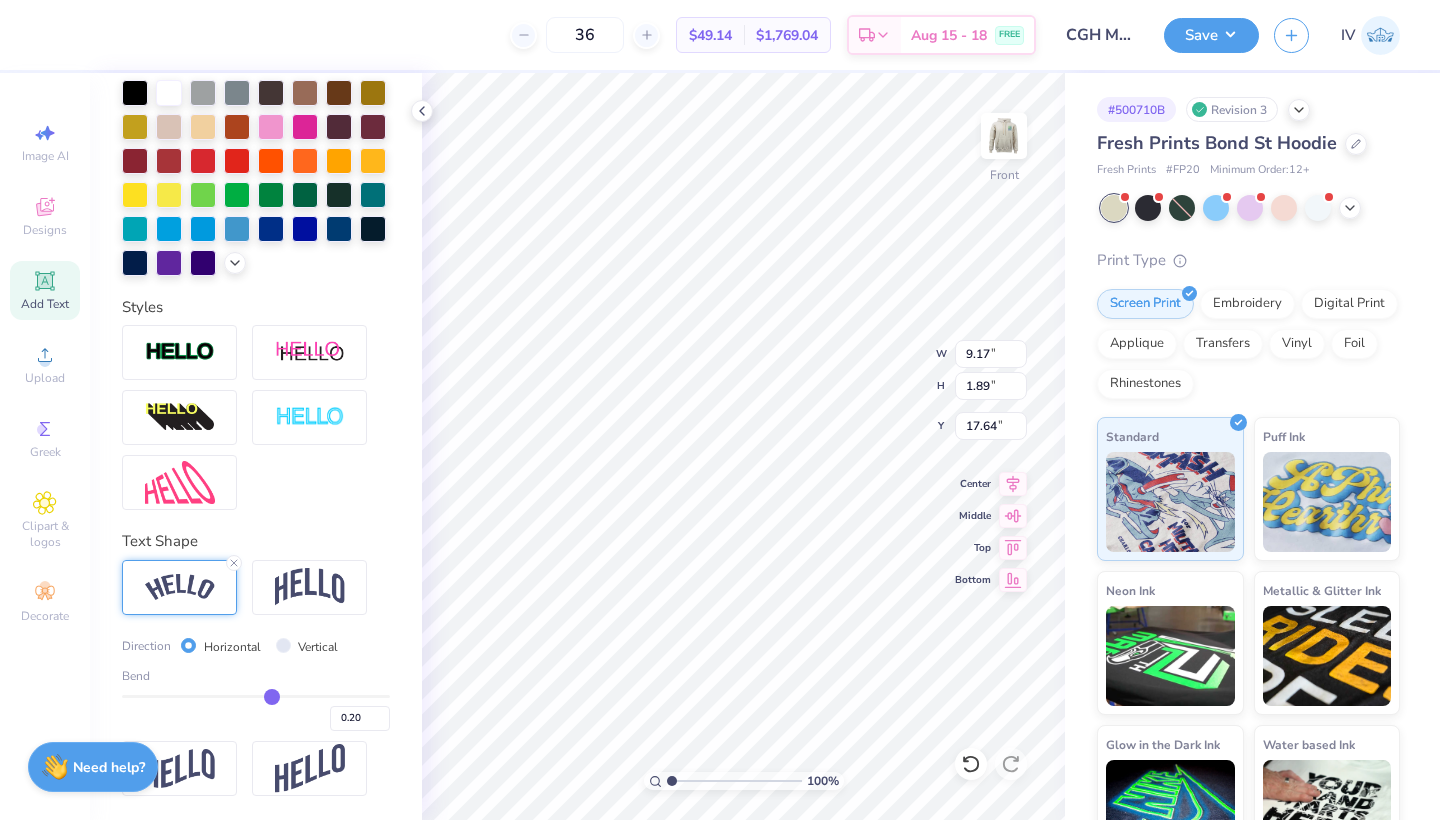 type on "0.13" 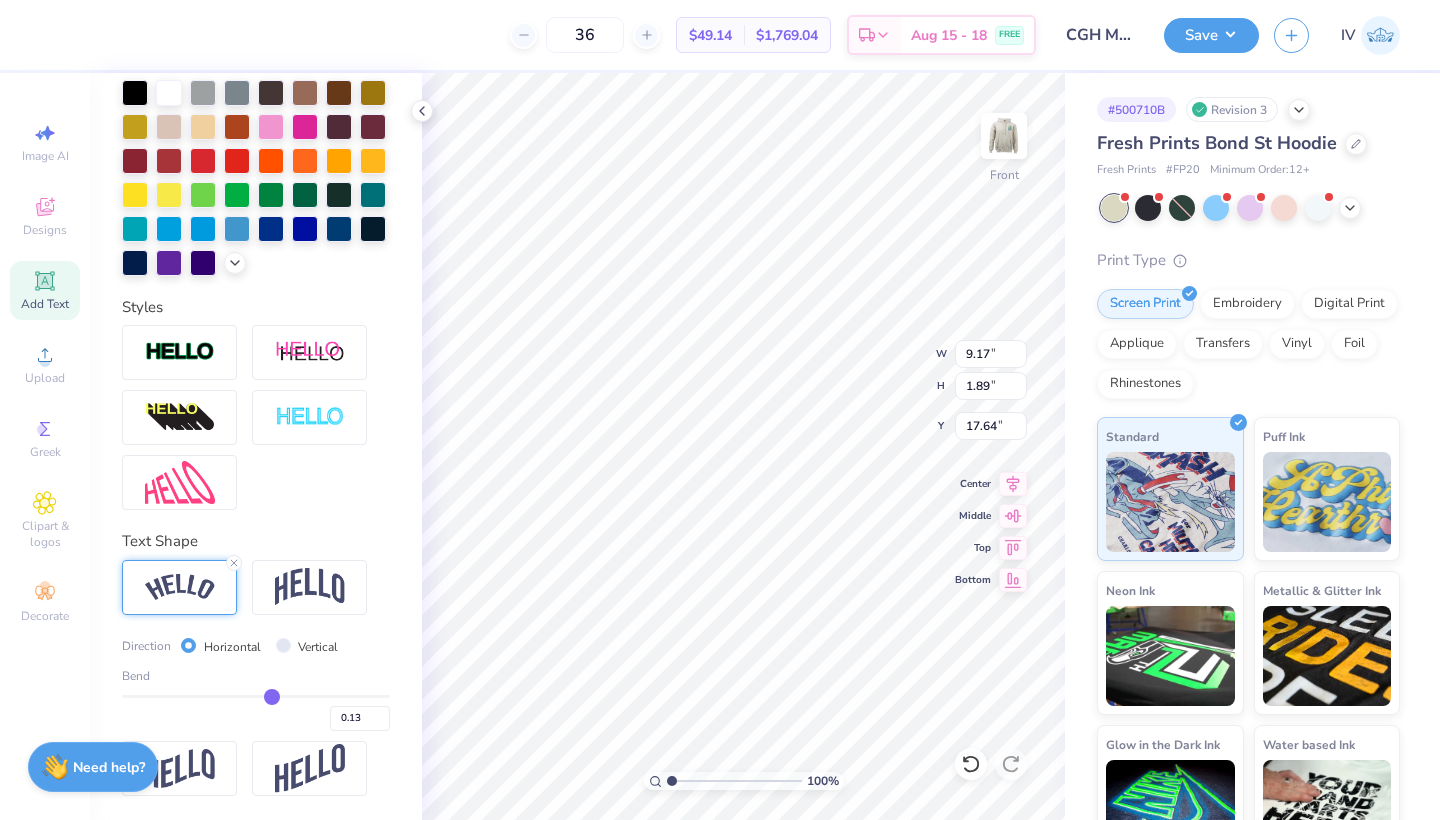 type on "0.06" 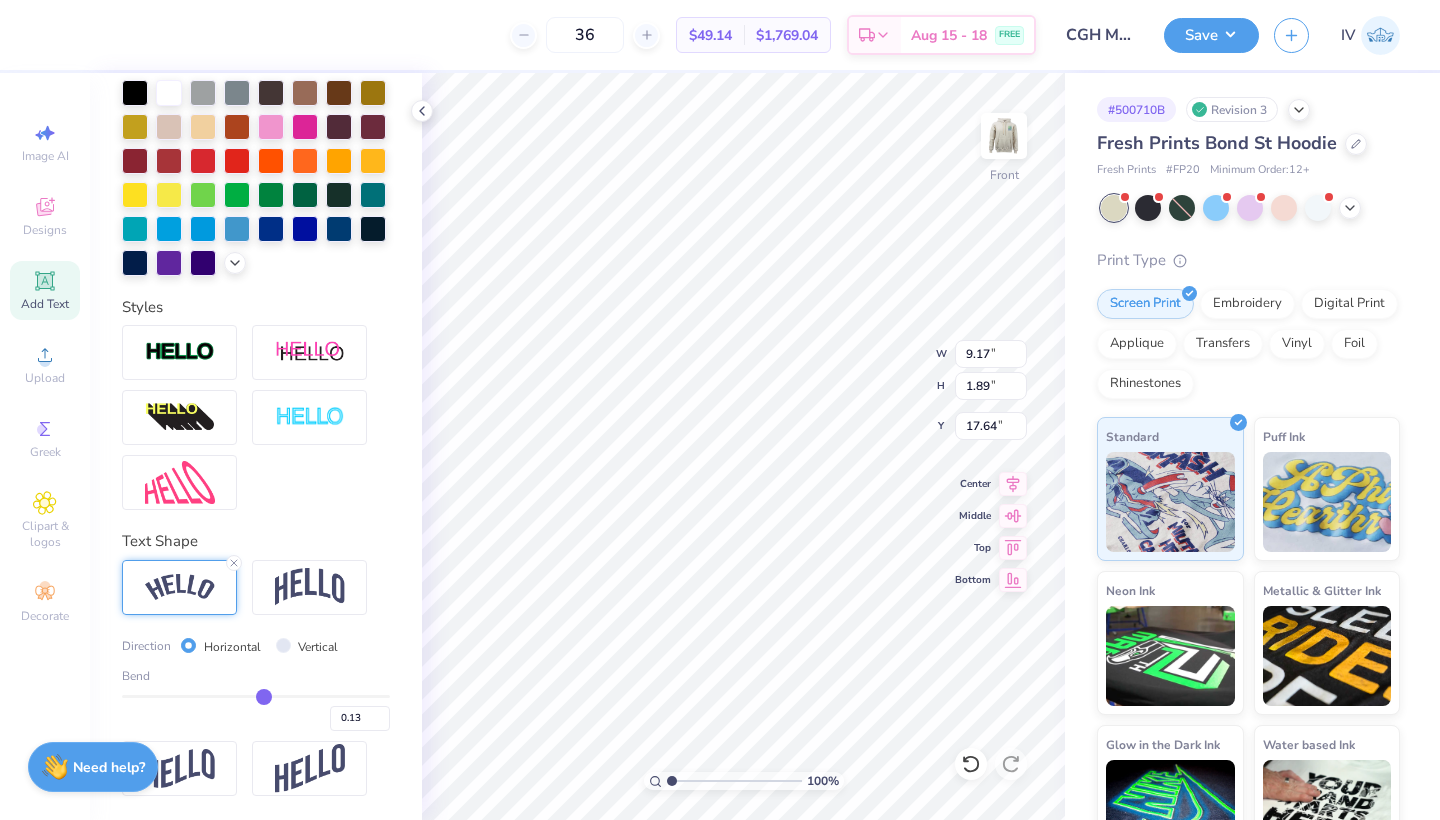 type on "0.06" 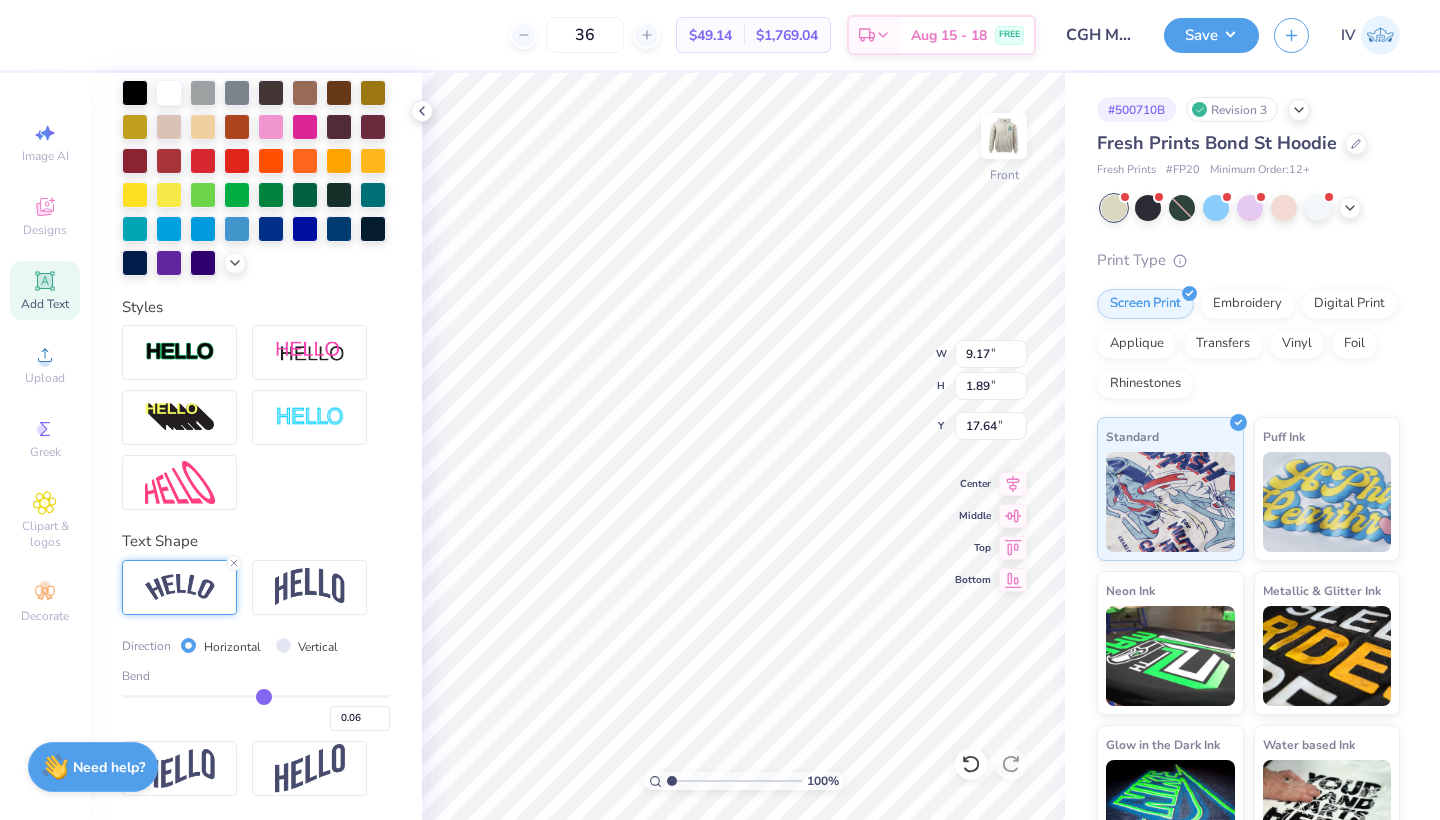 type on "0" 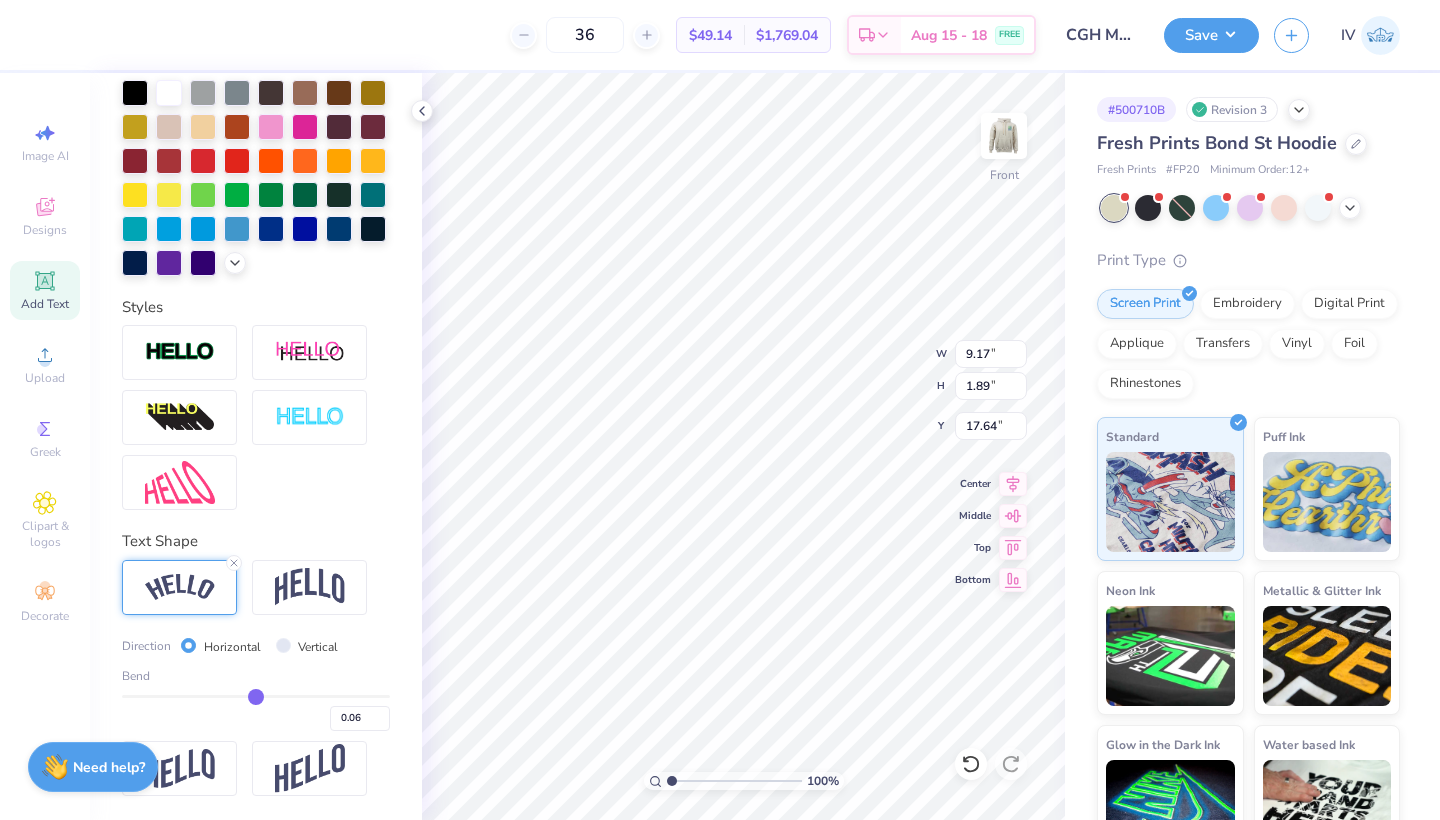 type on "0.00" 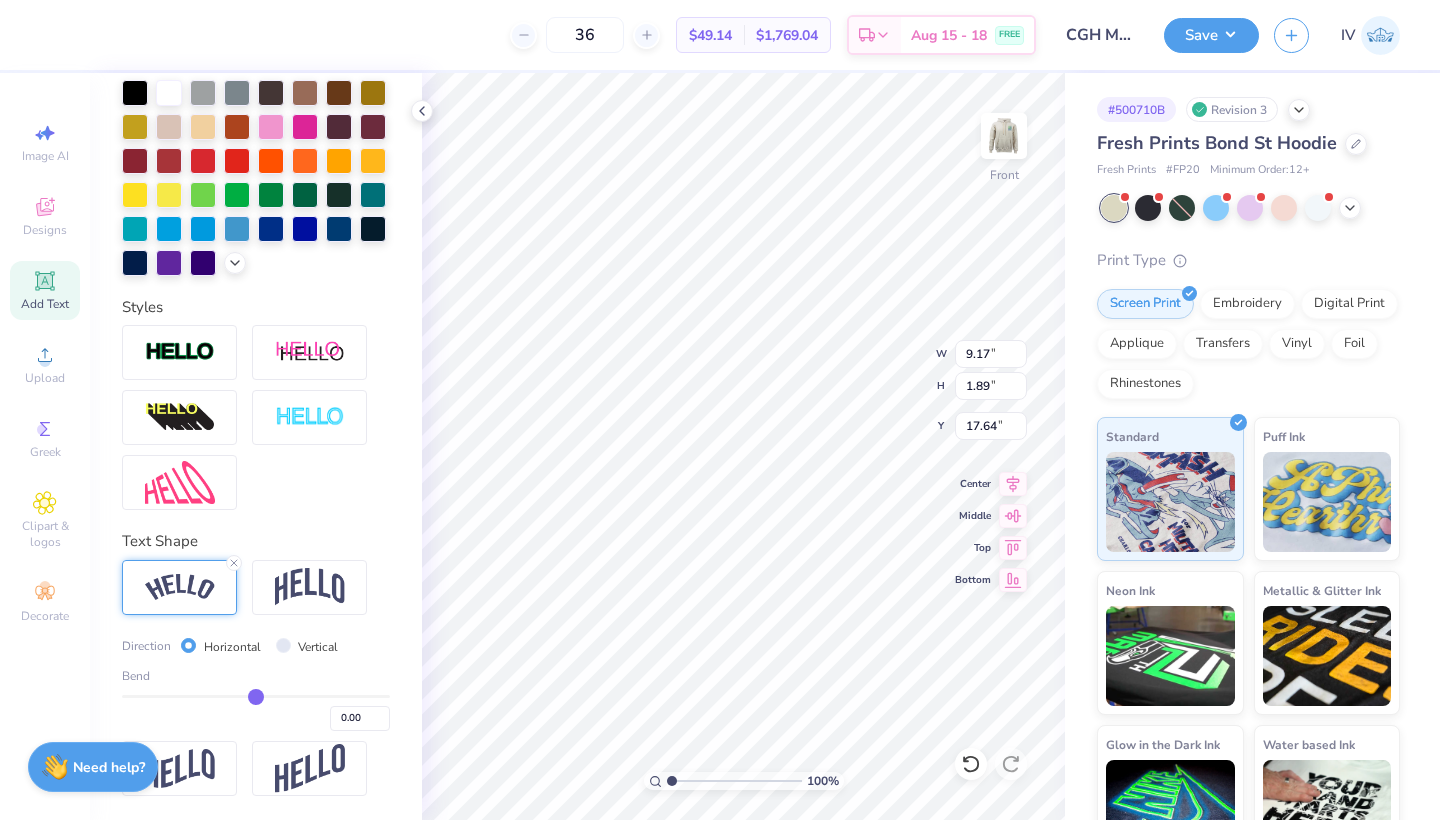 type on "-0.04" 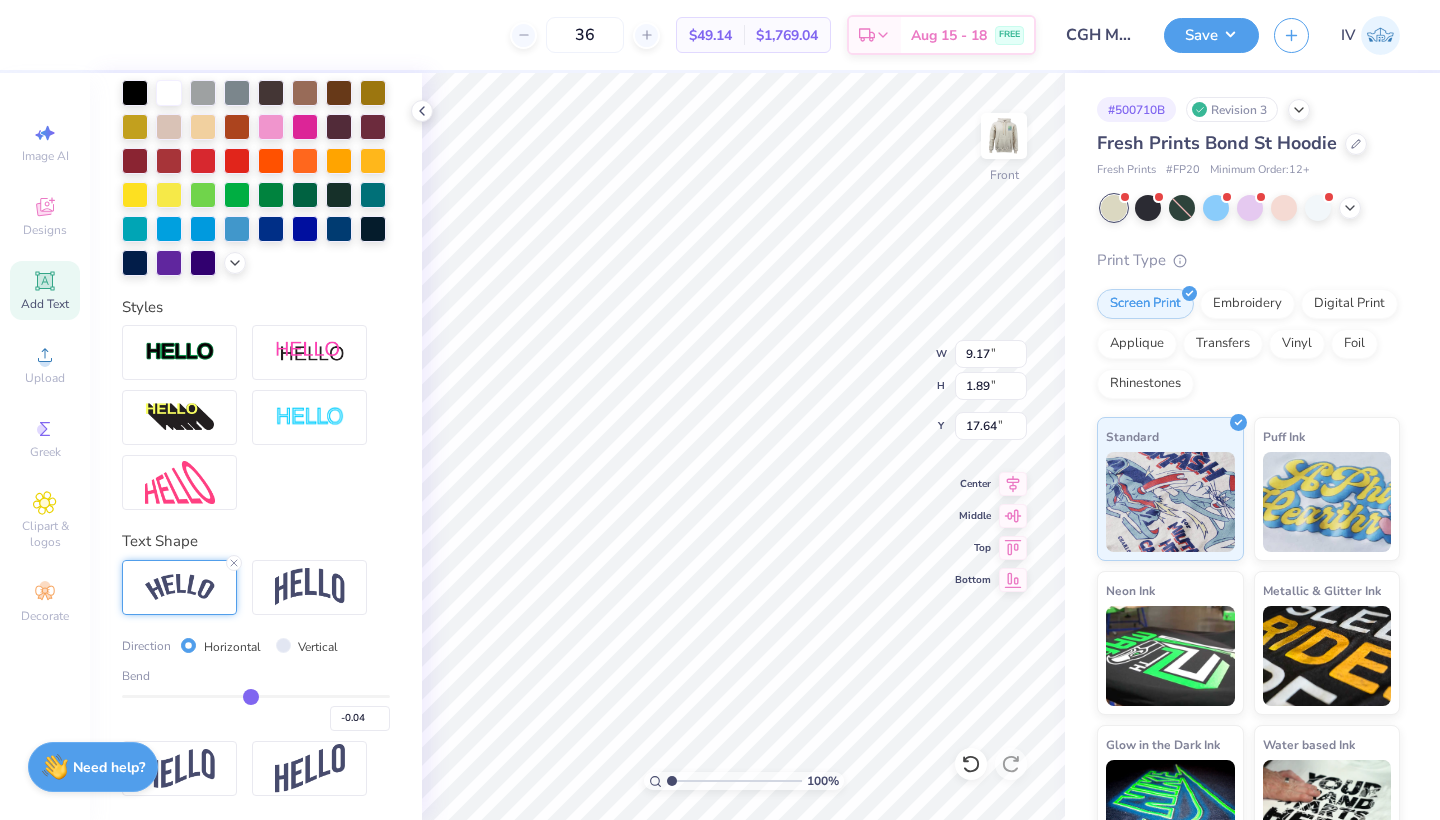 type on "-0.08" 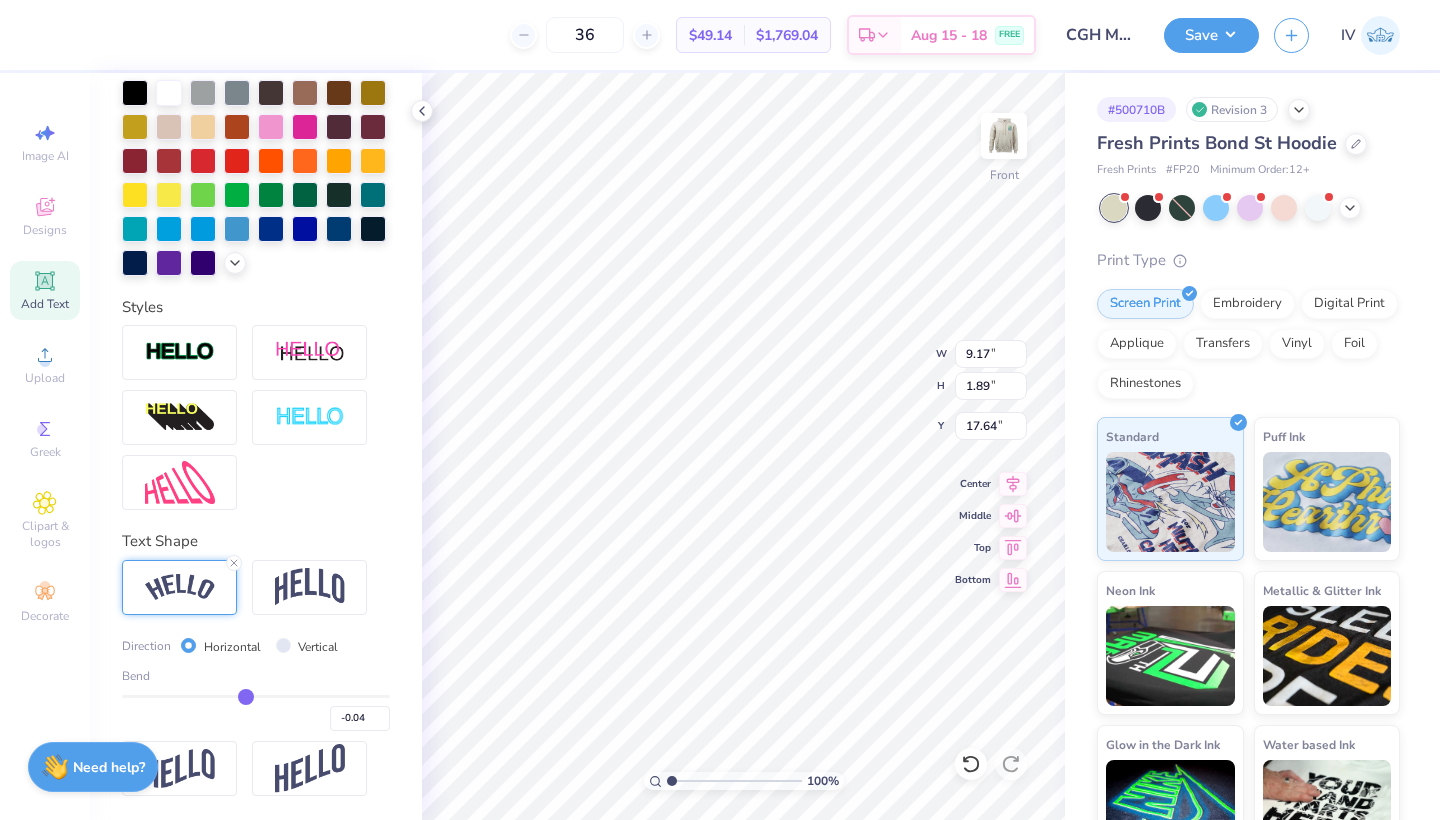 type on "-0.08" 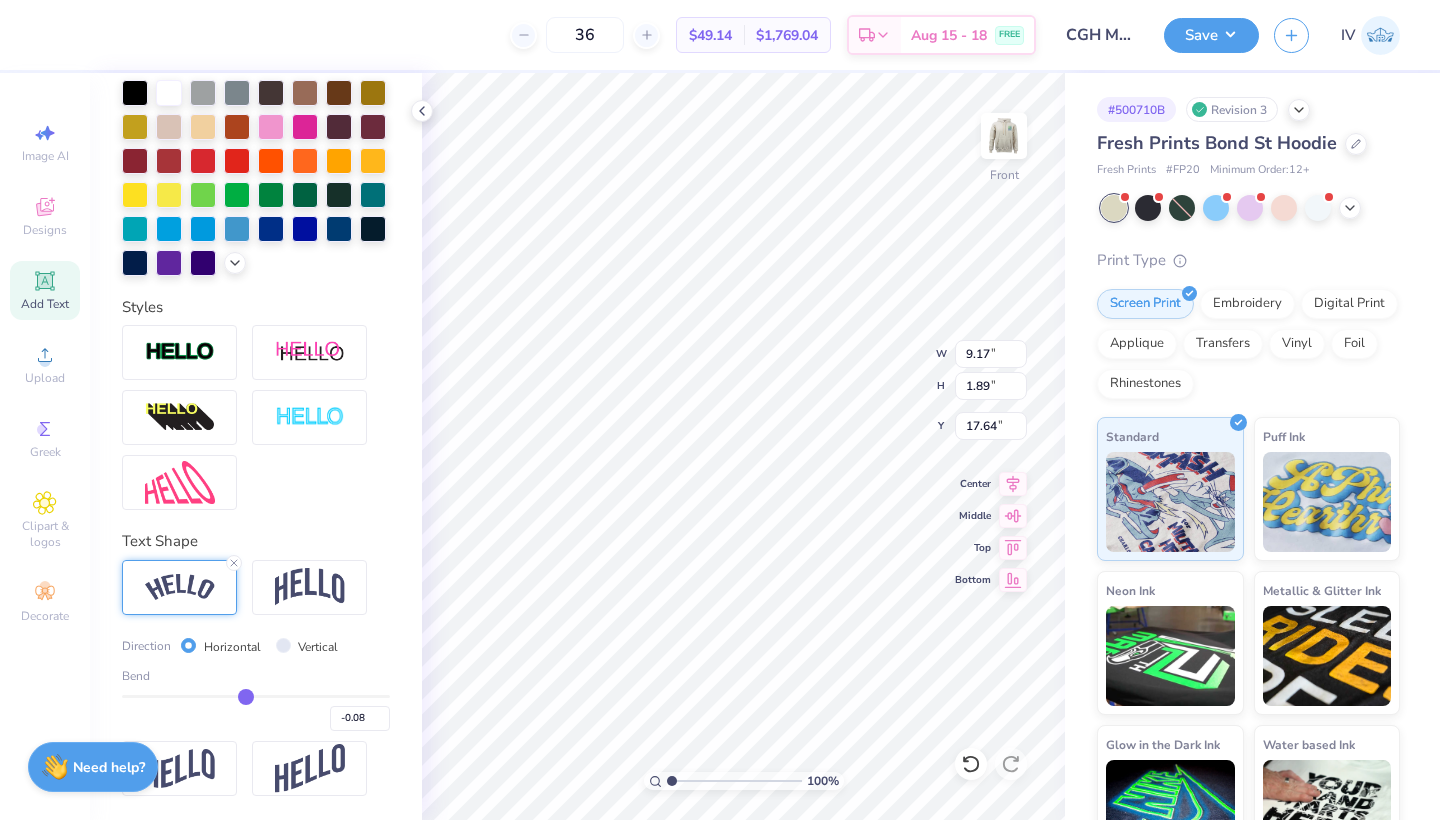 type on "-0.12" 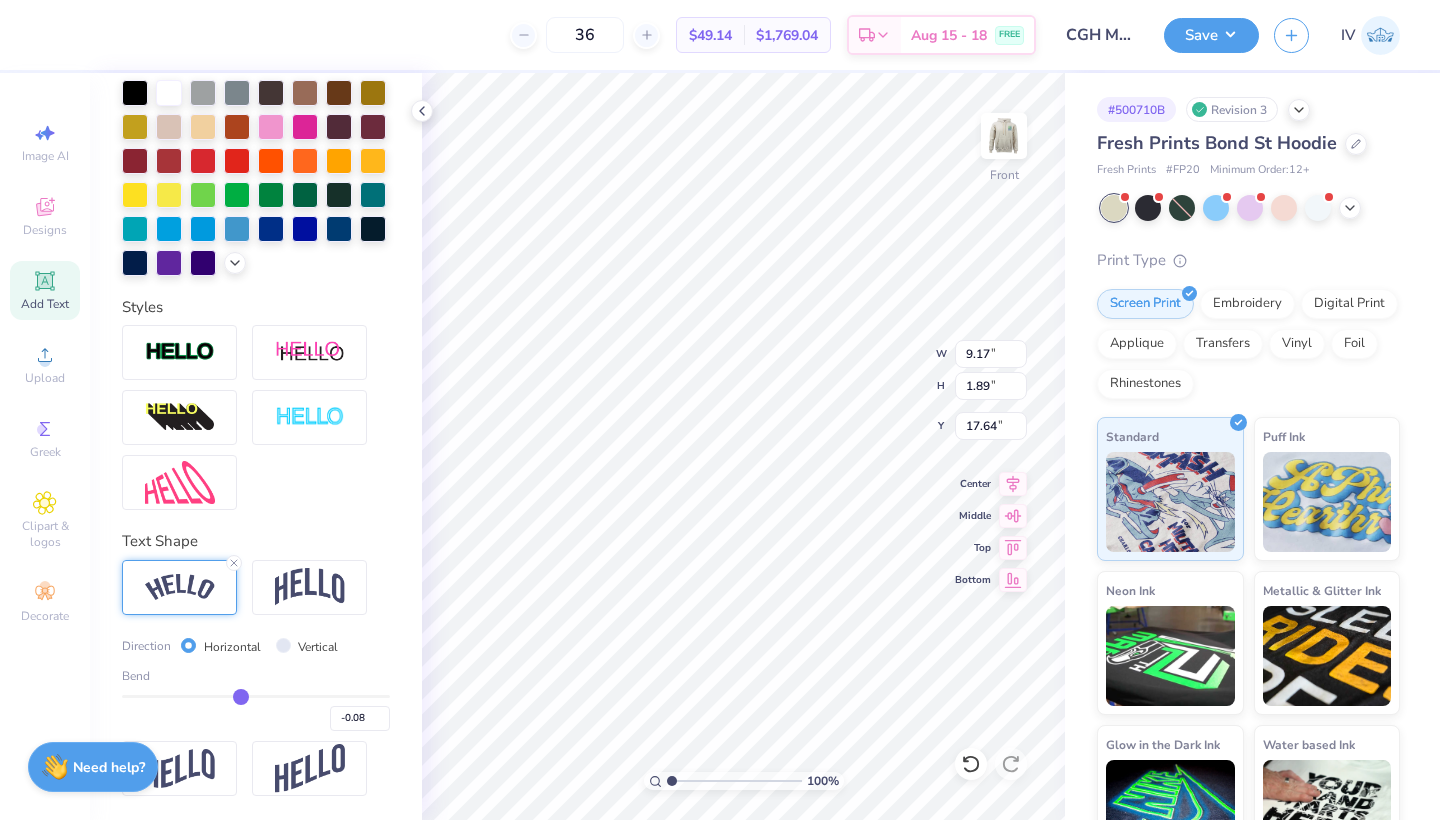 type on "-0.12" 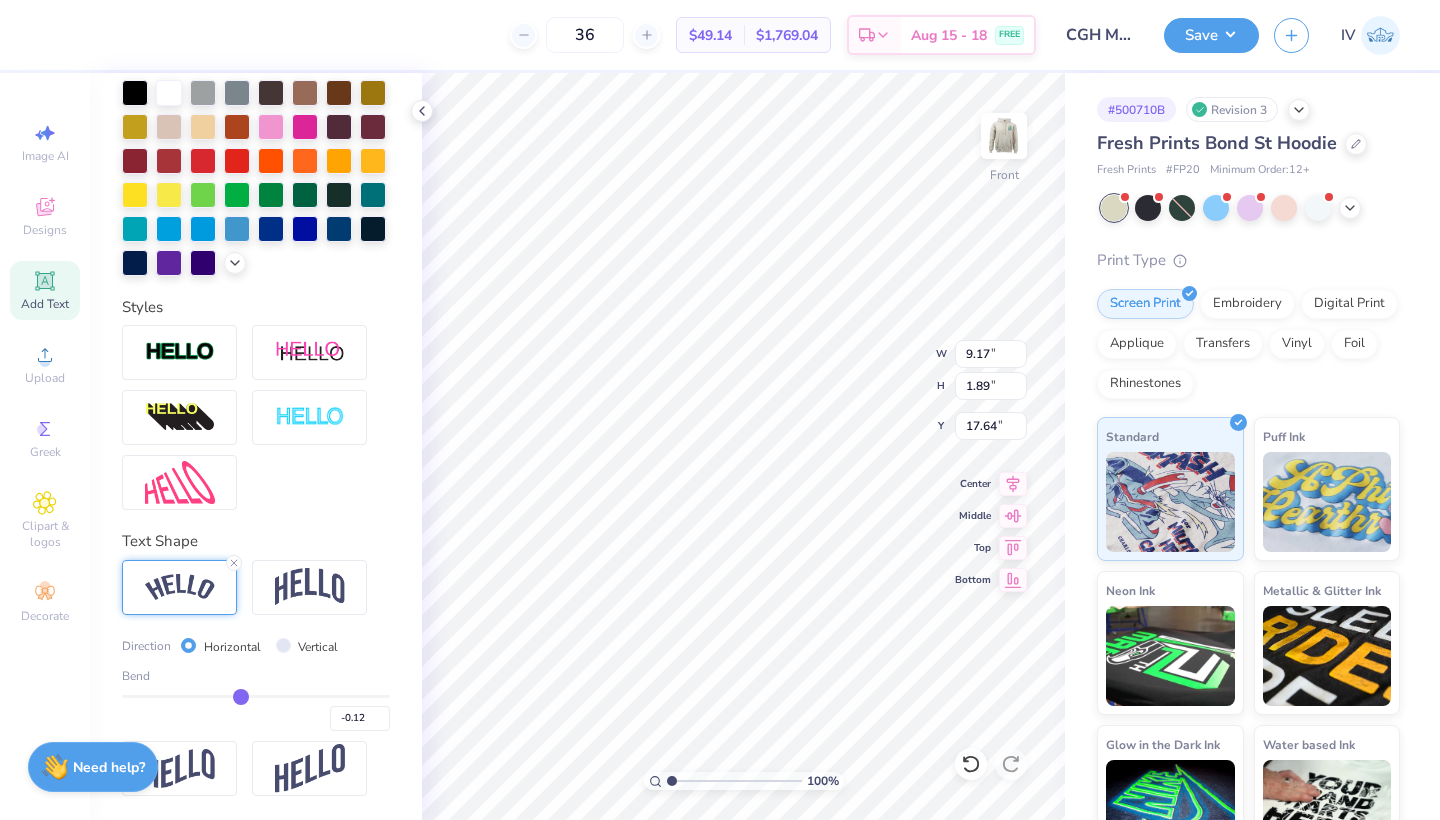 type on "-0.16" 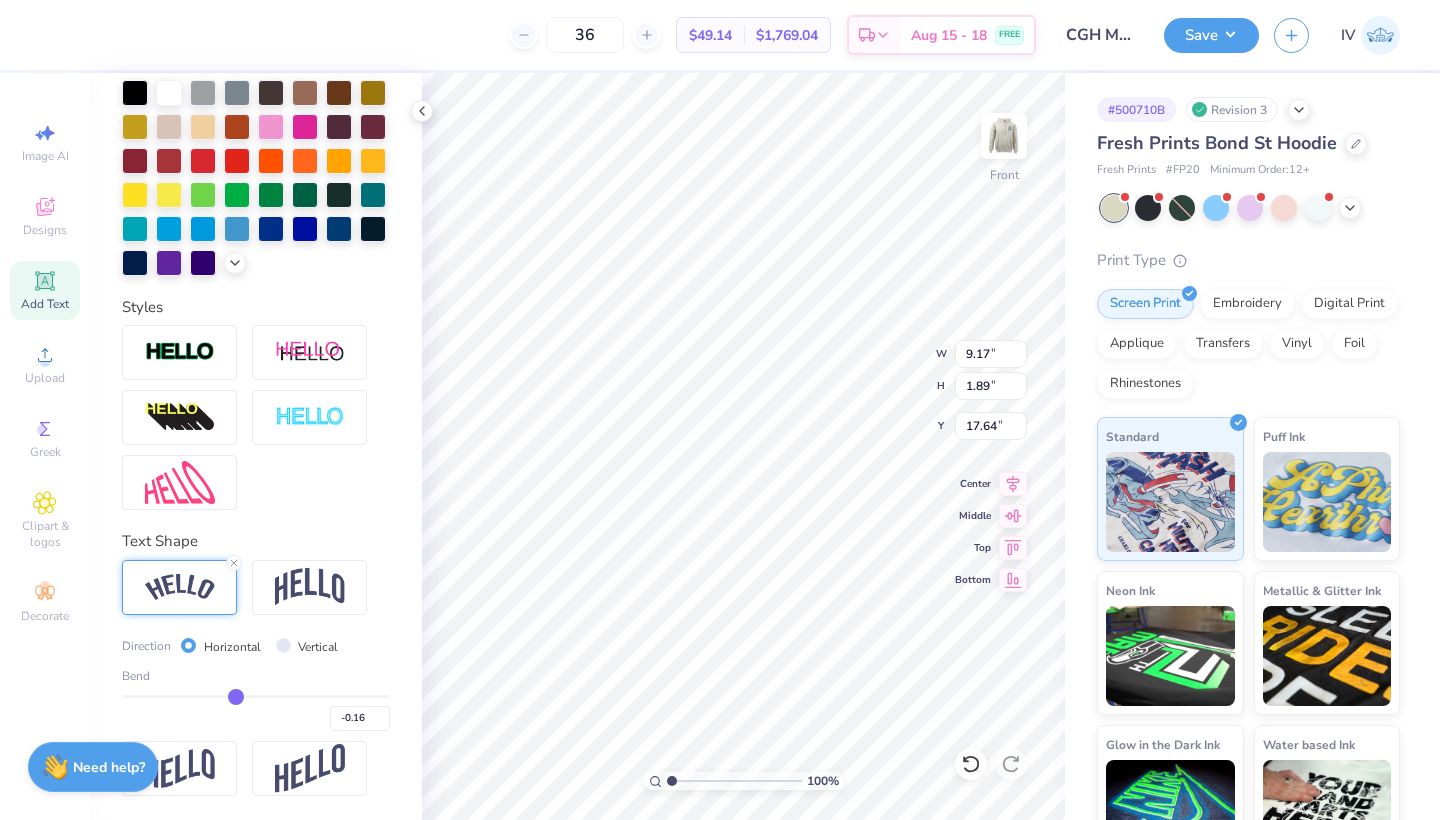 type on "-0.19" 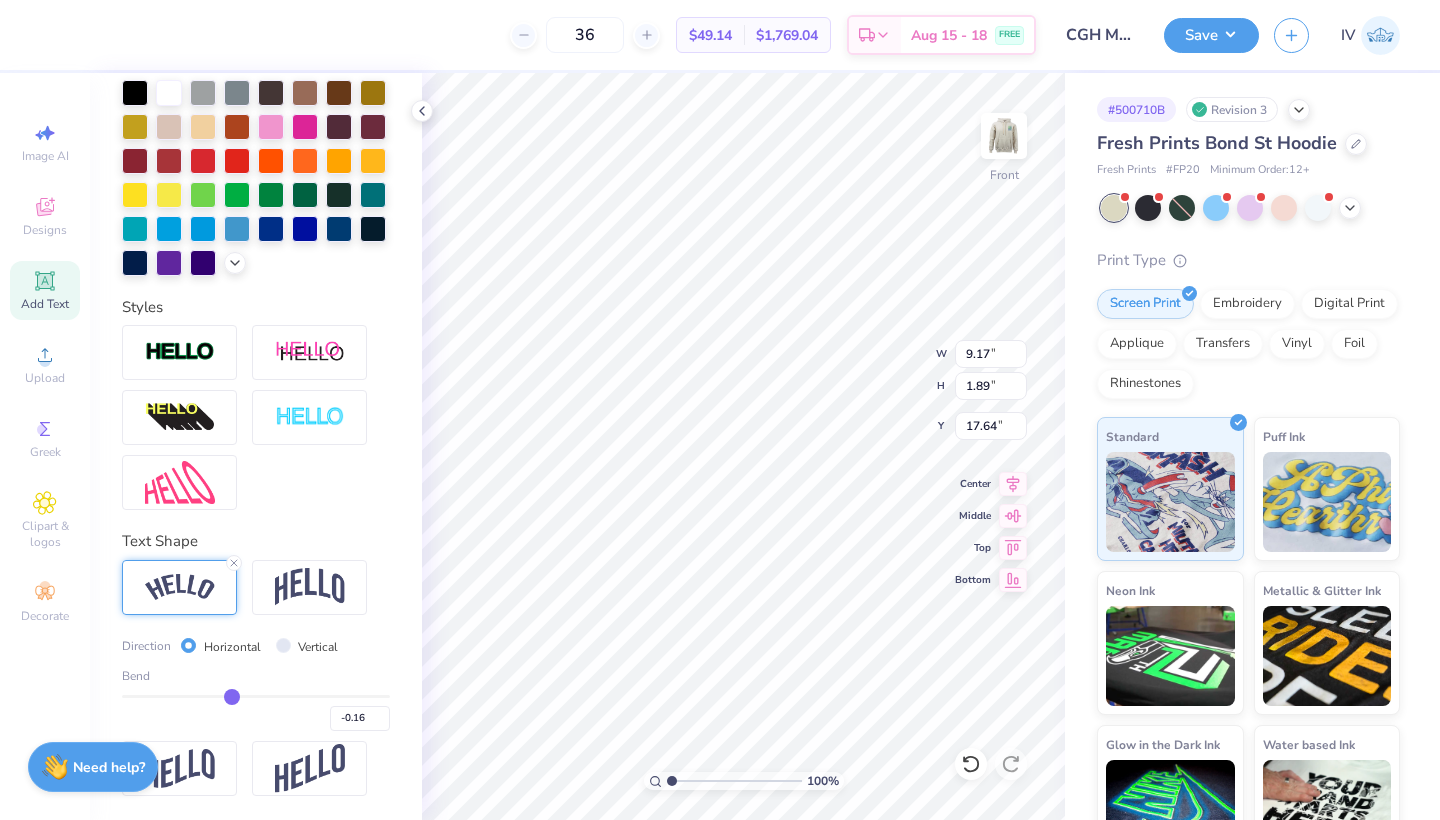 type on "-0.19" 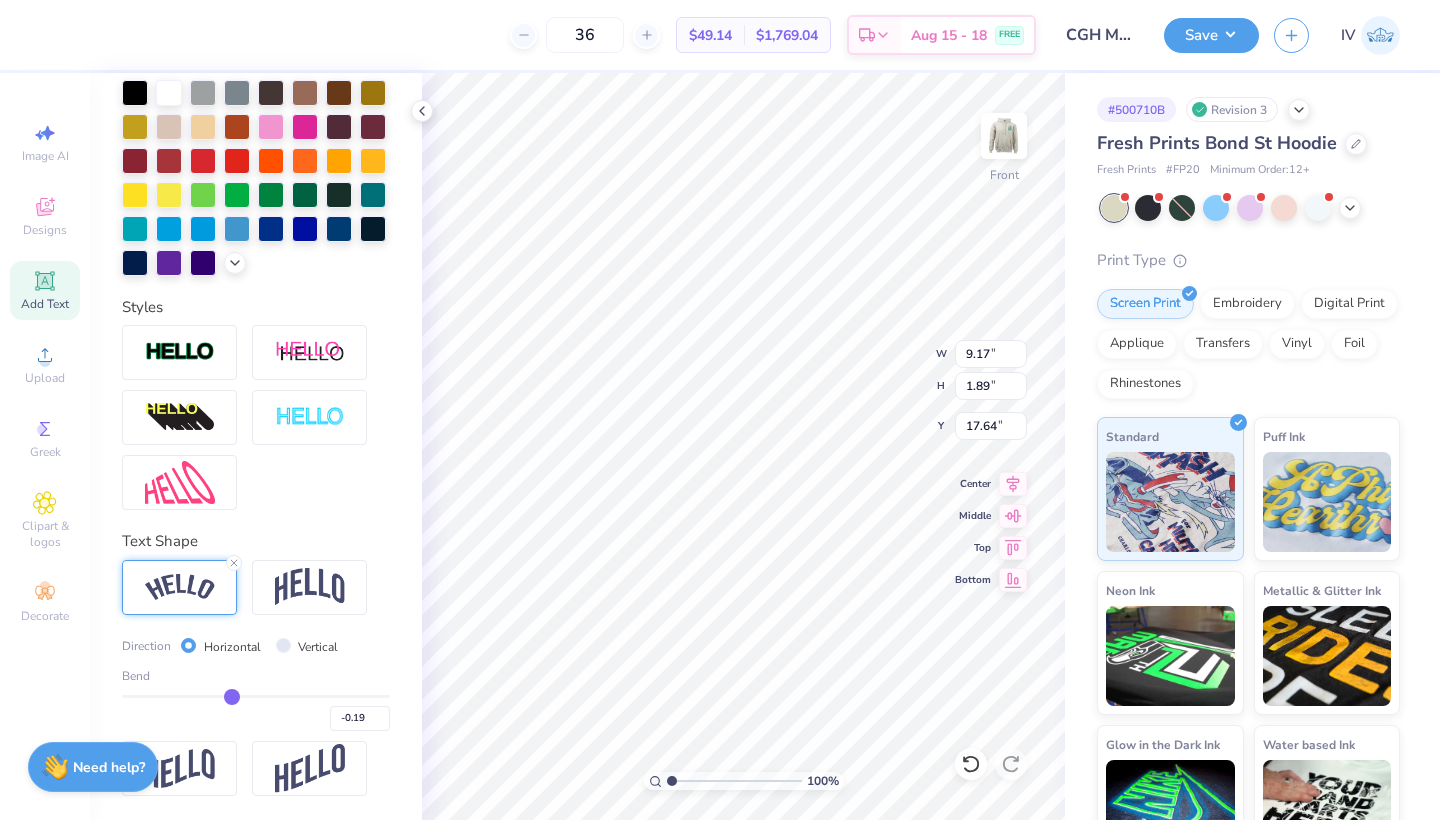 type on "-0.22" 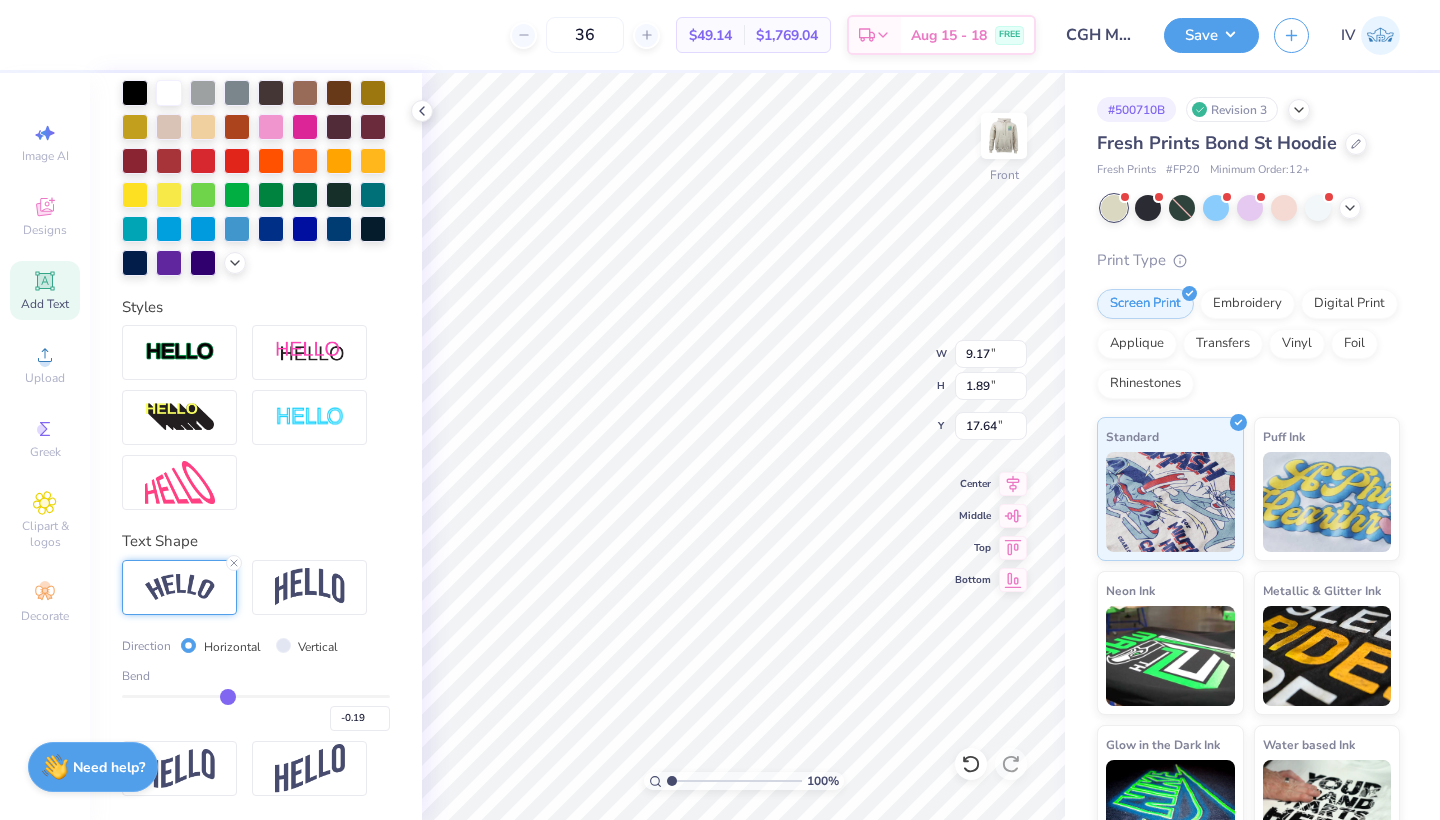 type on "-0.22" 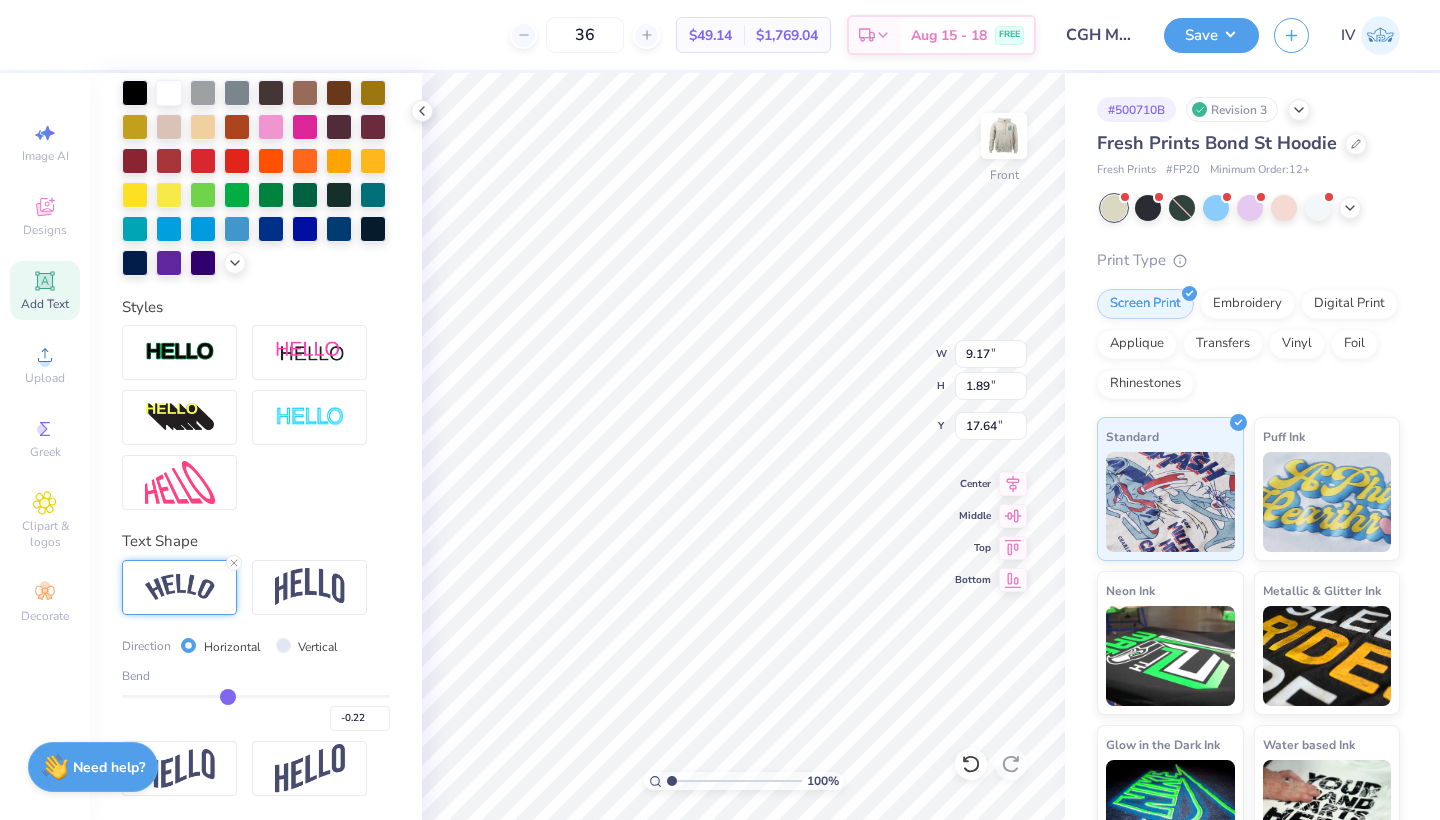 type on "-0.25" 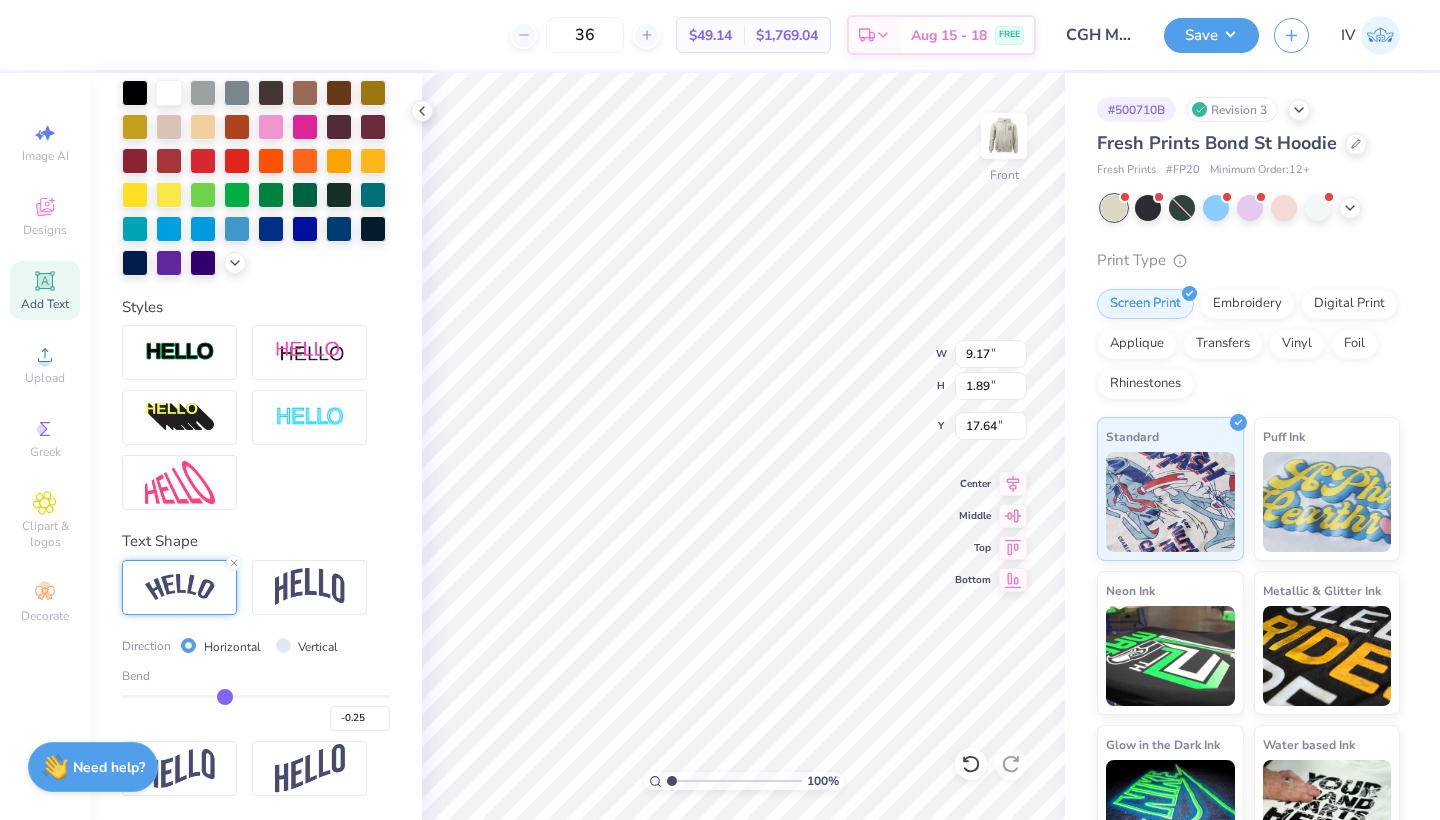 type on "-0.27" 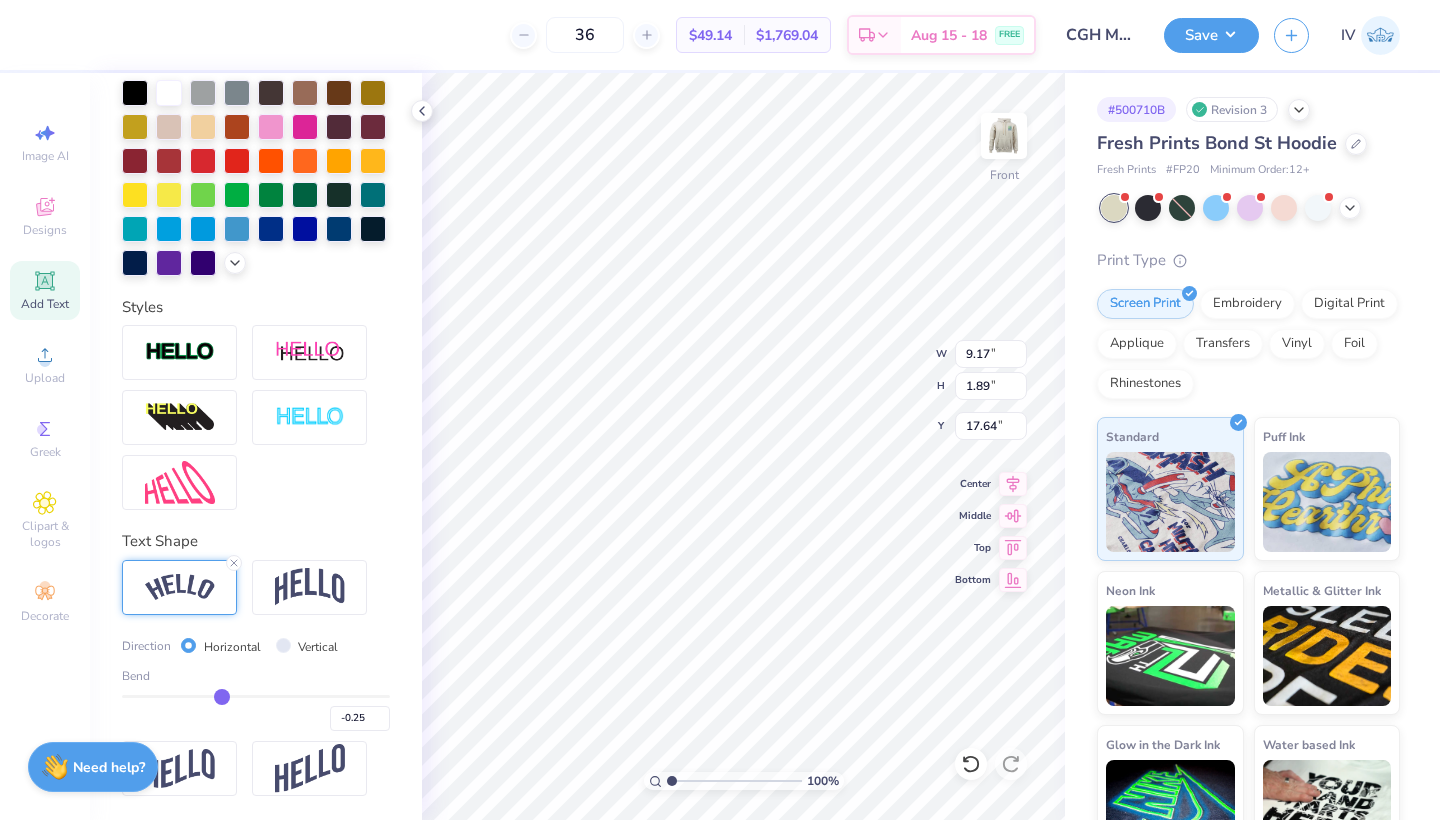 type on "-0.27" 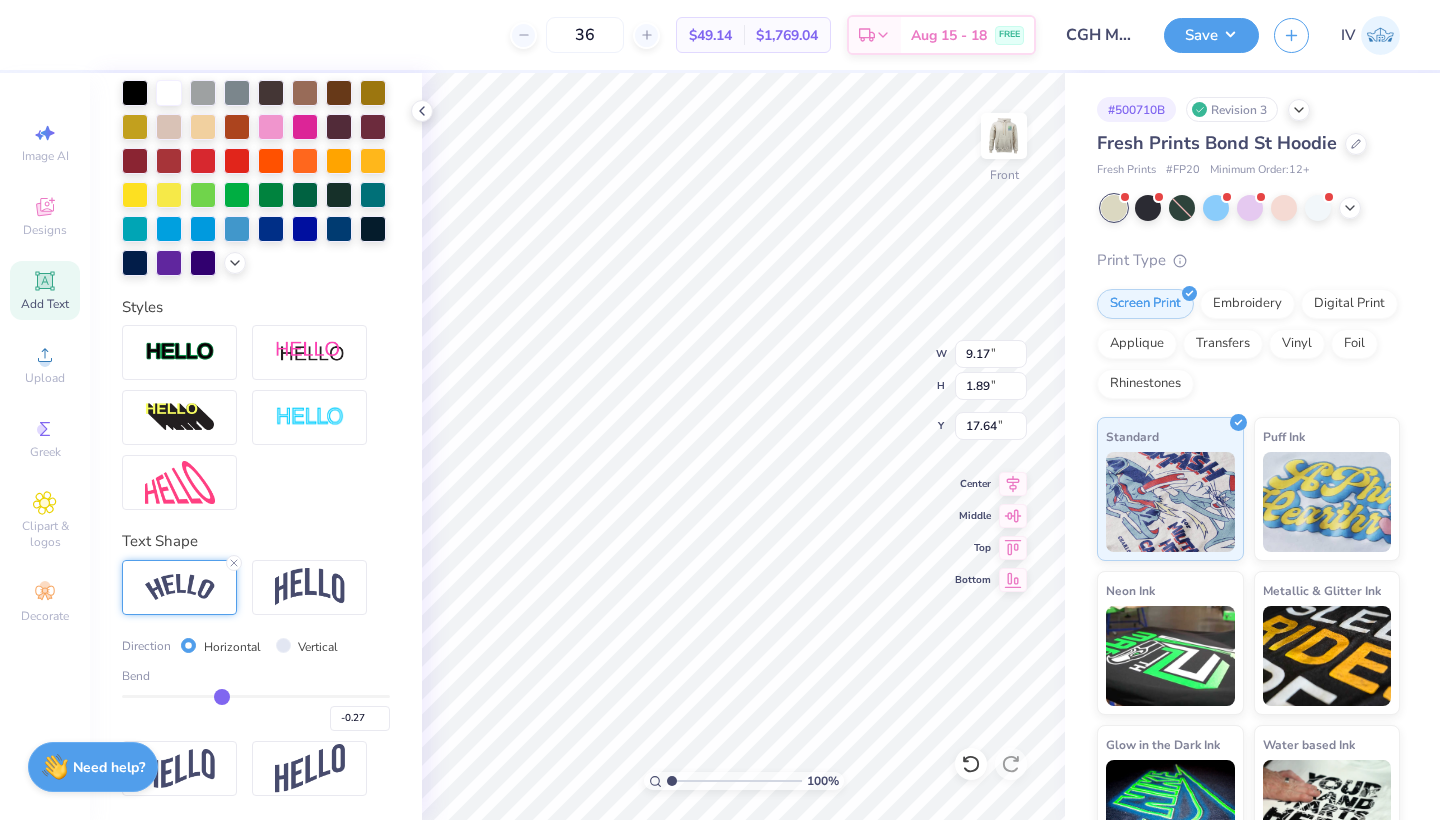 type on "-0.29" 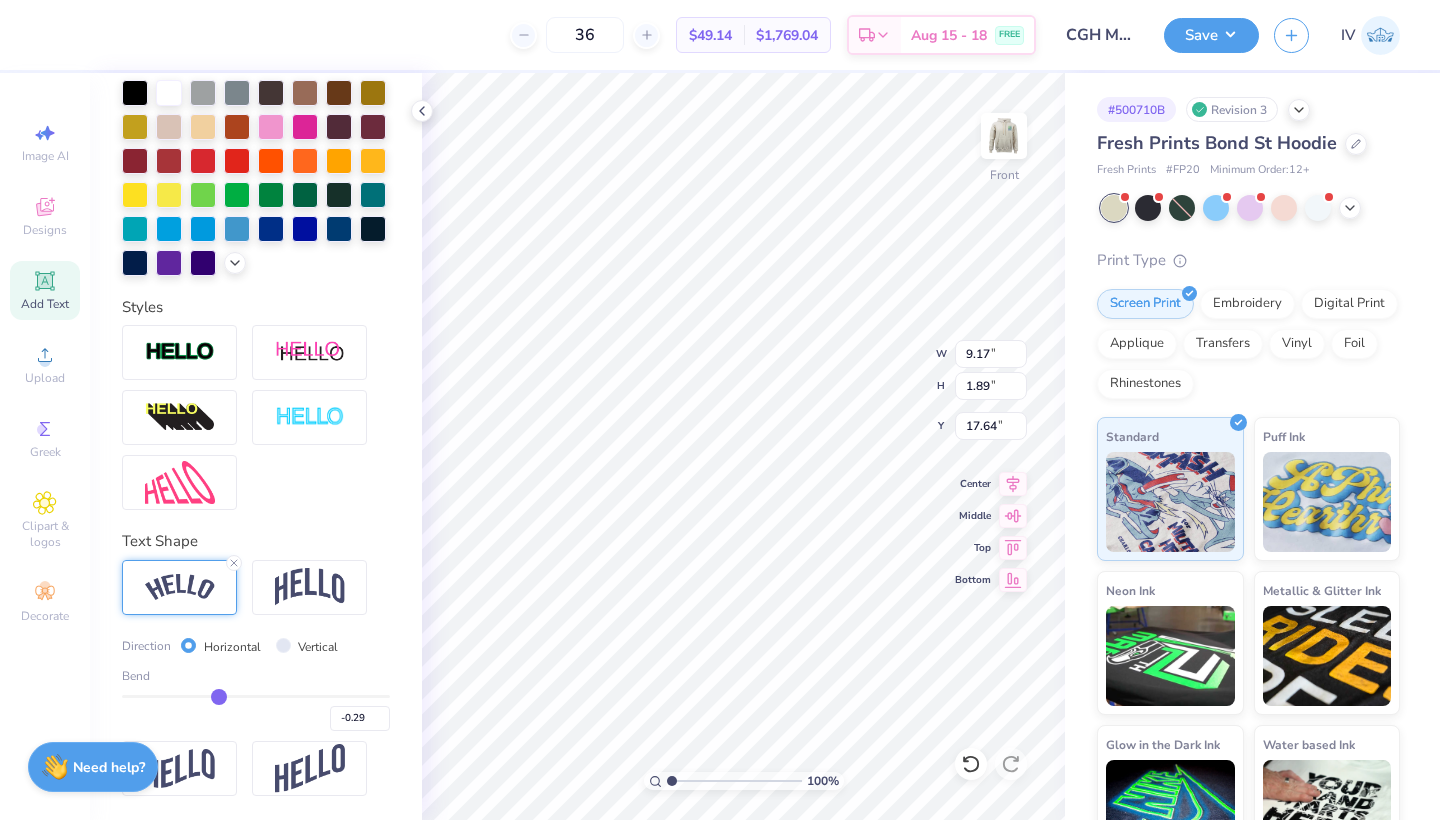 type on "-0.3" 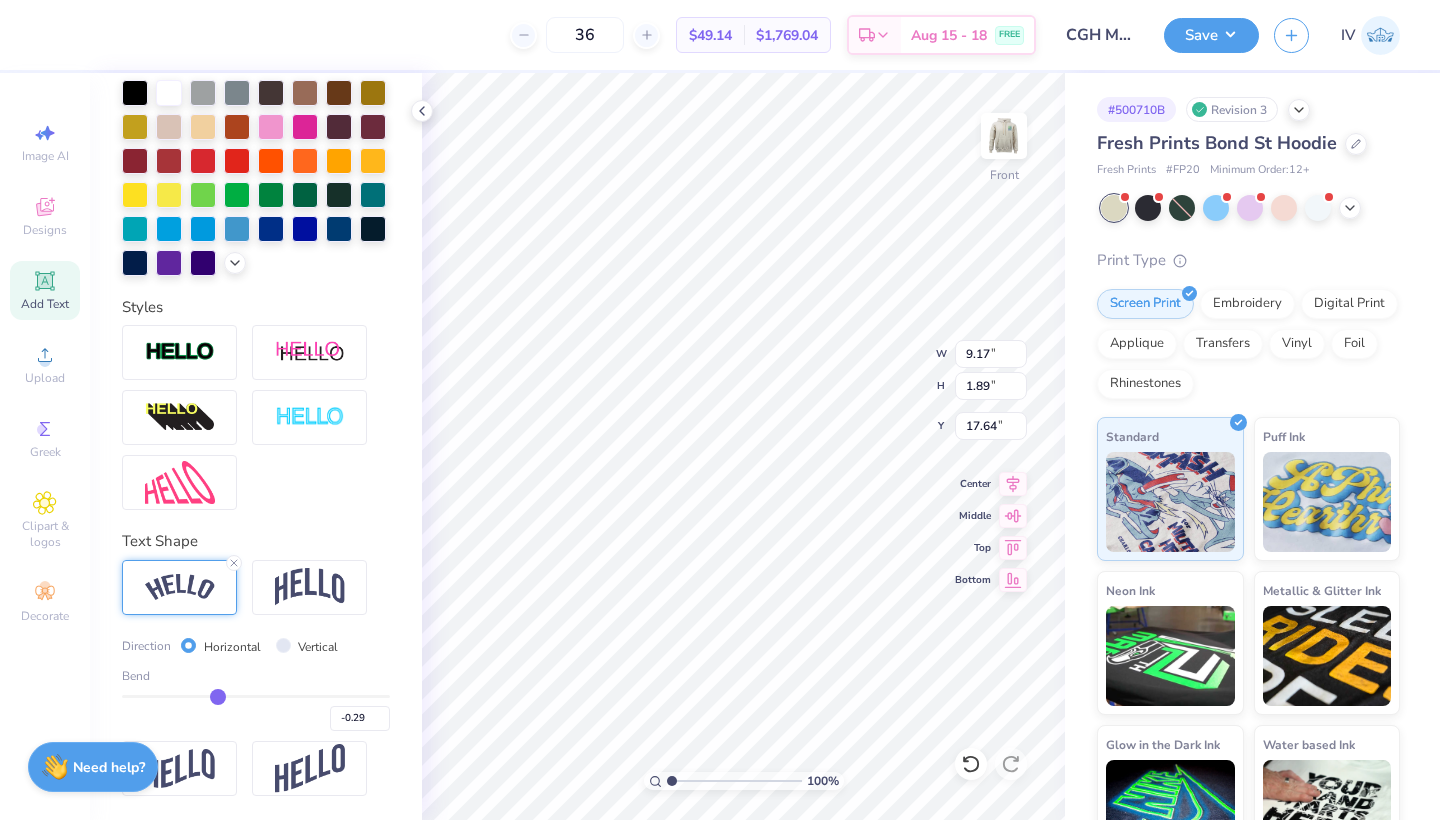type on "-0.30" 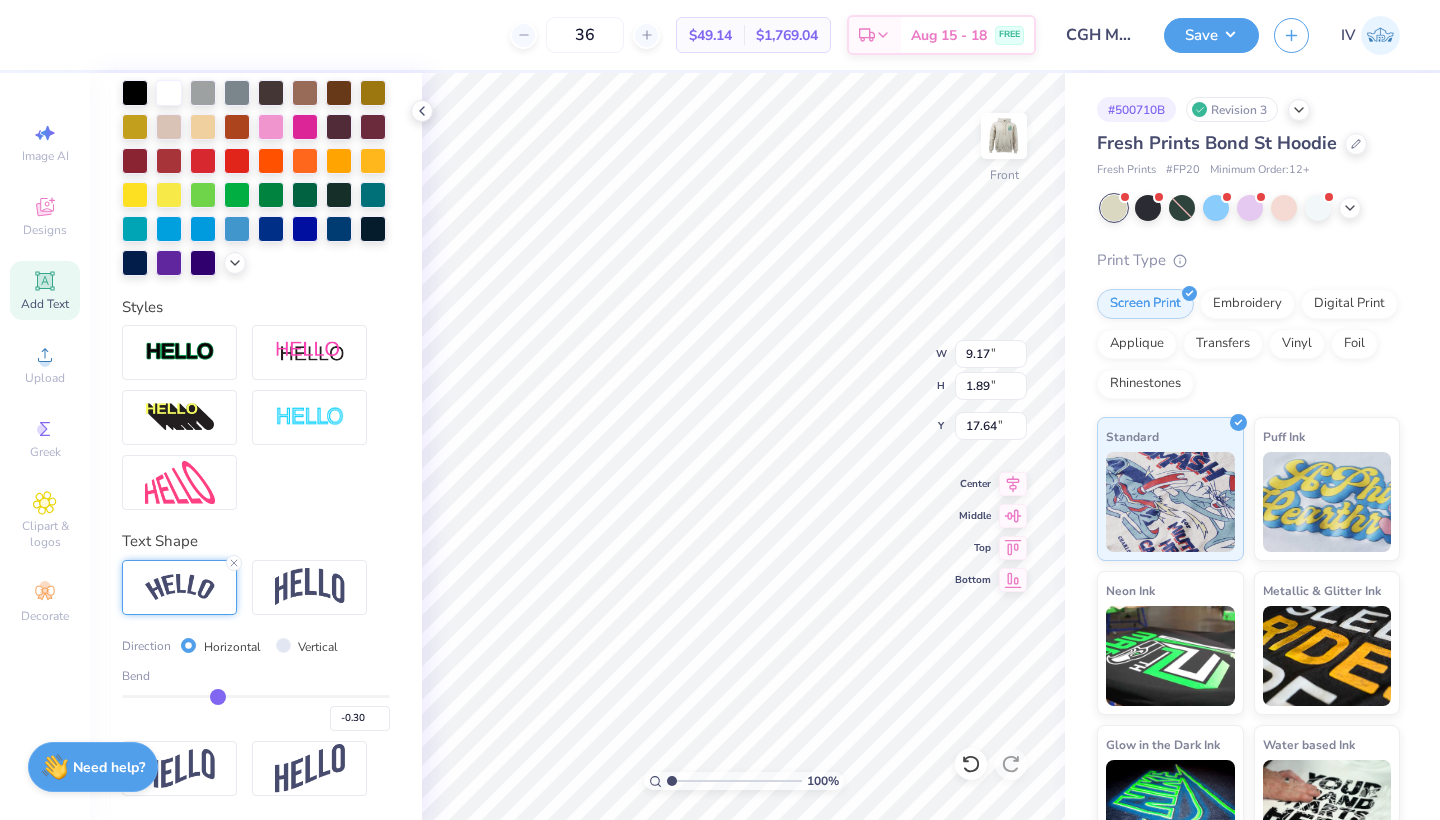 type on "-0.31" 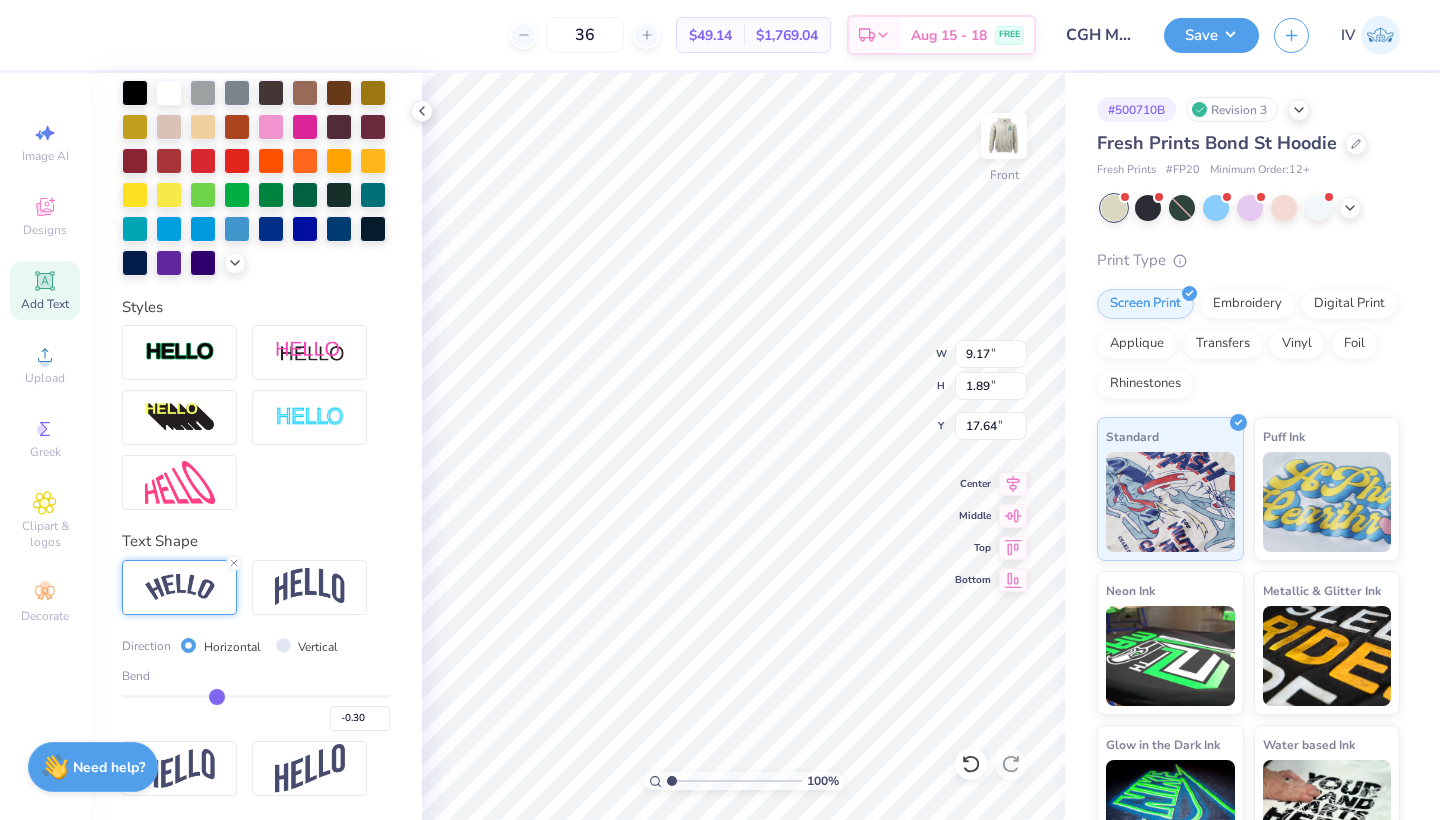 type on "-0.31" 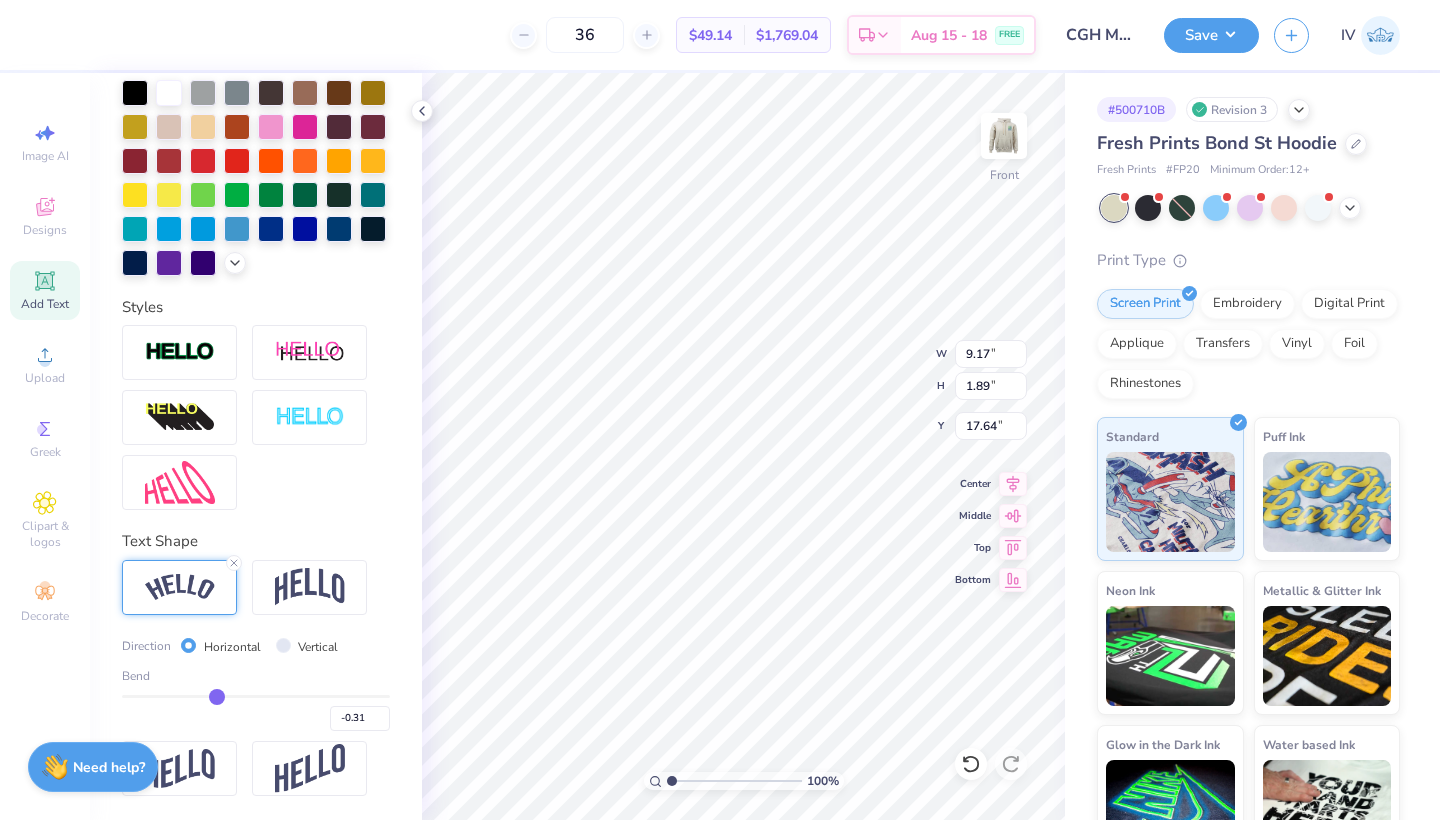 type on "-0.32" 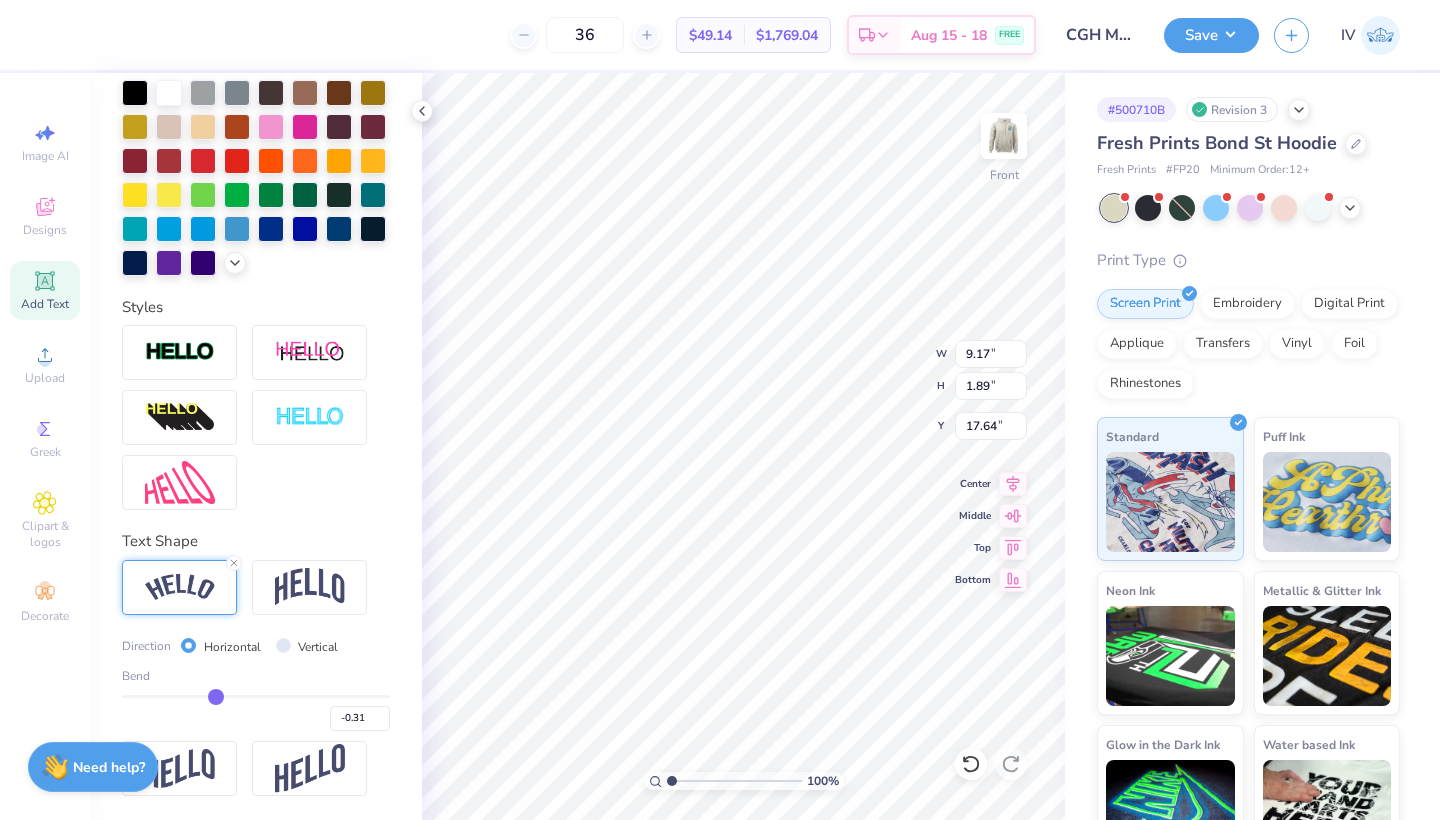 type on "-0.32" 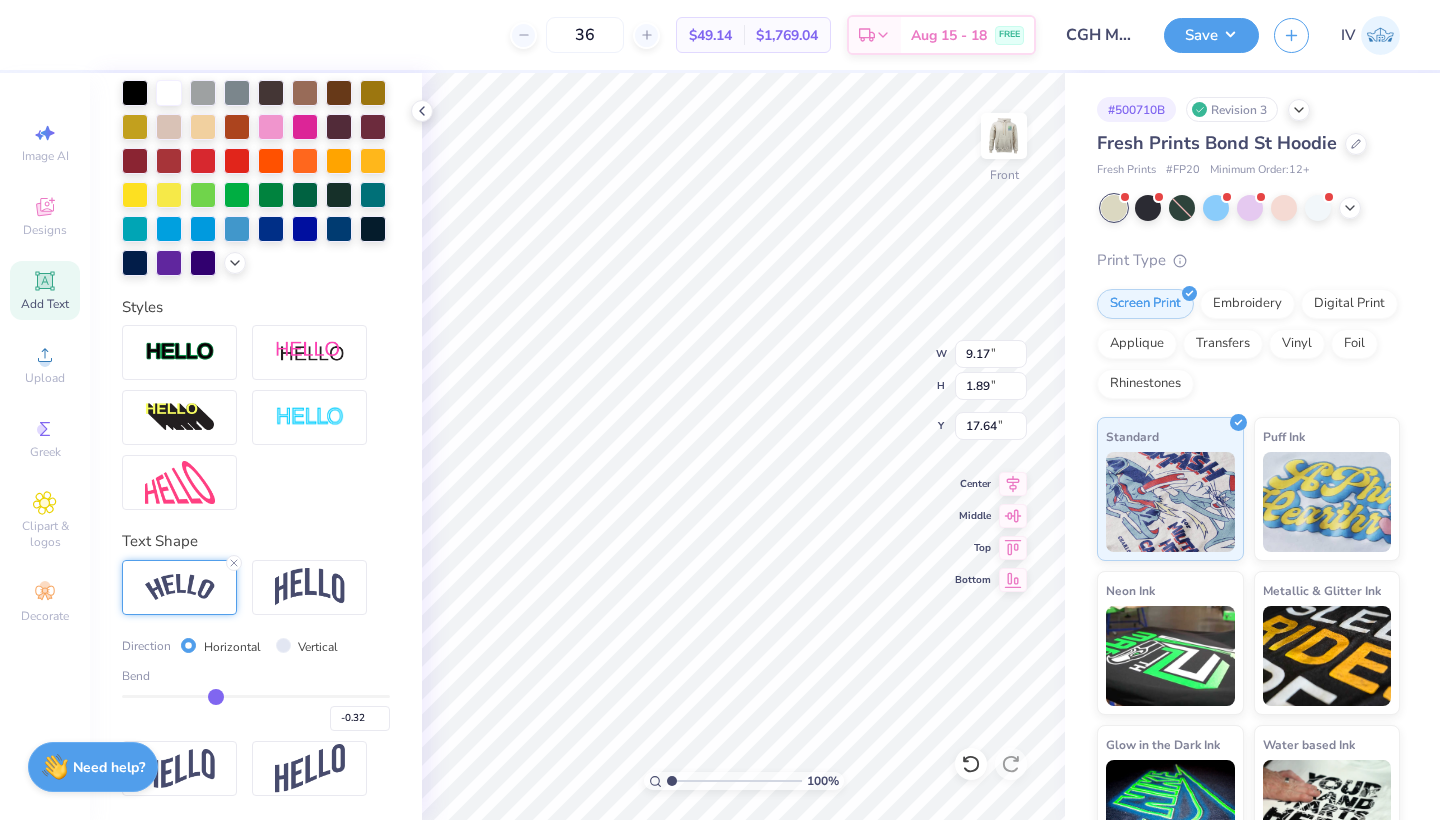 type on "-0.33" 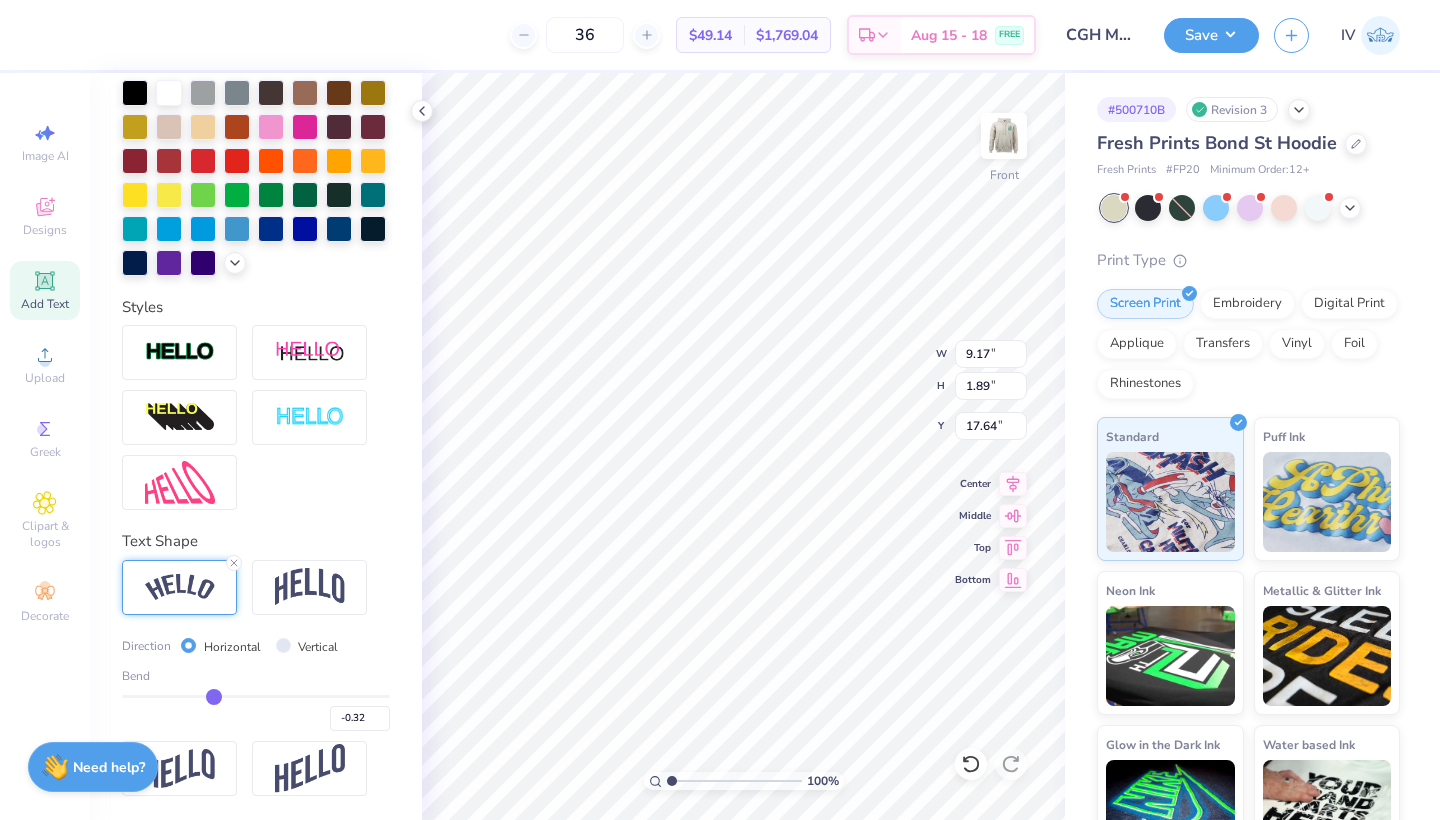 type on "-0.33" 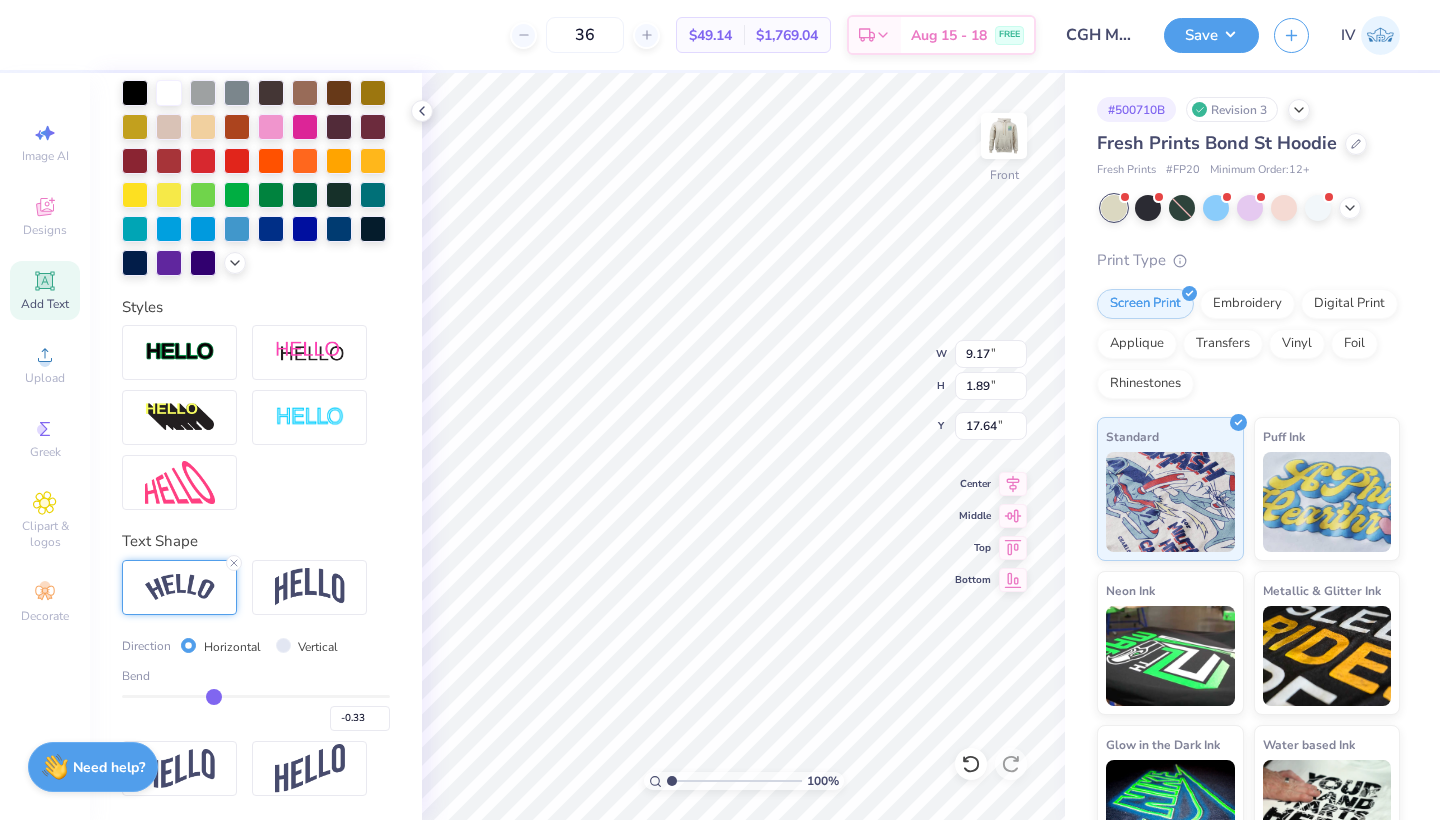 type on "-0.34" 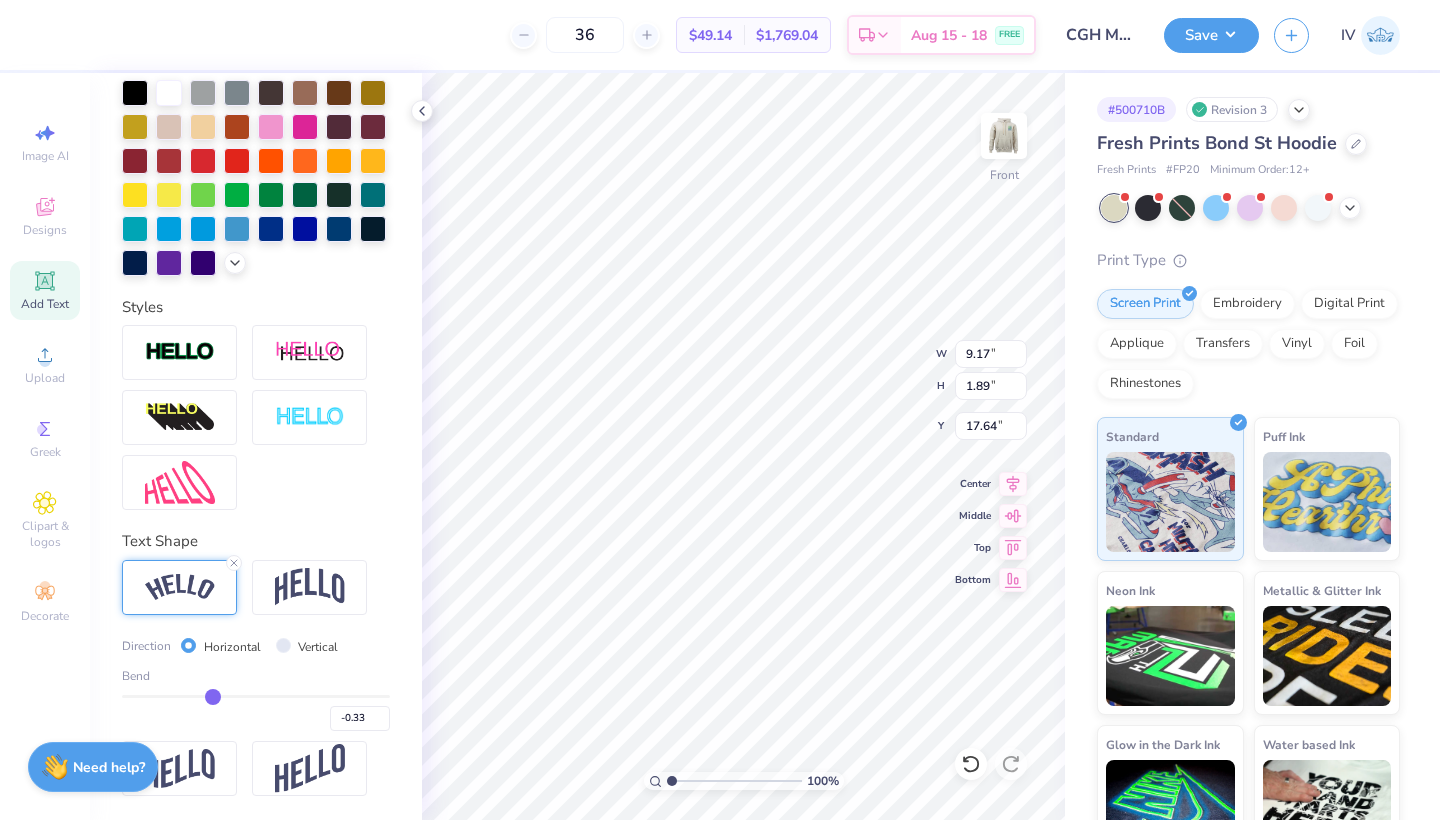 type on "-0.34" 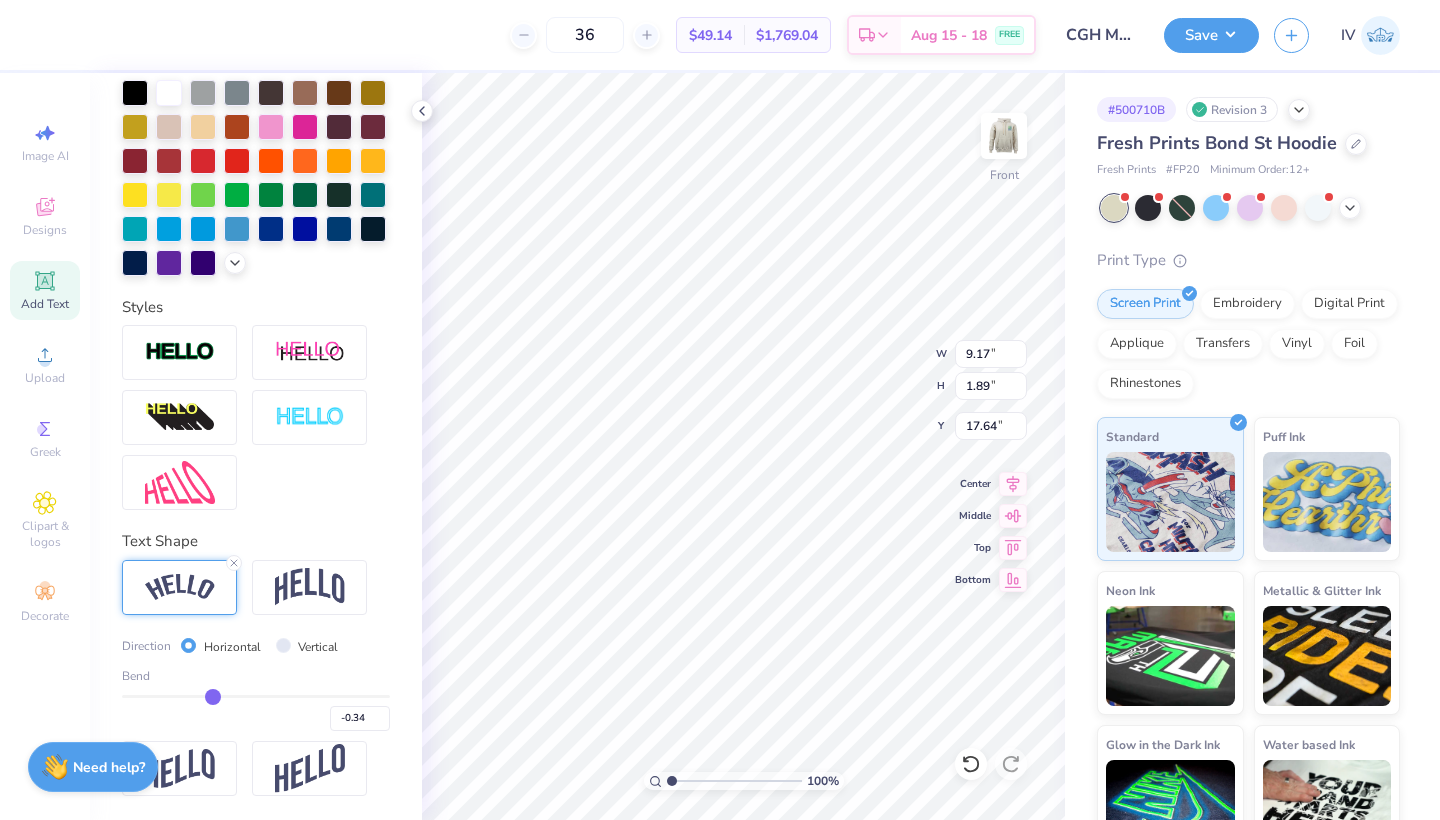 type on "-0.36" 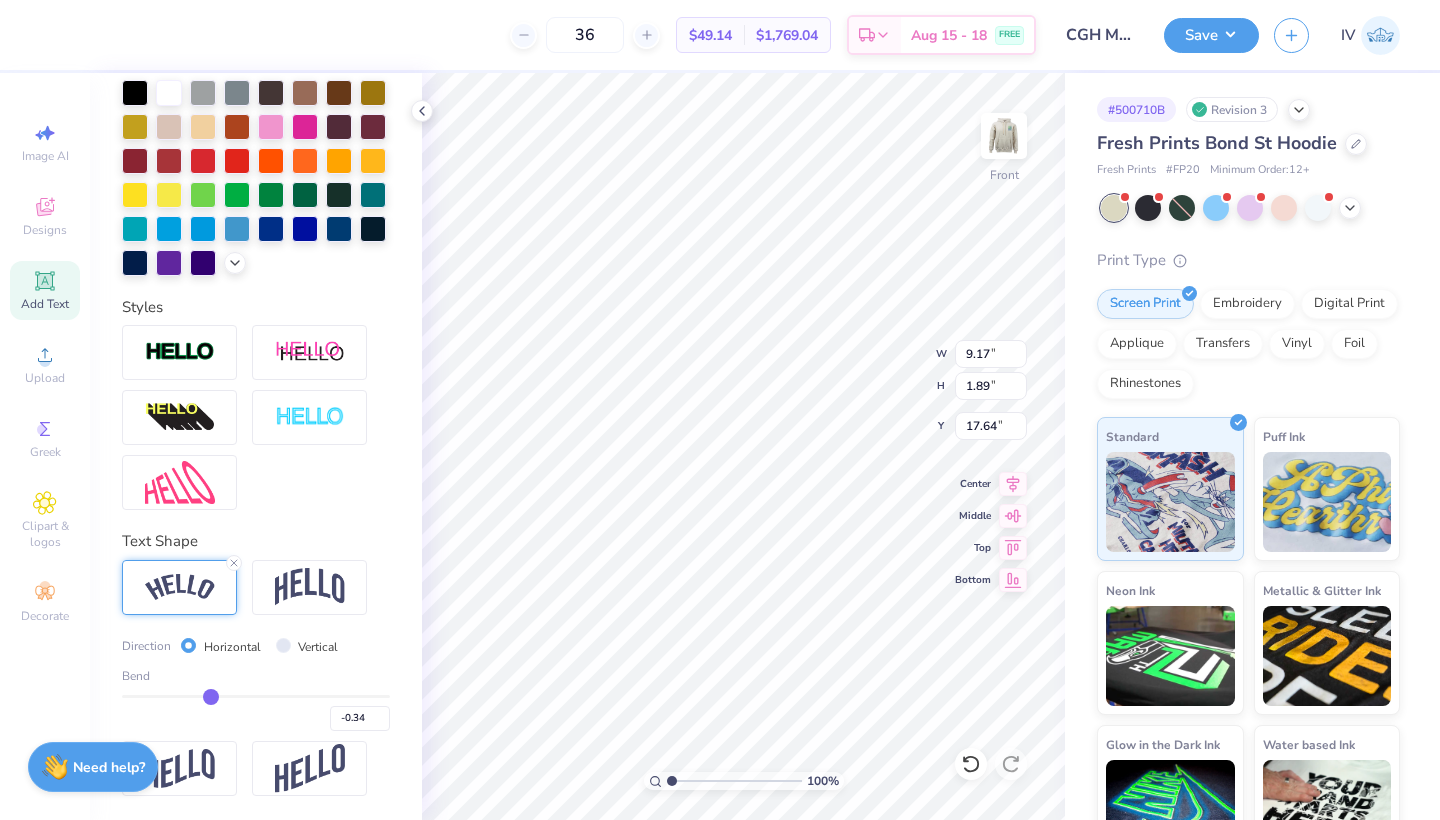 type on "-0.36" 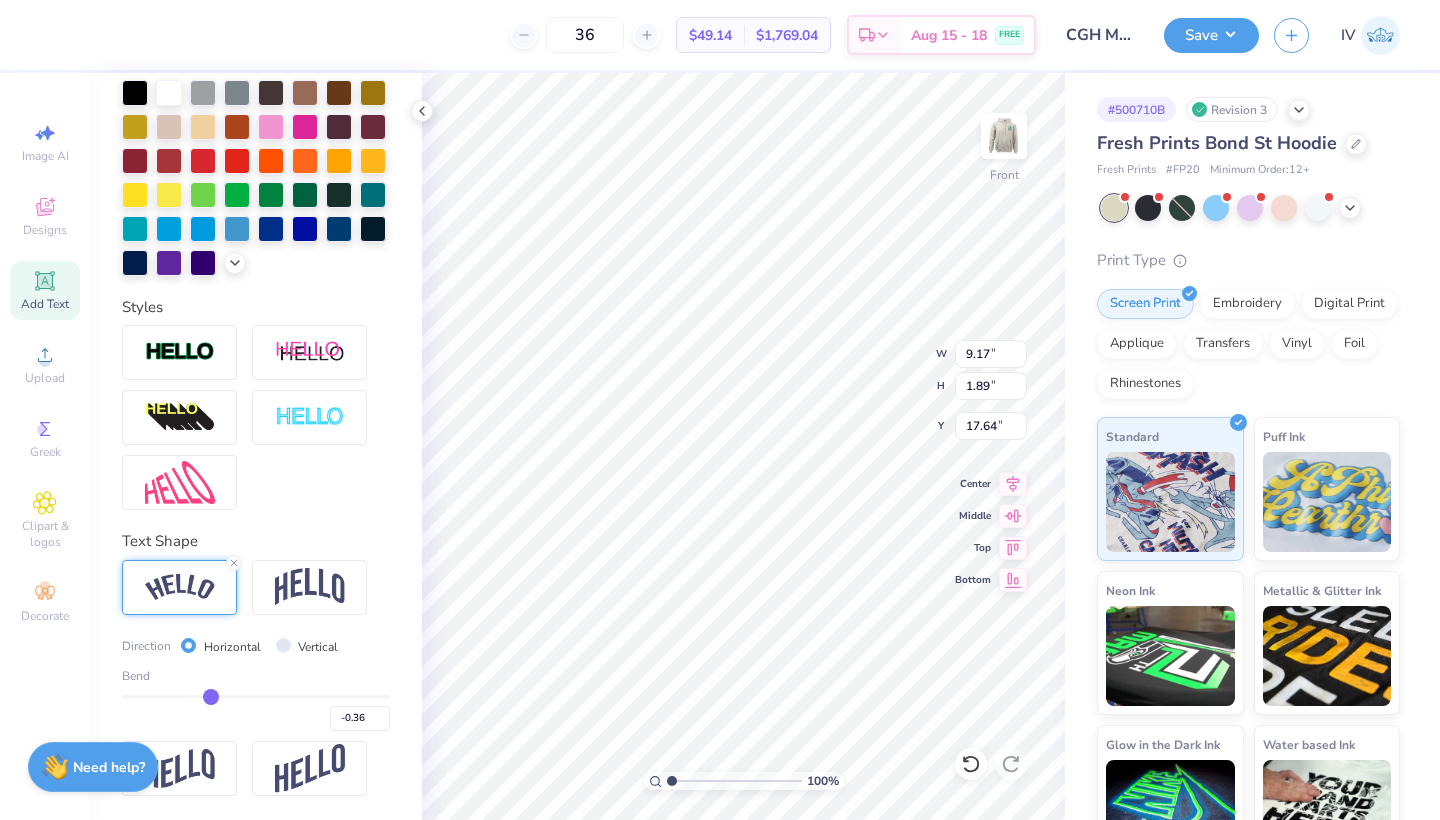 type on "-0.38" 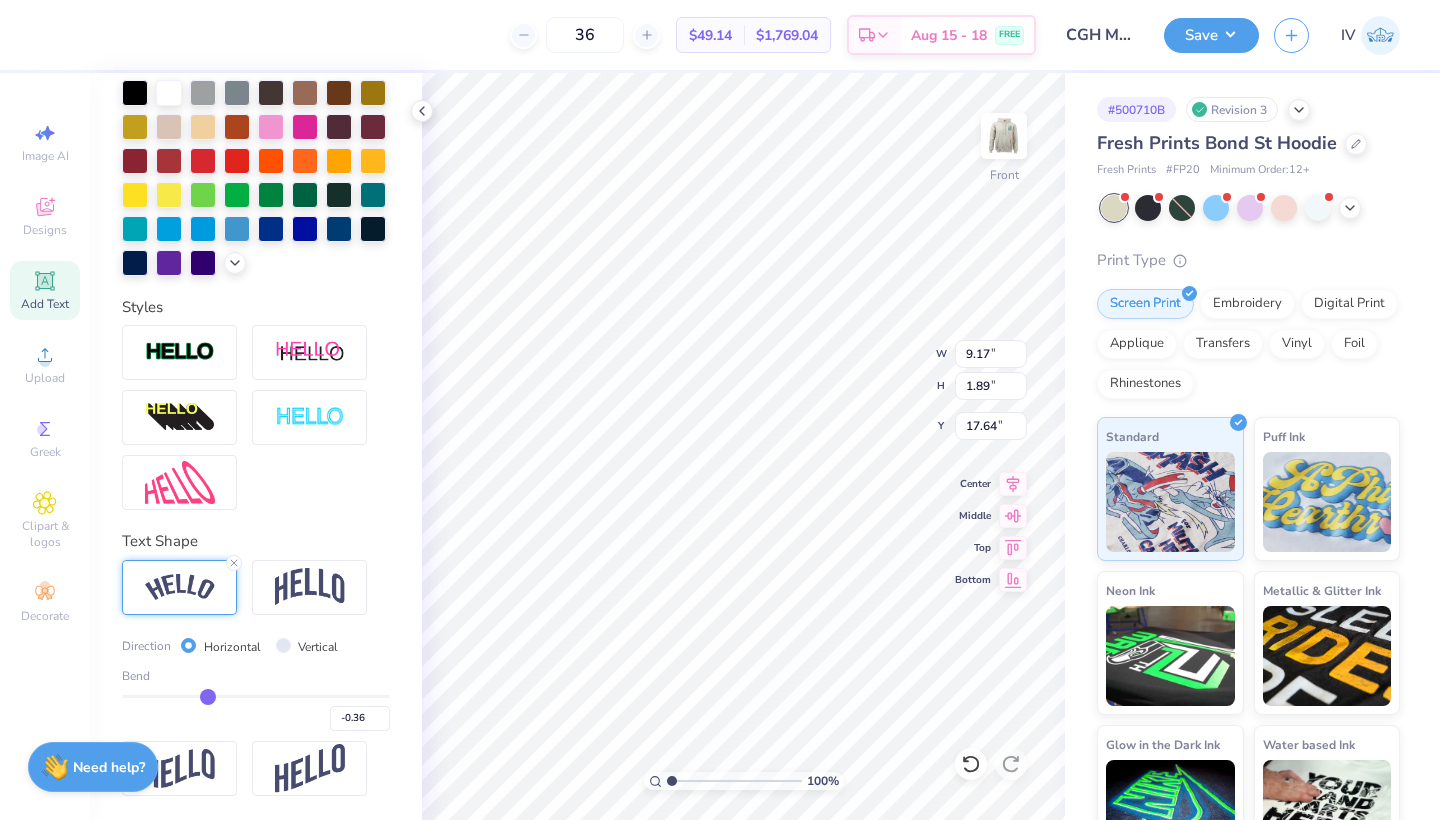 type on "-0.38" 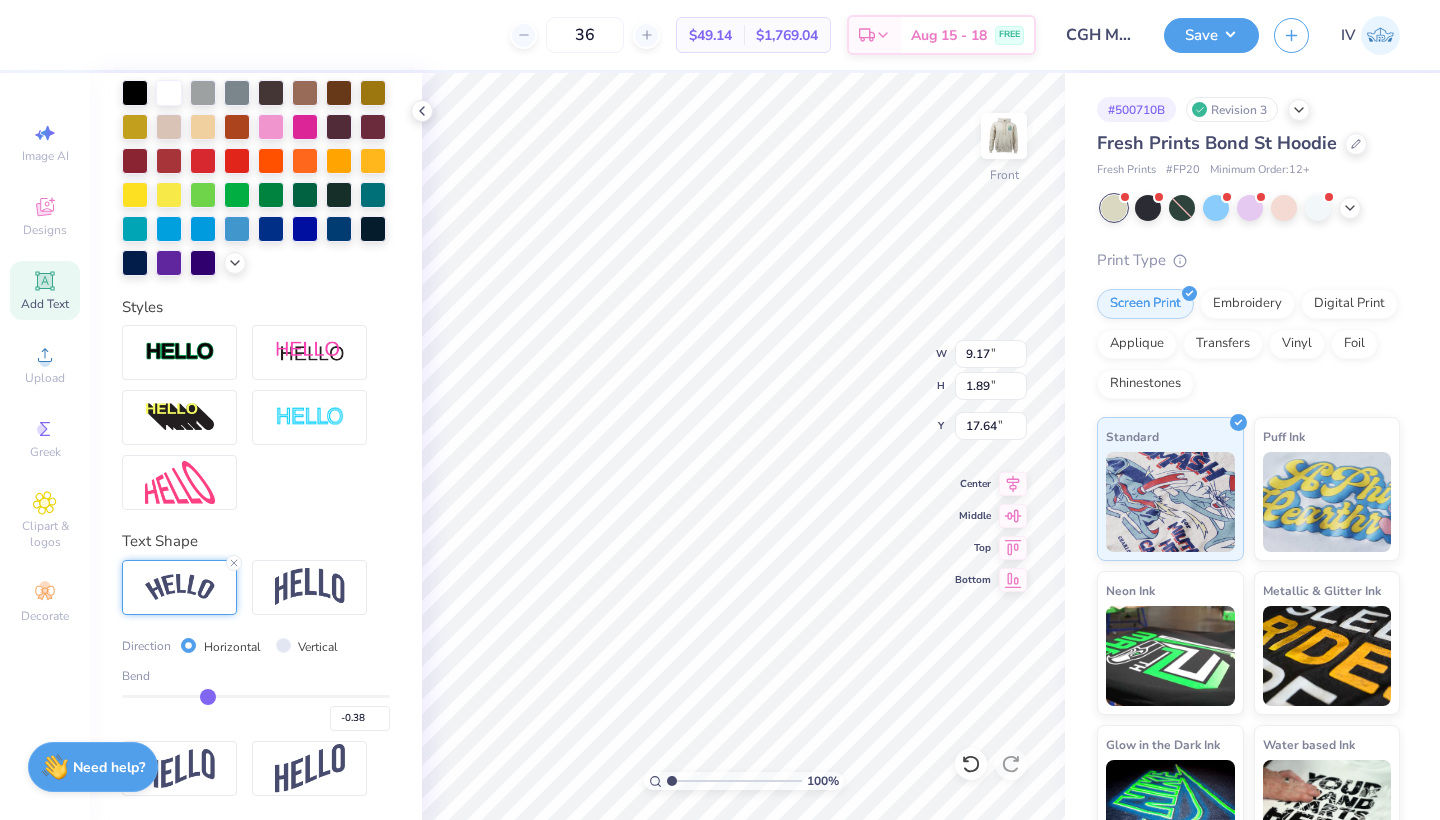 type on "-0.4" 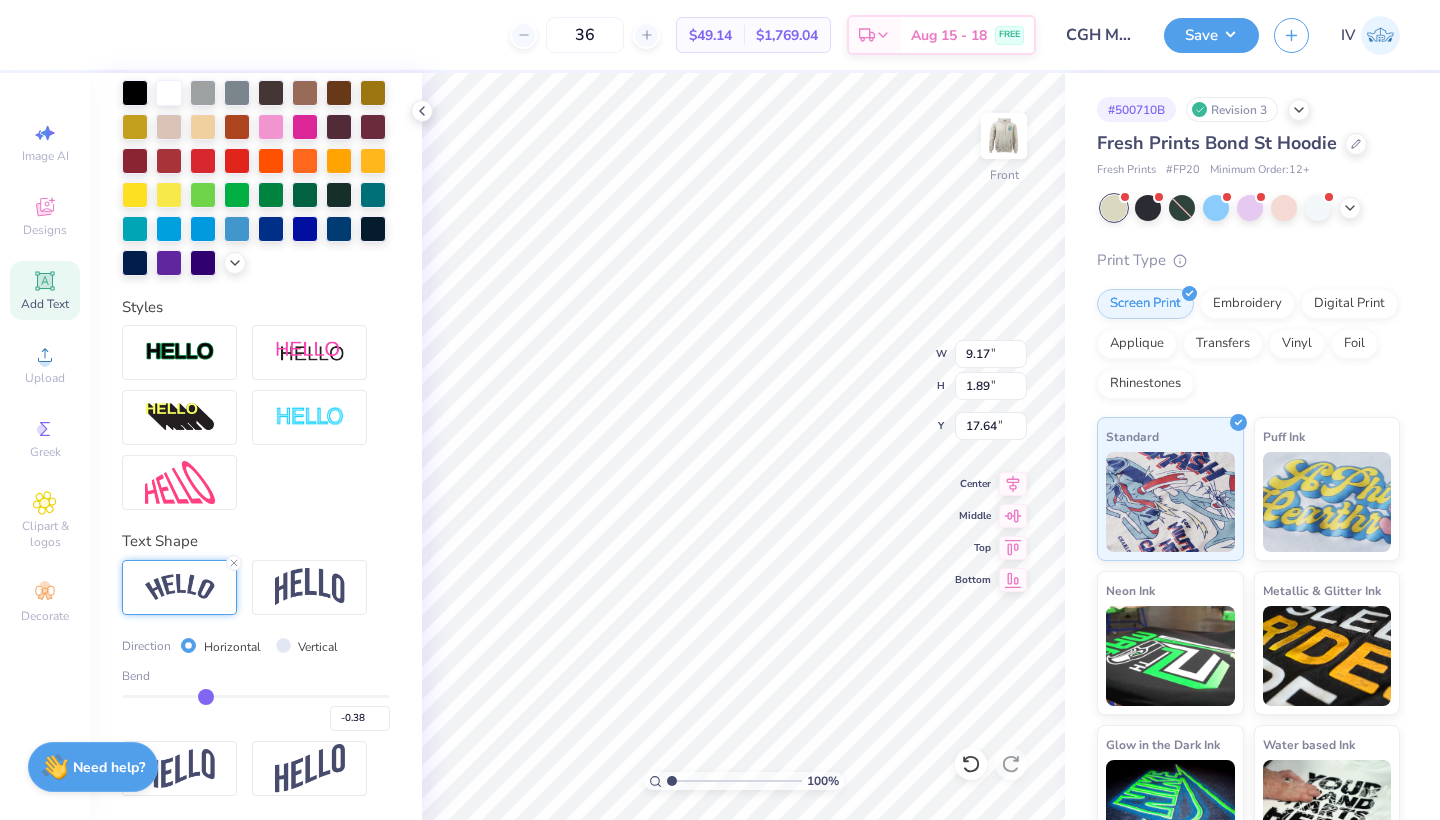type on "-0.40" 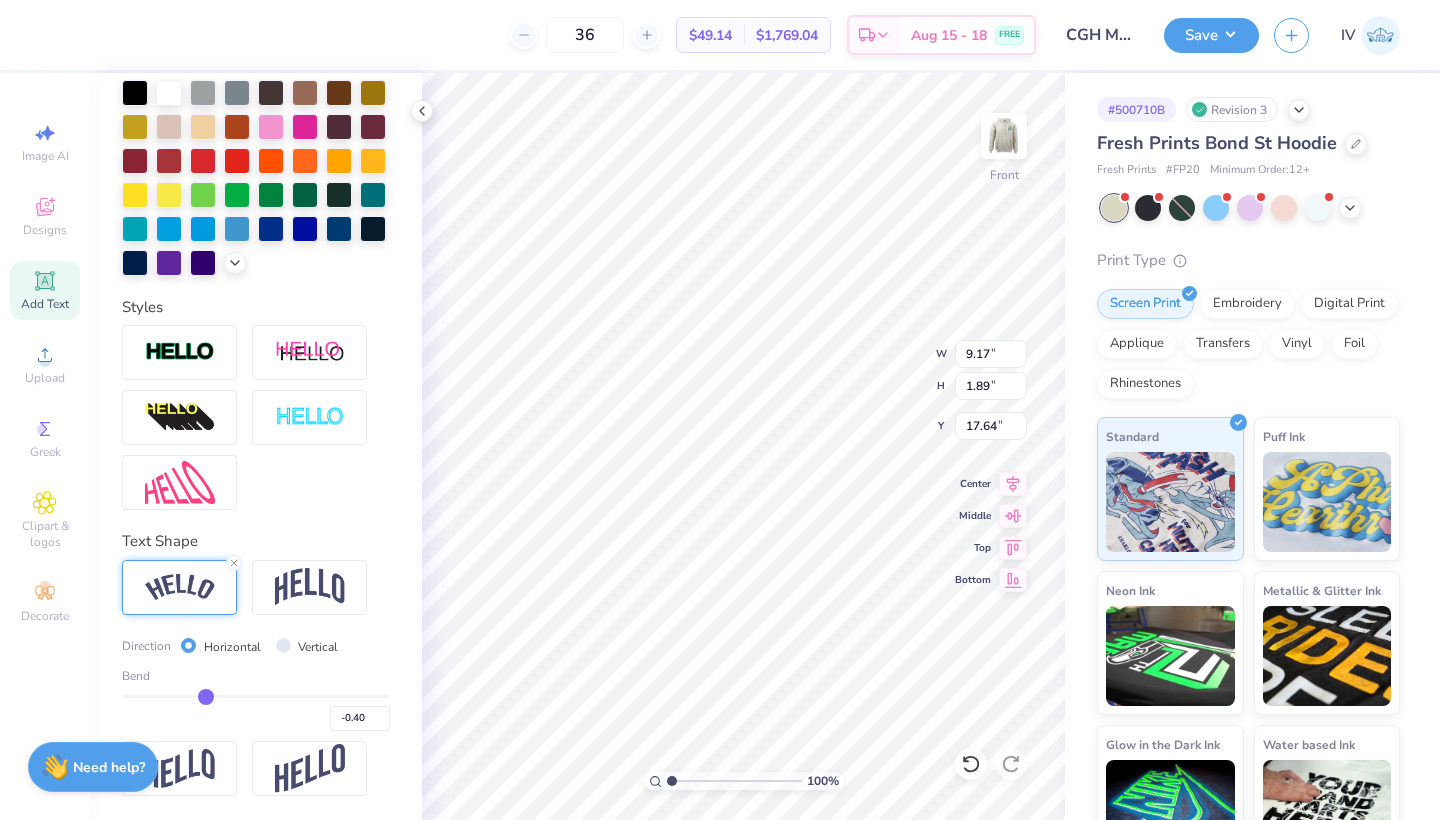 type on "-0.42" 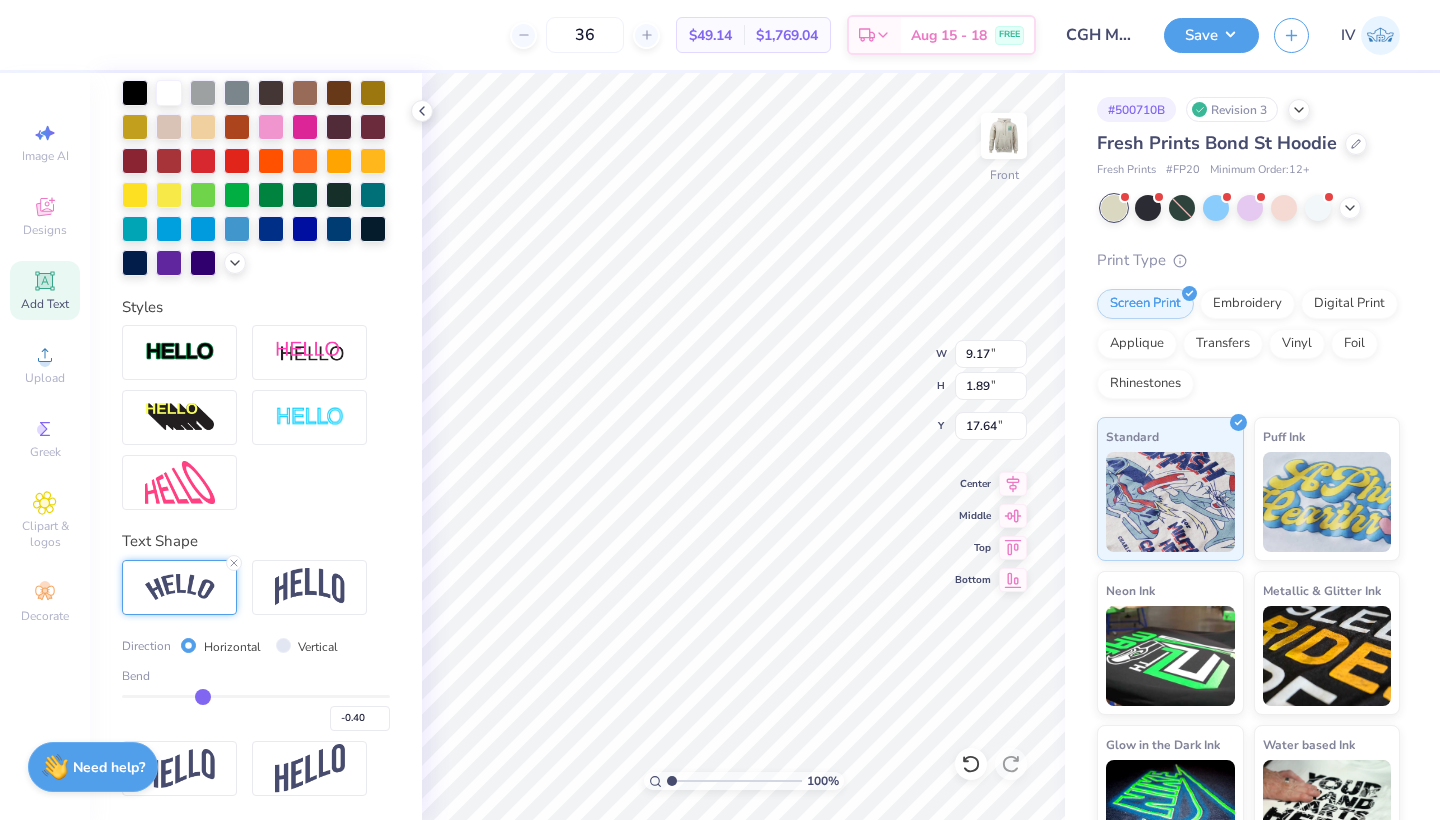 type on "-0.42" 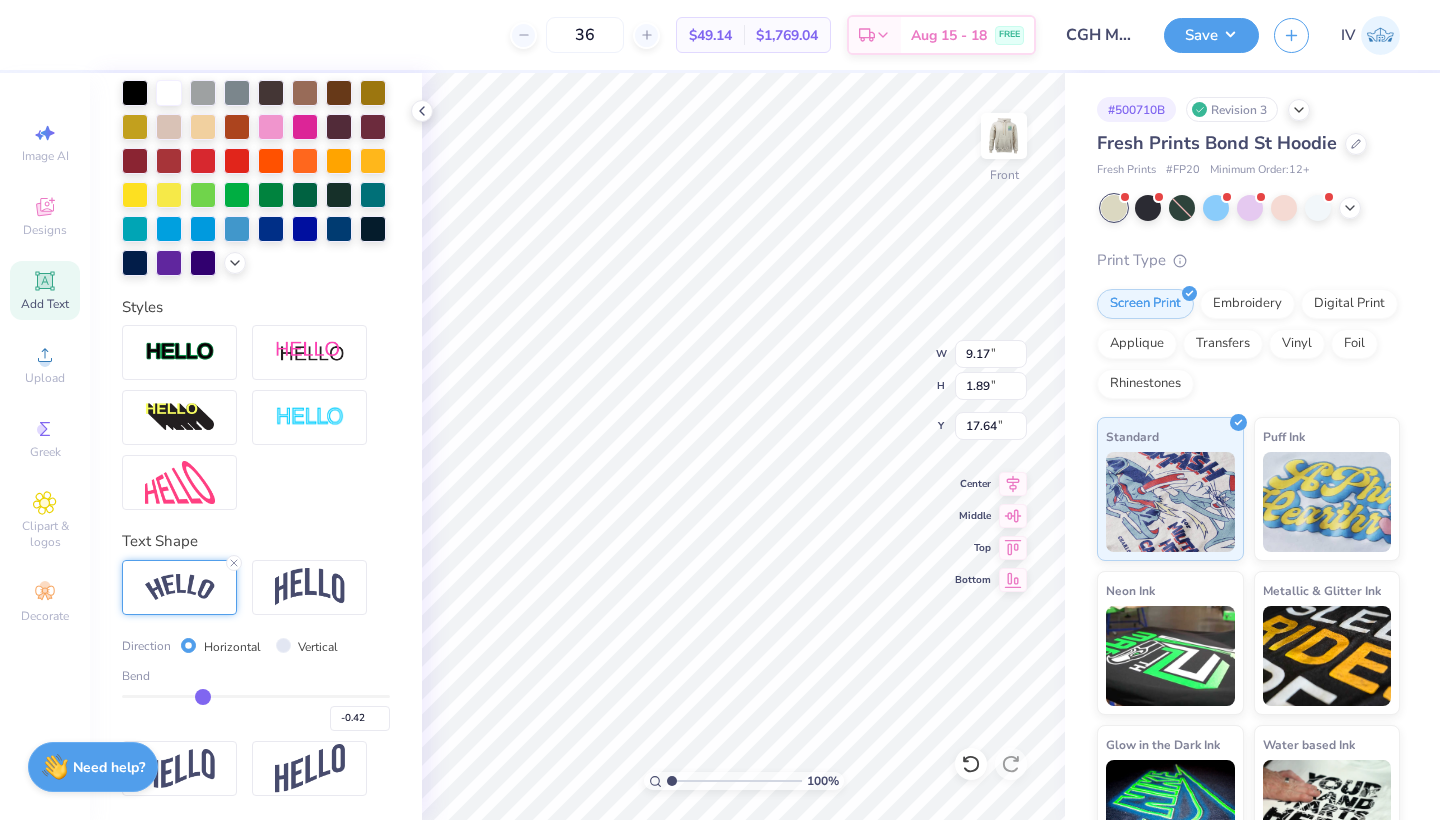 type on "-0.44" 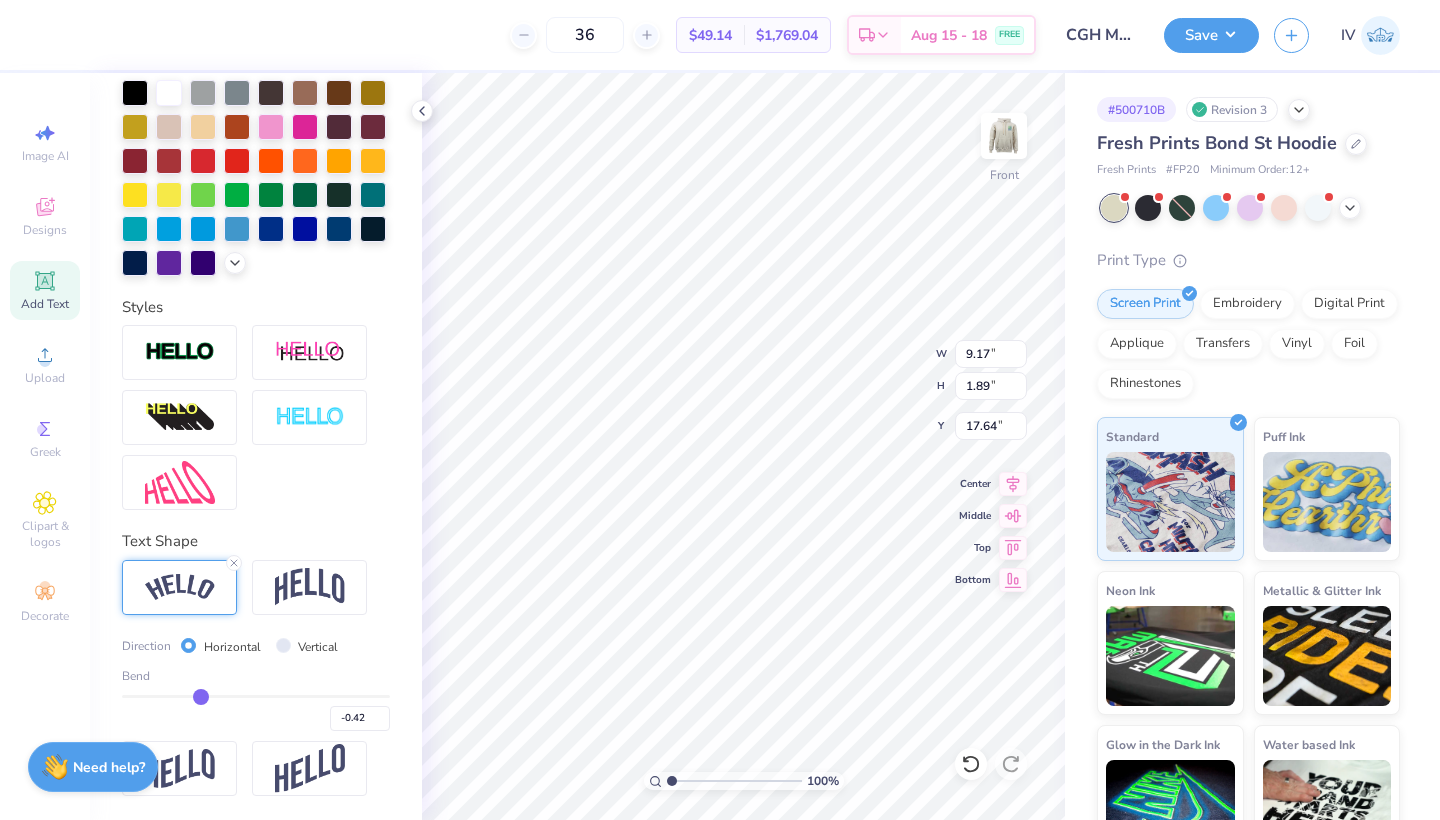 type on "-0.44" 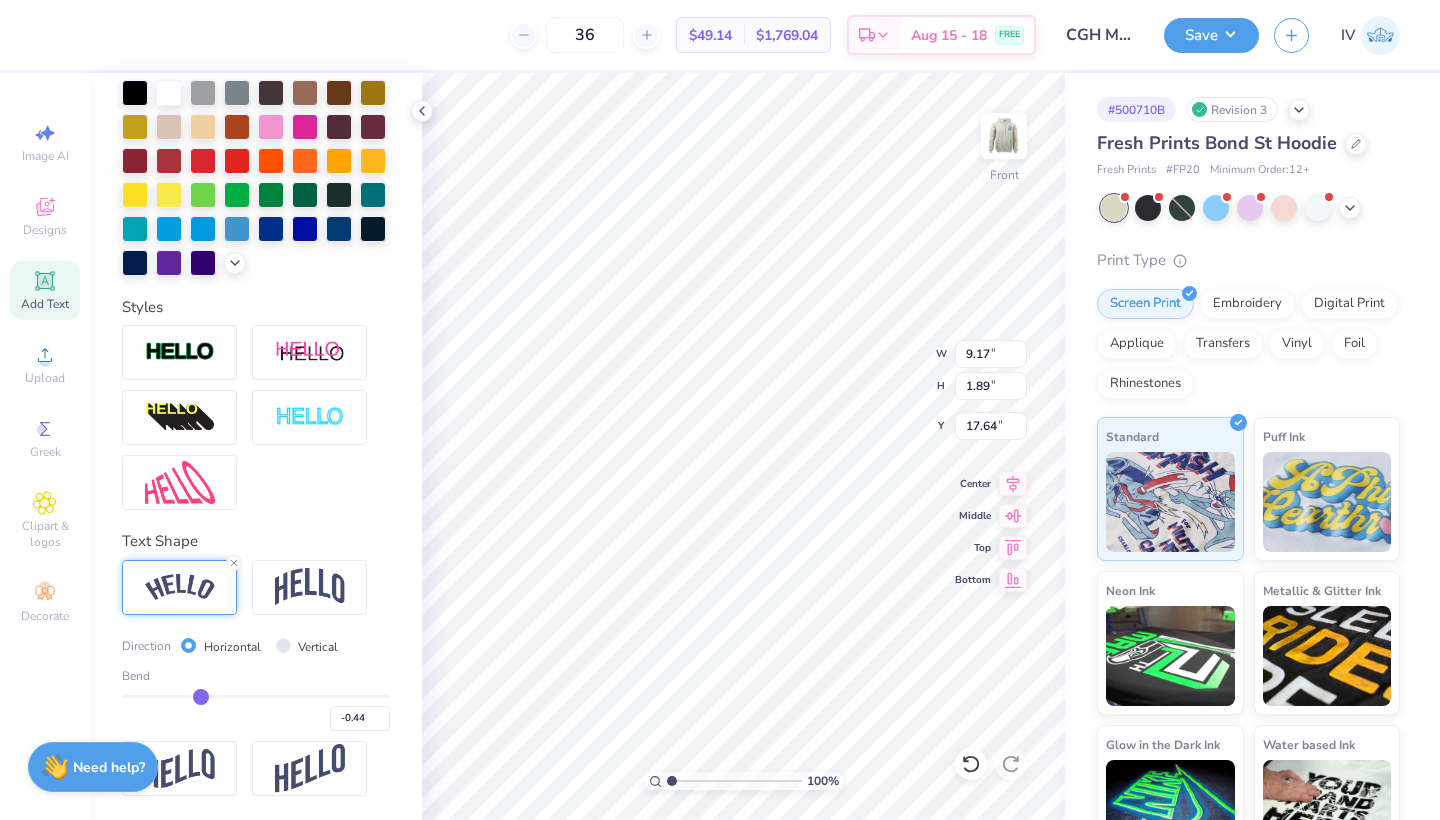 type on "-0.47" 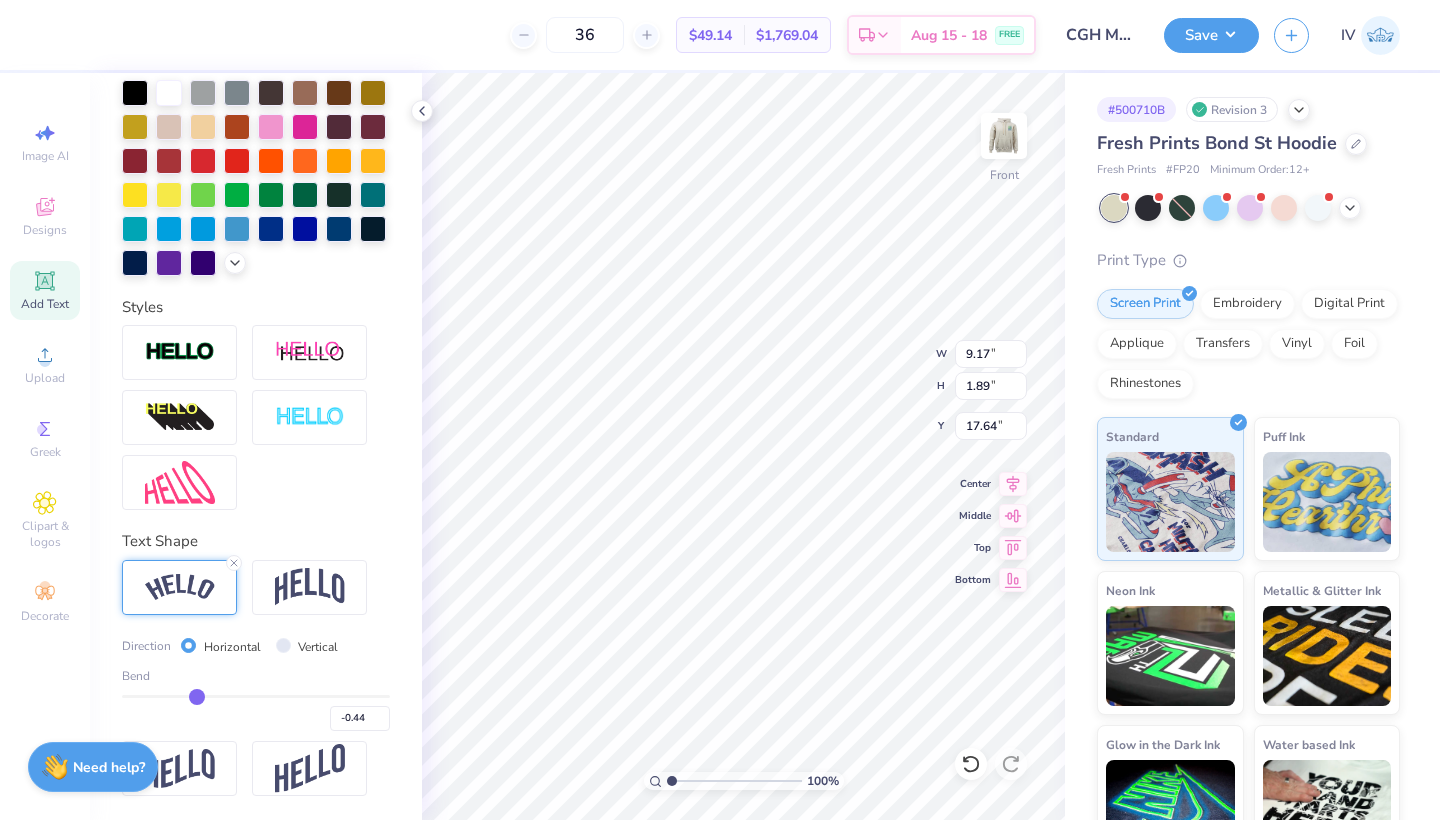 type on "-0.47" 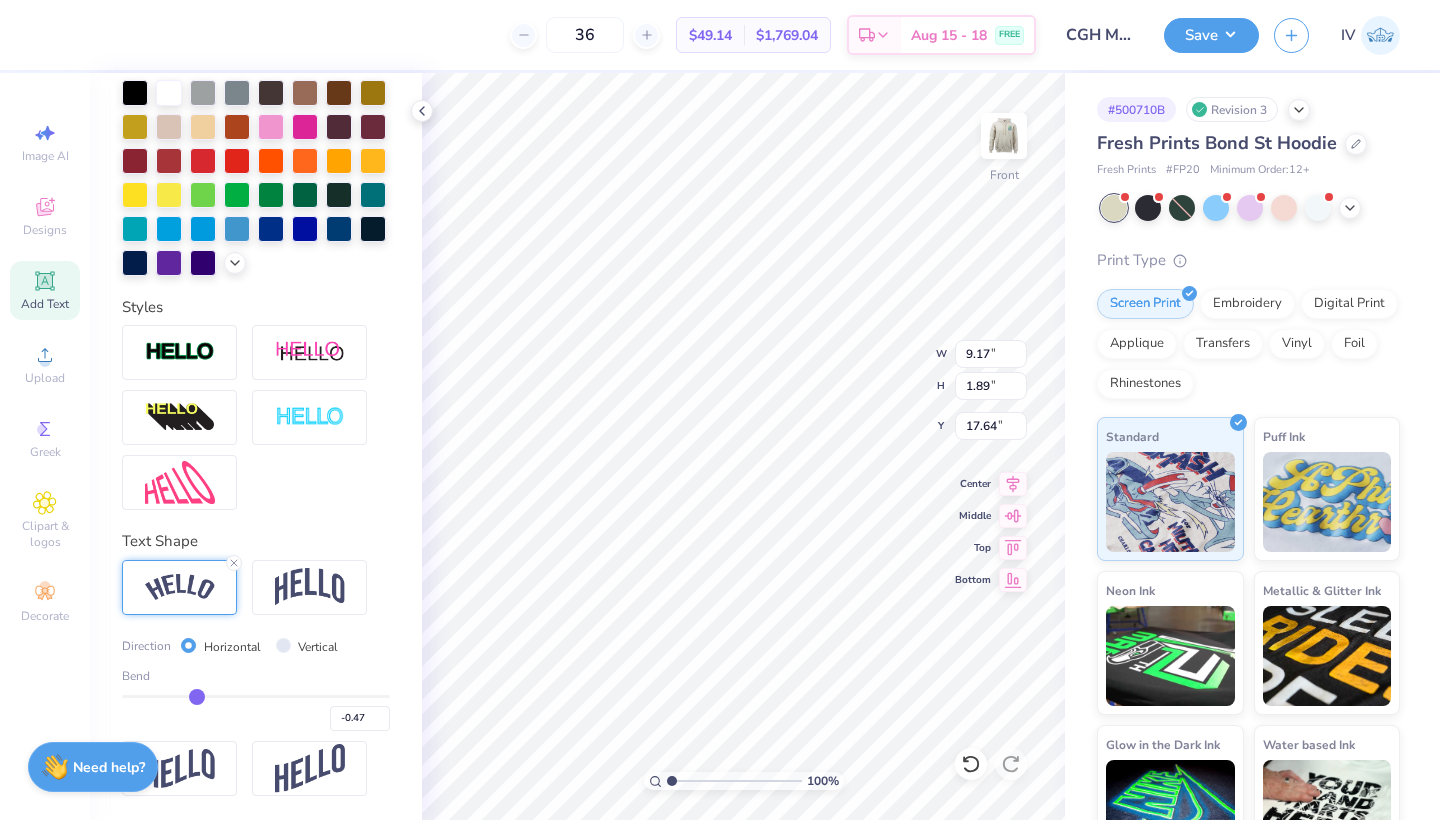 type on "-0.48" 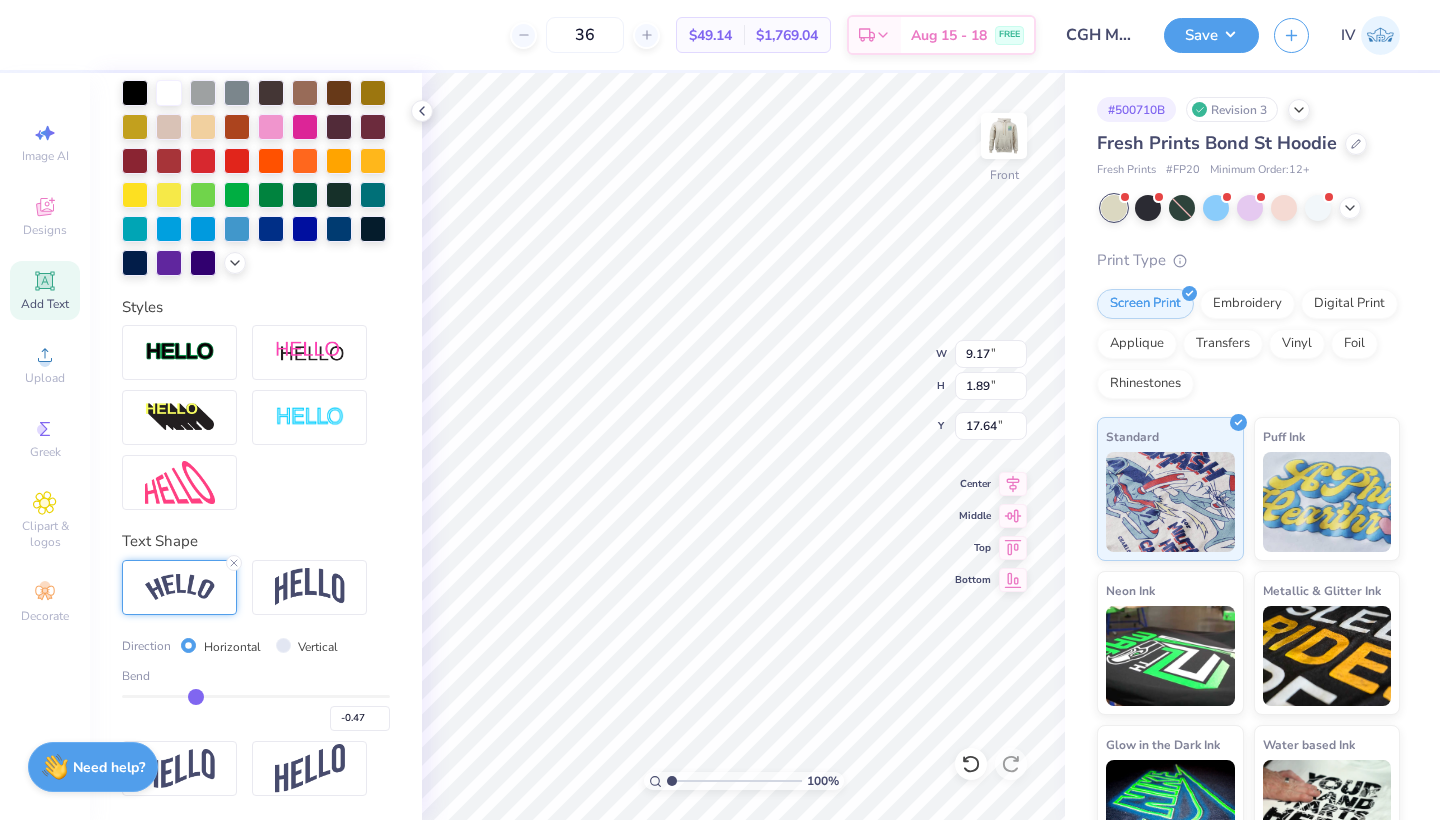 type on "-0.48" 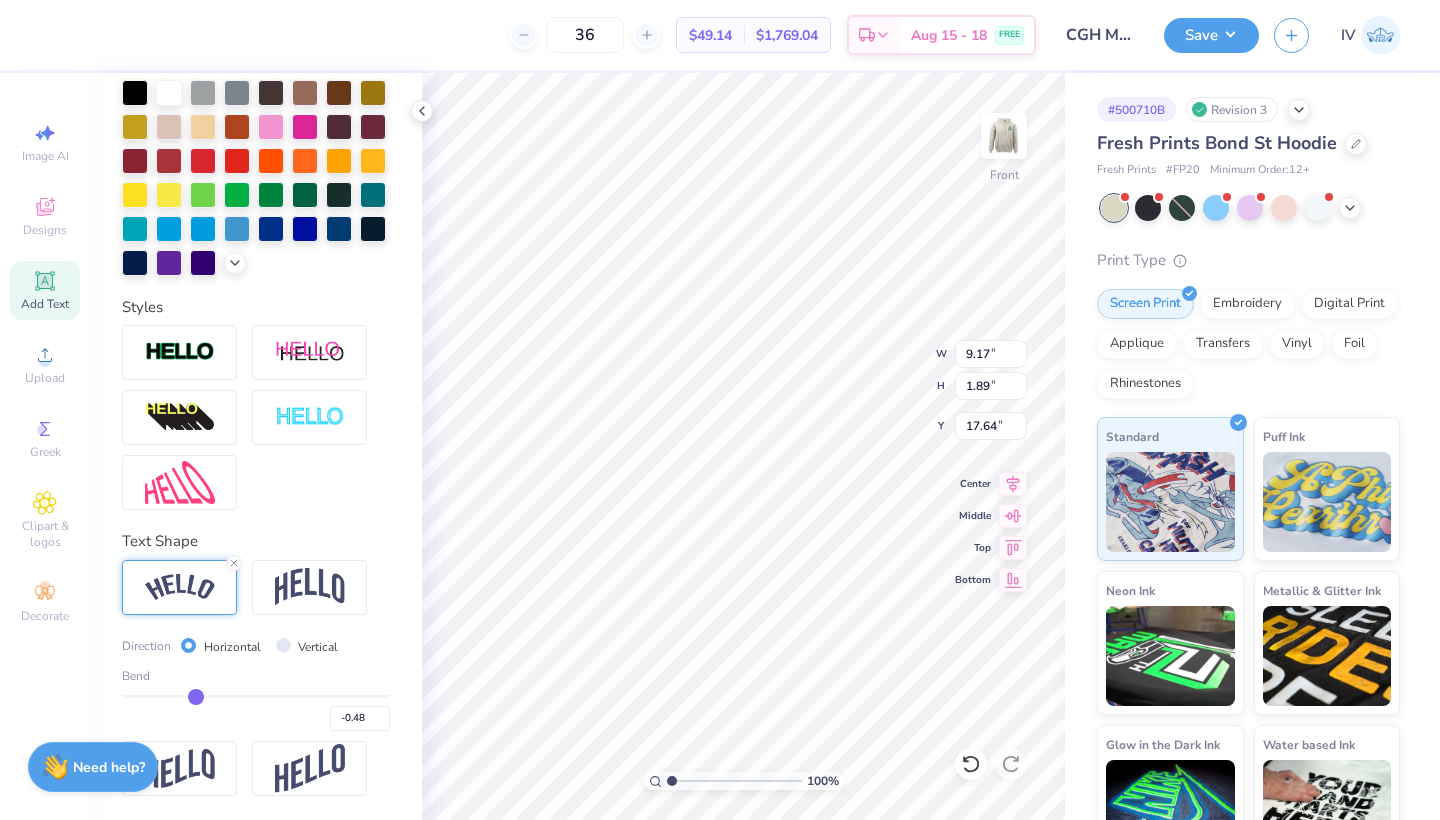 type on "-0.5" 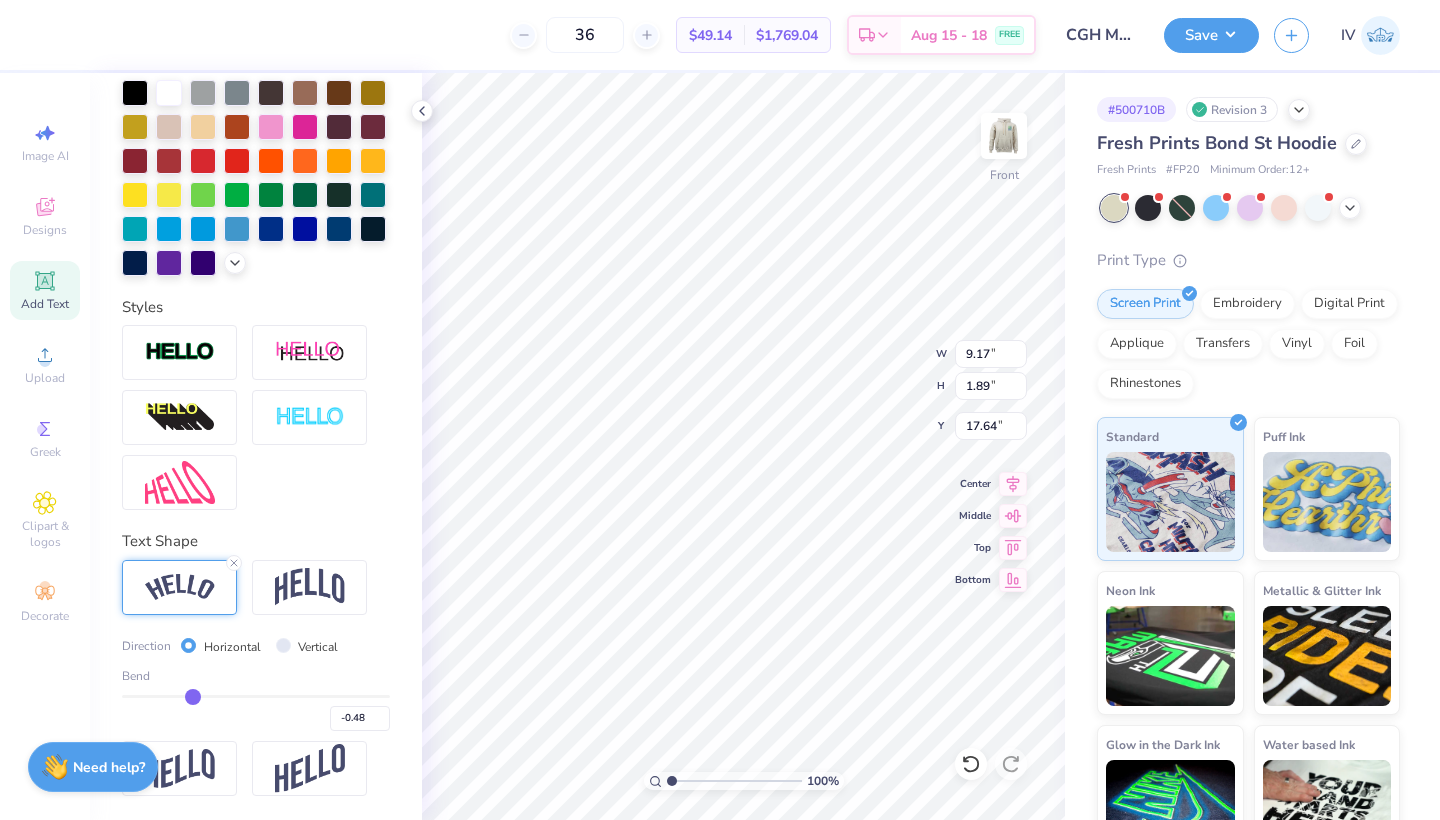 type on "-0.50" 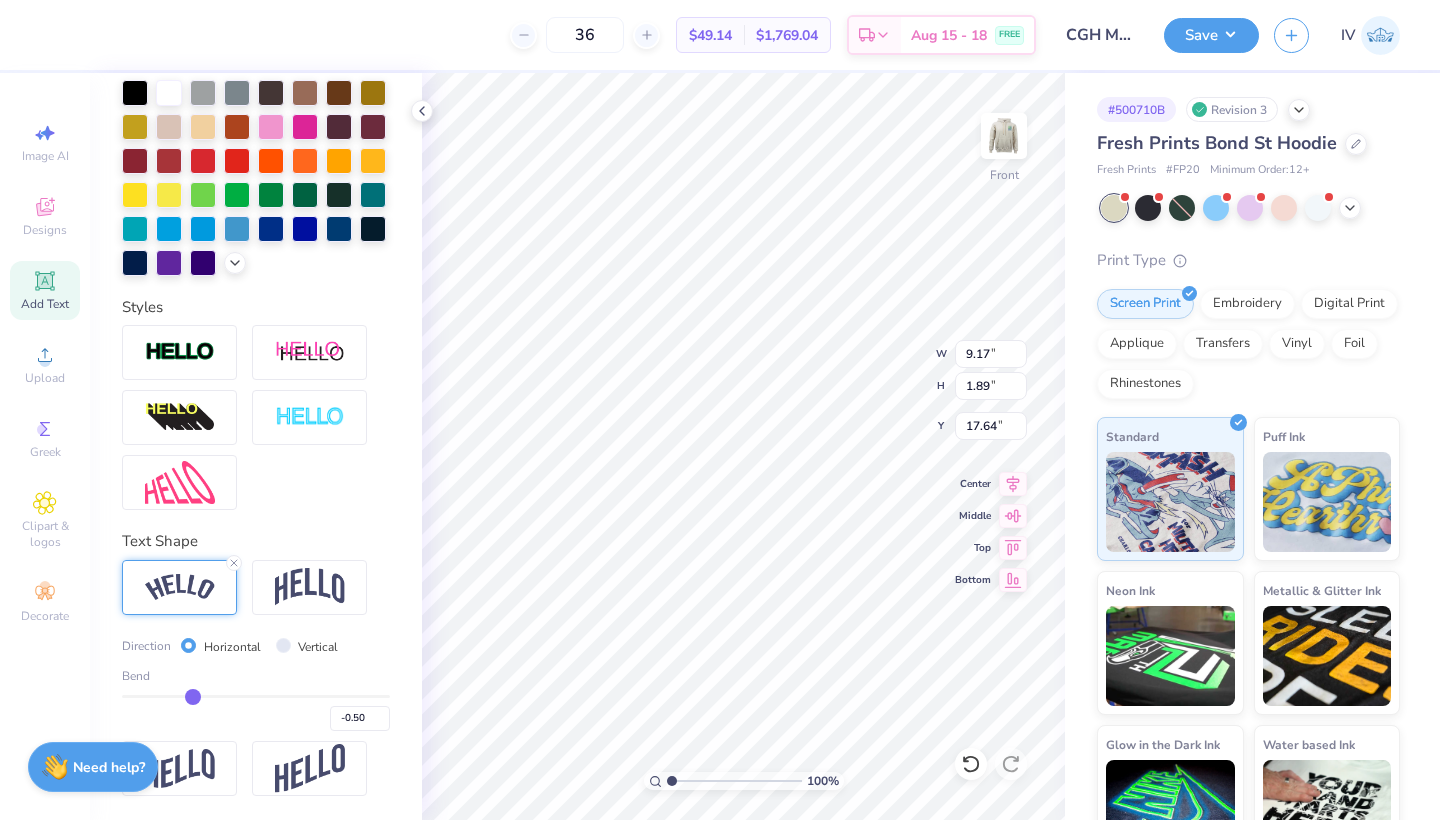 type on "-0.51" 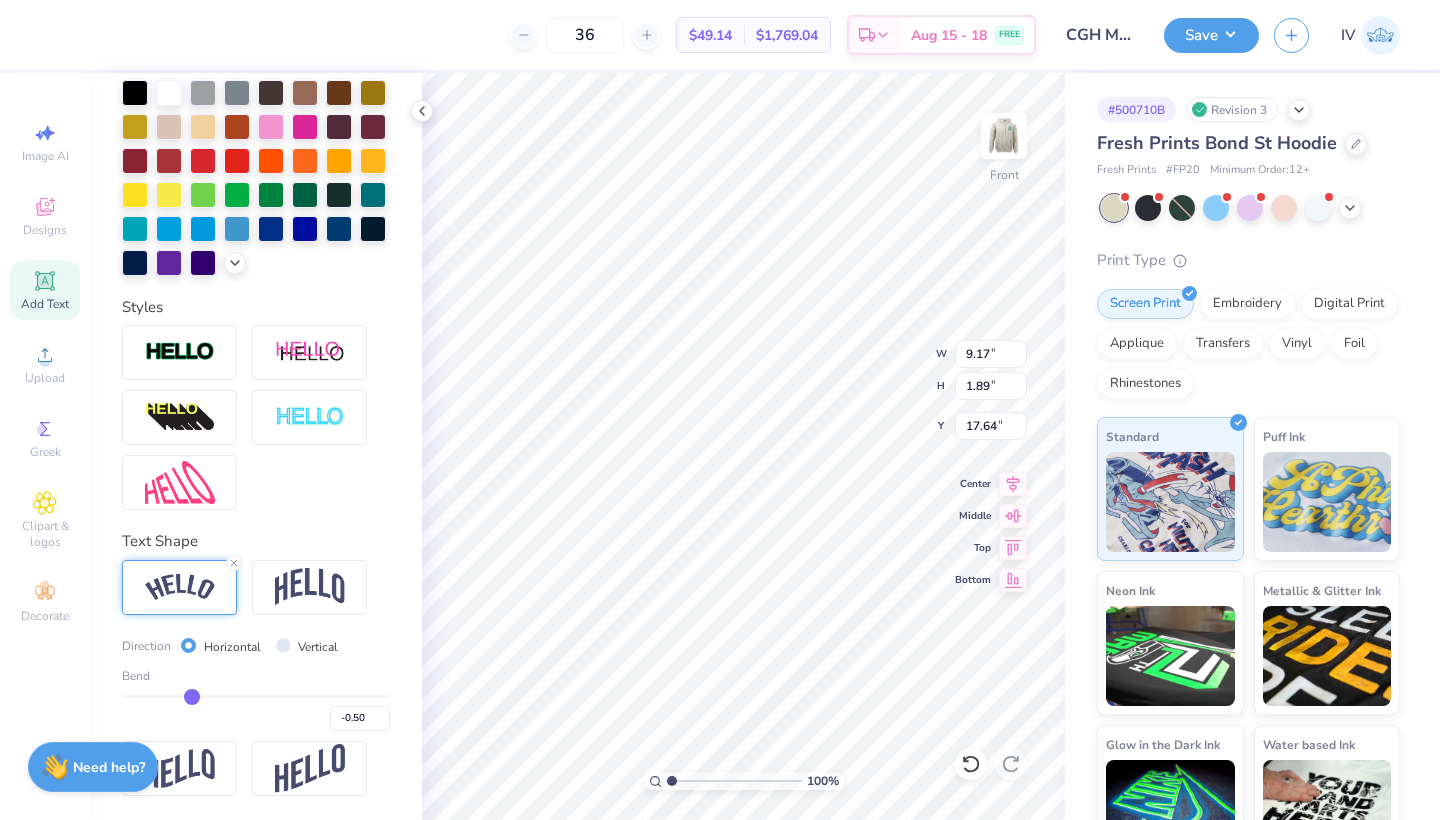 type on "-0.51" 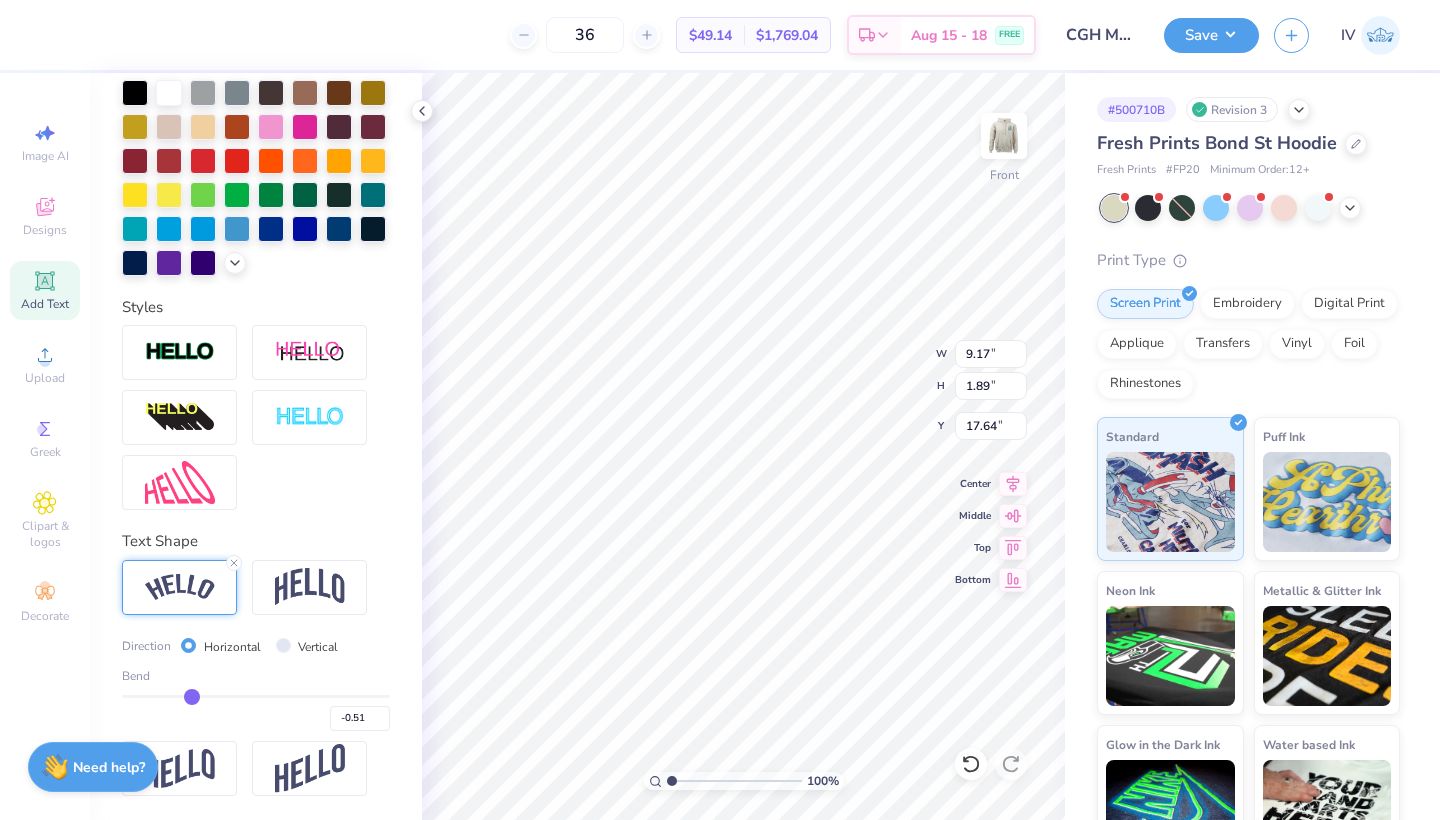 type on "-0.52" 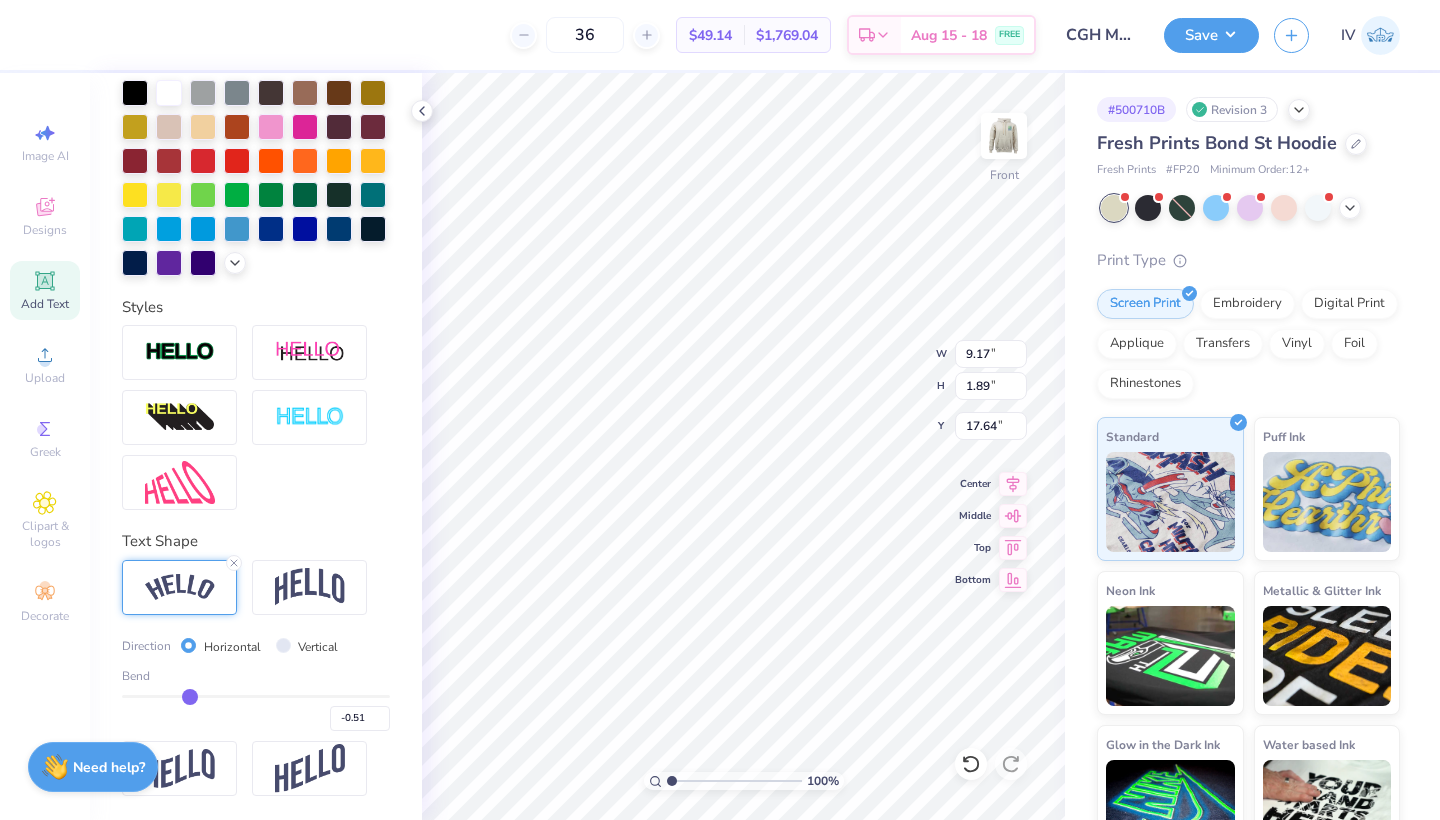 type on "-0.52" 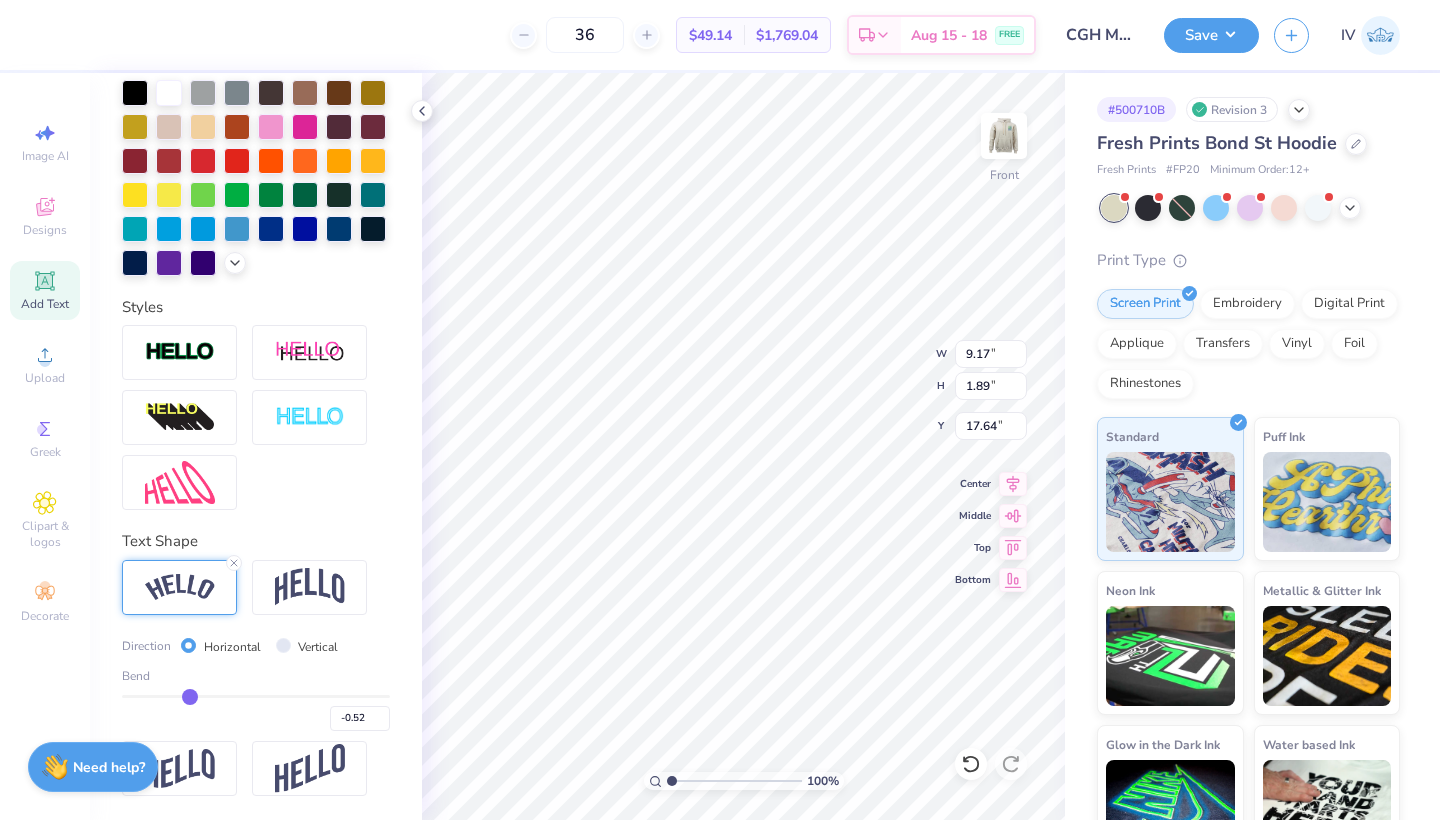 type on "-0.53" 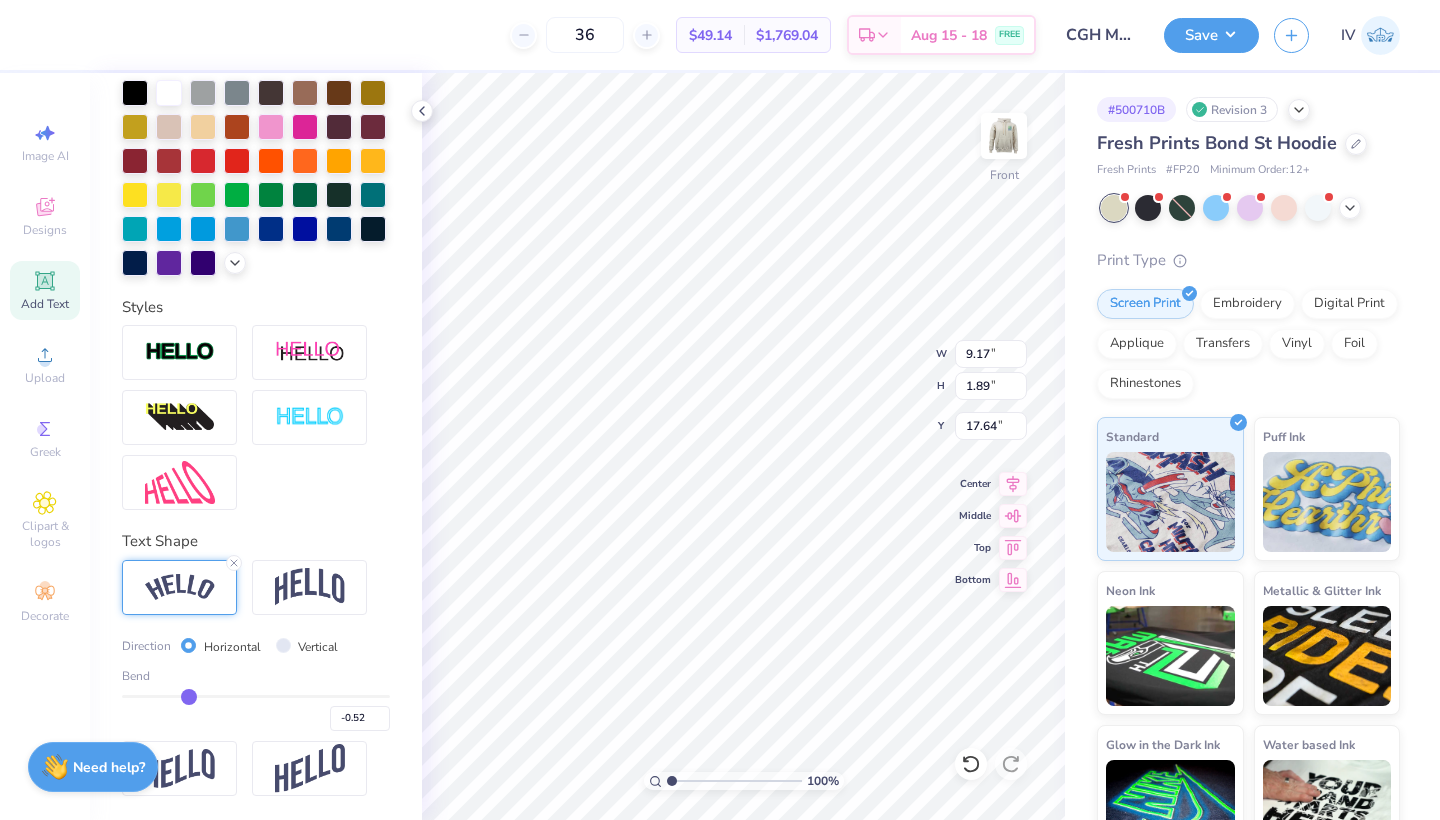 type on "-0.53" 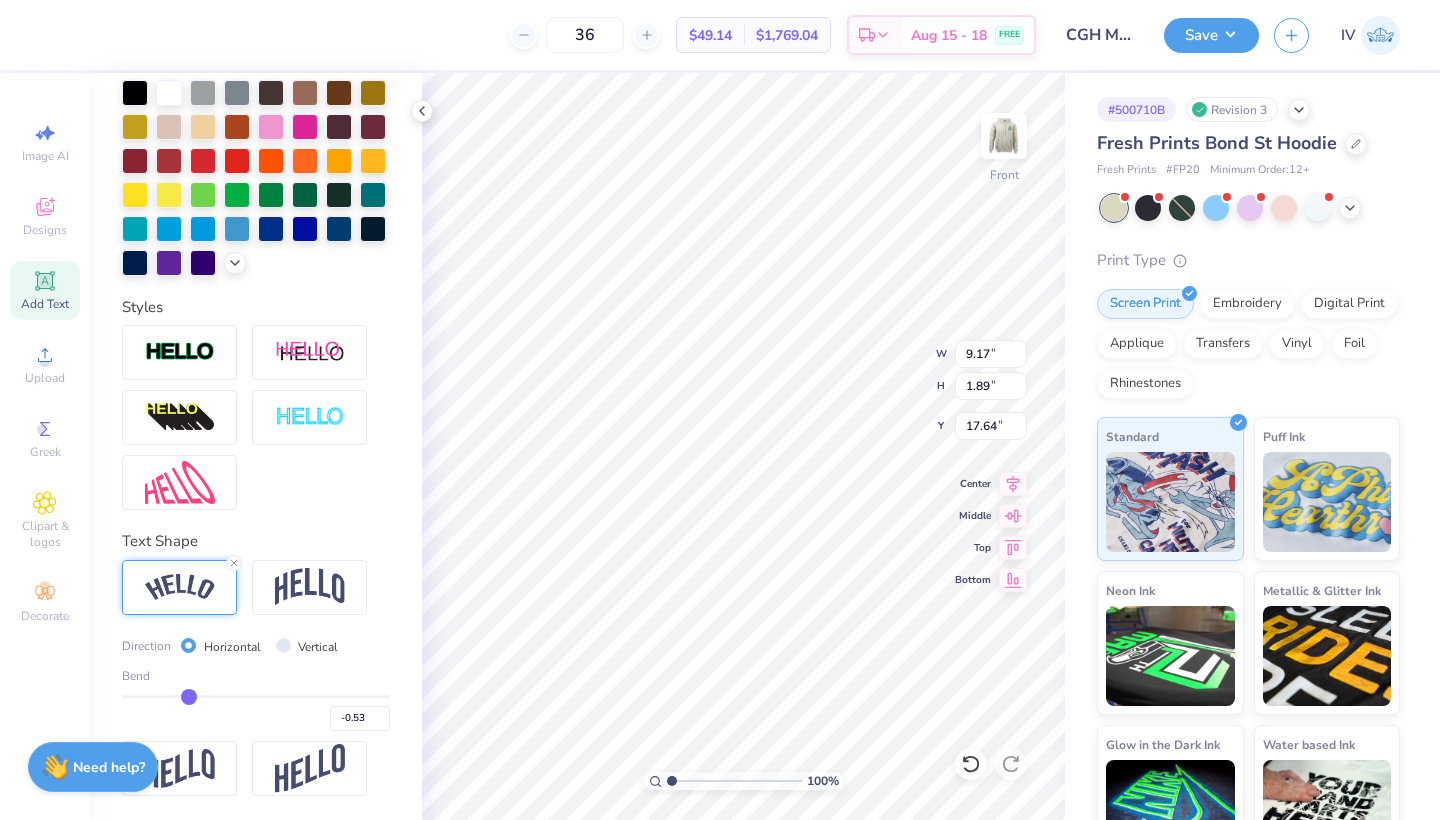 type on "-0.54" 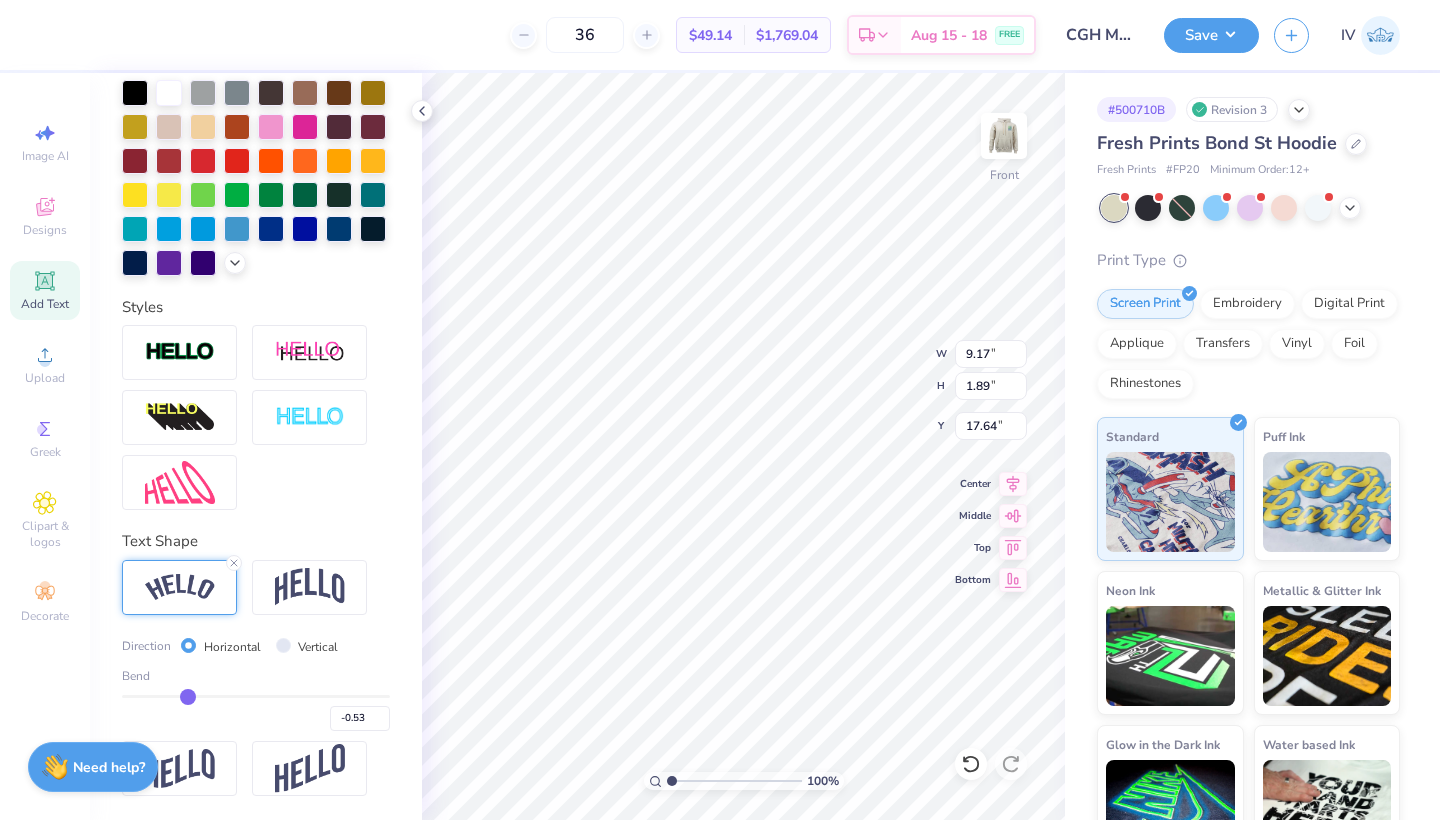 type on "-0.54" 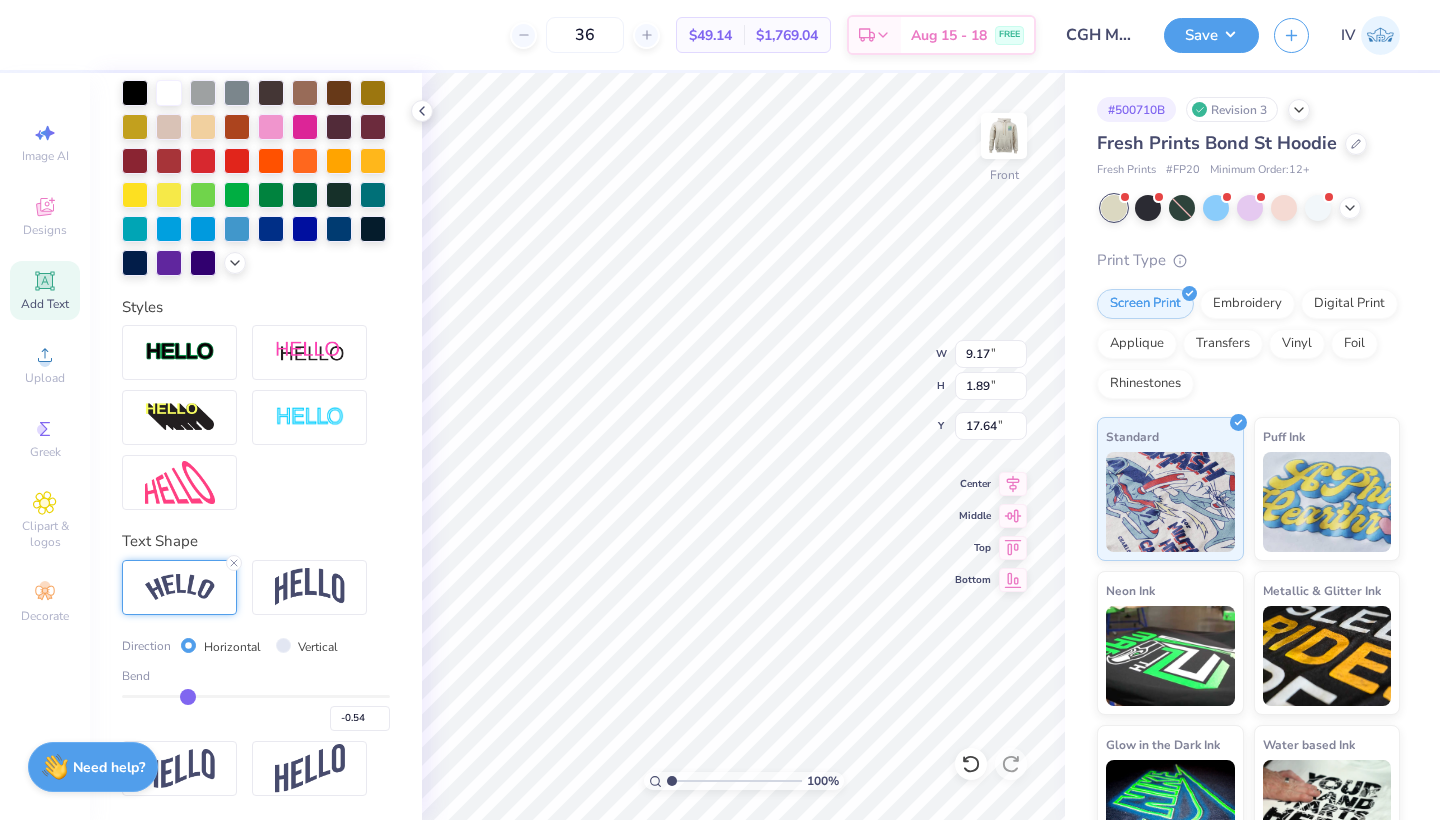 type on "-0.55" 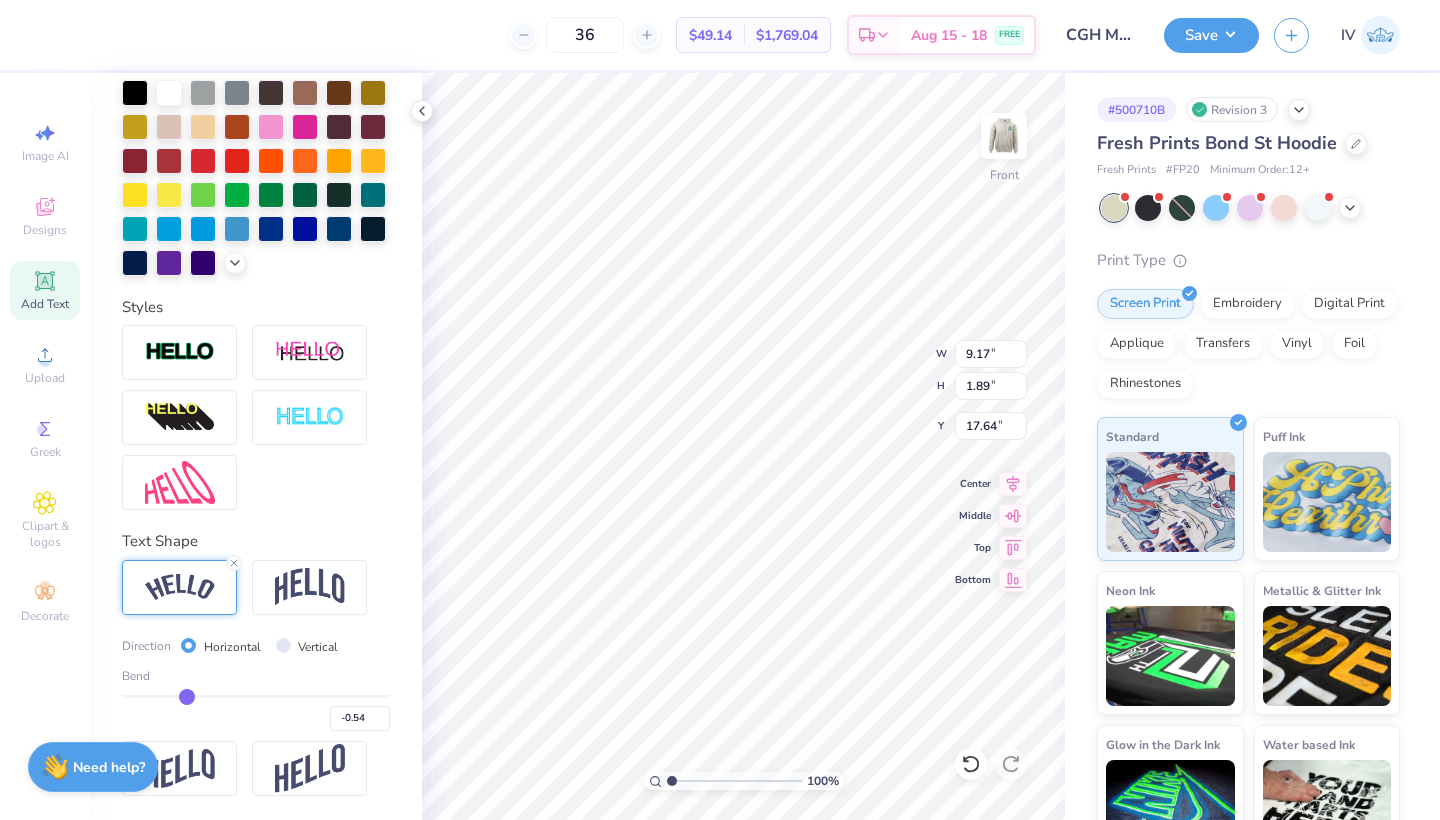 type on "-0.55" 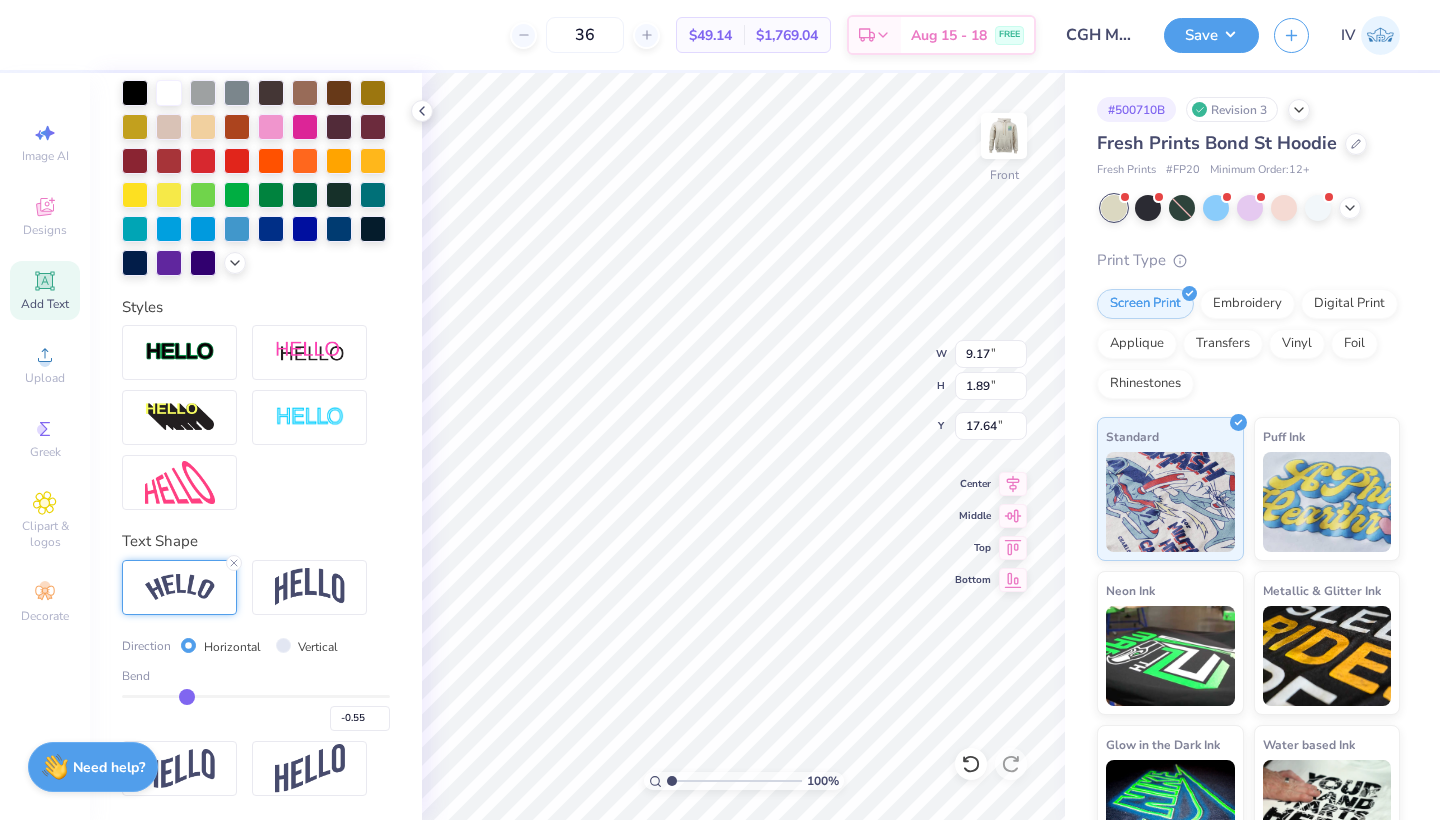 drag, startPoint x: 316, startPoint y: 691, endPoint x: 187, endPoint y: 697, distance: 129.13947 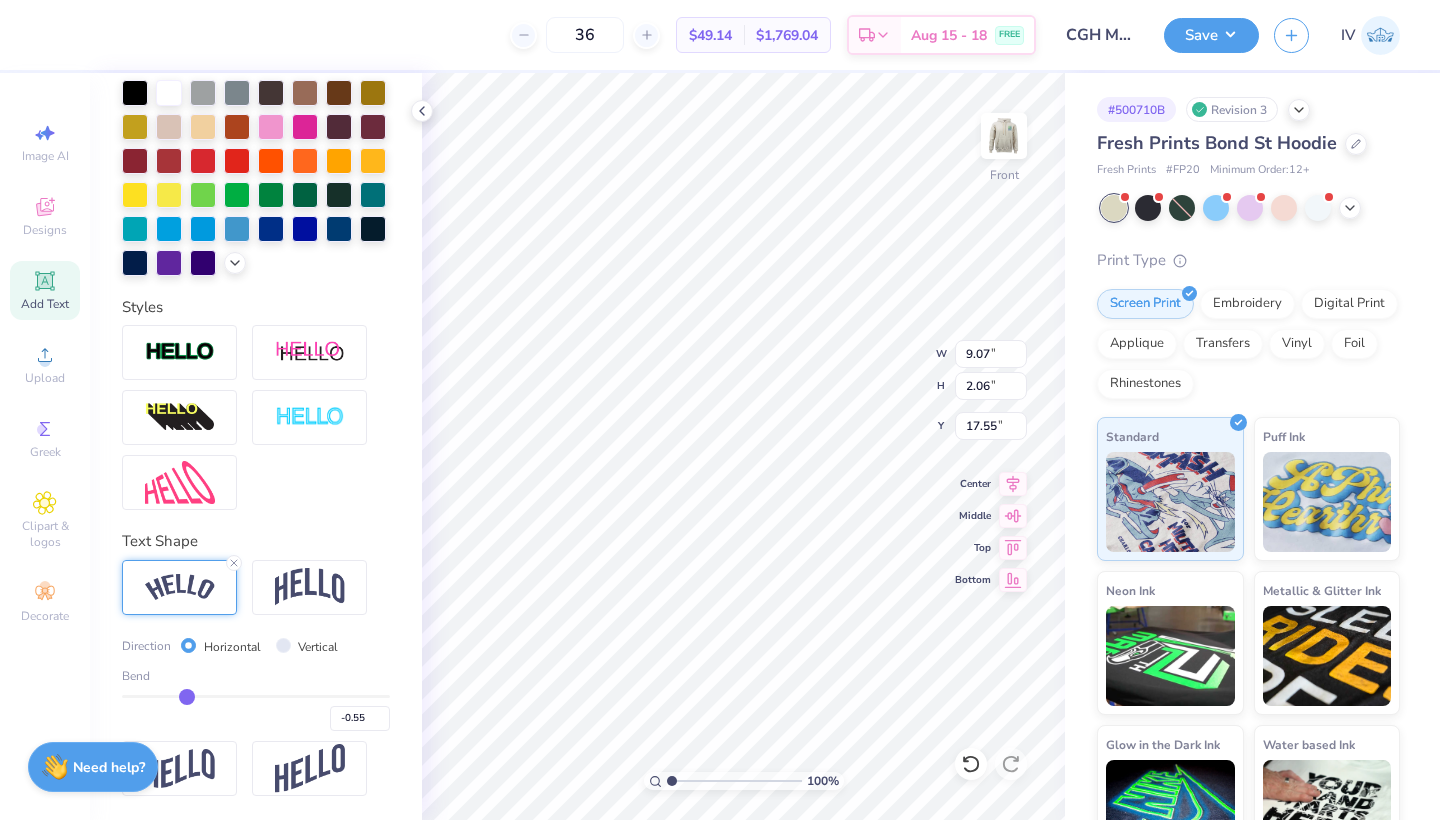 type on "-0.54" 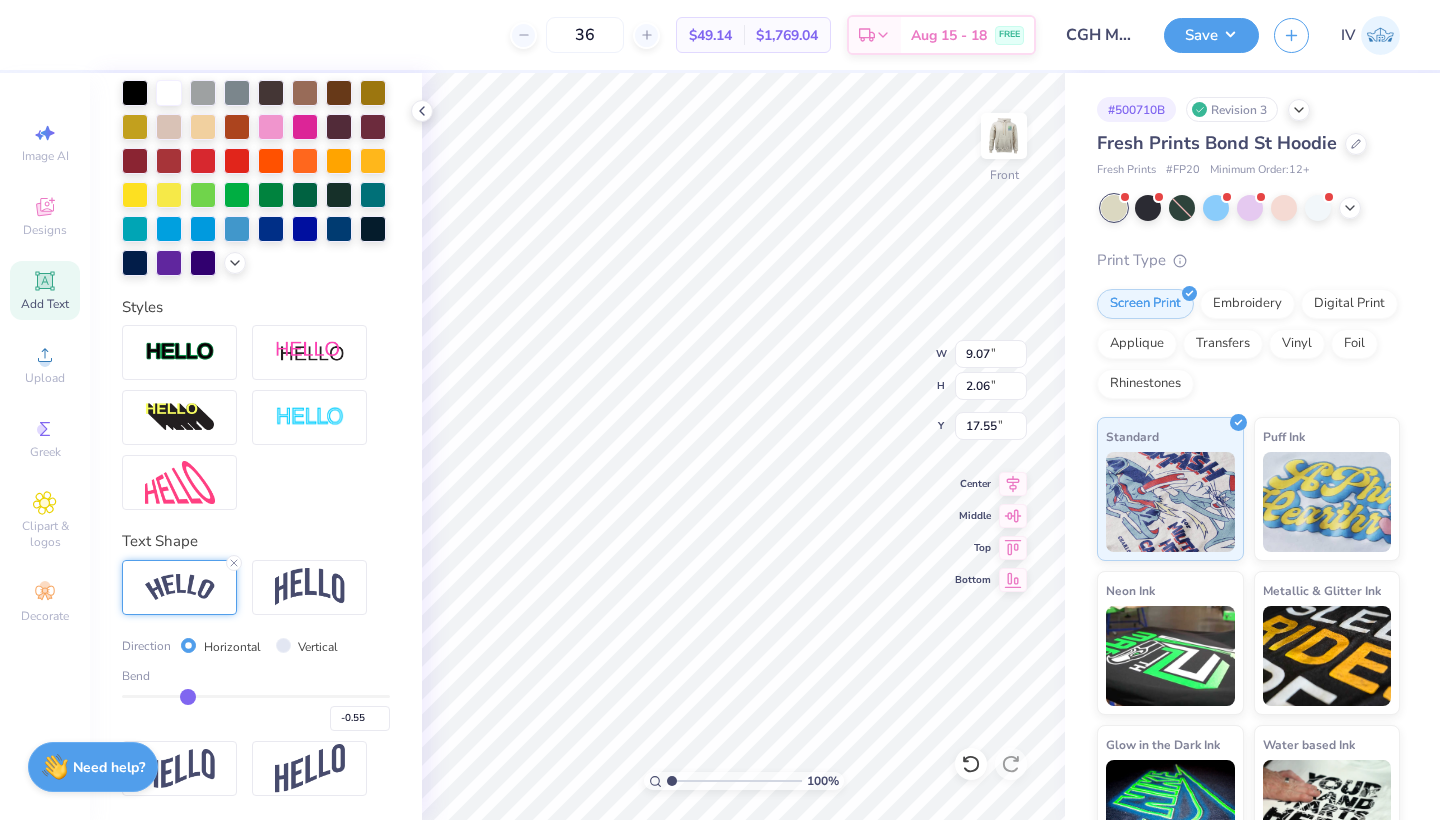 type on "-0.54" 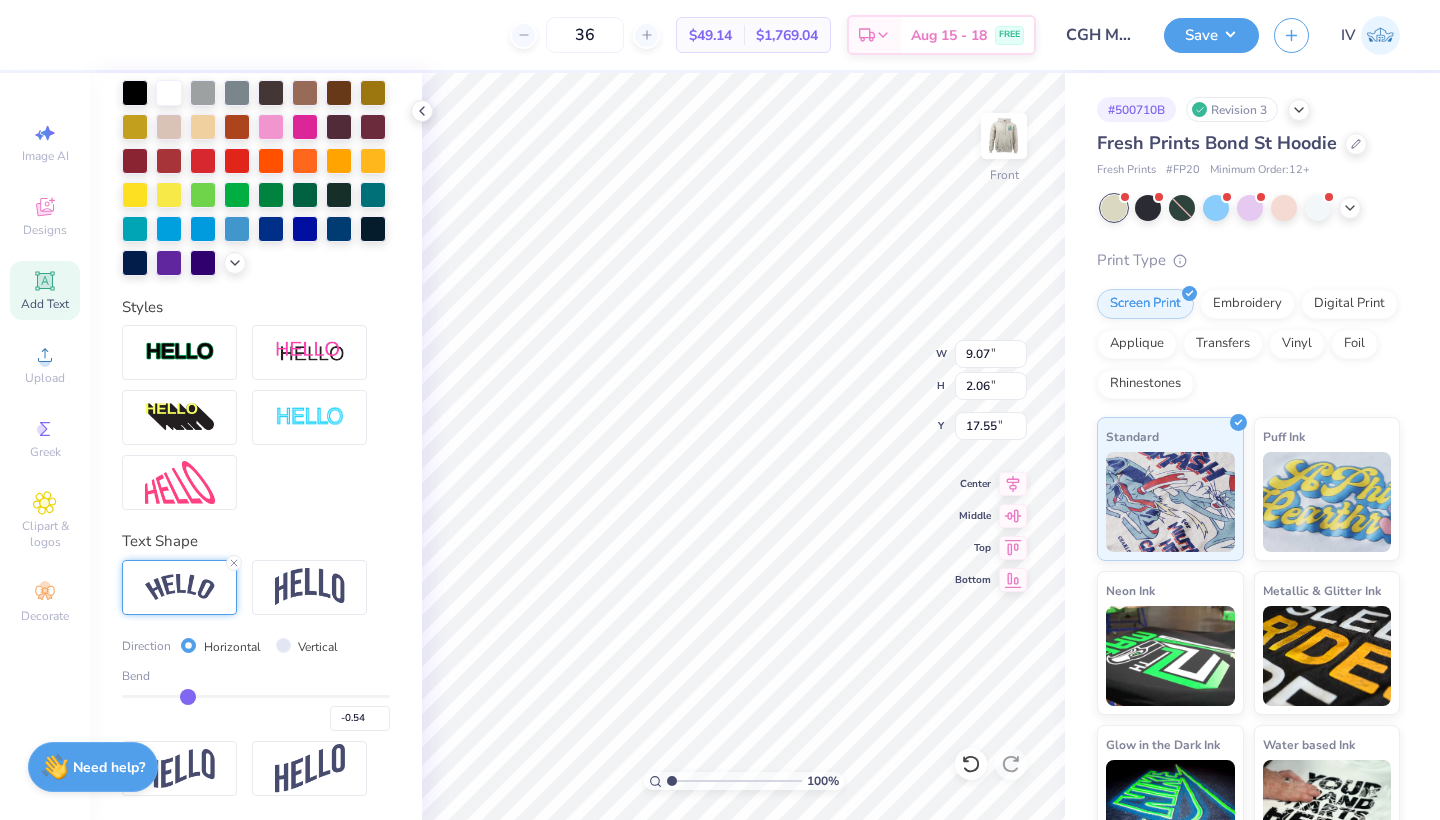 type on "-0.51" 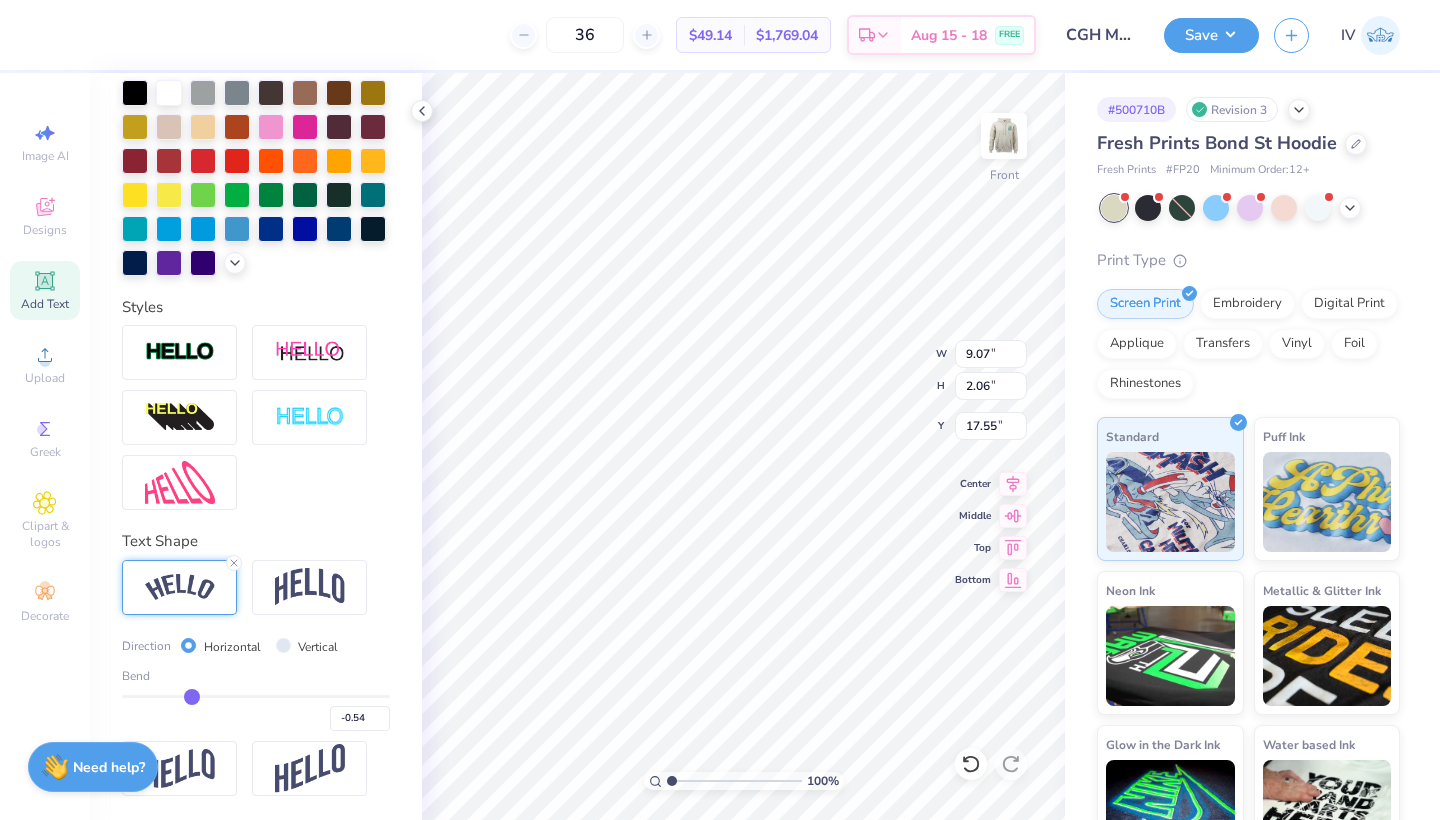 type on "-0.51" 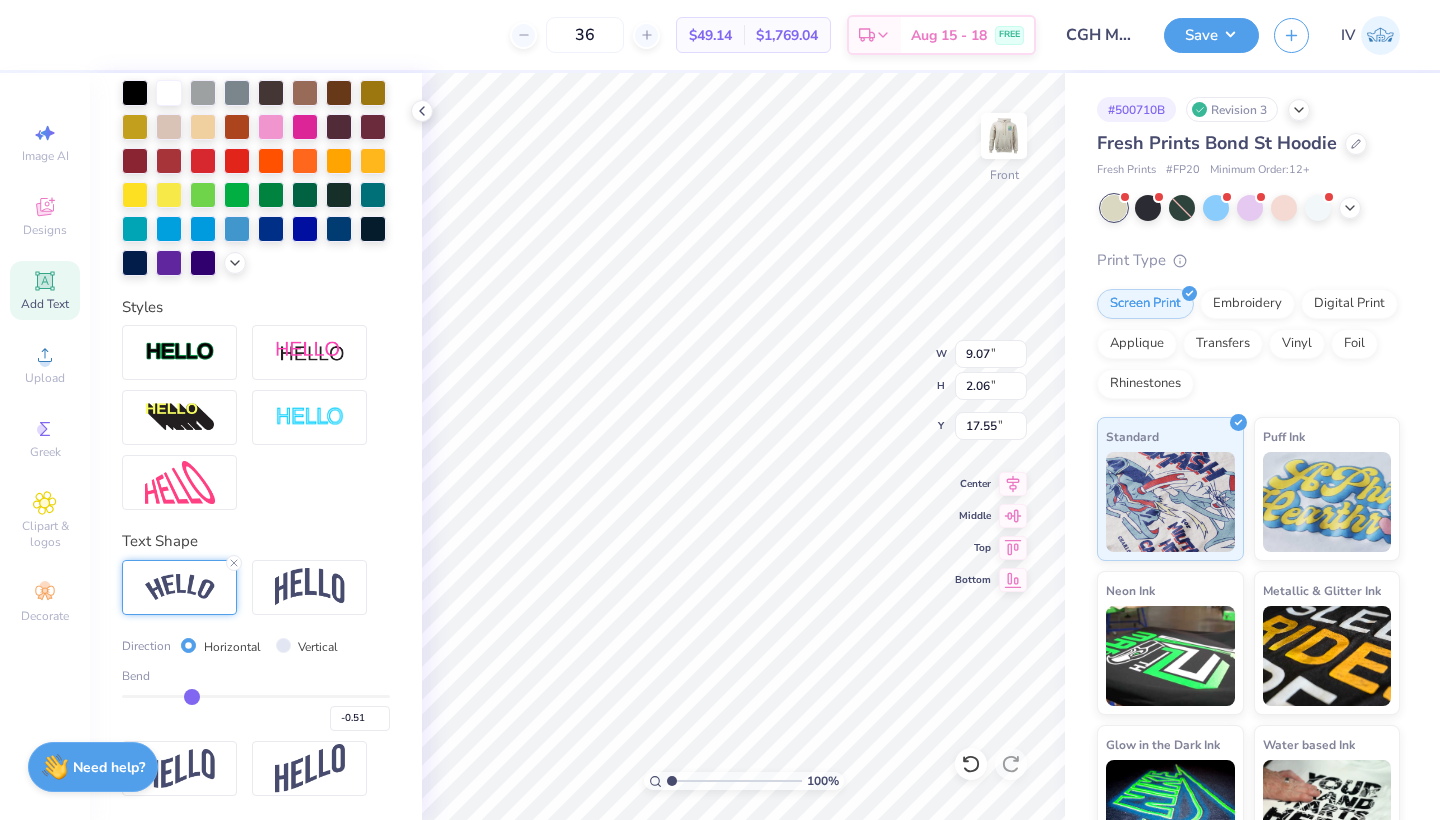 type on "-0.44" 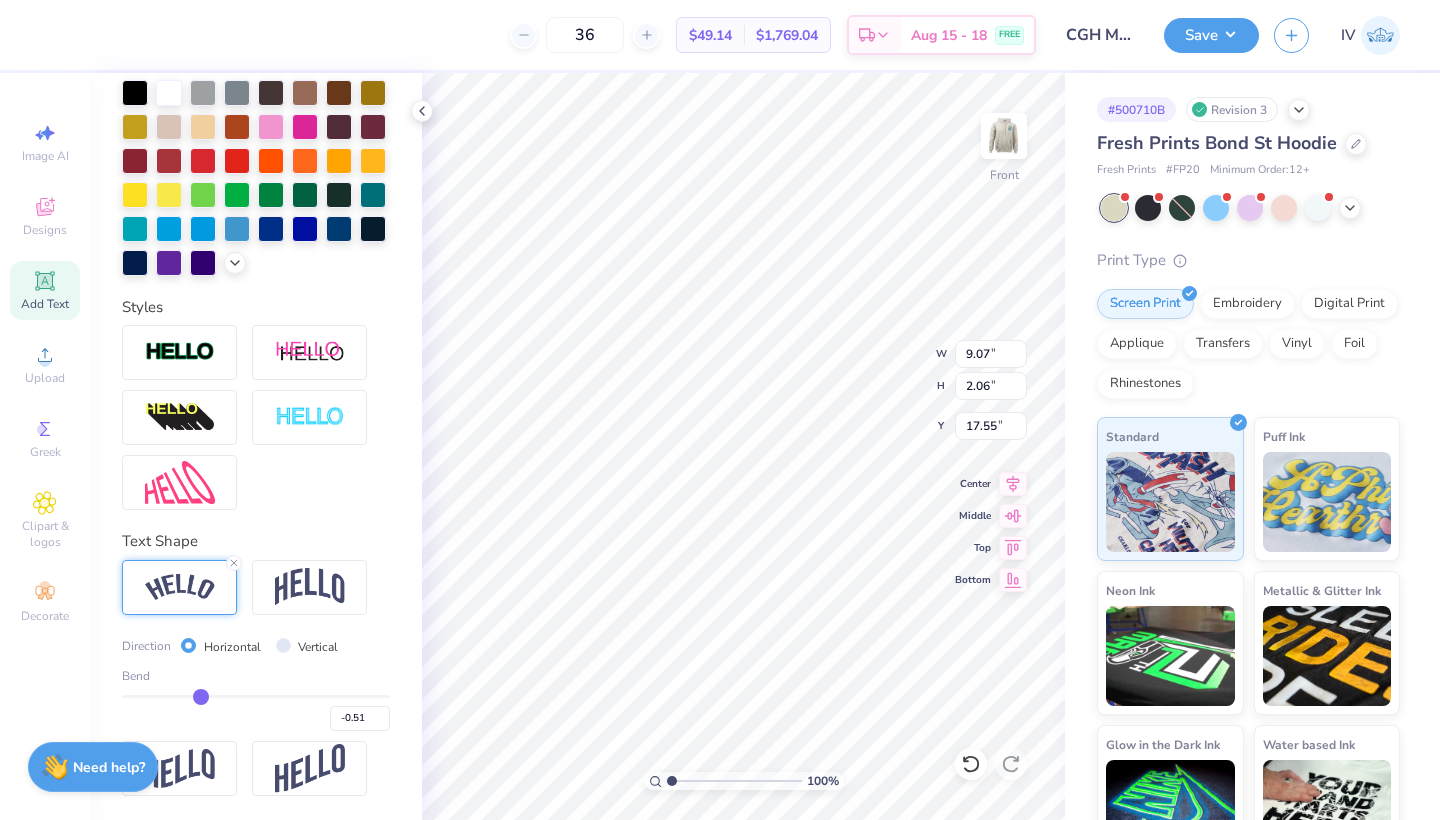 type on "-0.44" 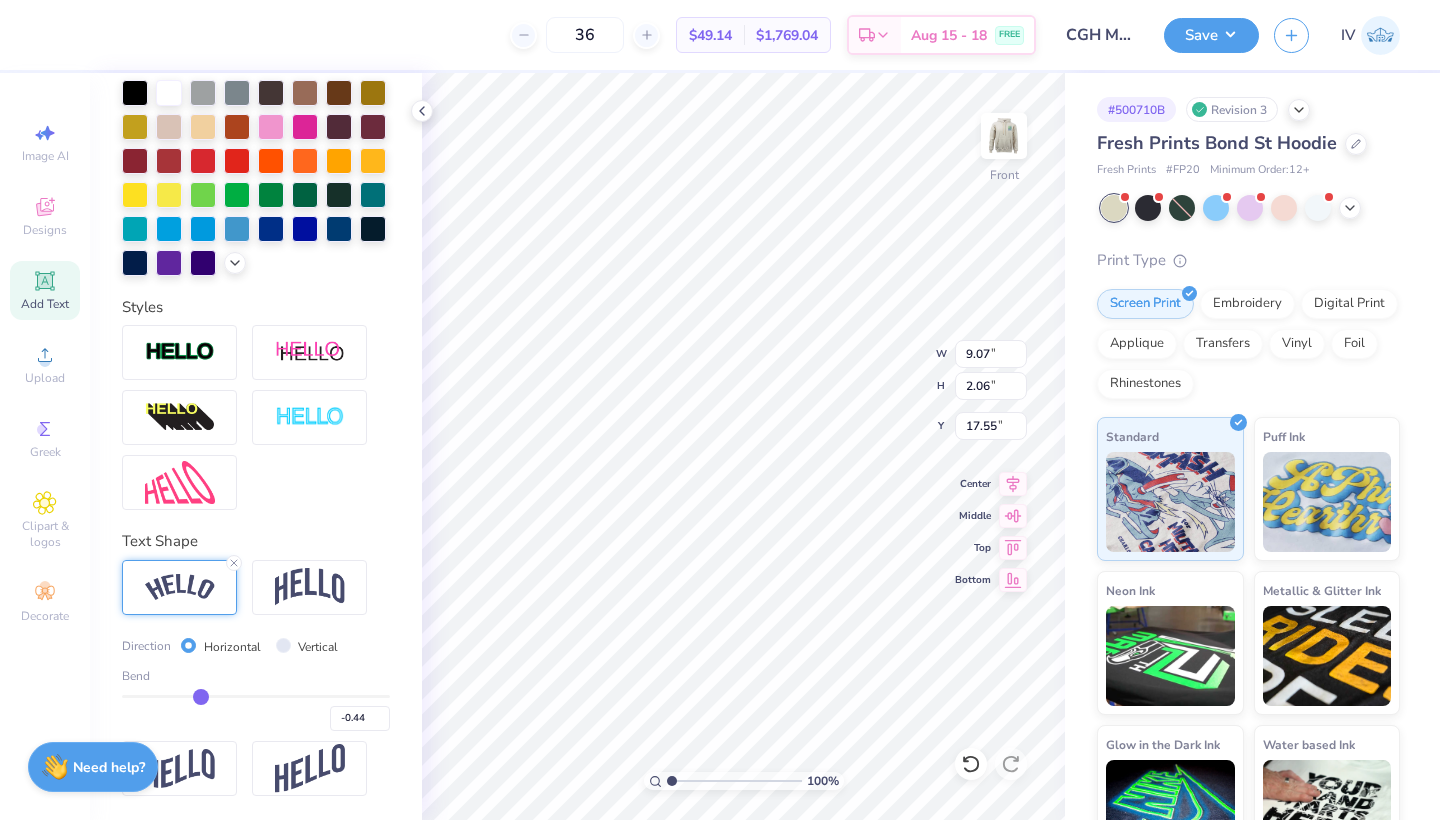 type on "-0.32" 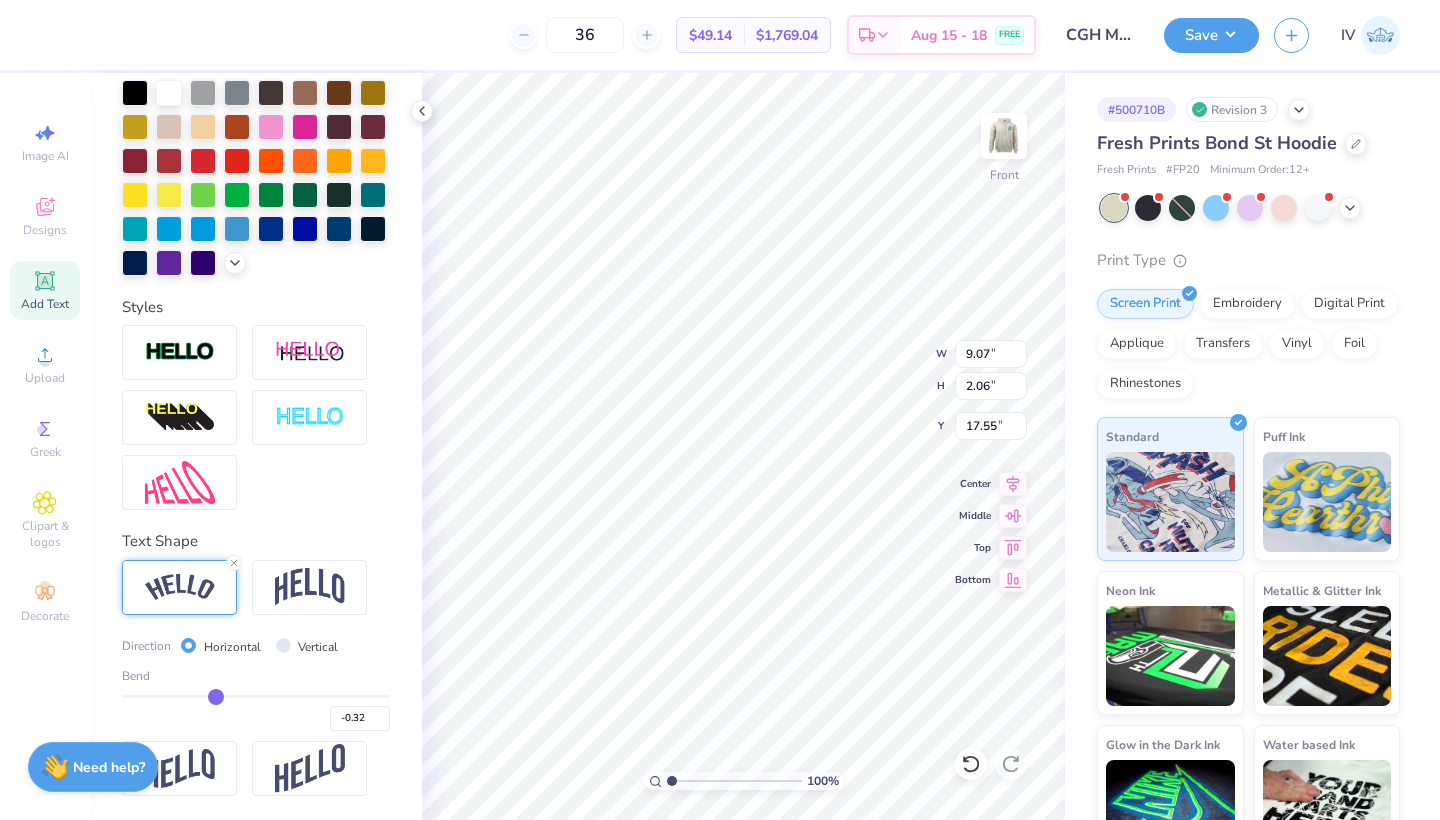 type on "-0.17" 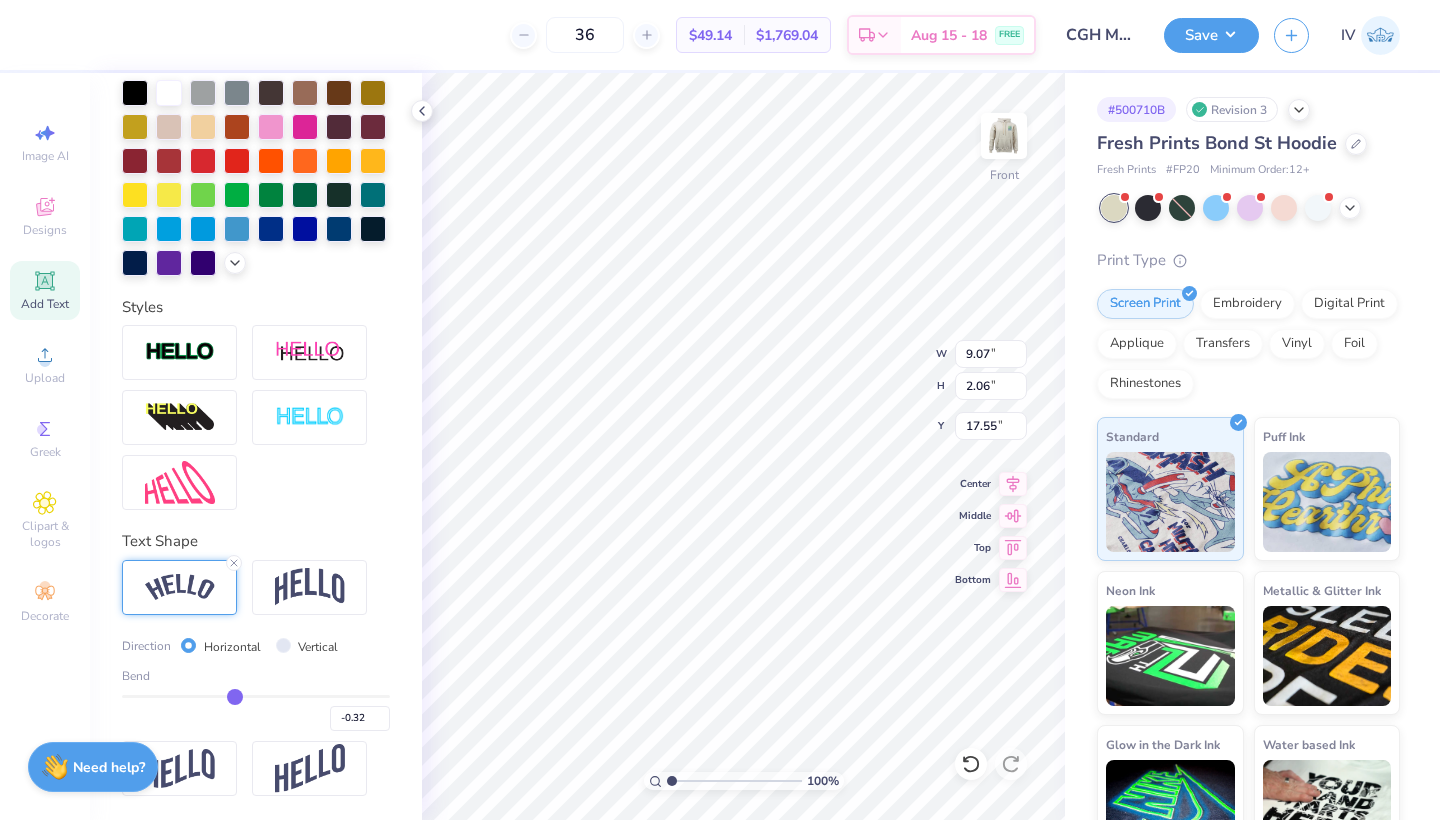 type on "-0.17" 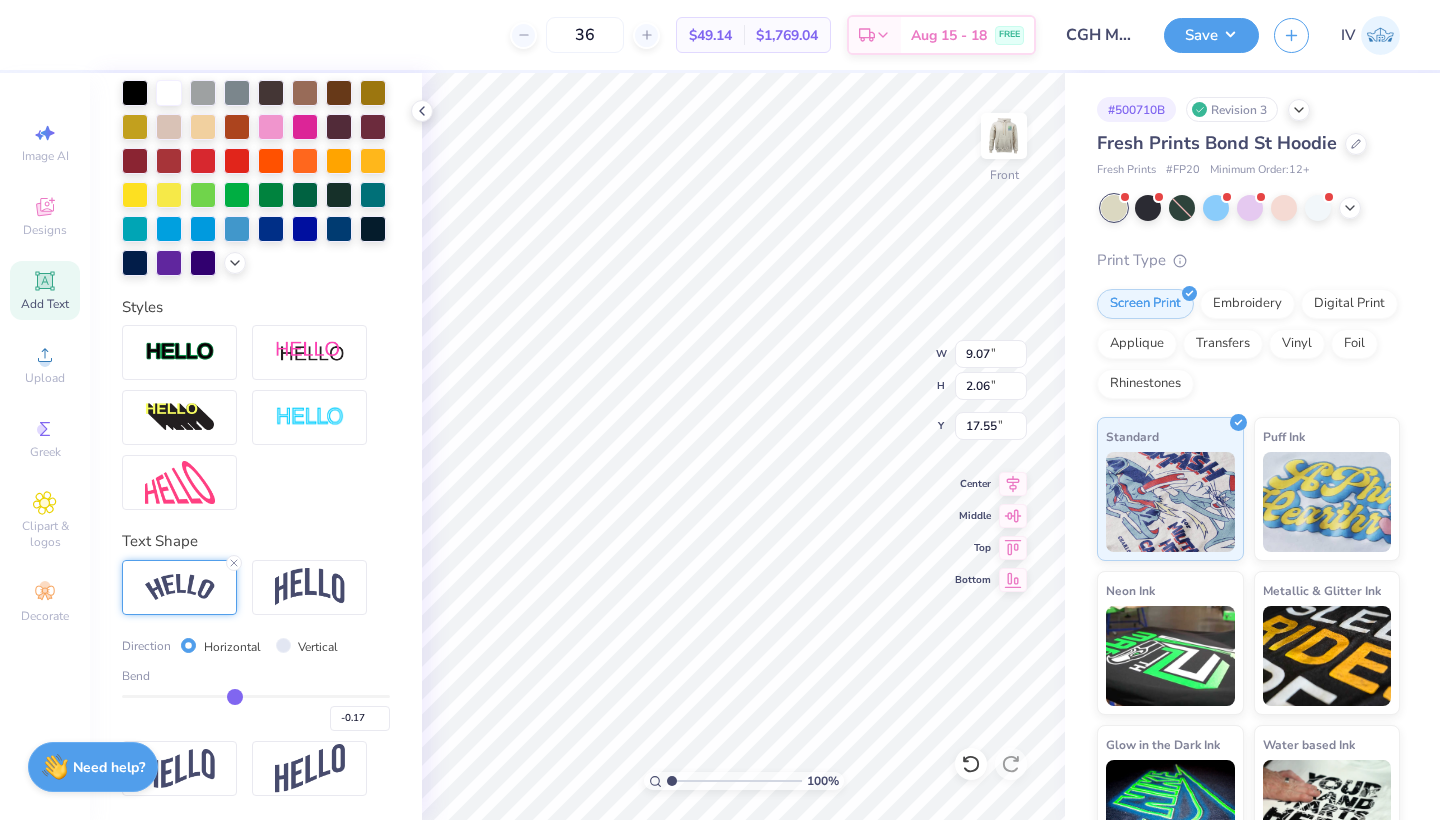 type on "-0.03" 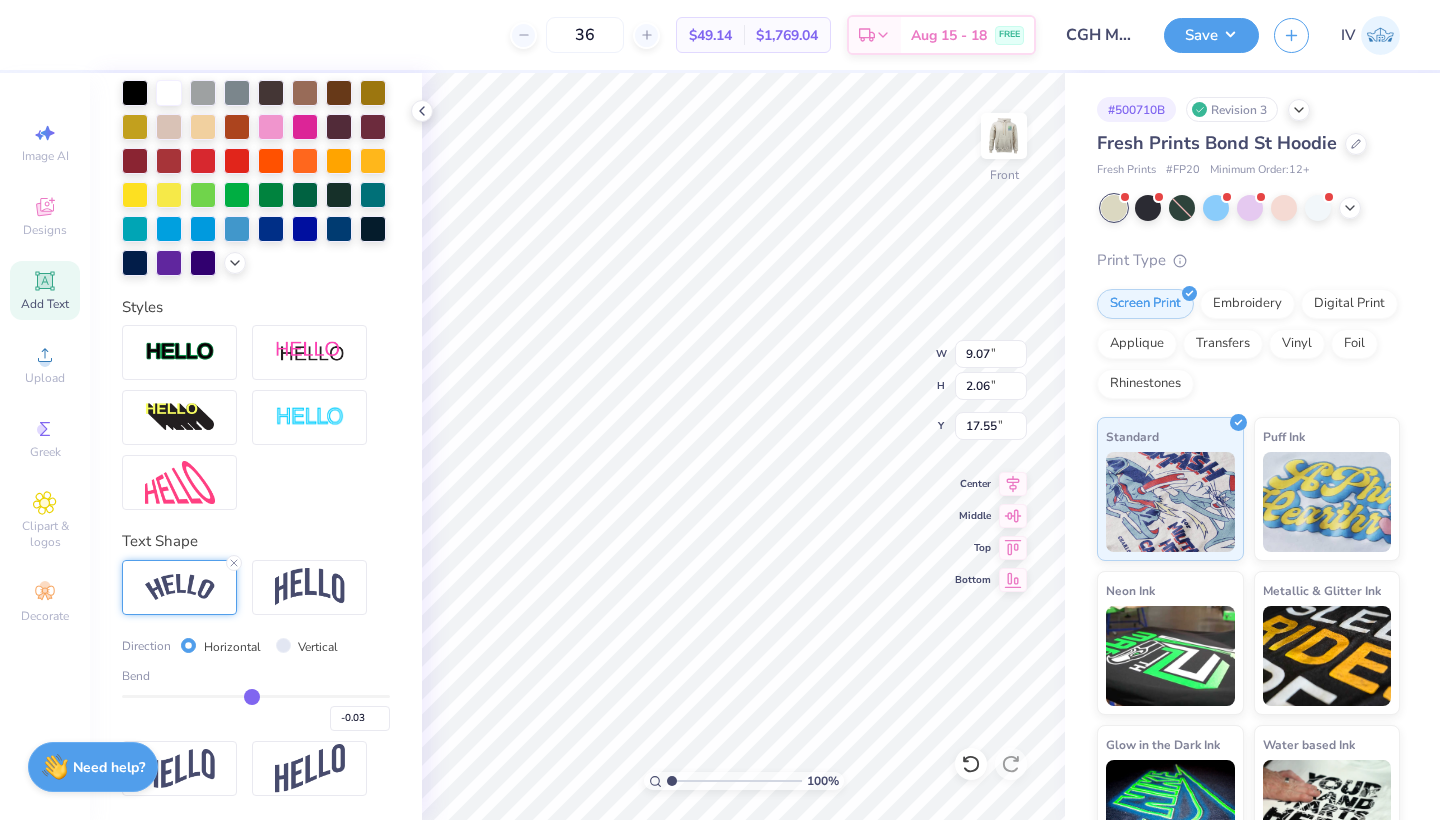 type on "0.1" 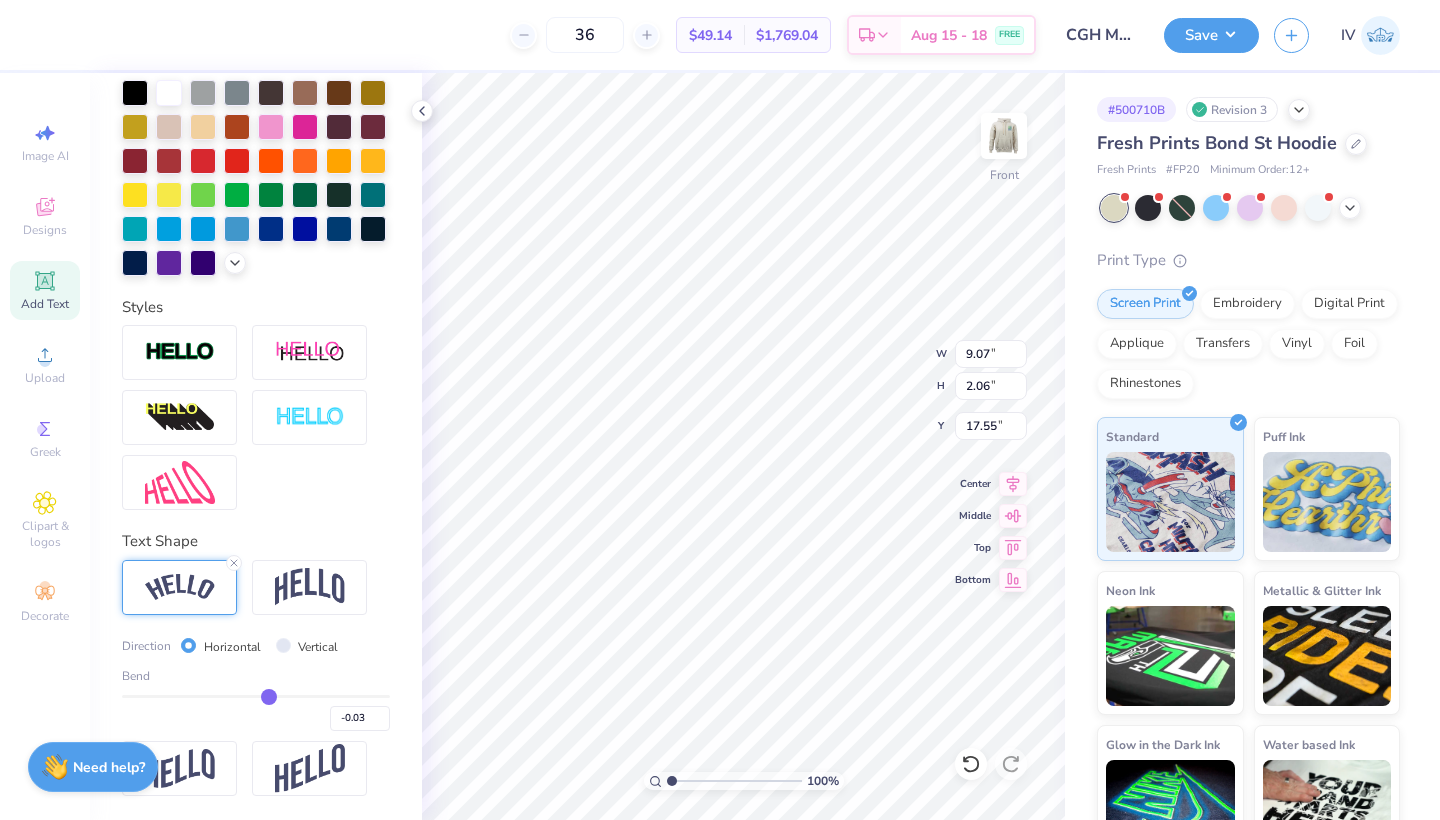 type on "0.10" 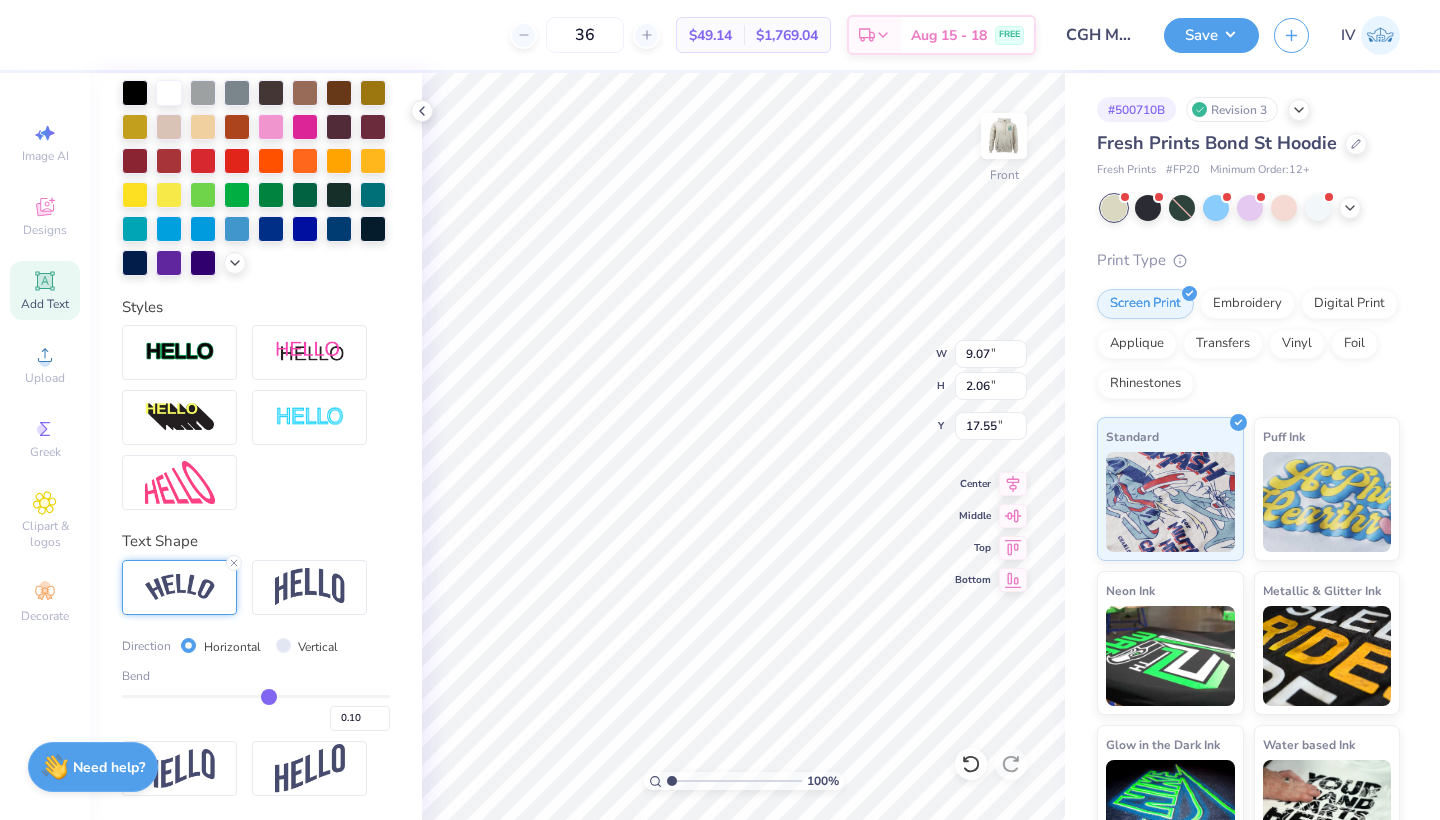 type on "0.24" 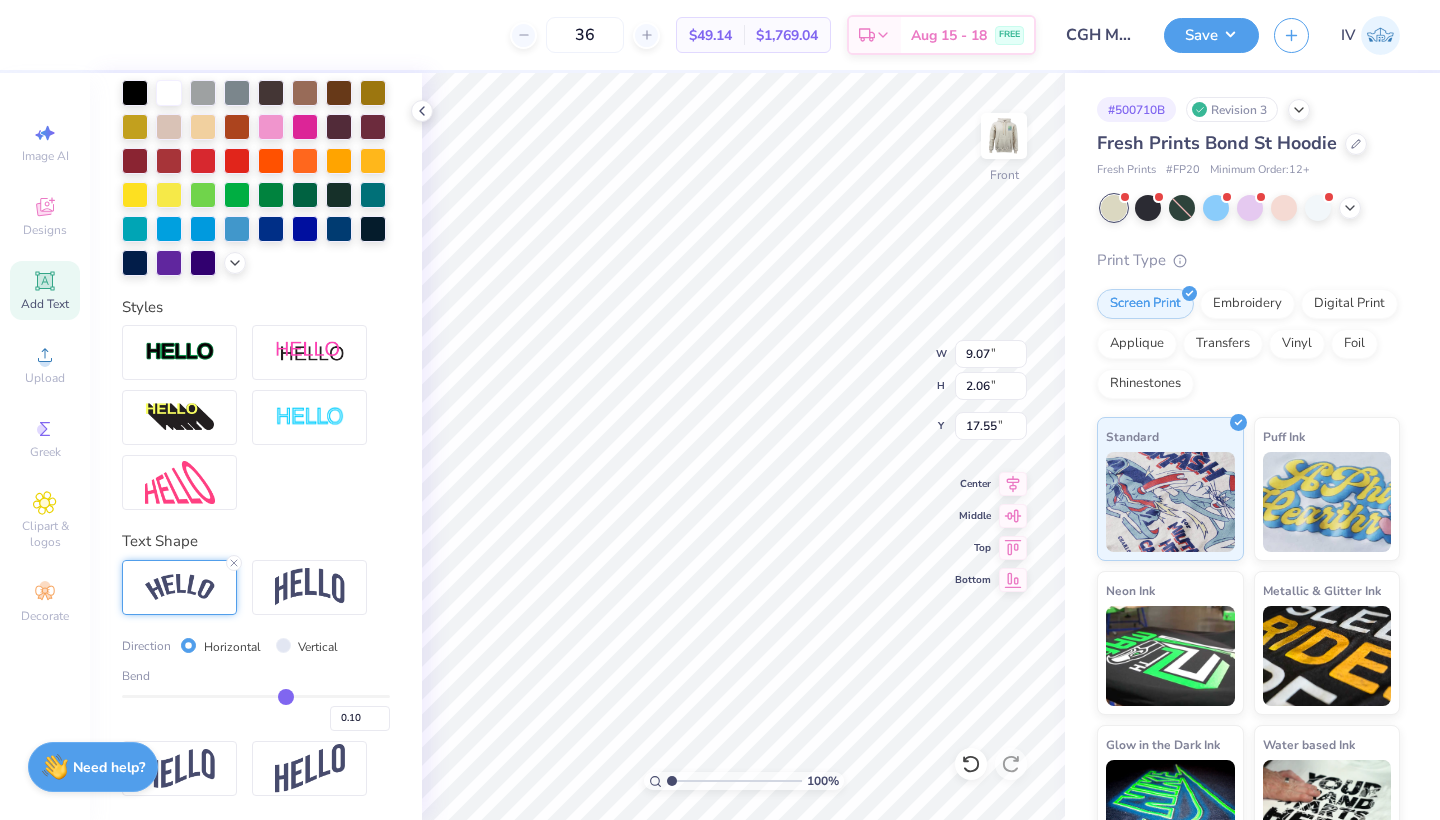 type on "0.24" 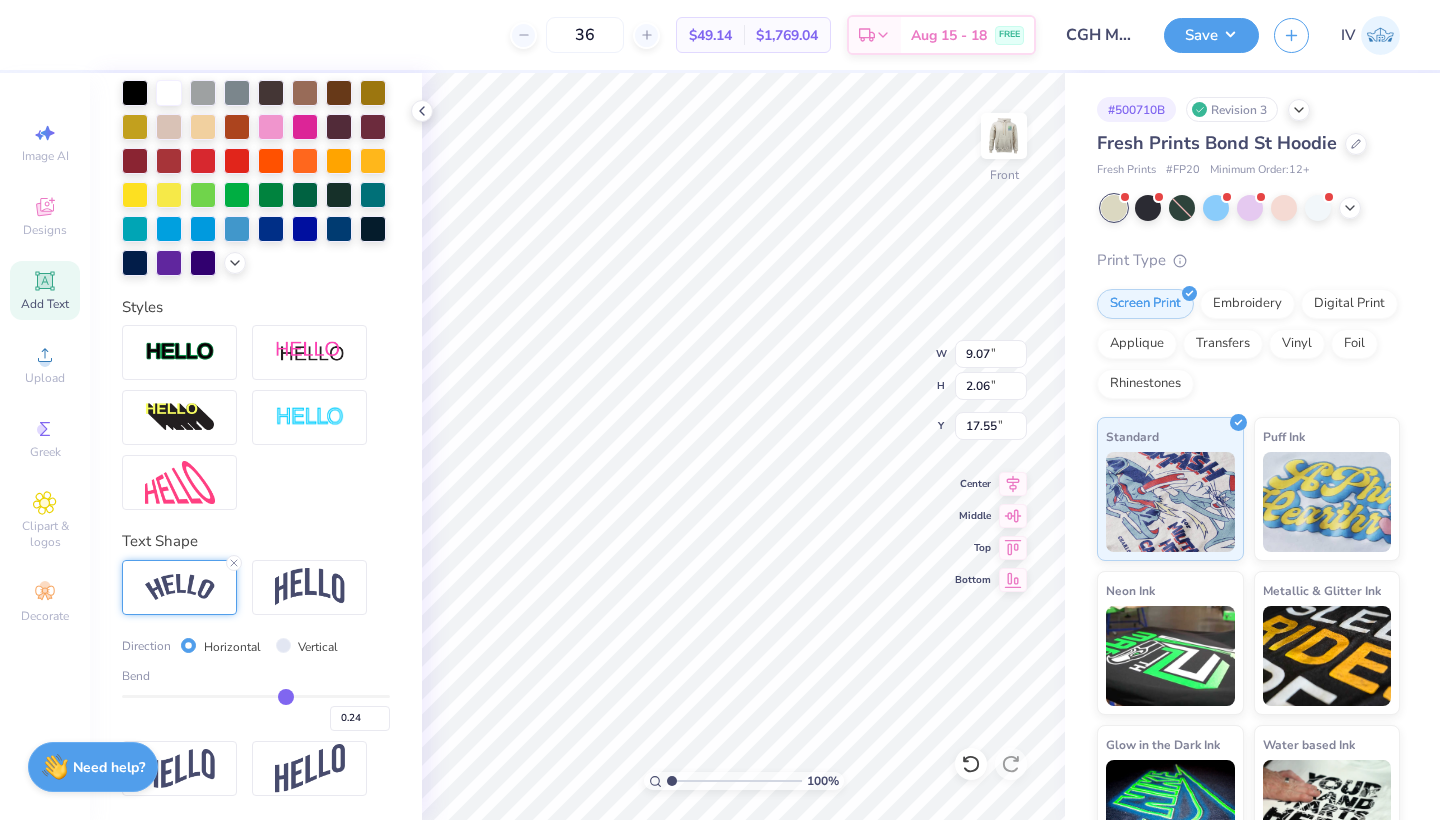 type on "0.36" 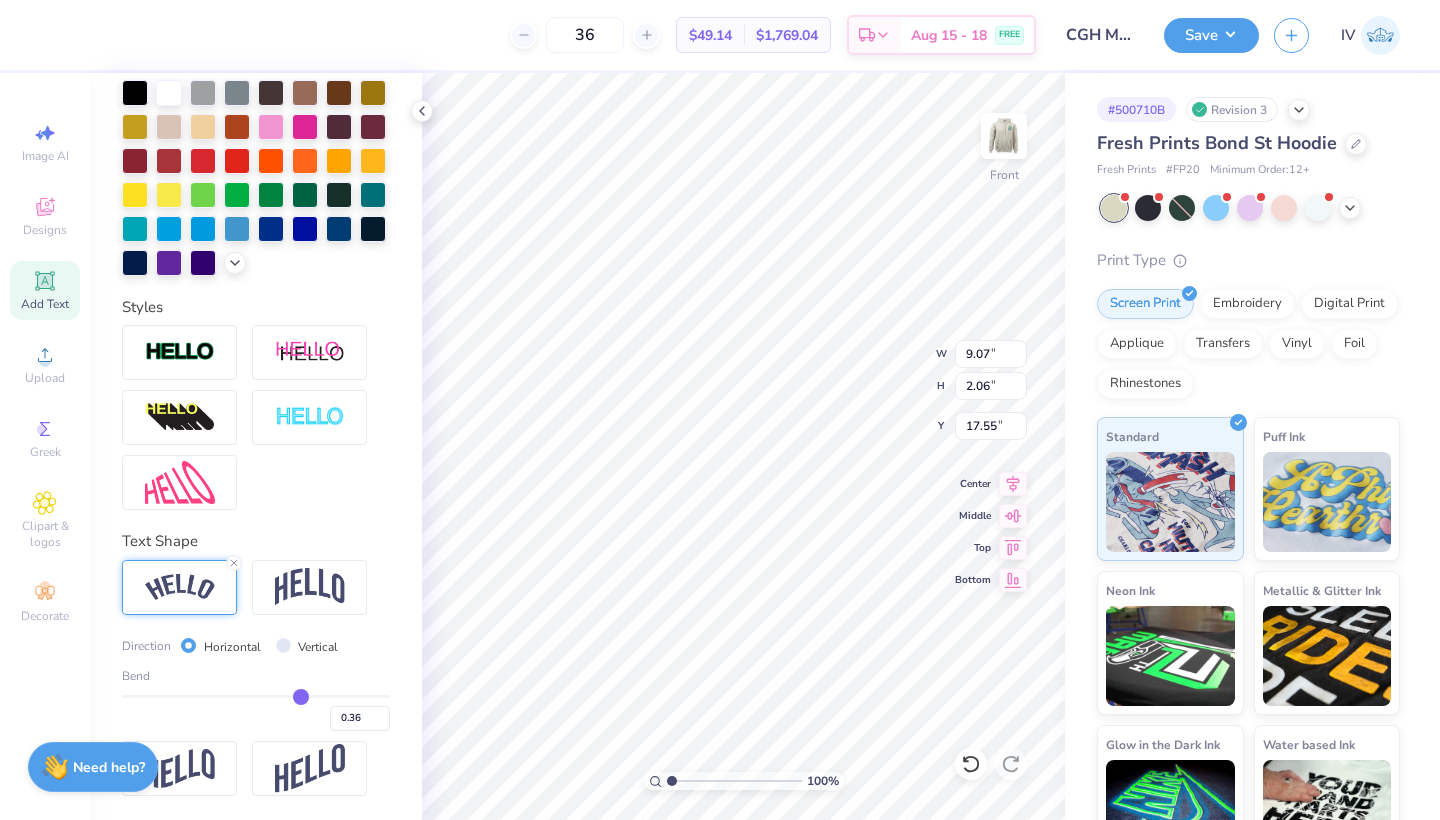 type on "0.43" 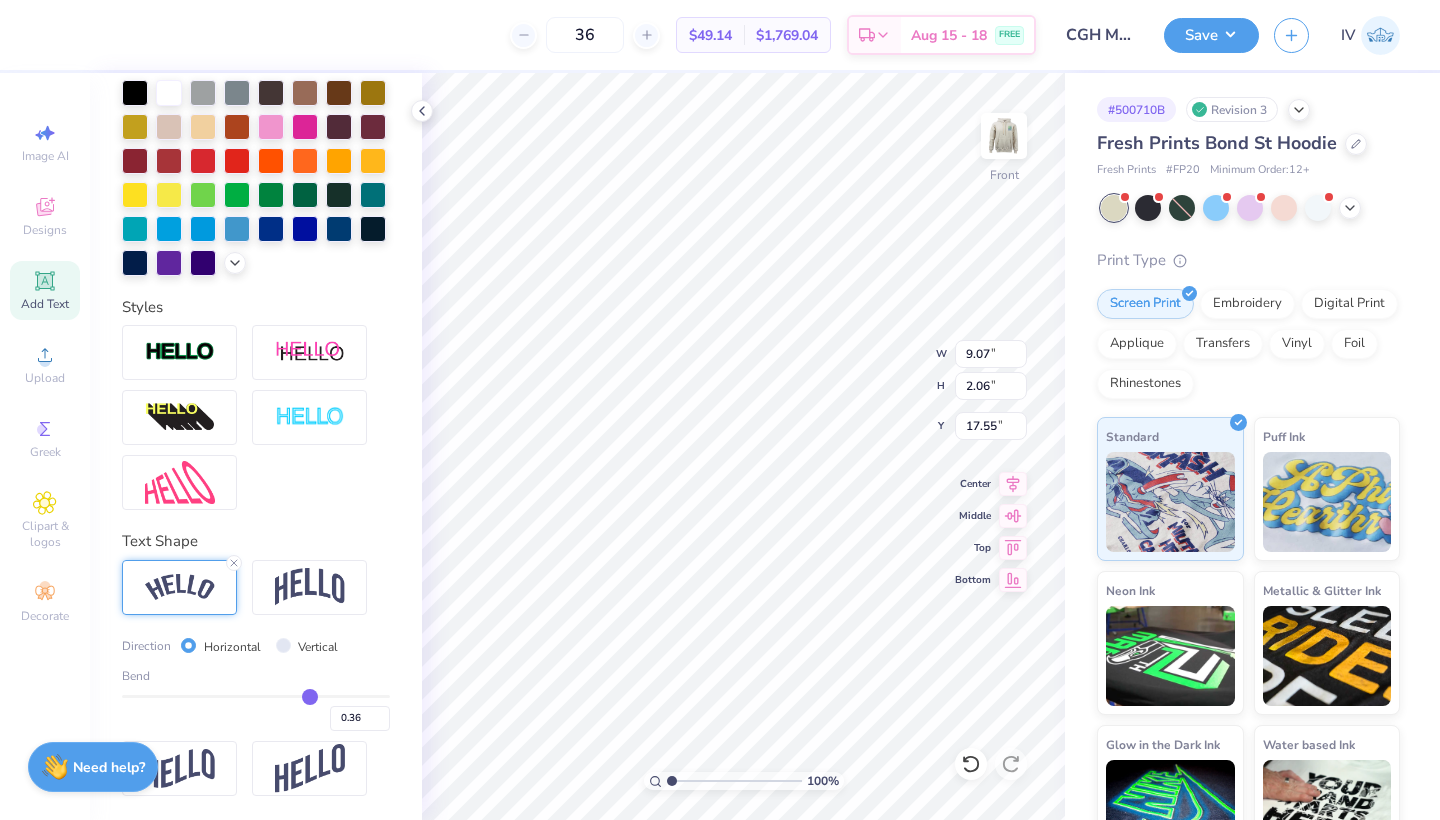 type on "0.43" 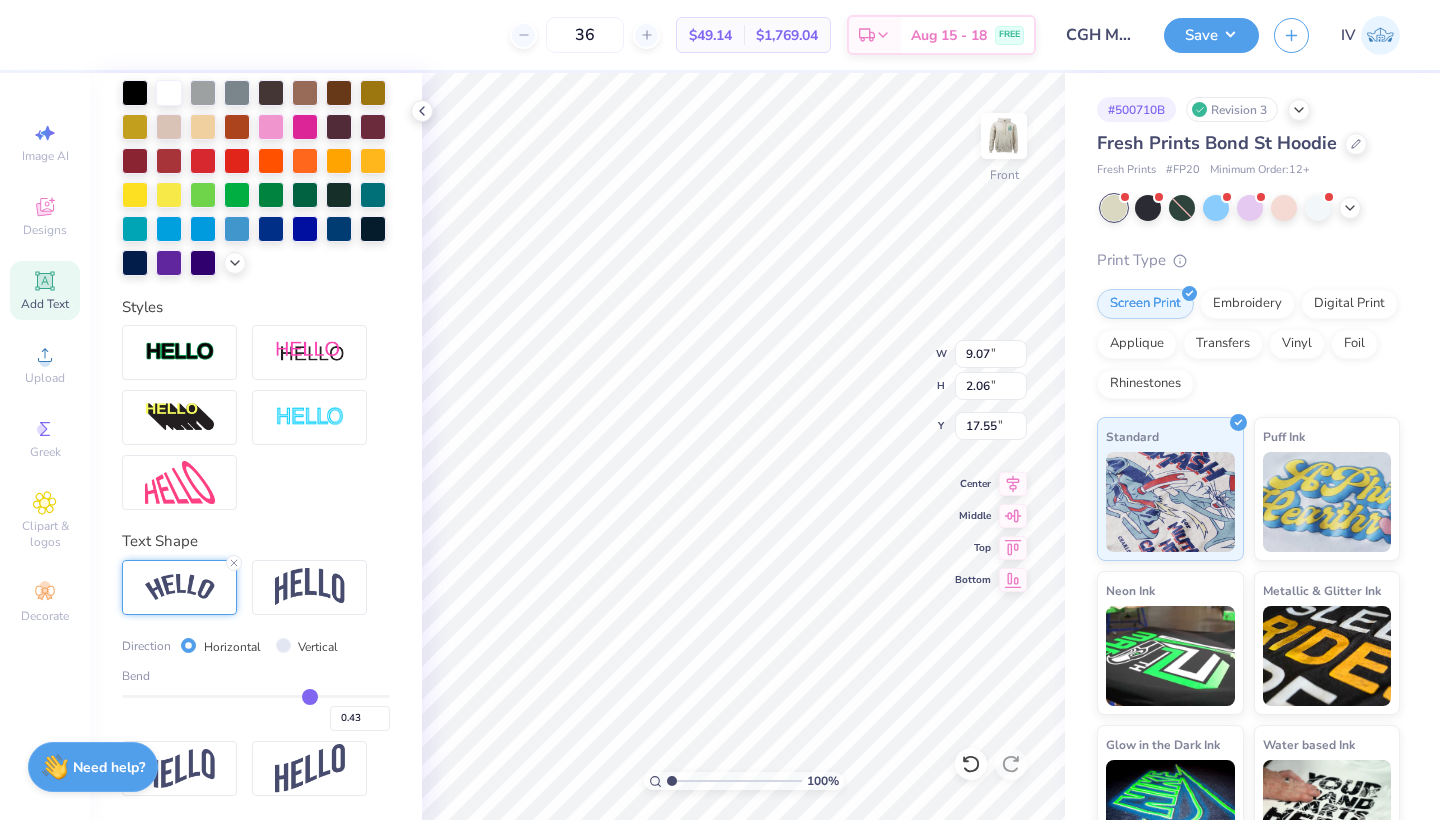 type on "0.48" 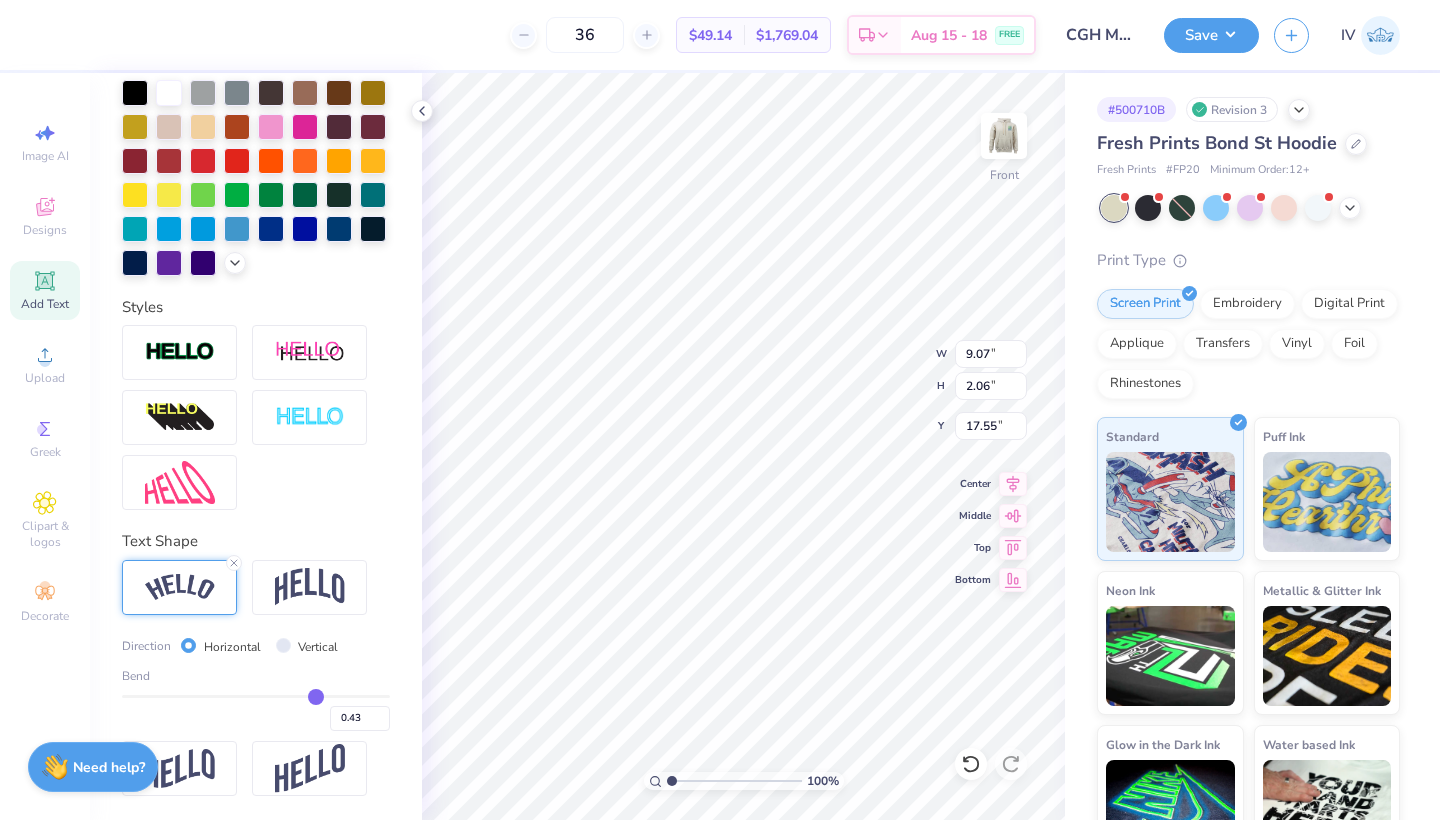 type on "0.48" 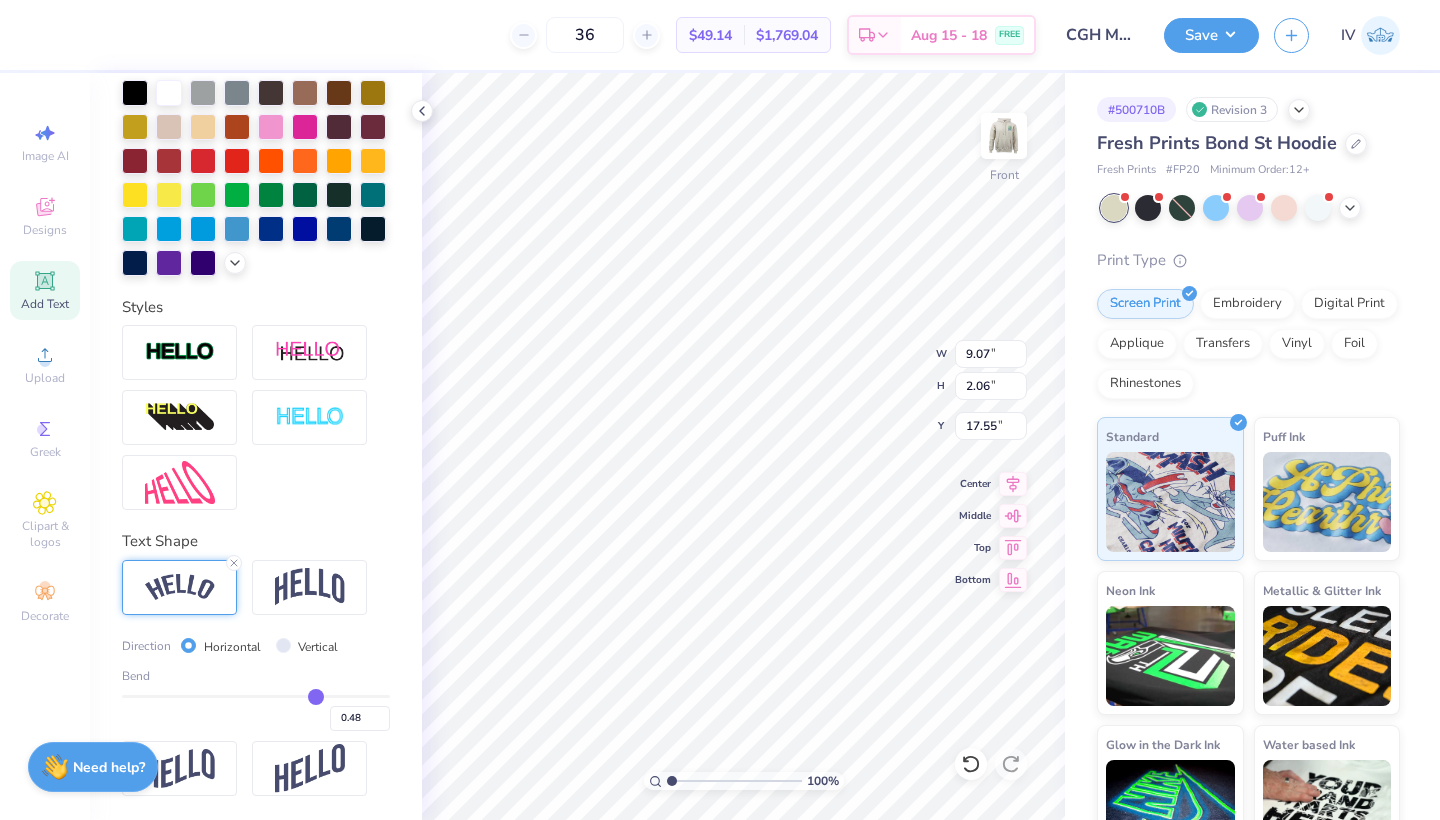 type on "0.52" 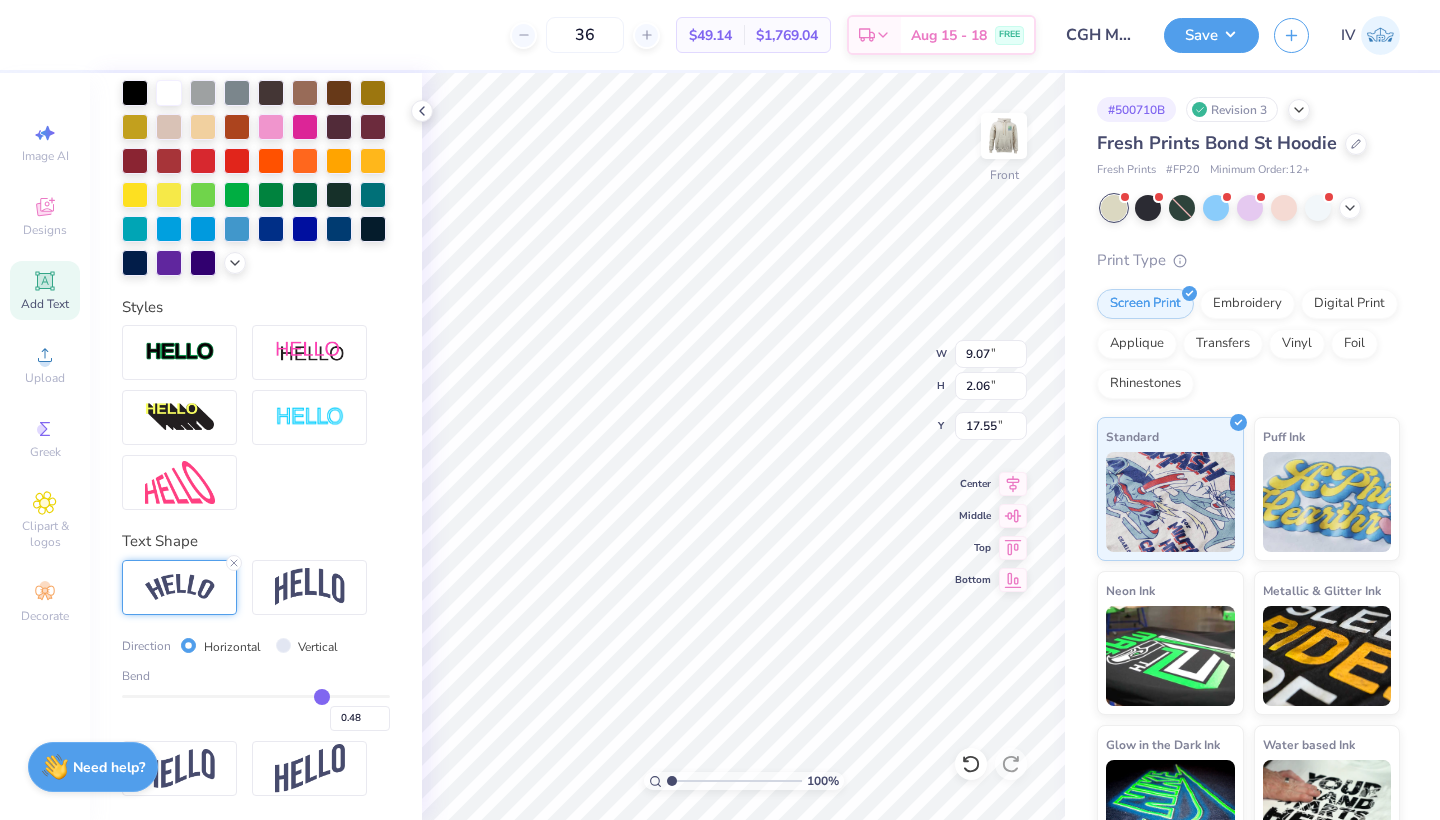 type on "0.52" 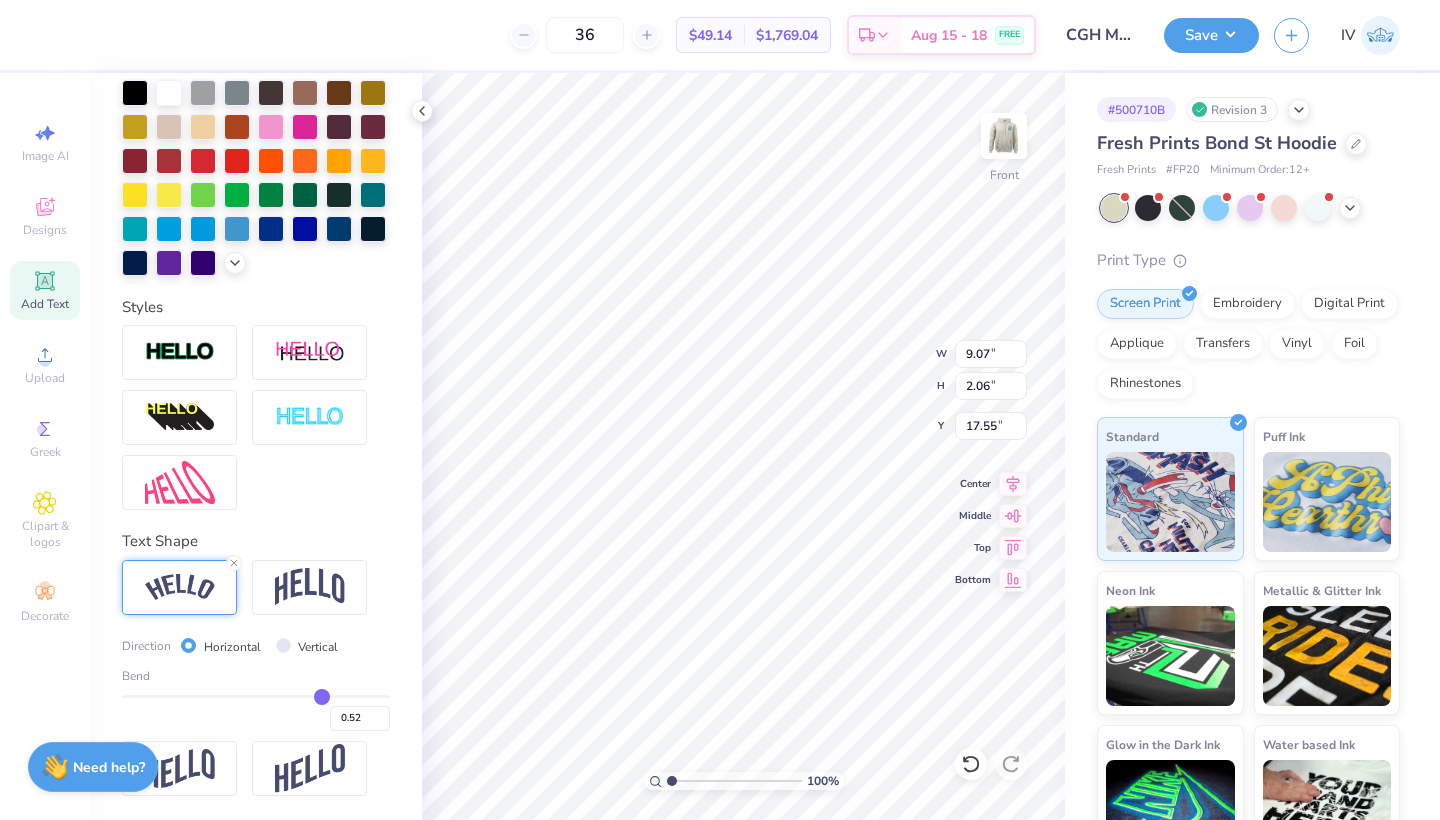 type on "0.53" 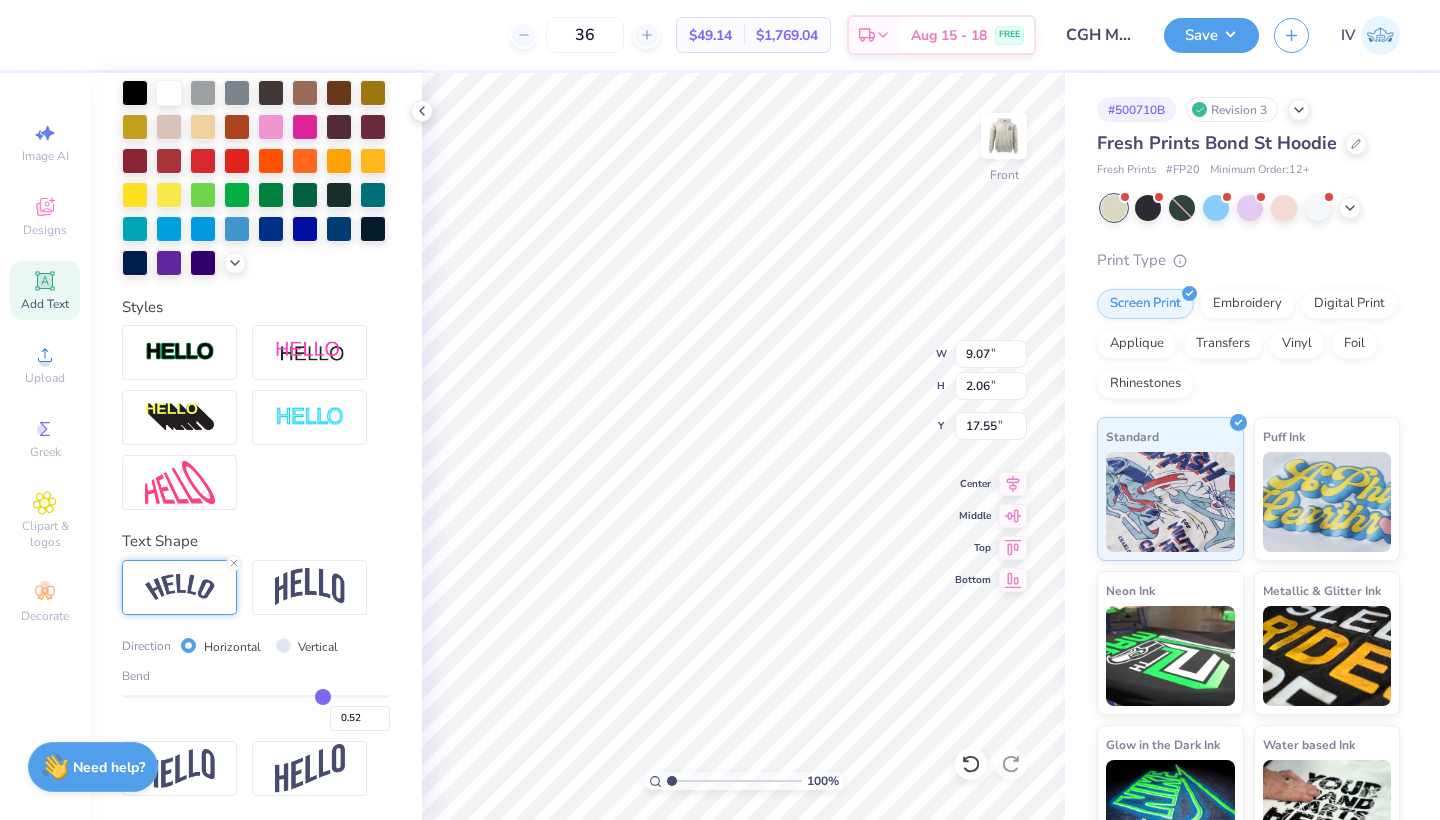 type on "0.53" 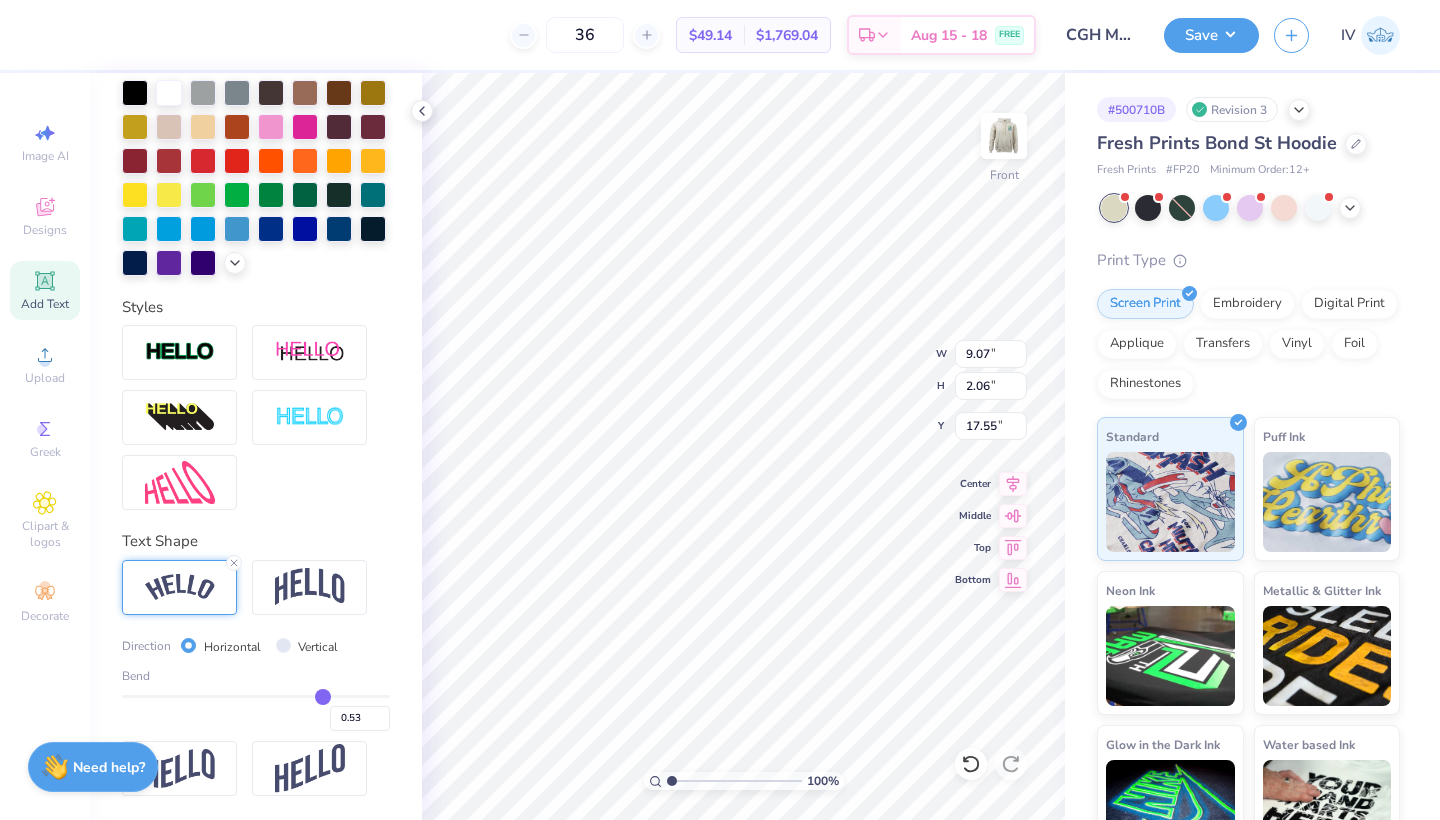 type on "0.54" 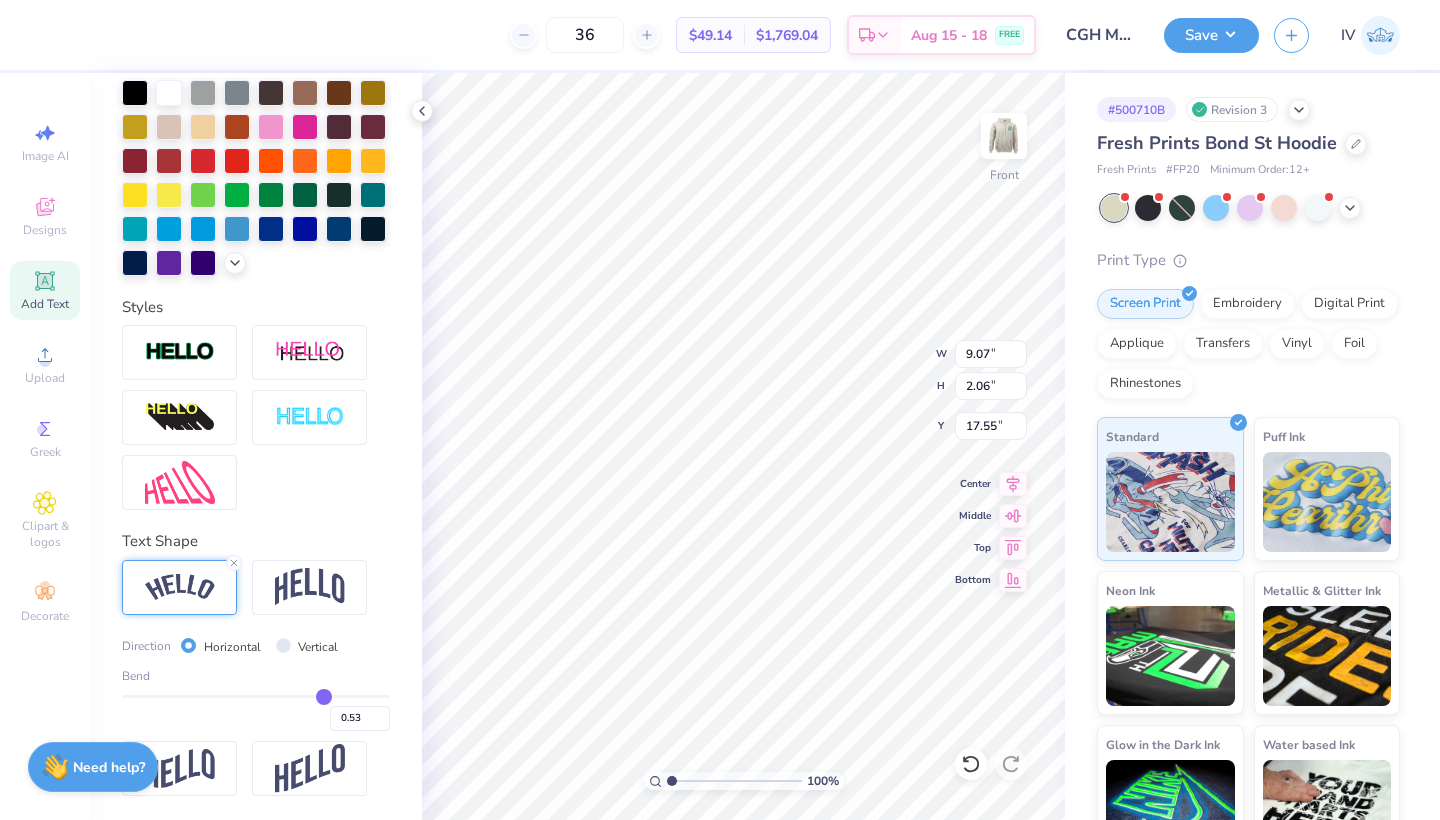 type on "0.54" 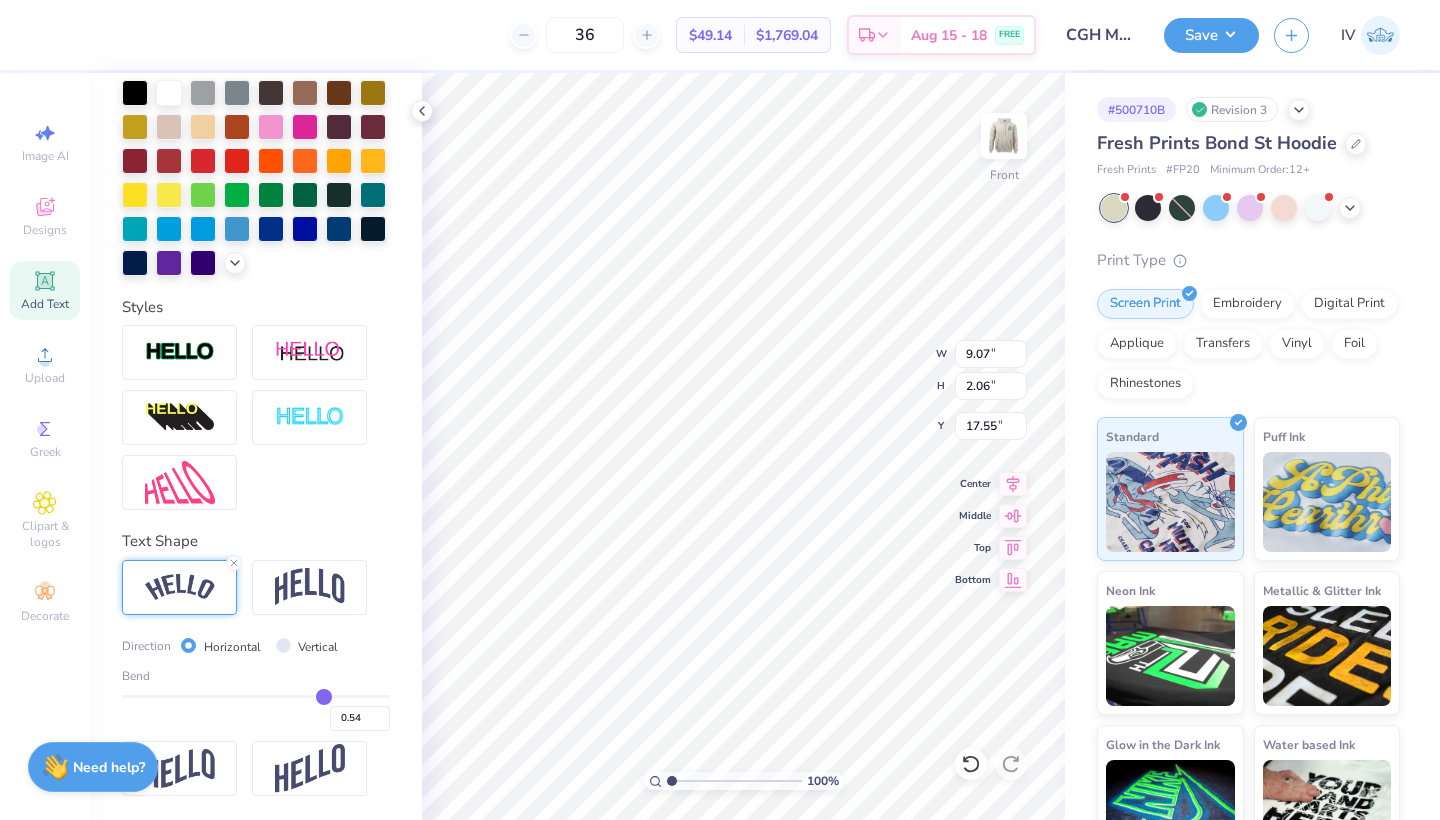 type on "0.55" 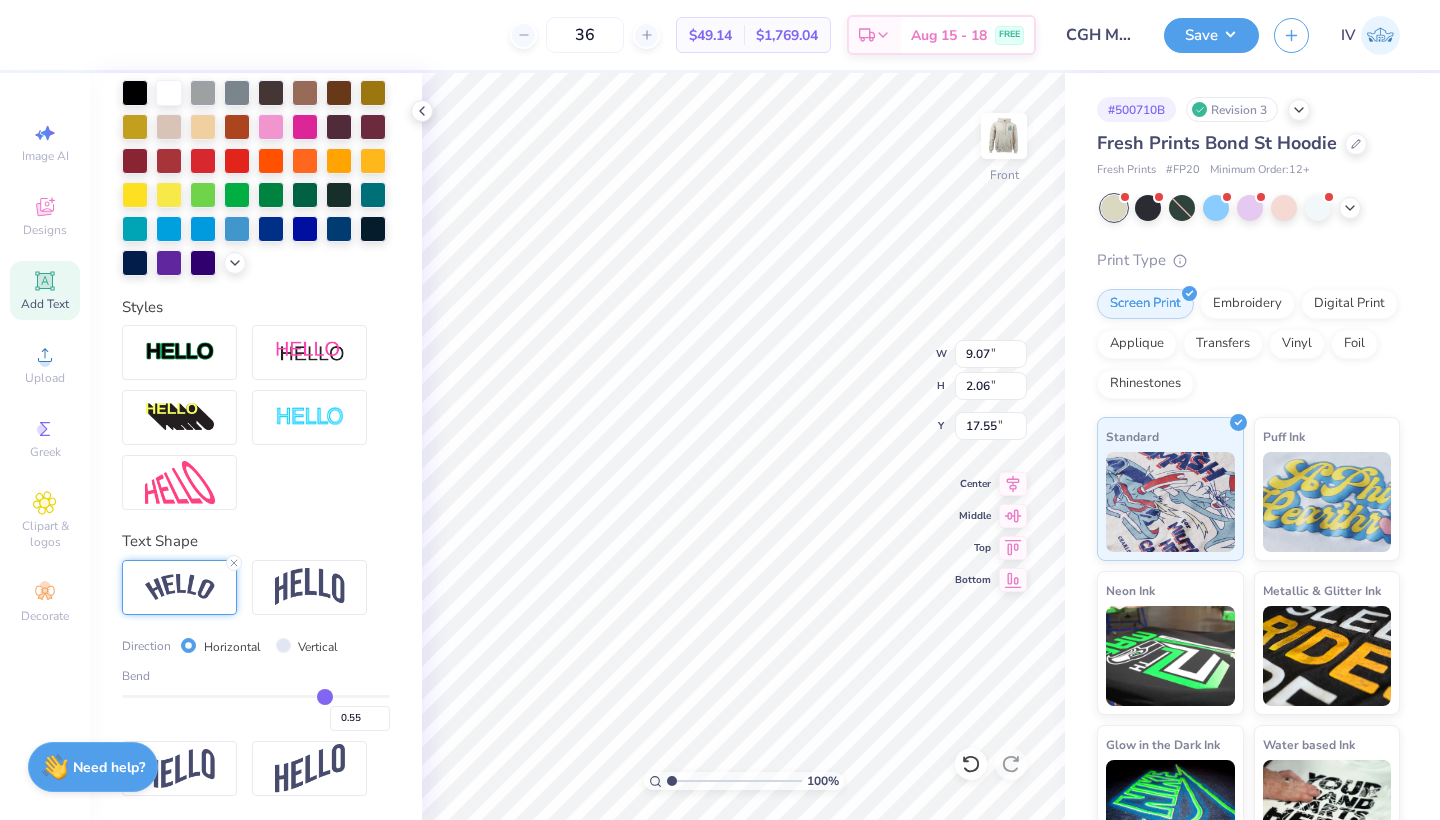 type on "0.56" 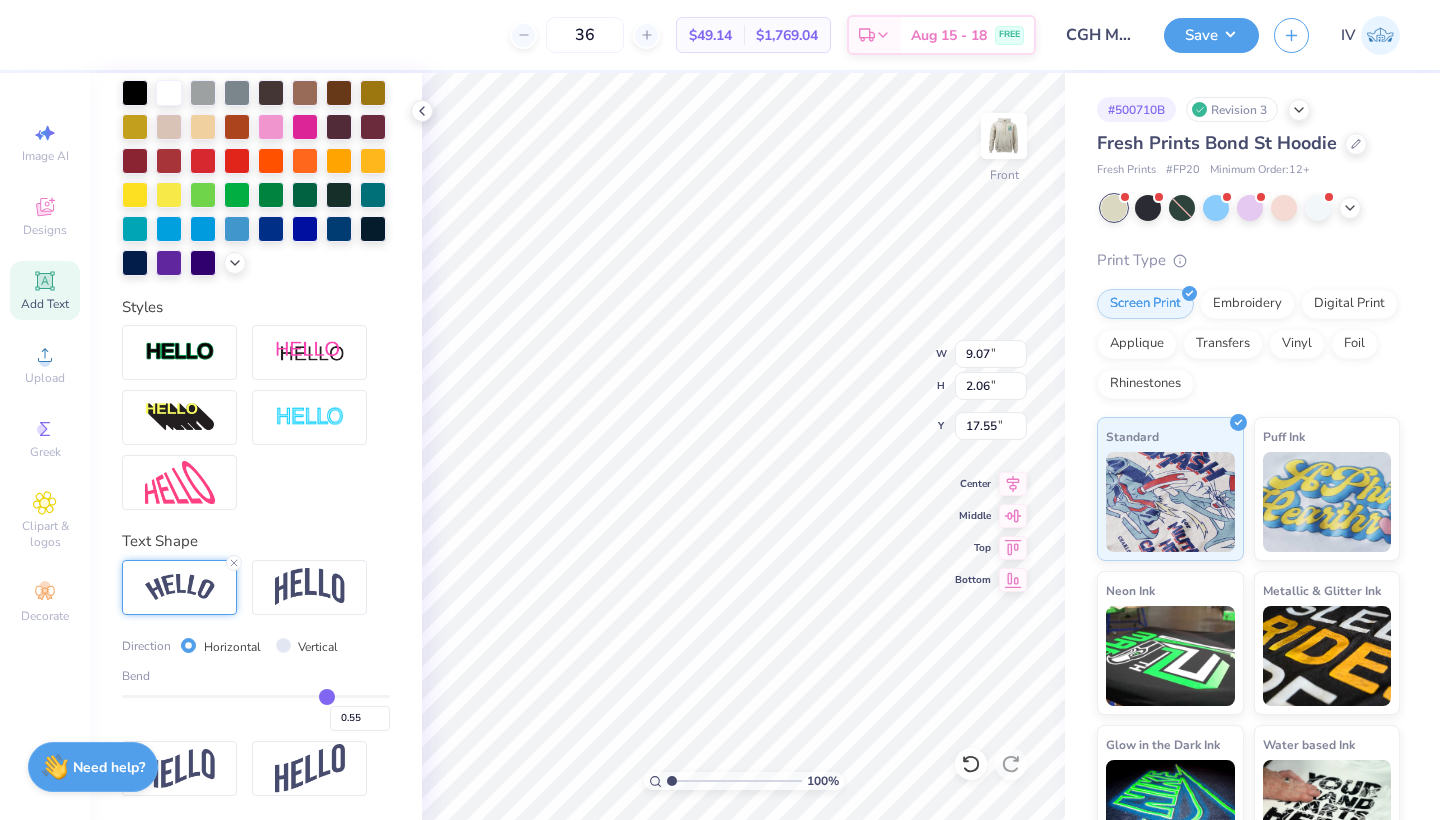 type on "0.56" 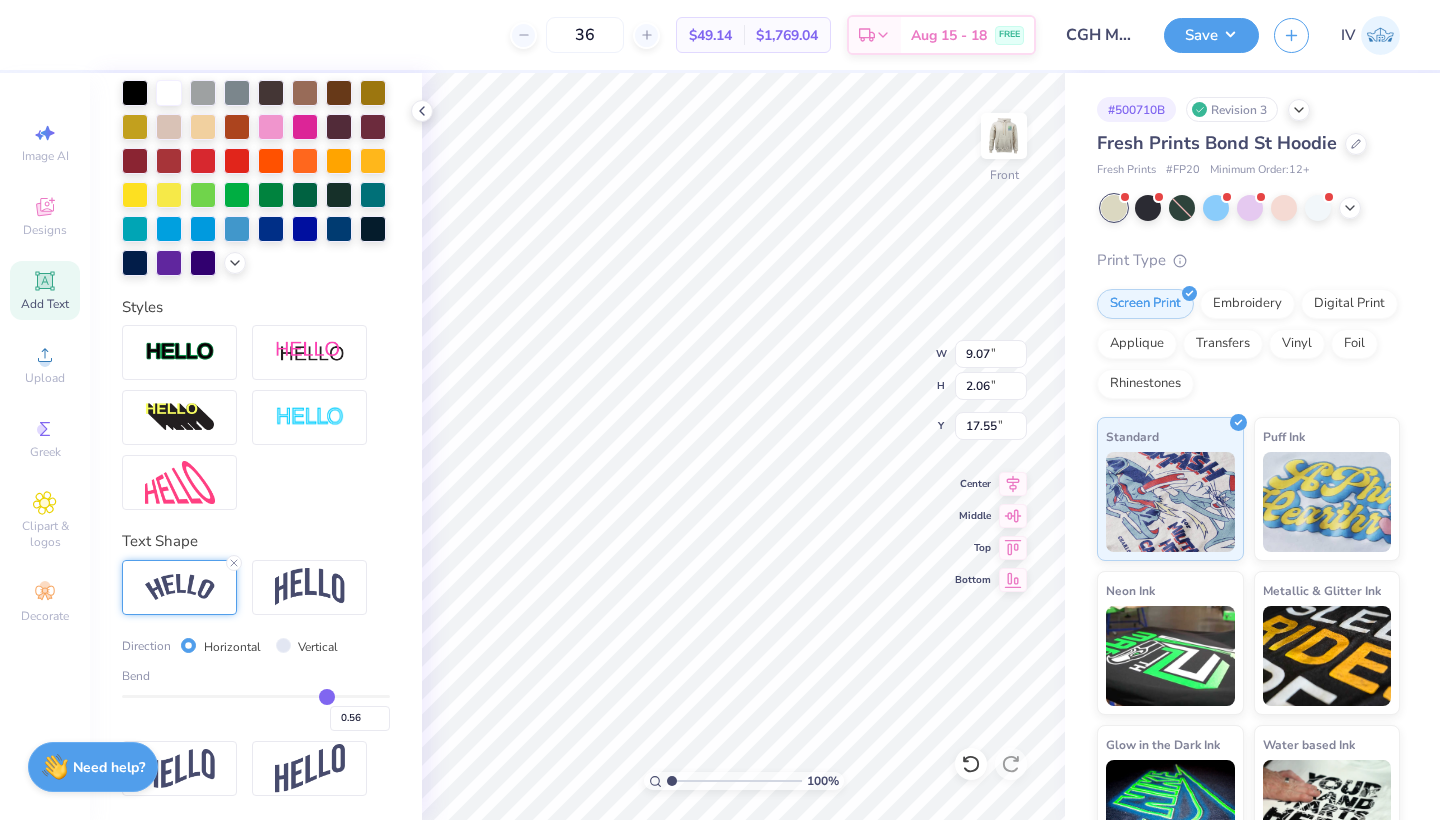 type on "0.59" 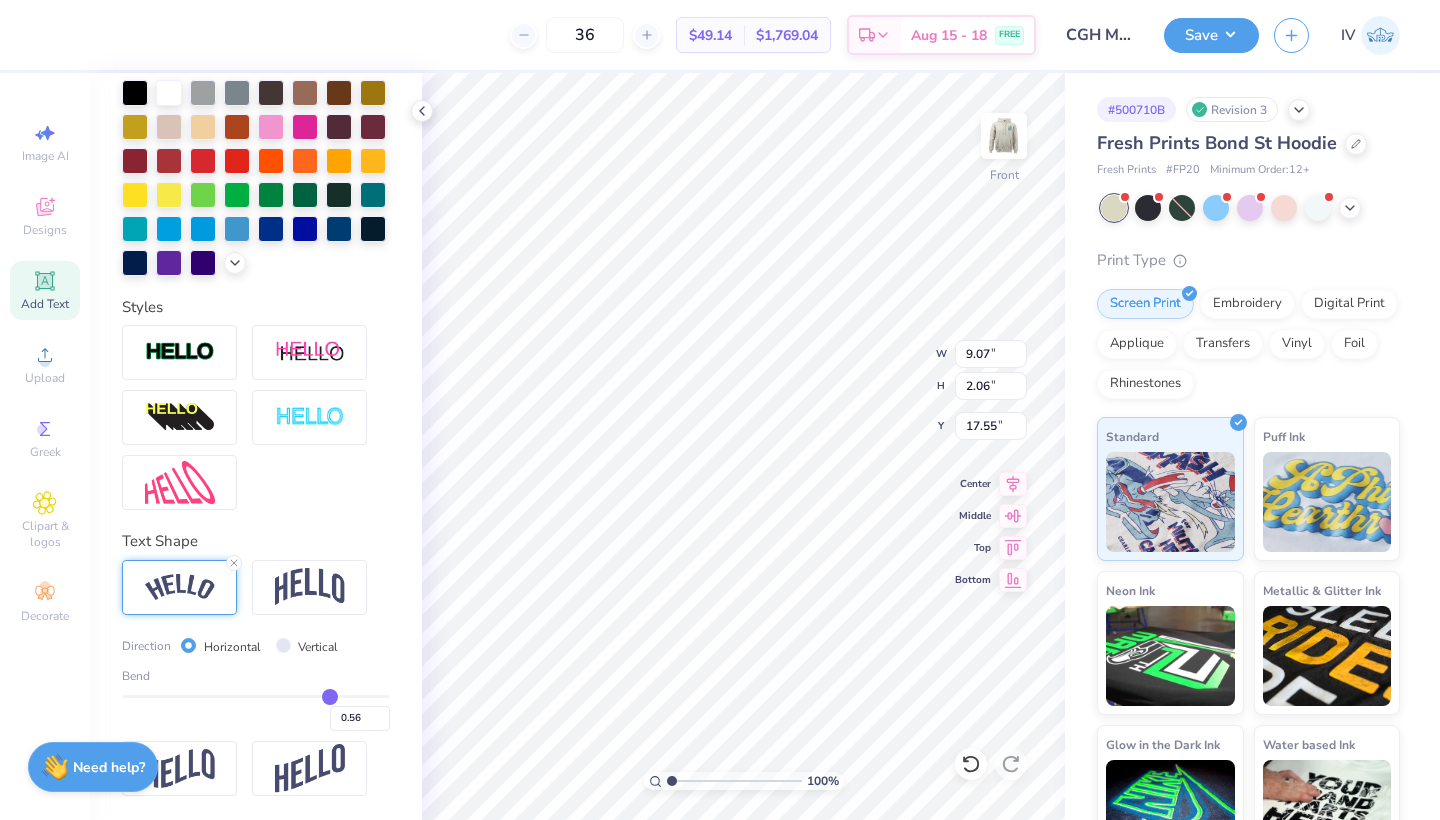 type on "0.59" 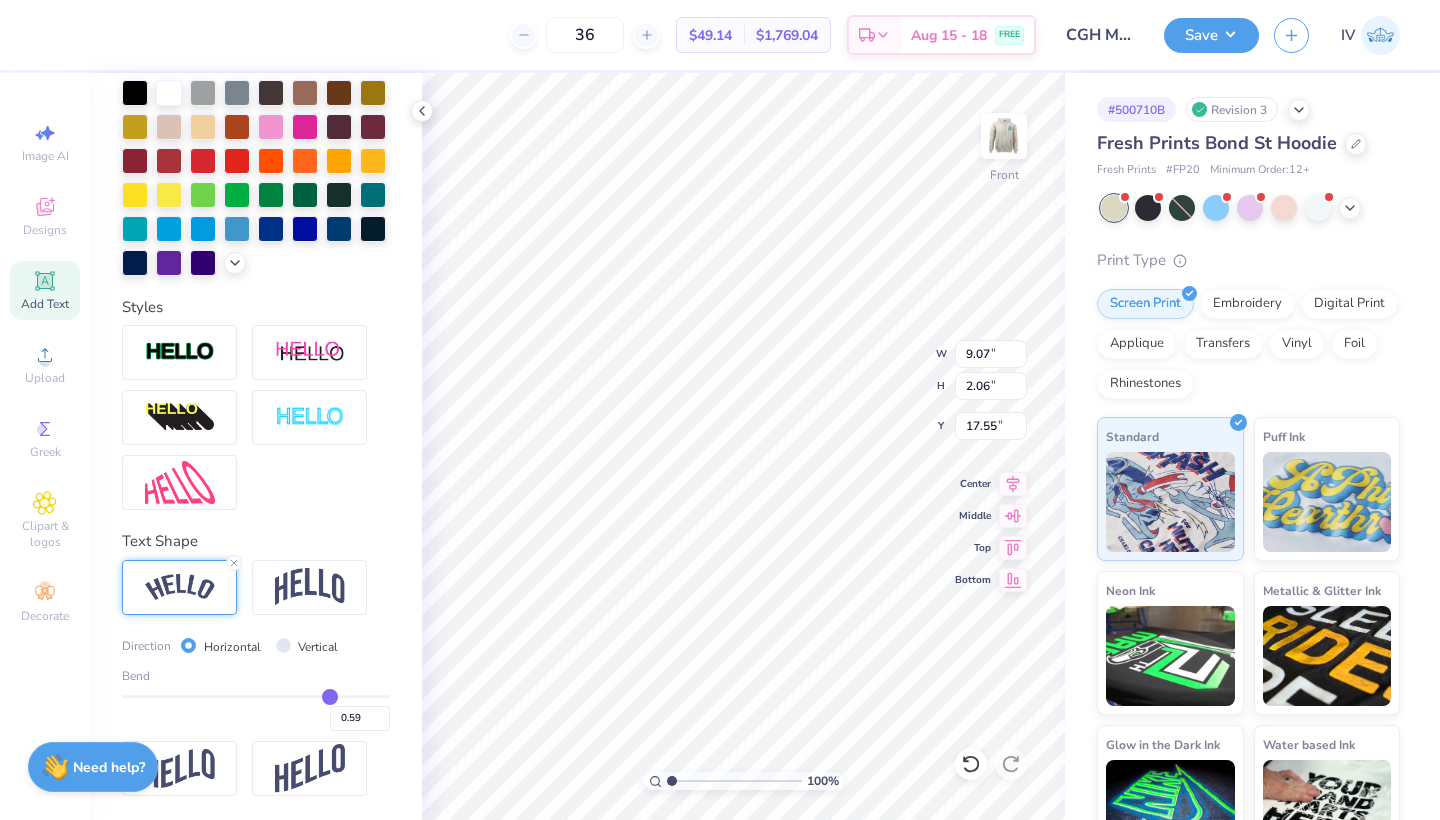 type on "0.62" 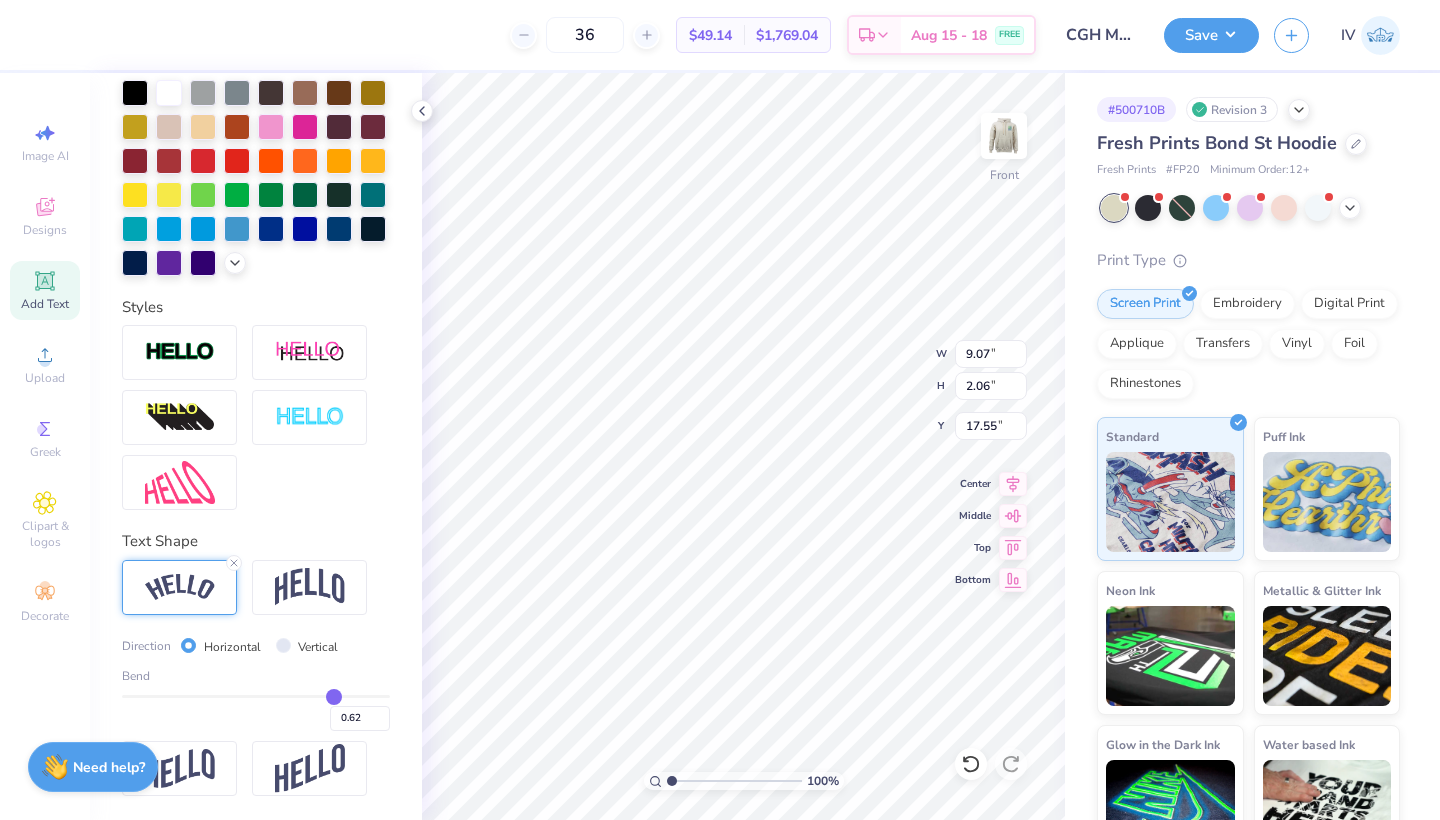 type on "0.66" 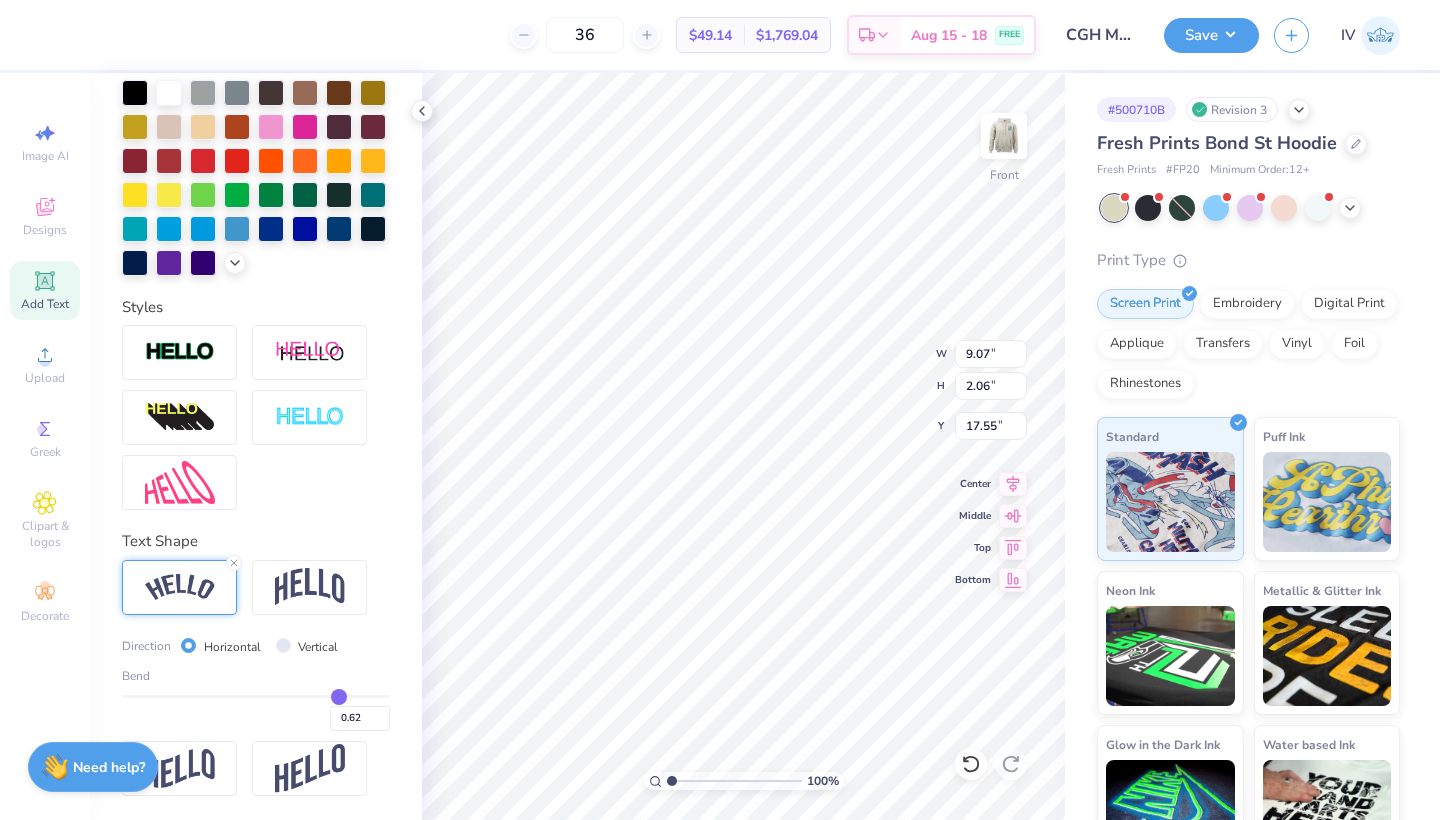 type on "0.66" 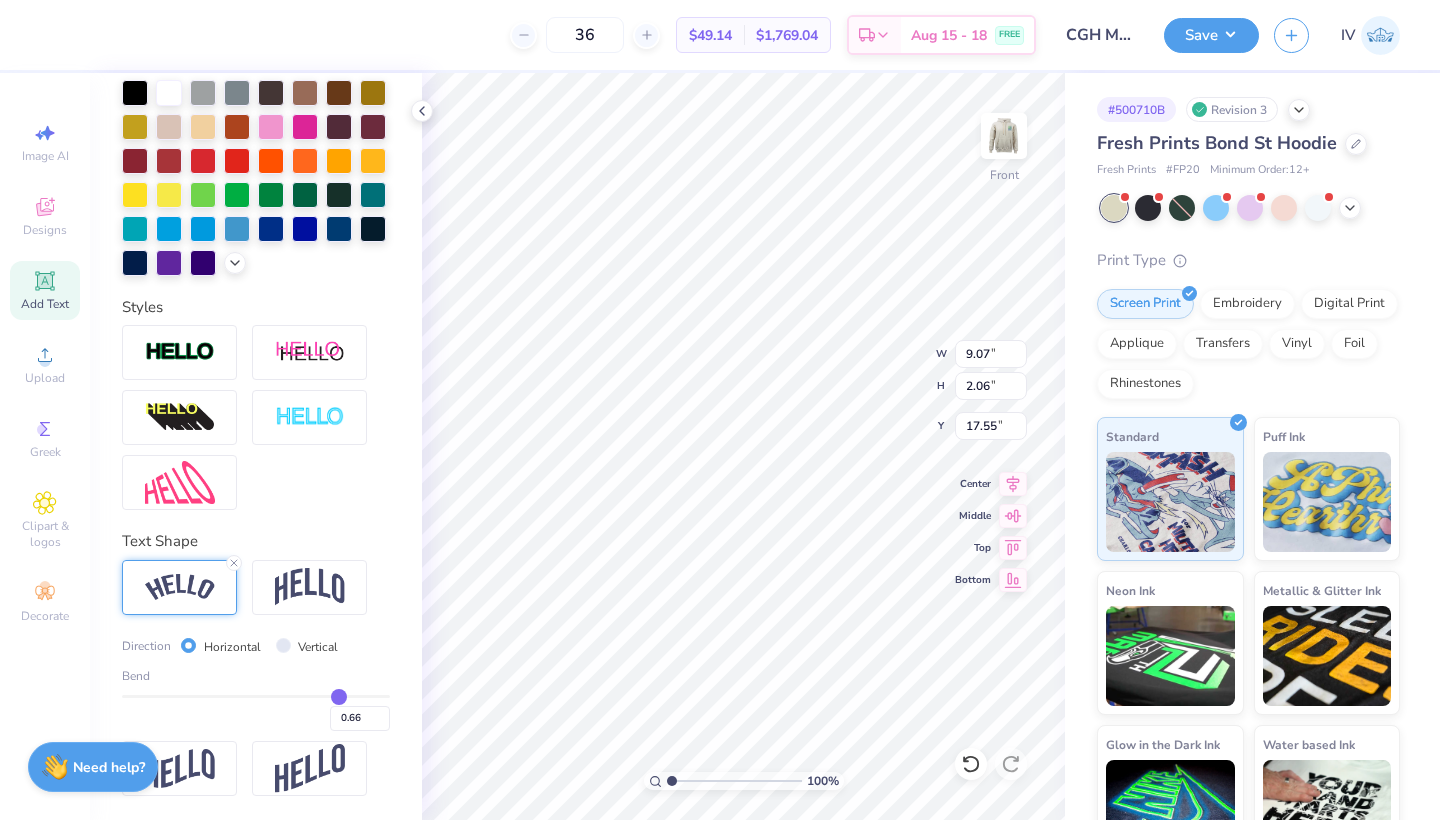 type on "0.69" 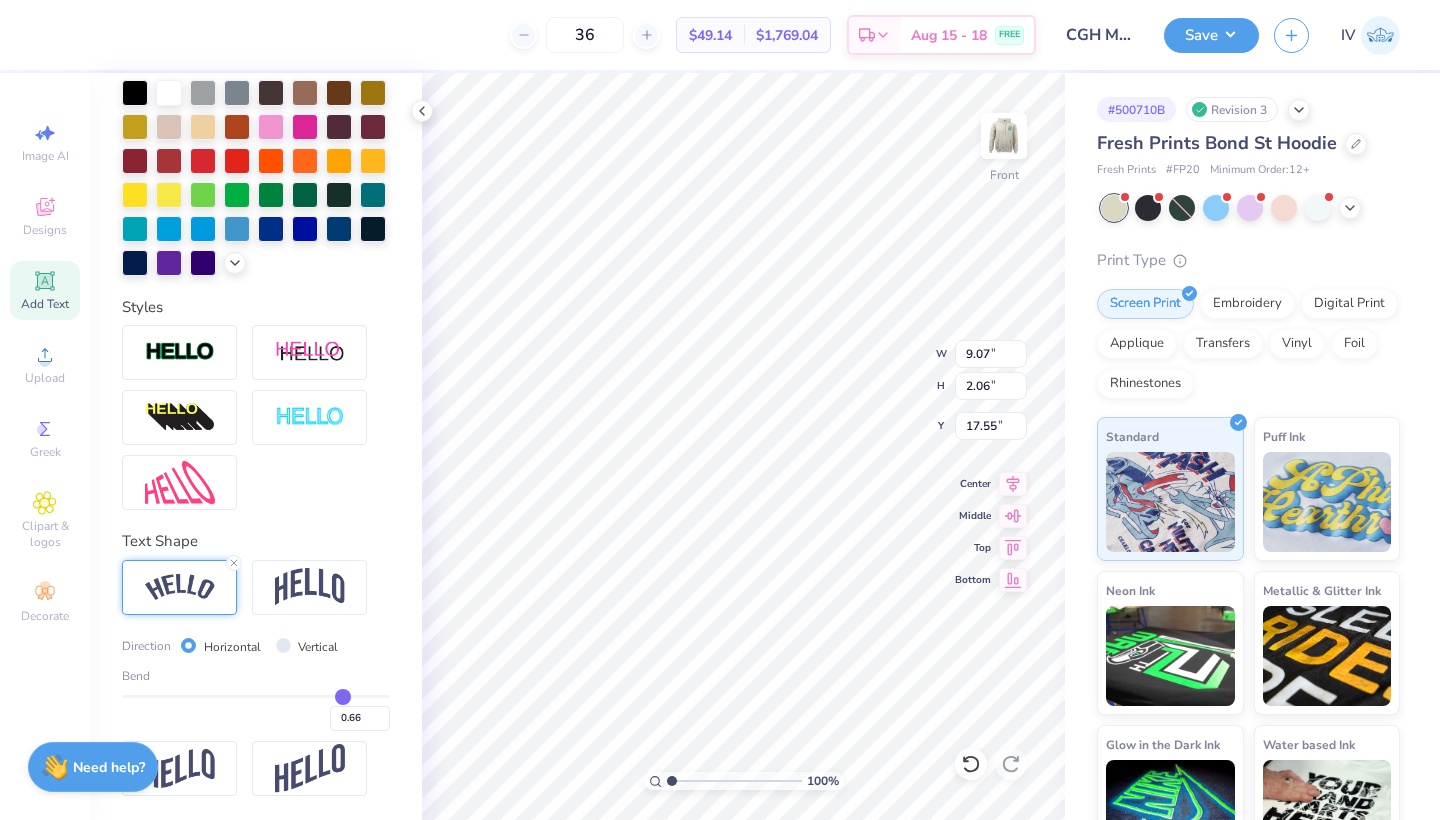 type on "0.69" 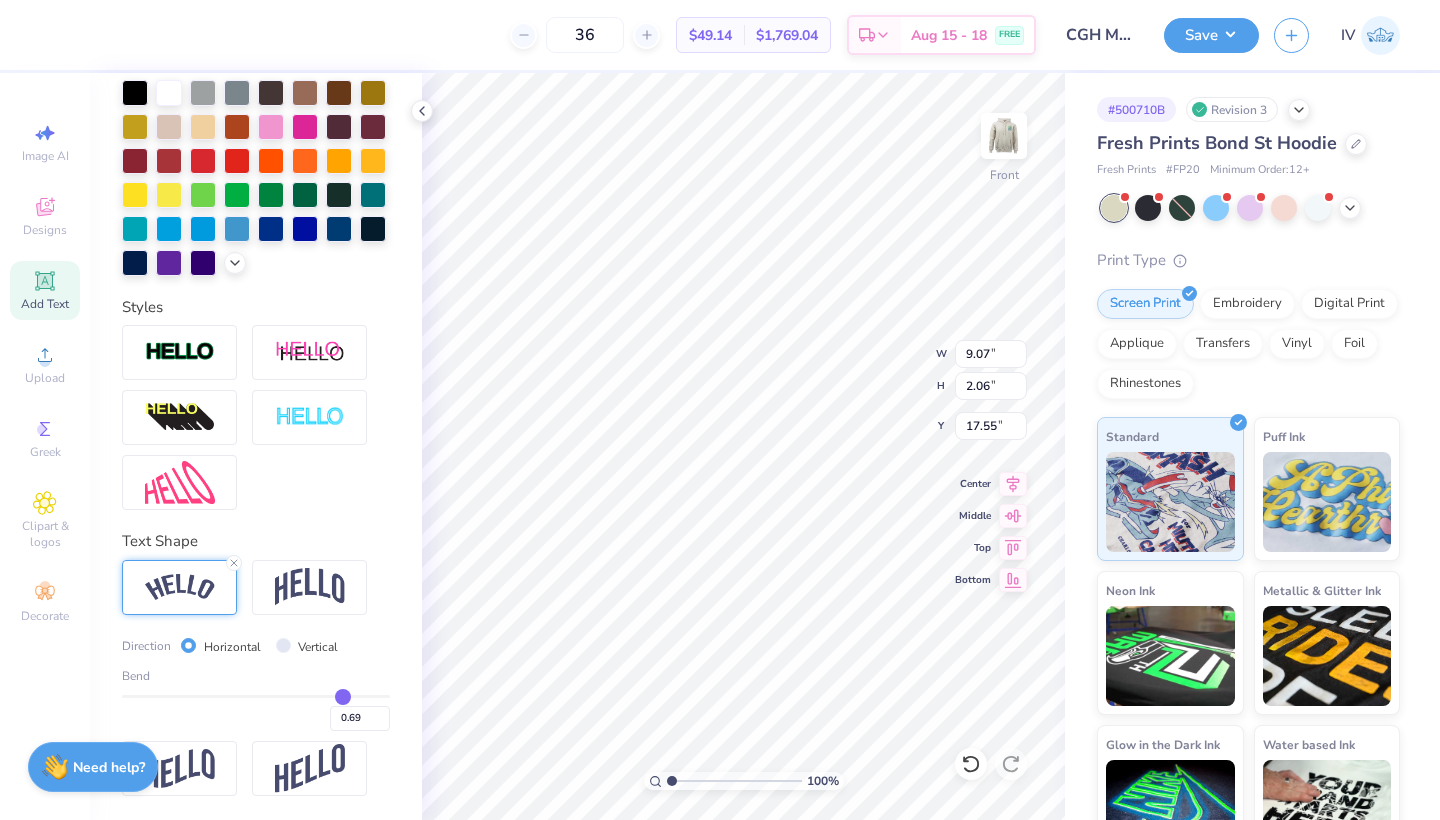 type on "0.72" 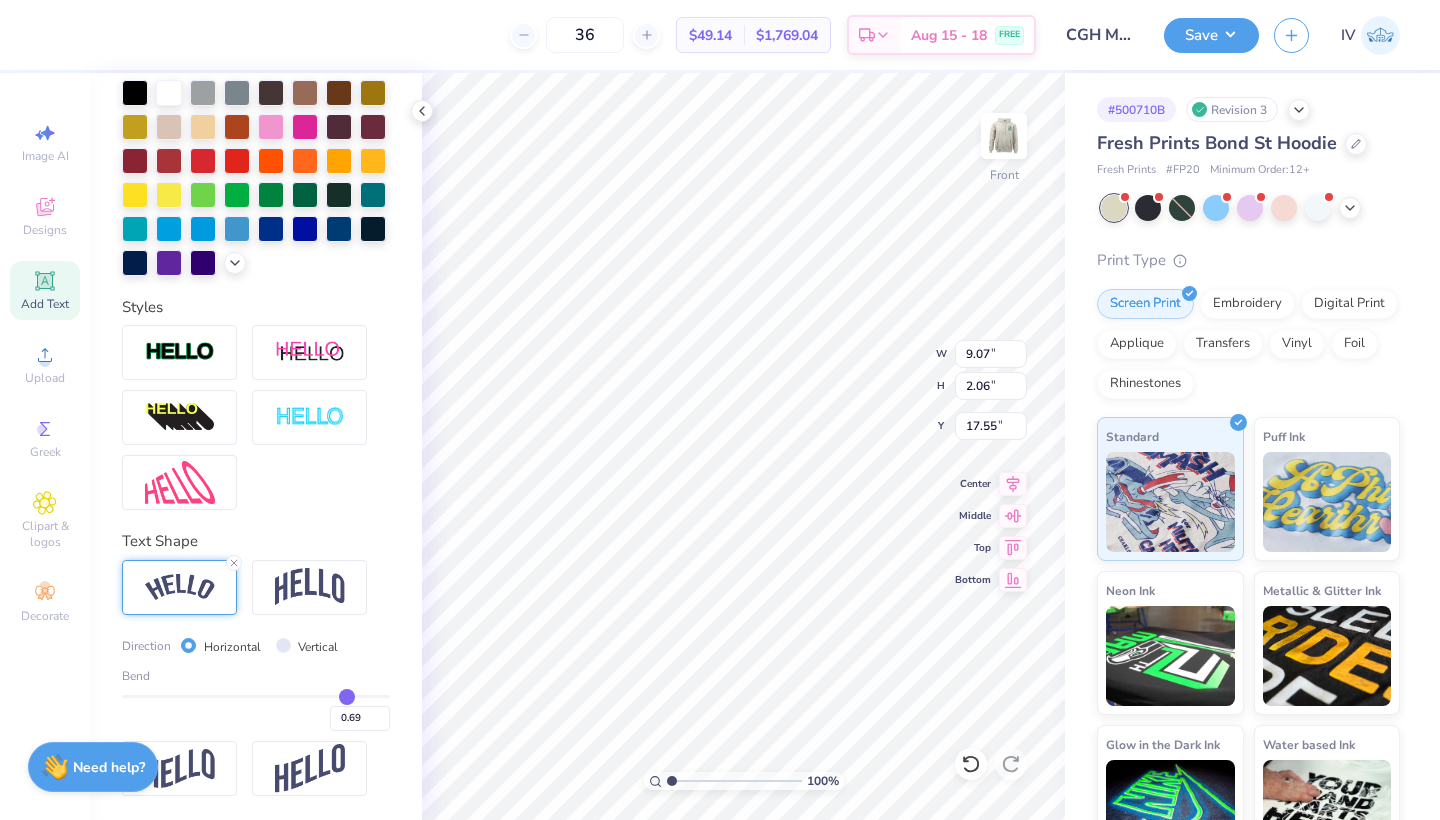 type on "0.72" 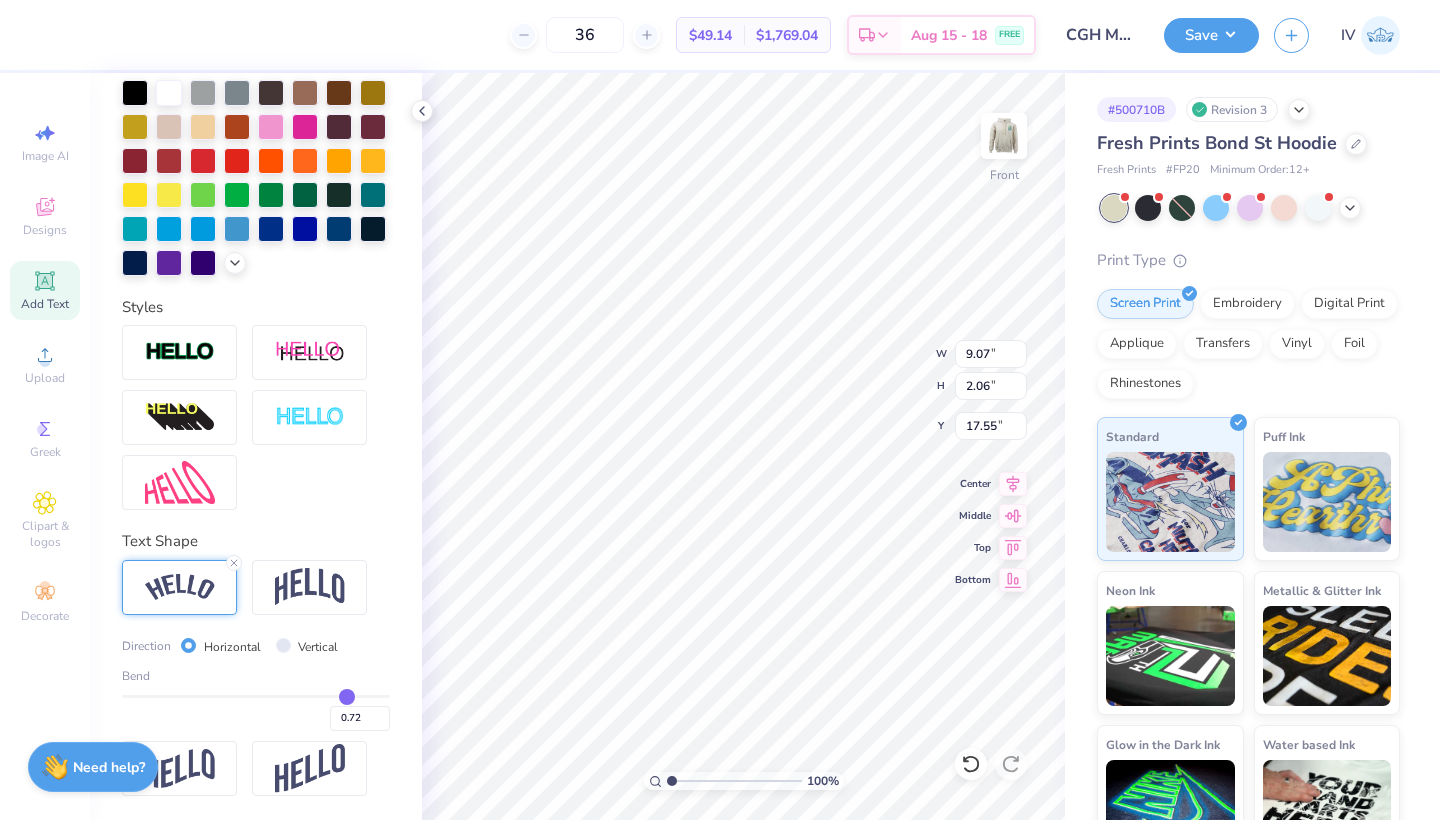 type on "0.74" 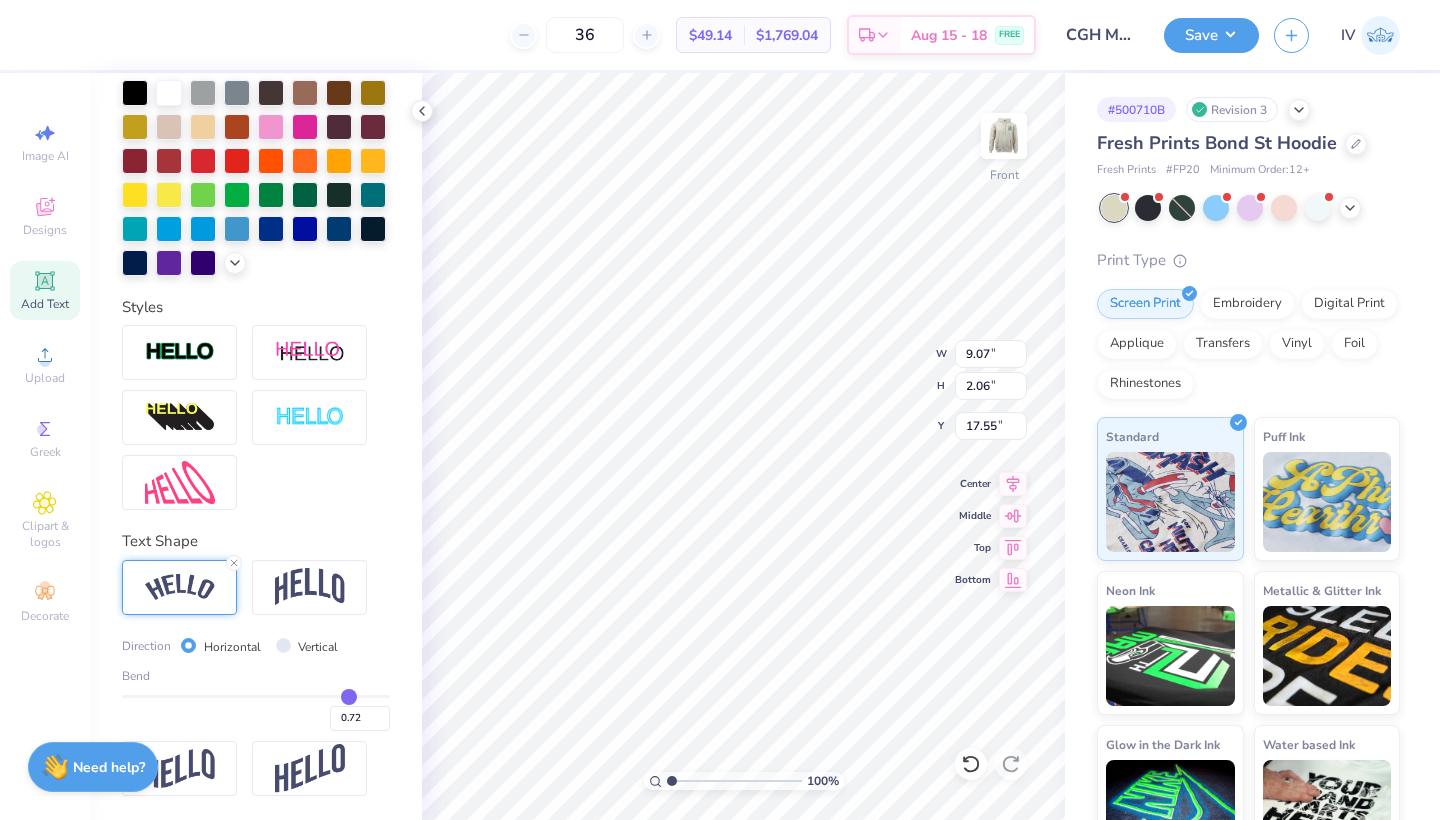 type on "0.74" 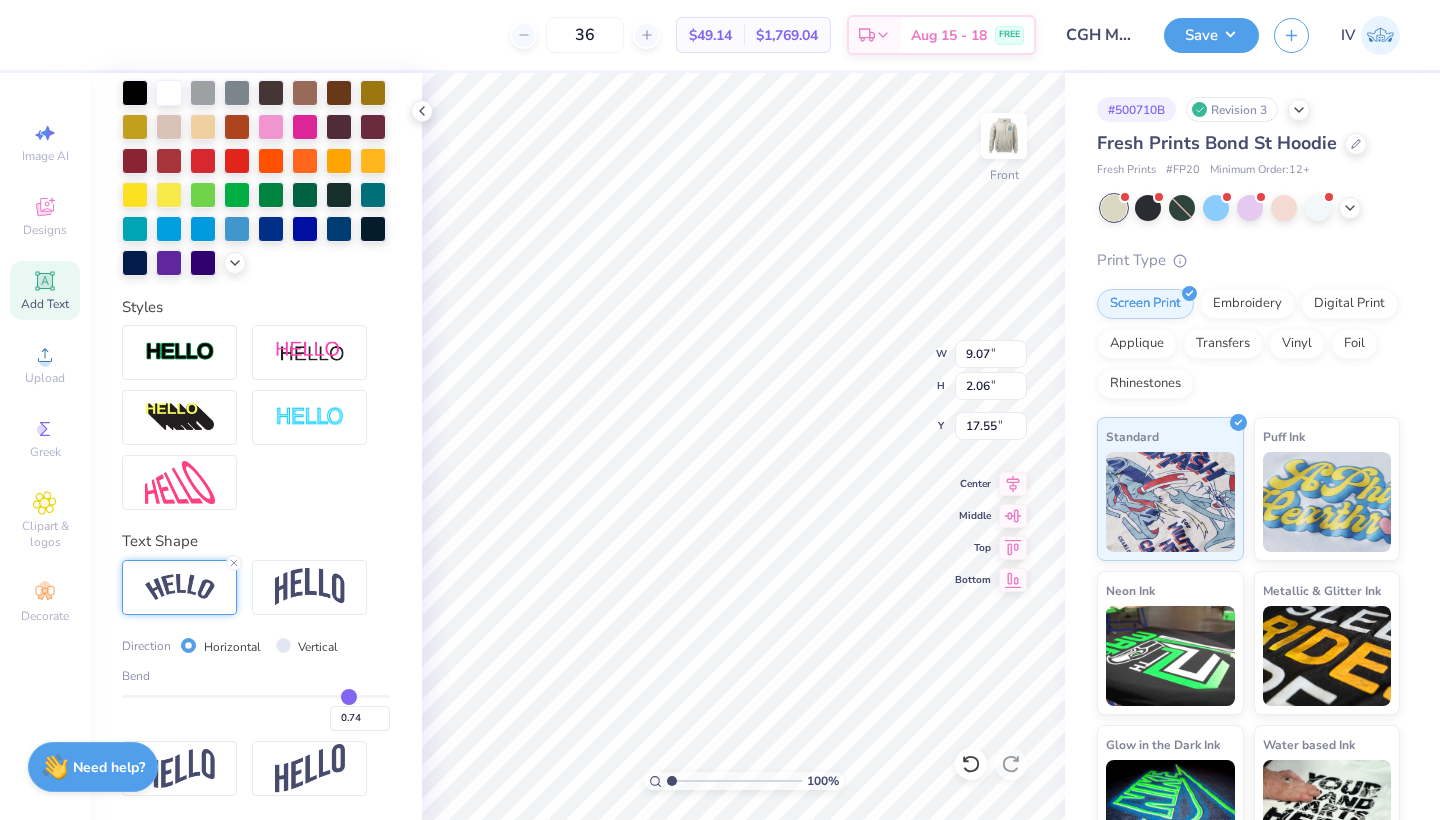 type on "0.75" 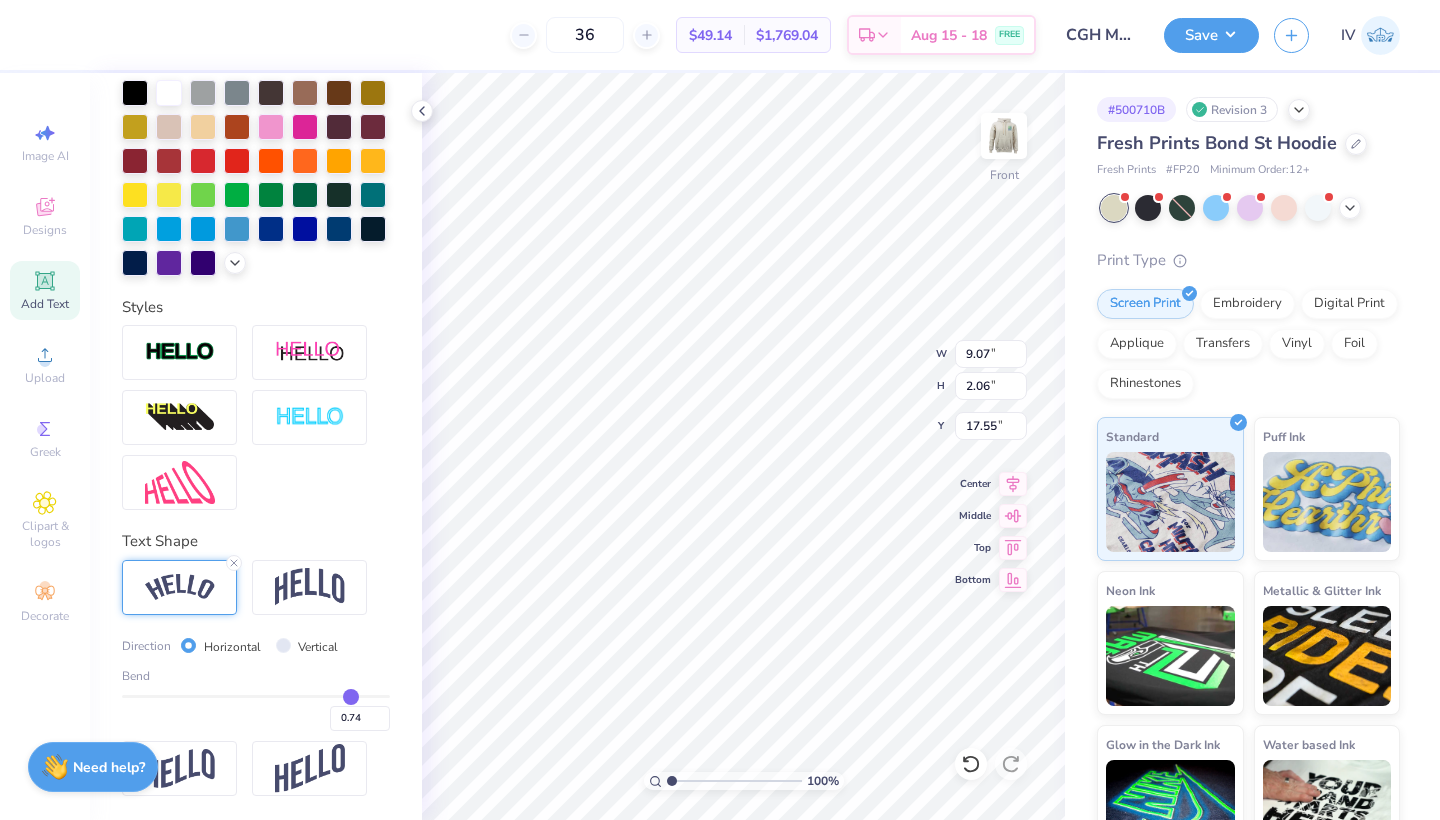 type on "0.75" 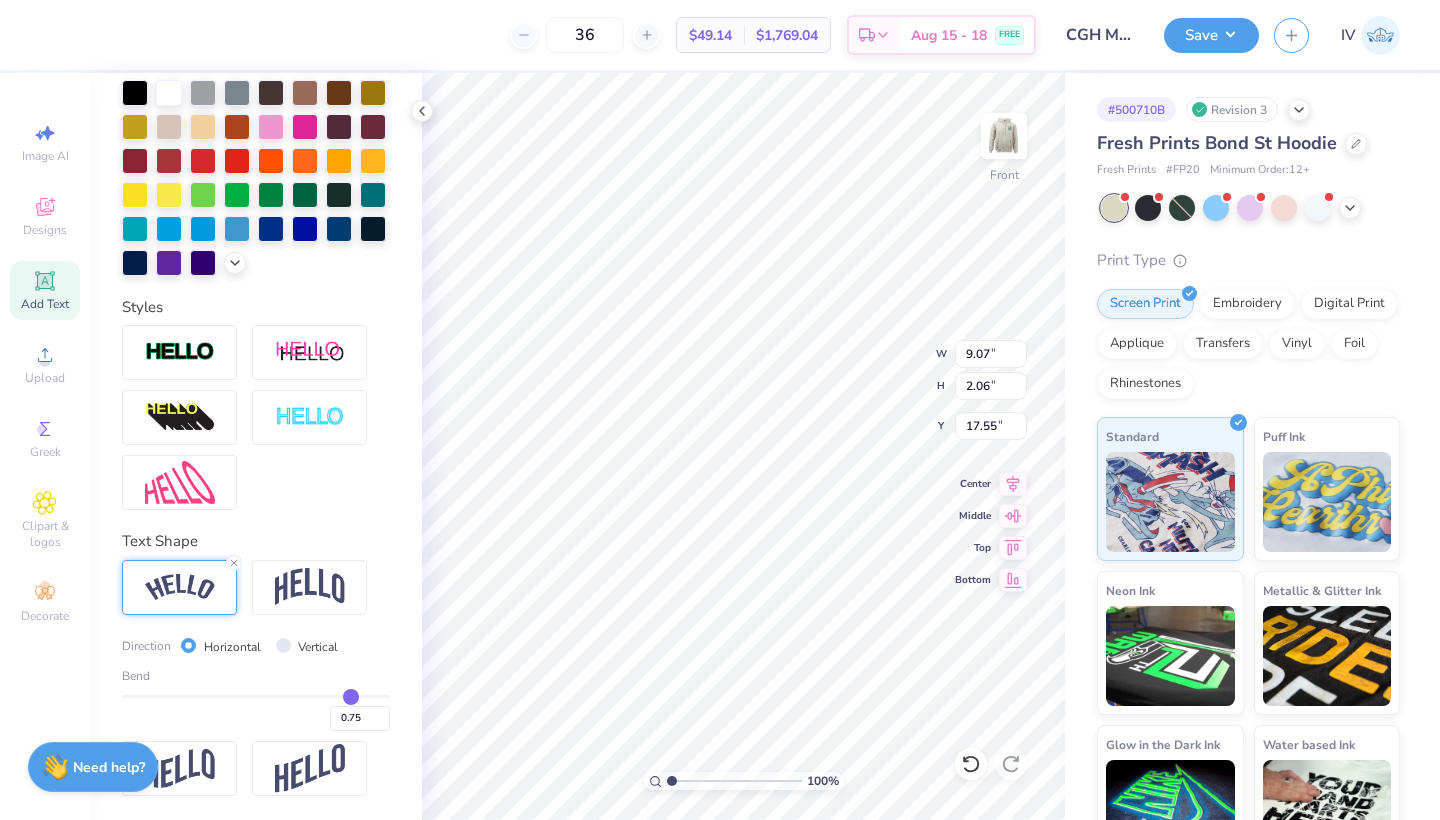 type on "0.74" 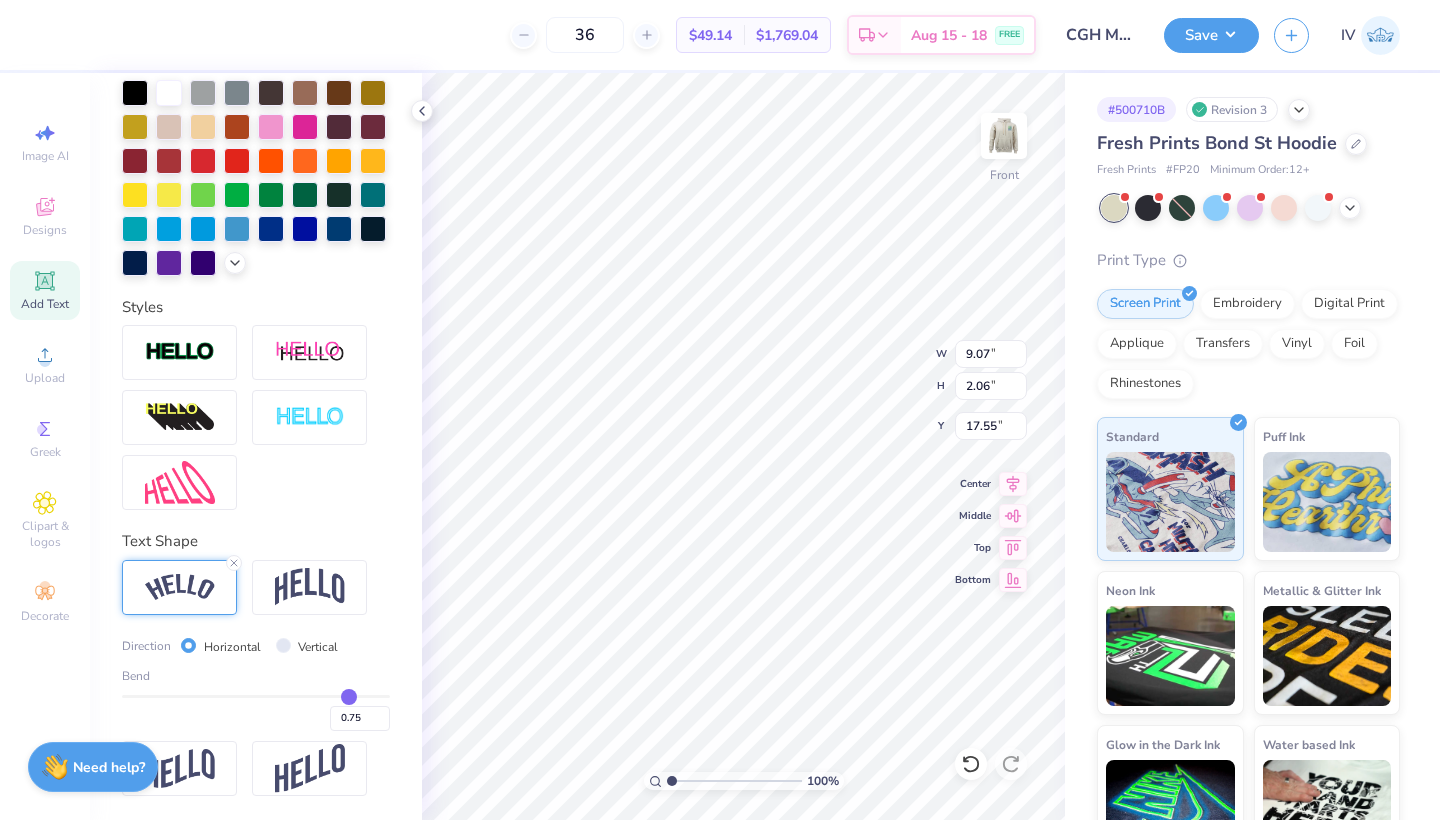 type on "0.74" 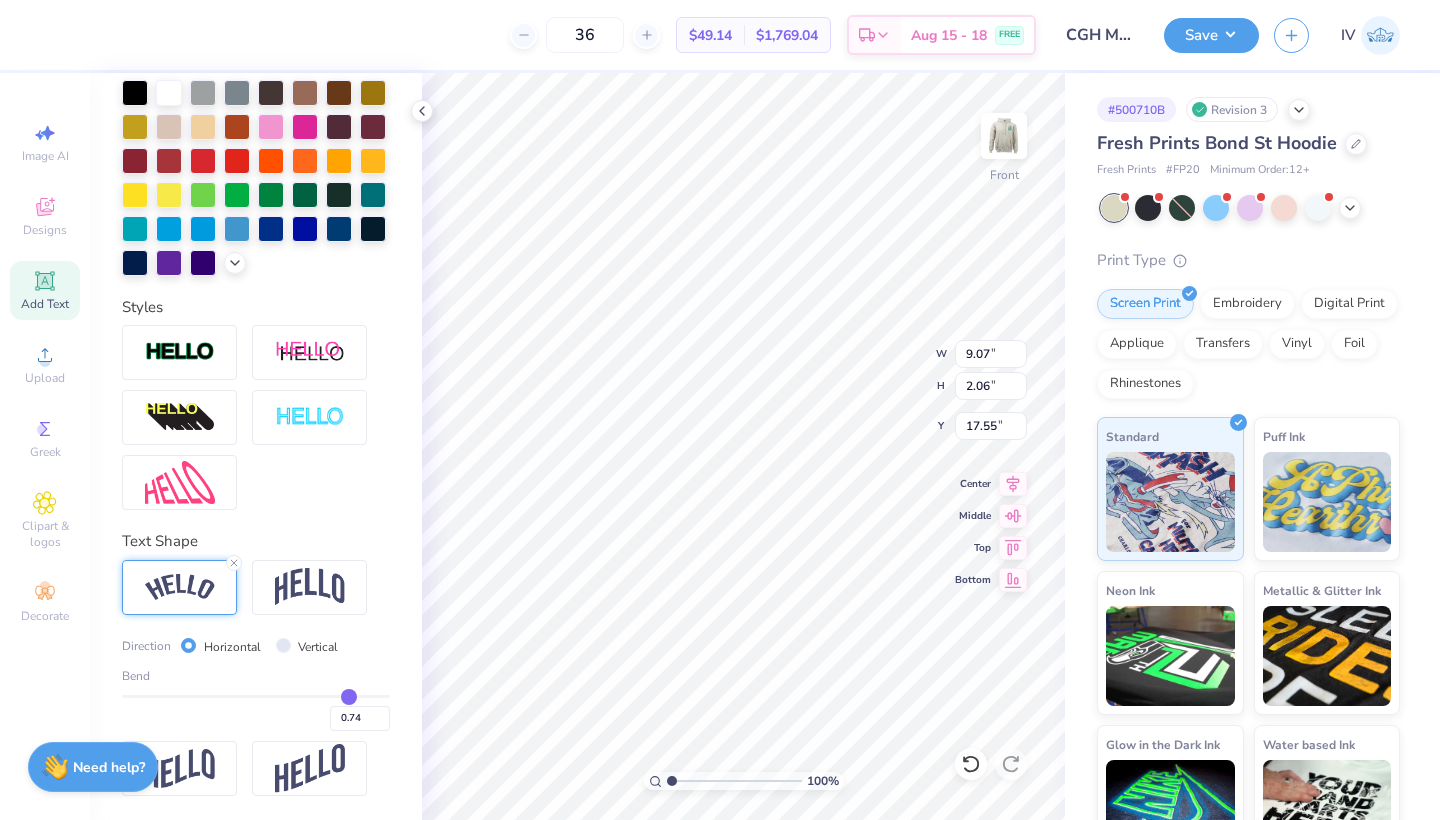 type on "0.73" 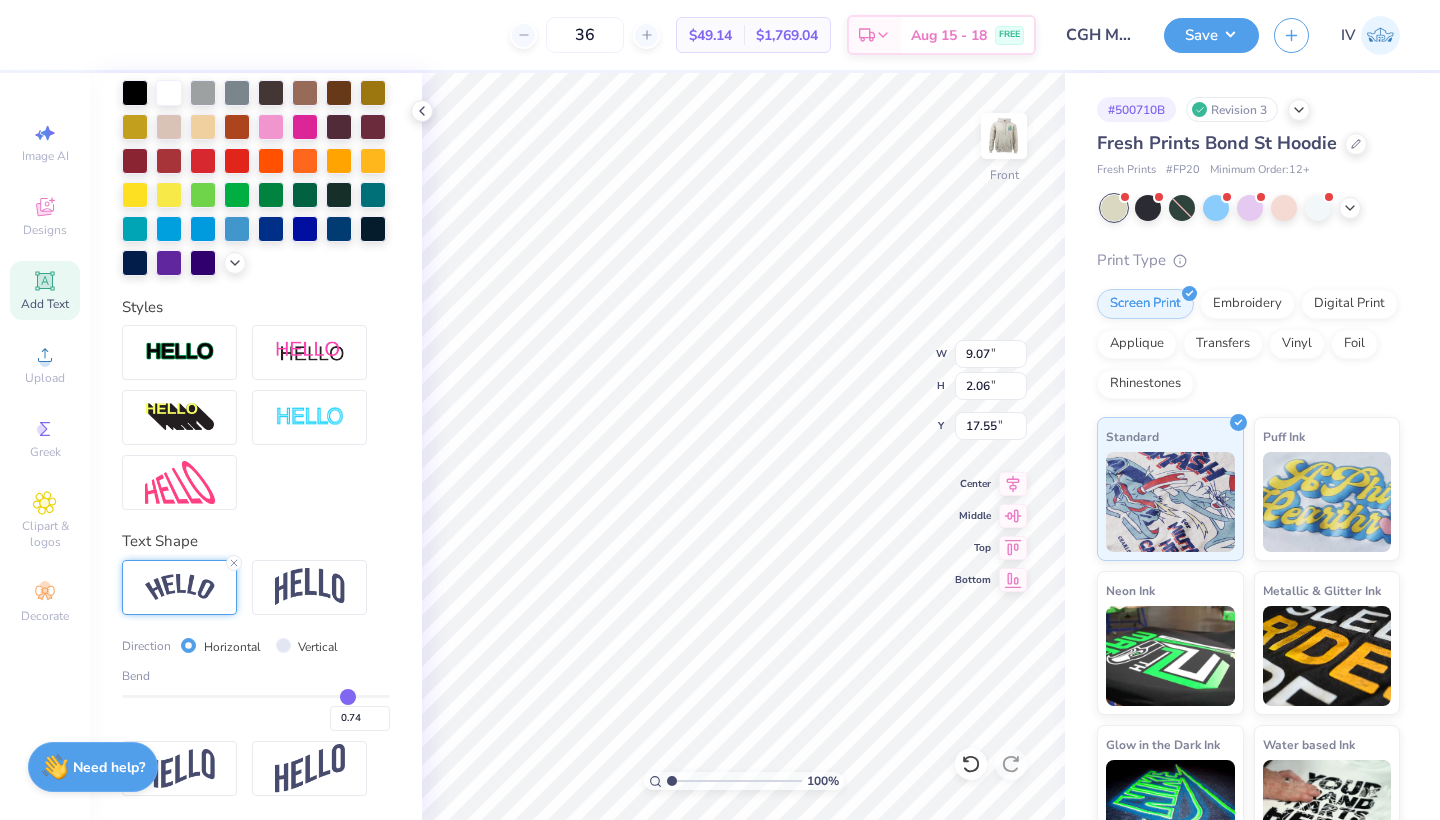 type on "0.73" 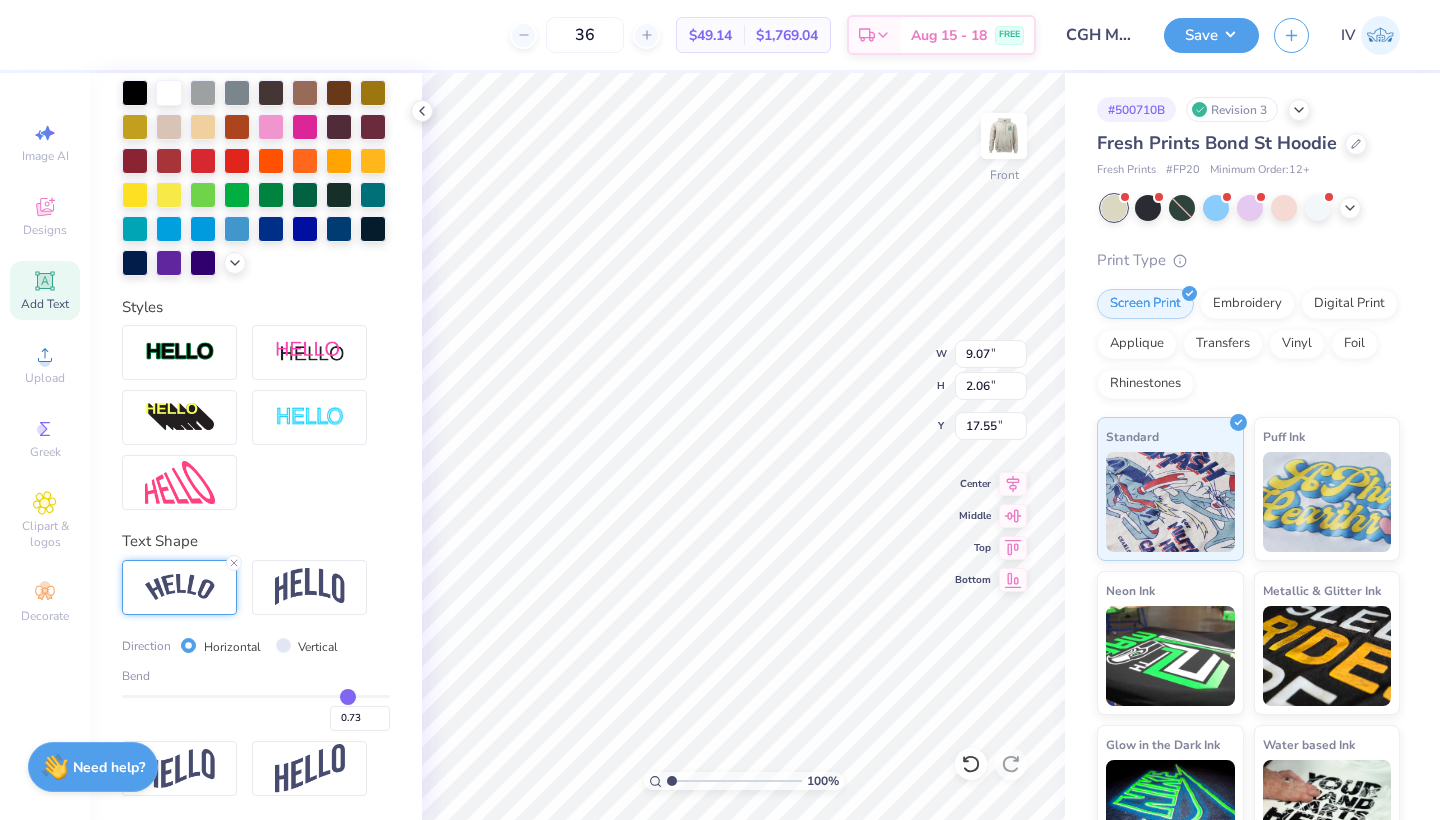 type on "0.71" 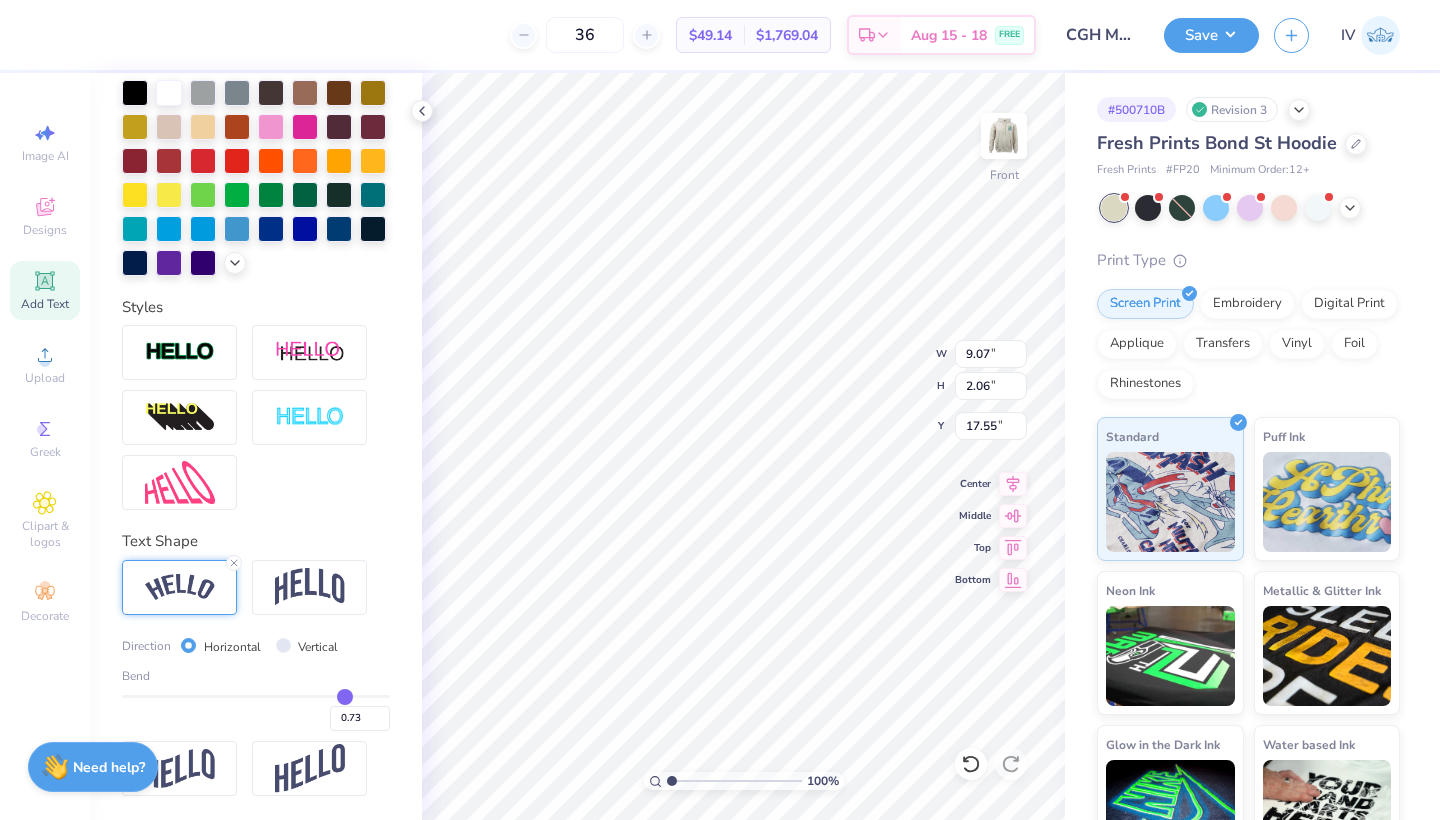 type on "0.71" 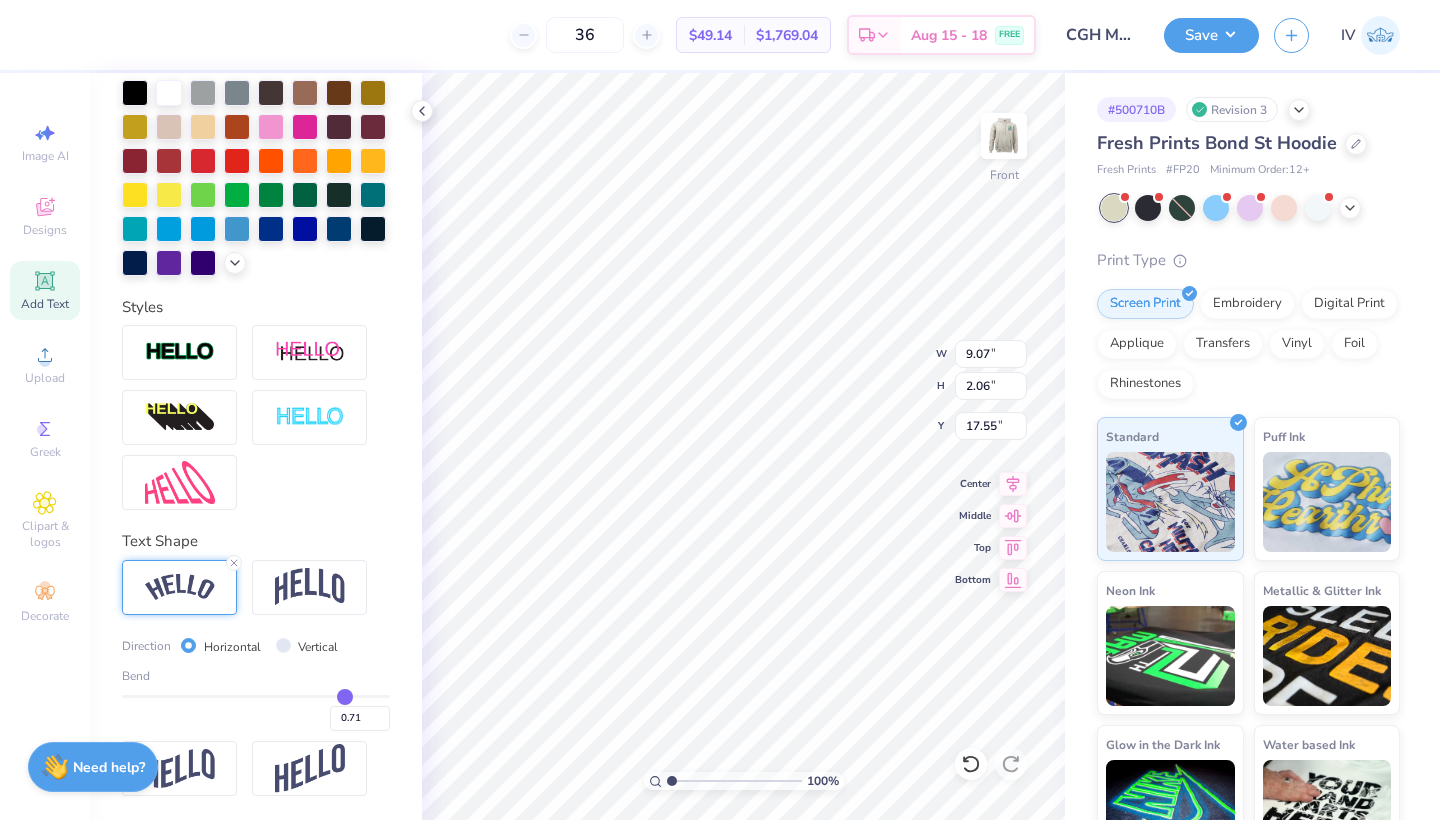 type on "0.67" 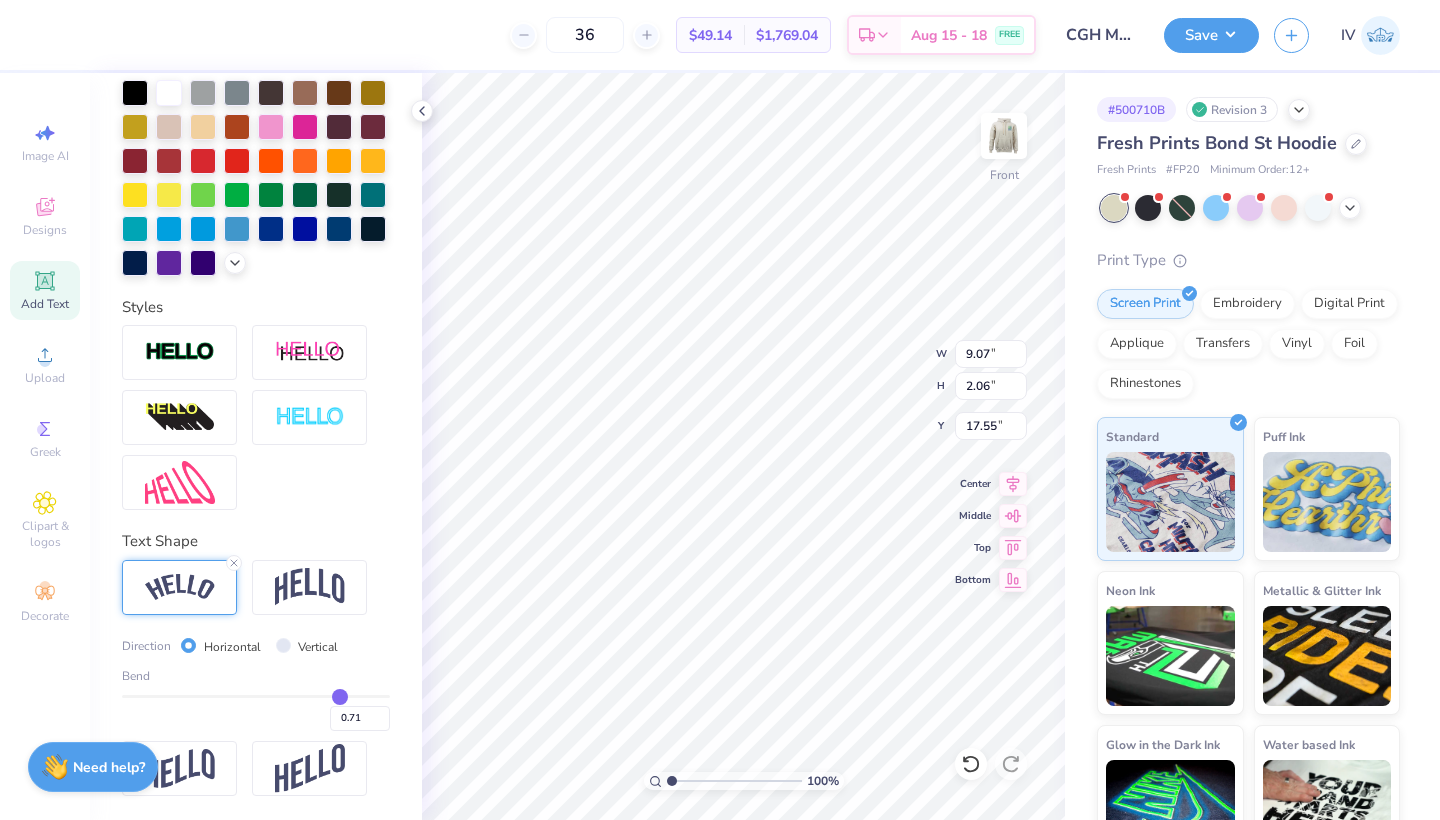 type on "0.67" 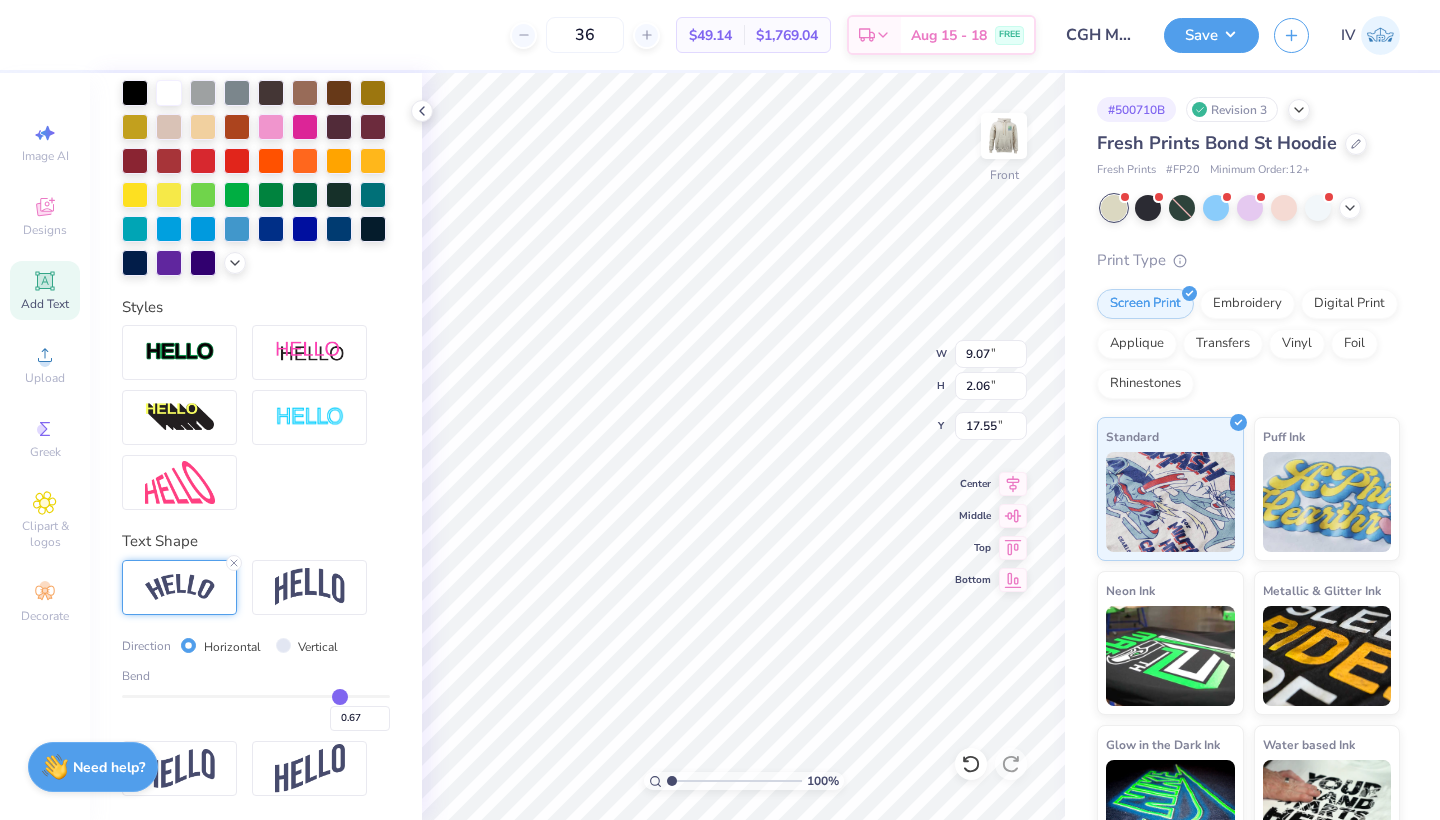type on "0.6" 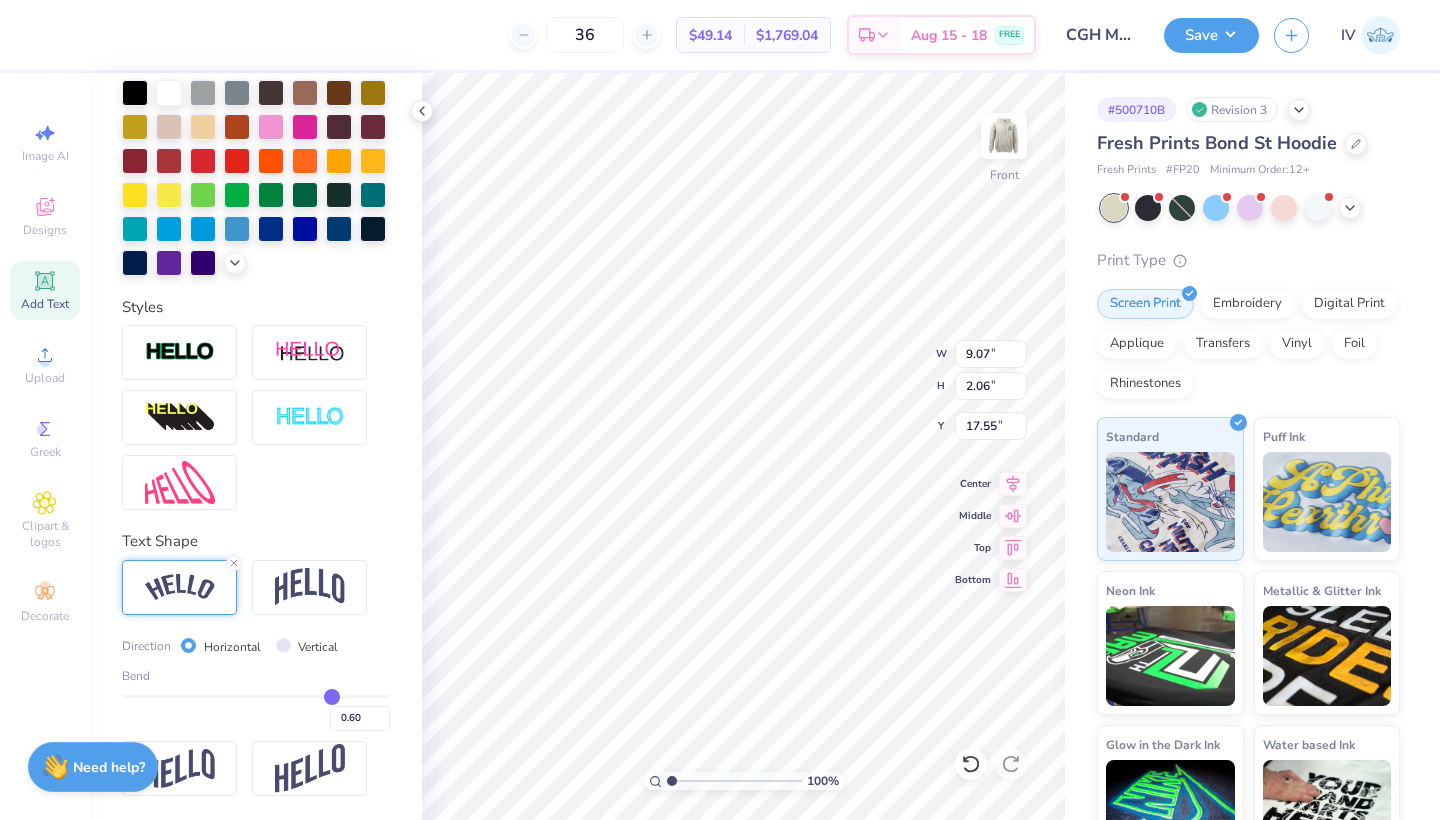 type on "0.51" 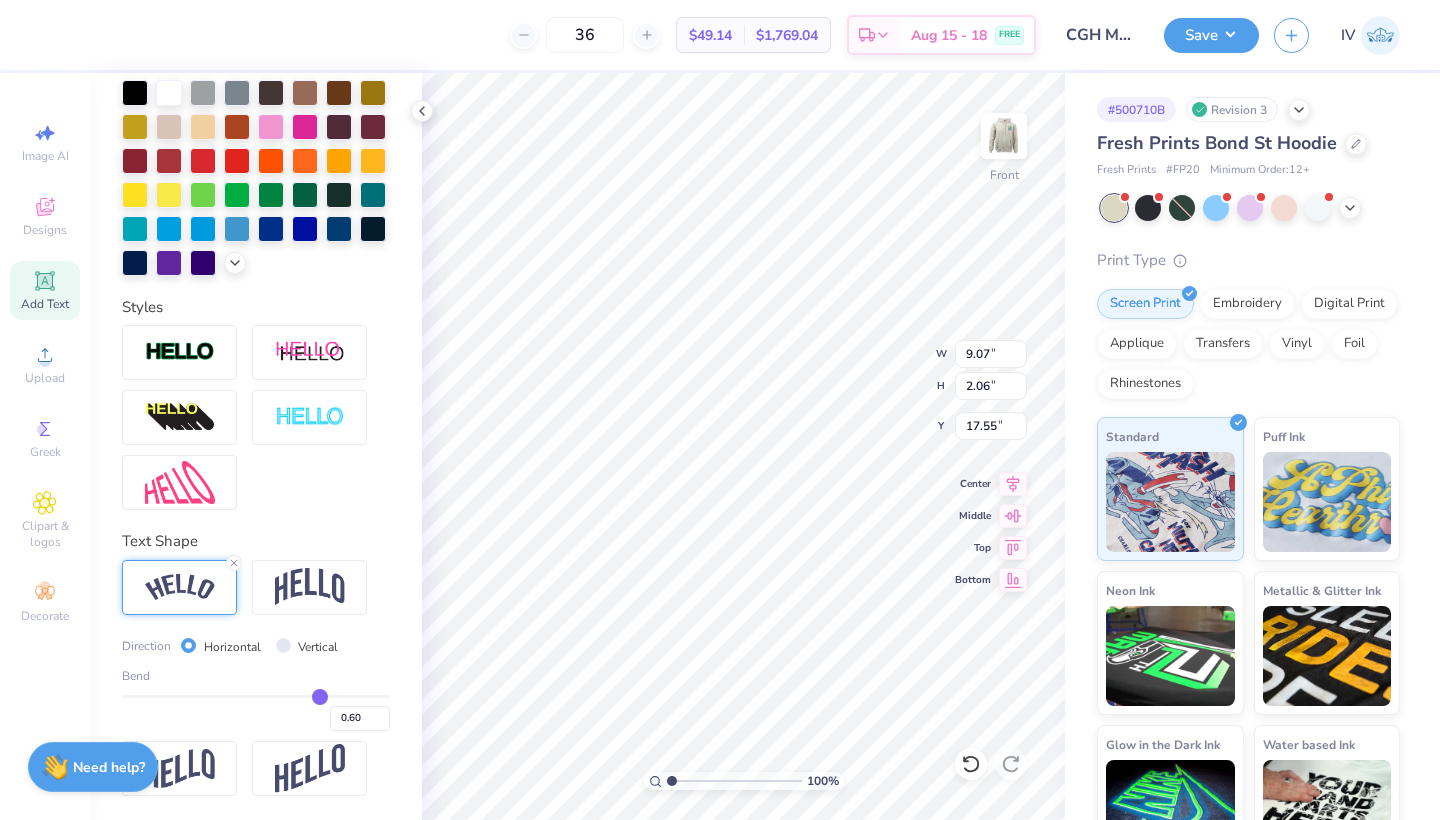 type on "0.51" 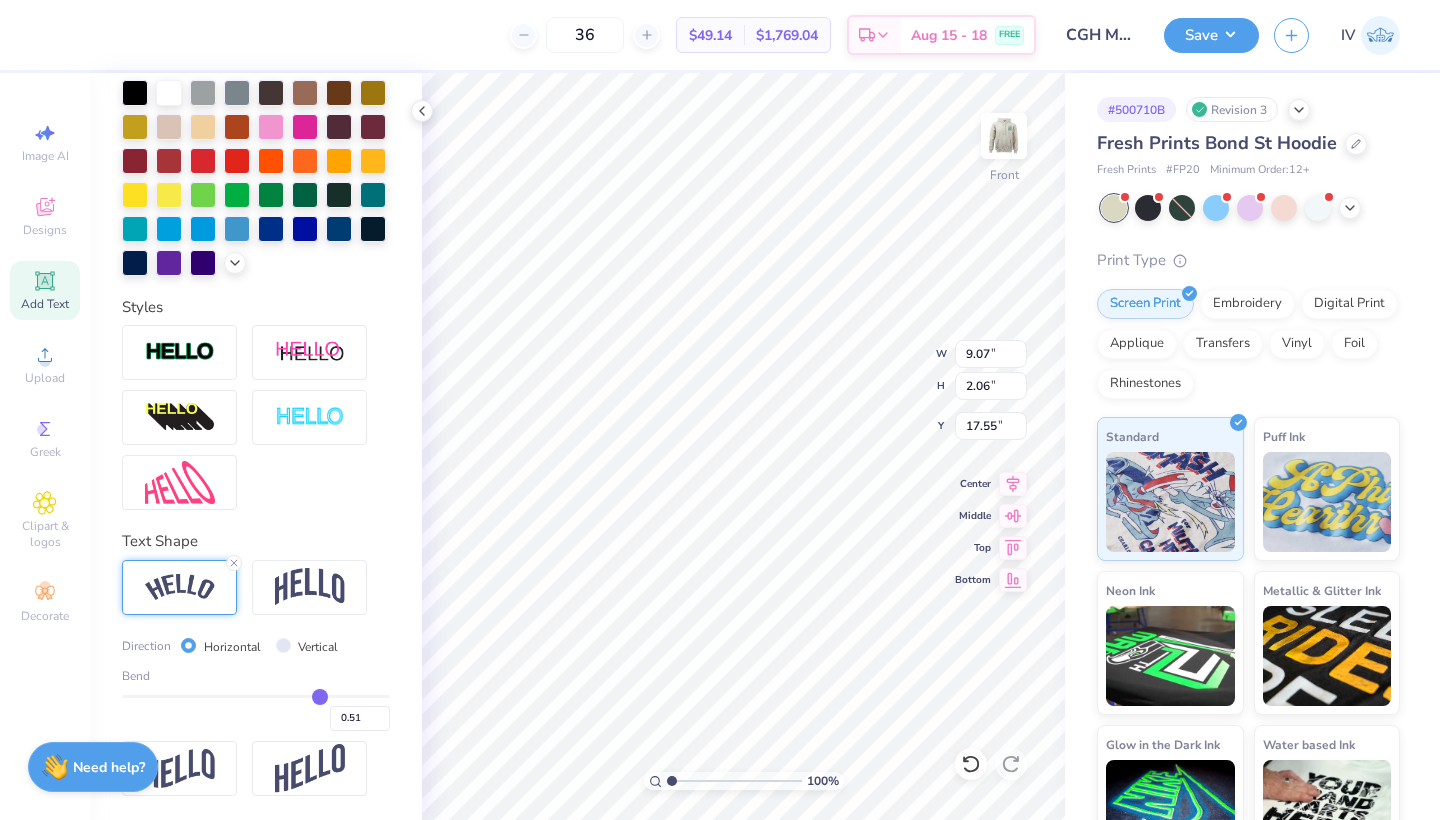 type on "0.4" 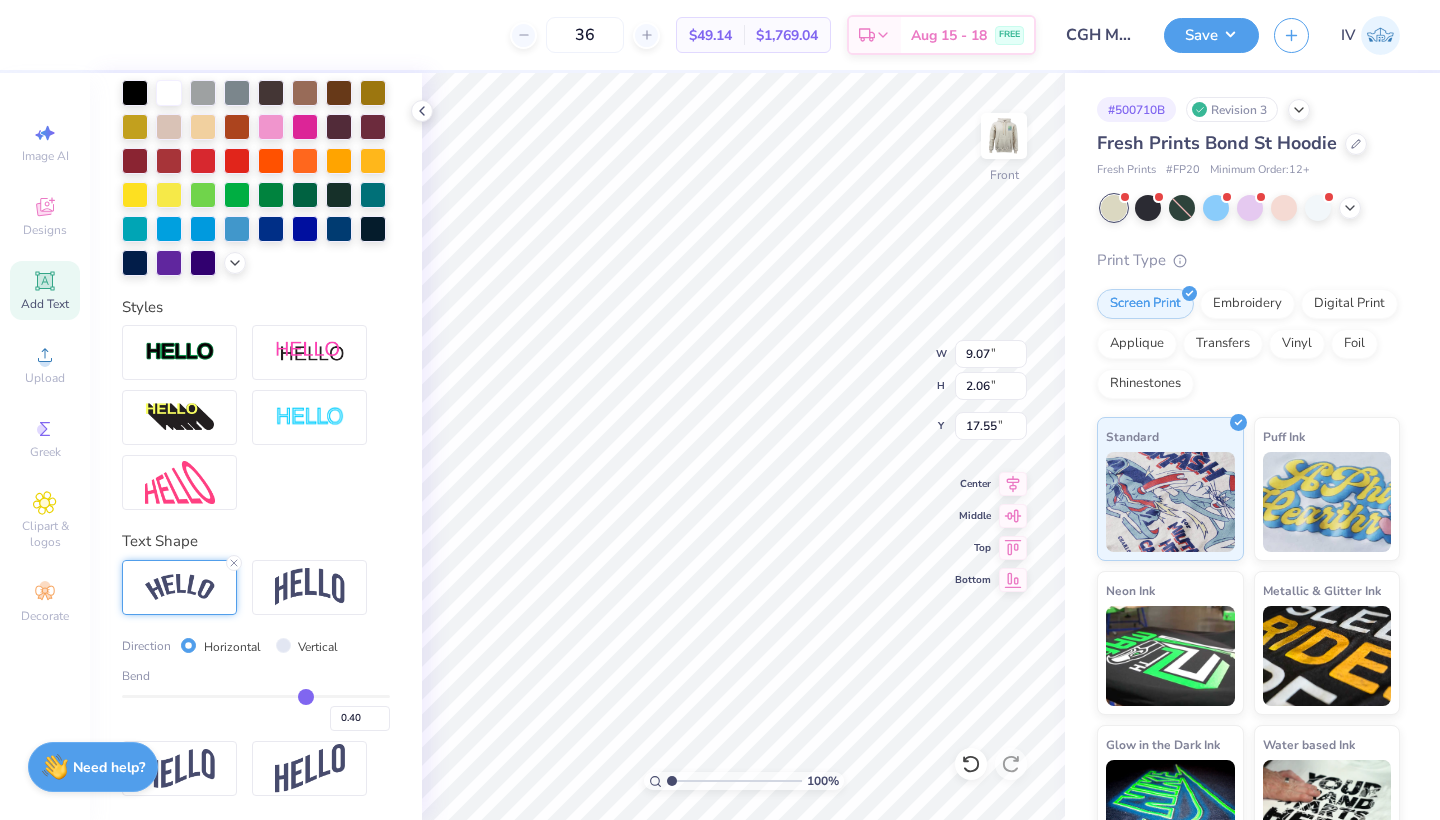 type on "0.3" 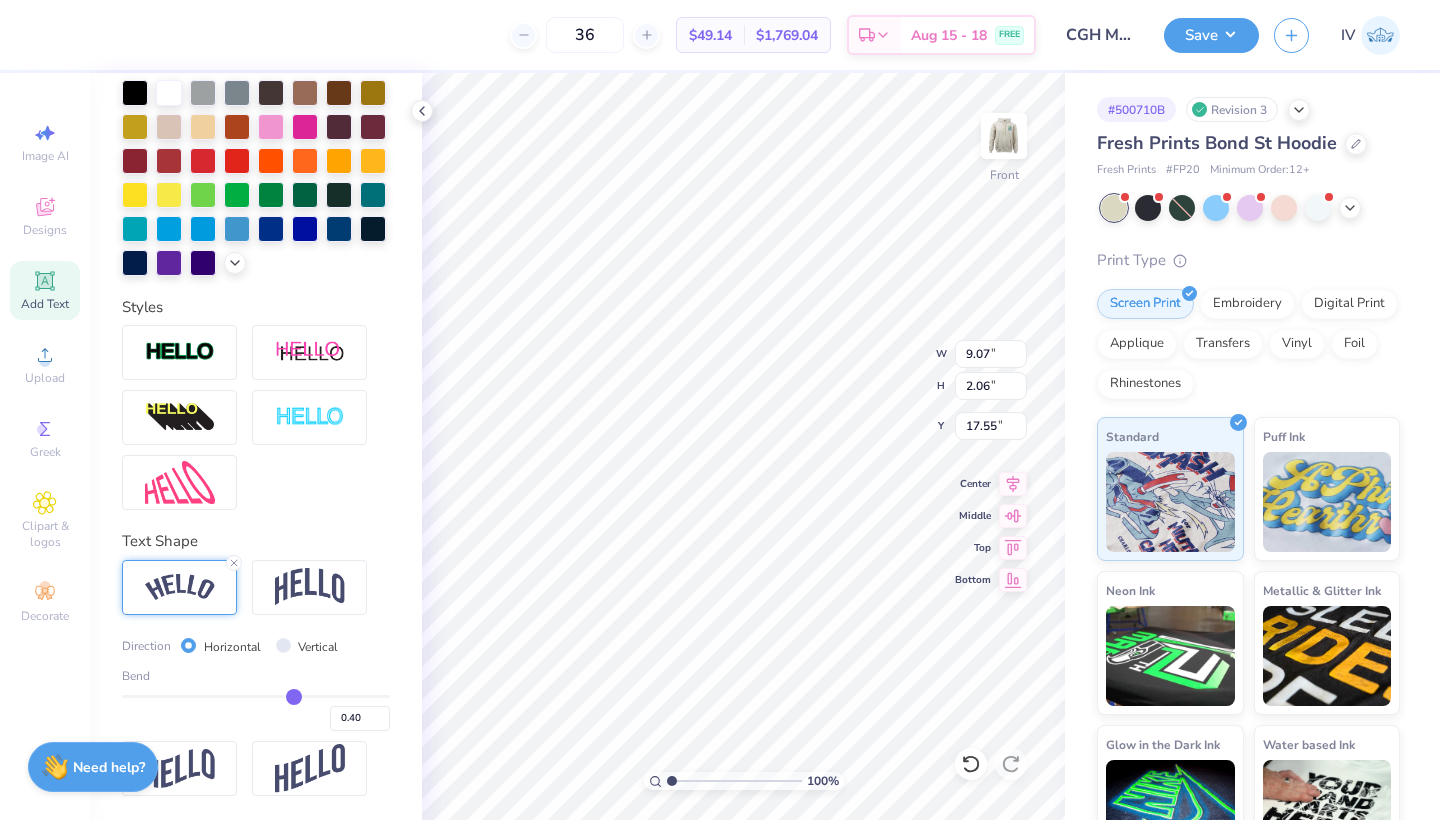 type on "0.30" 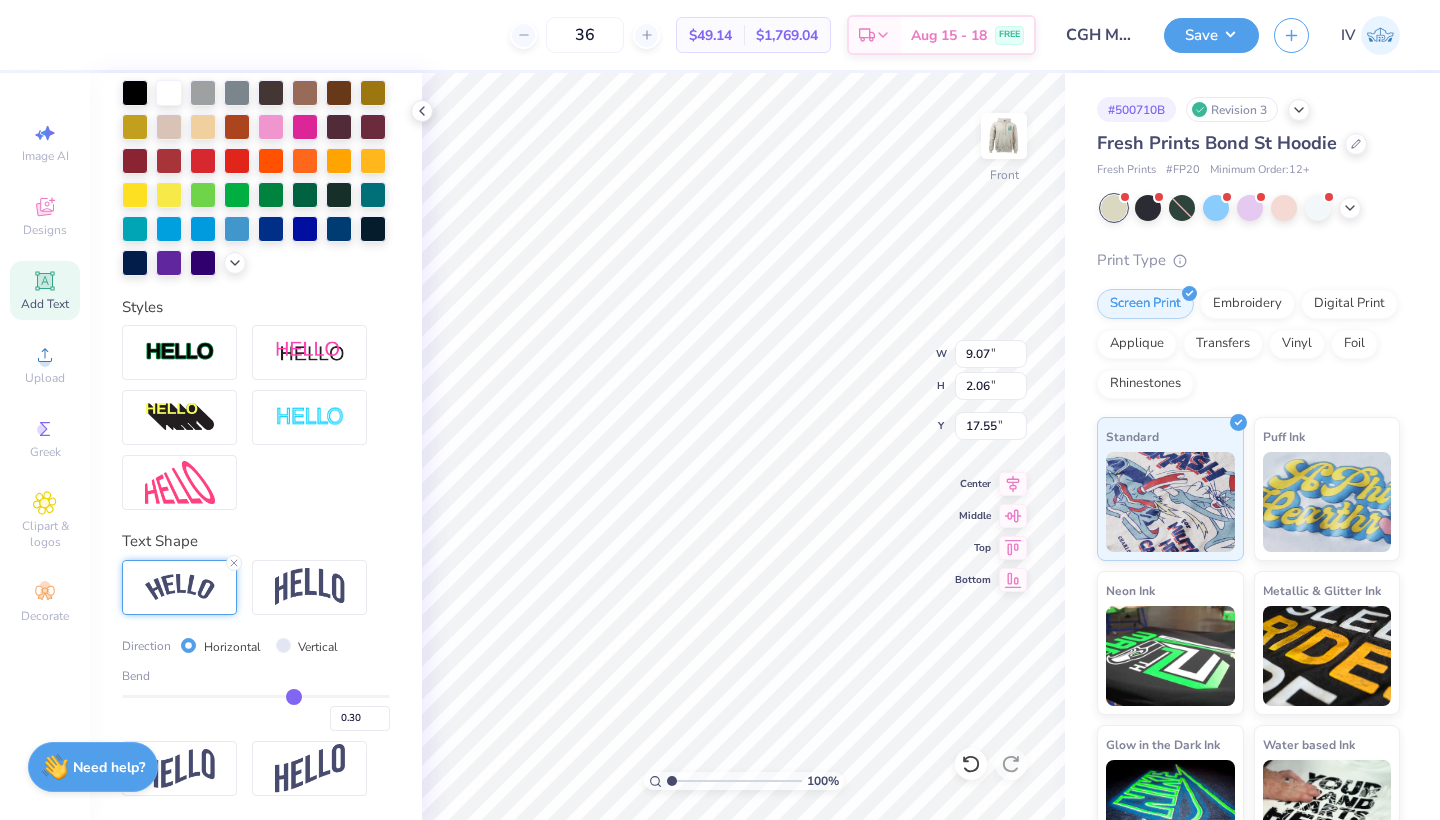 type on "0.22" 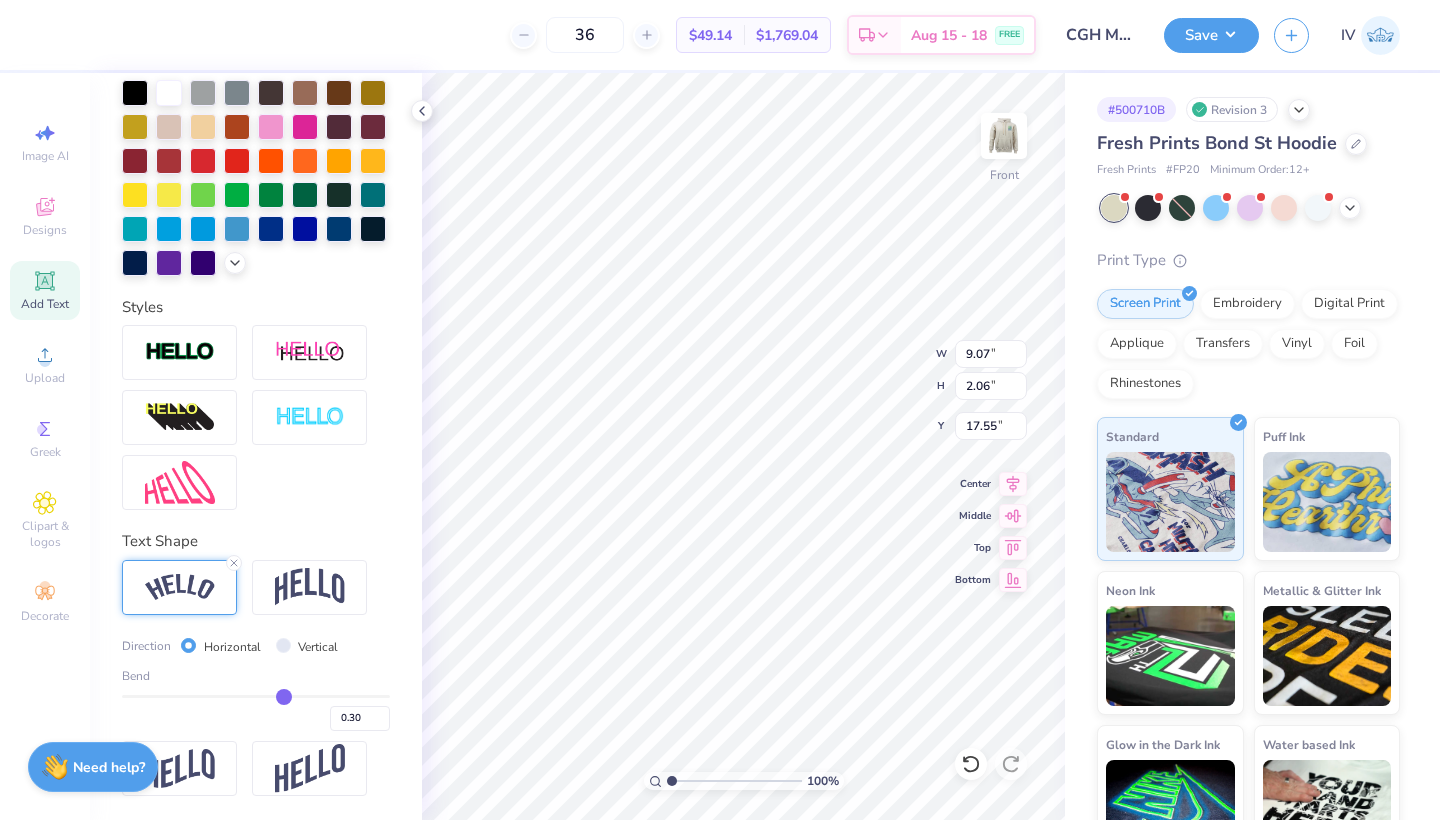 type on "0.22" 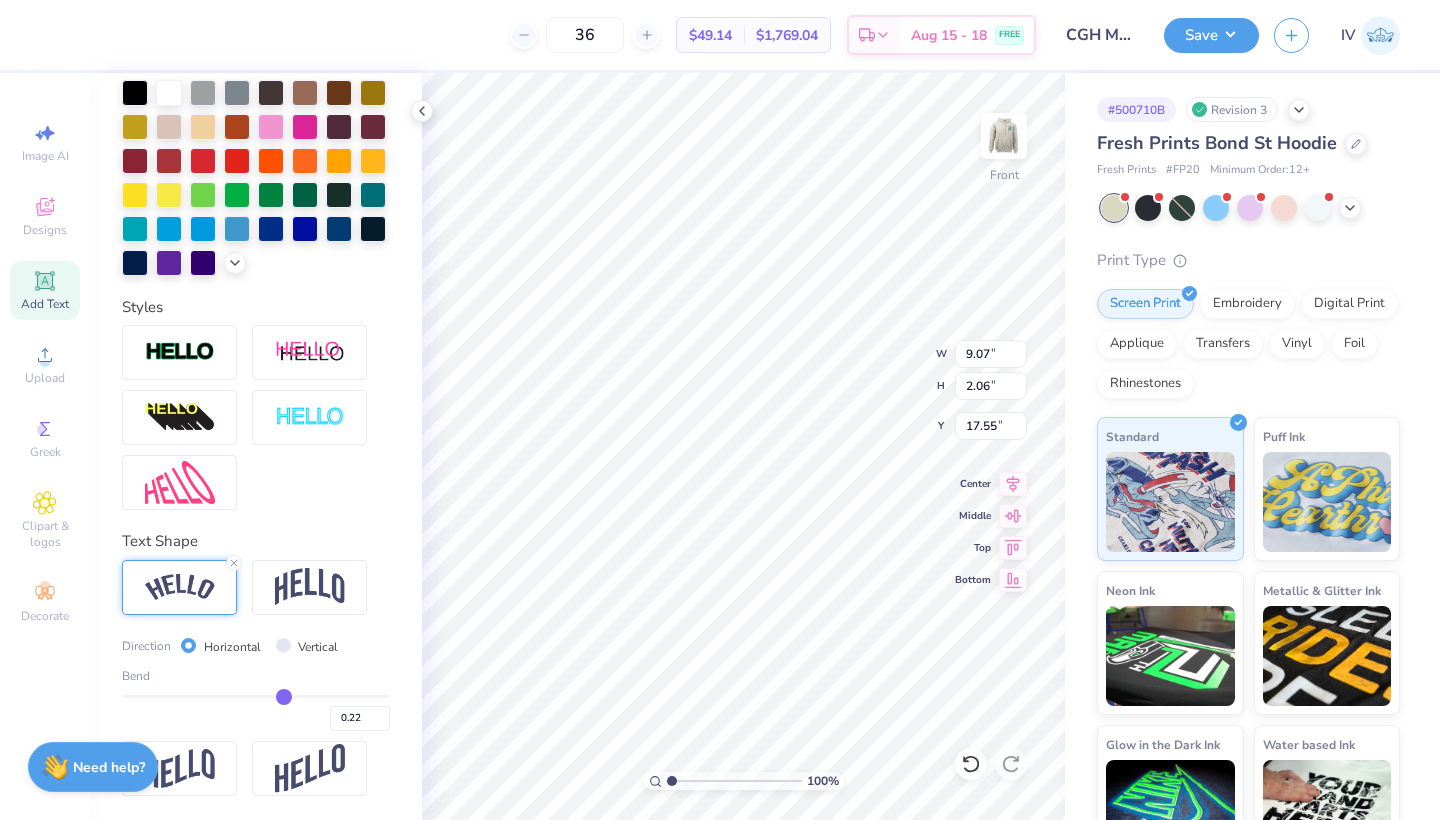 type on "0.16" 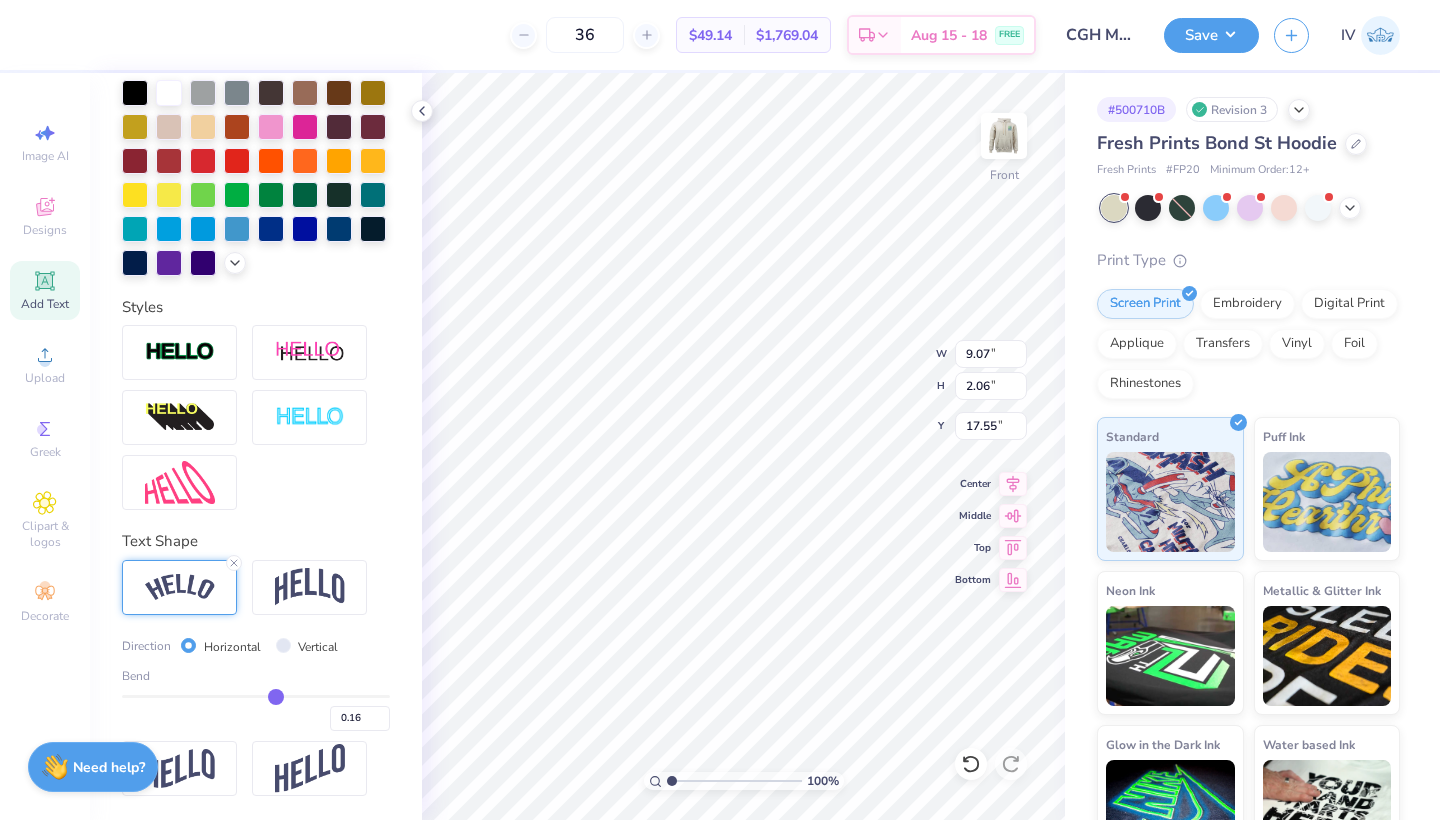 type on "0.09" 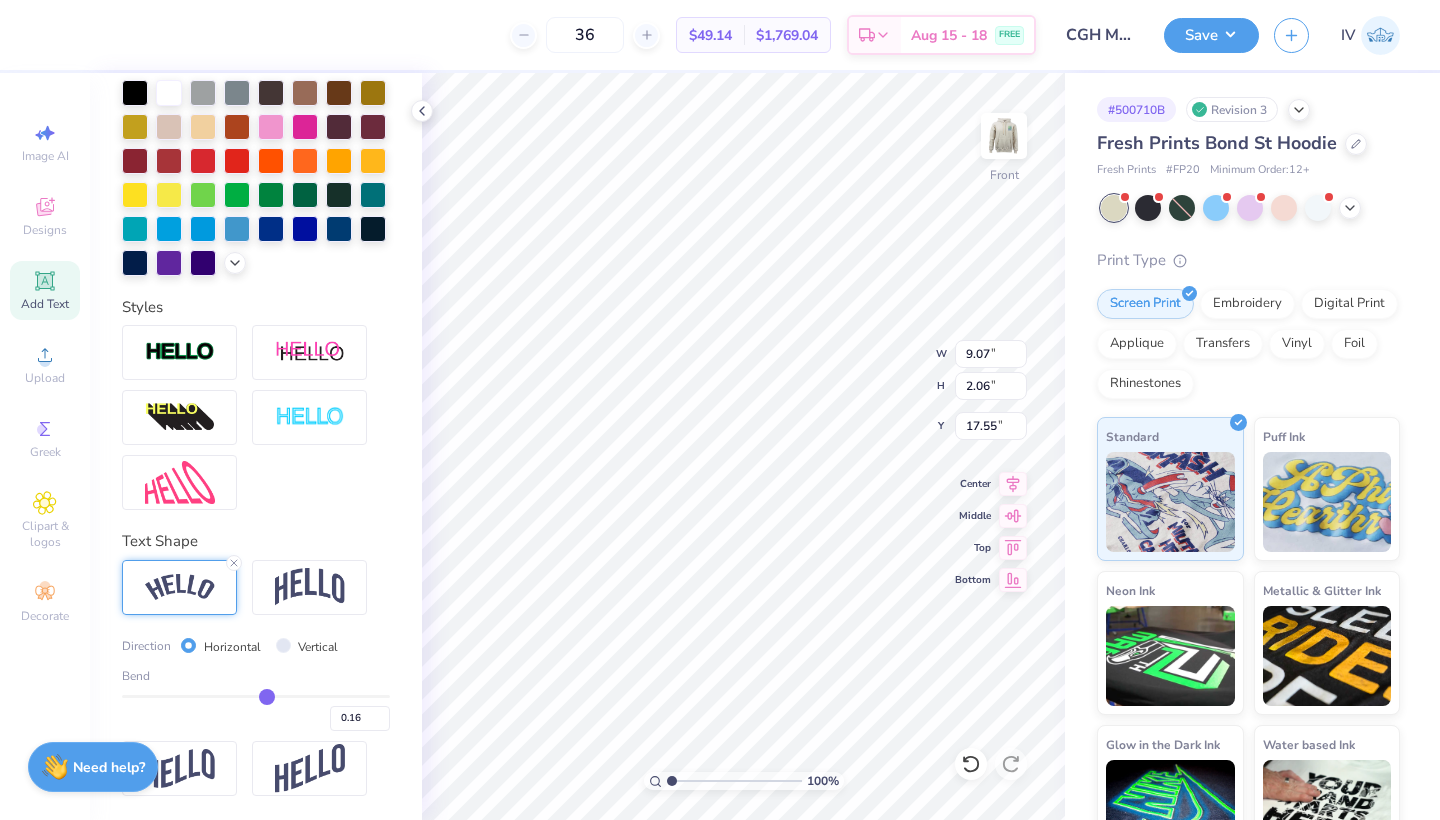 type on "0.09" 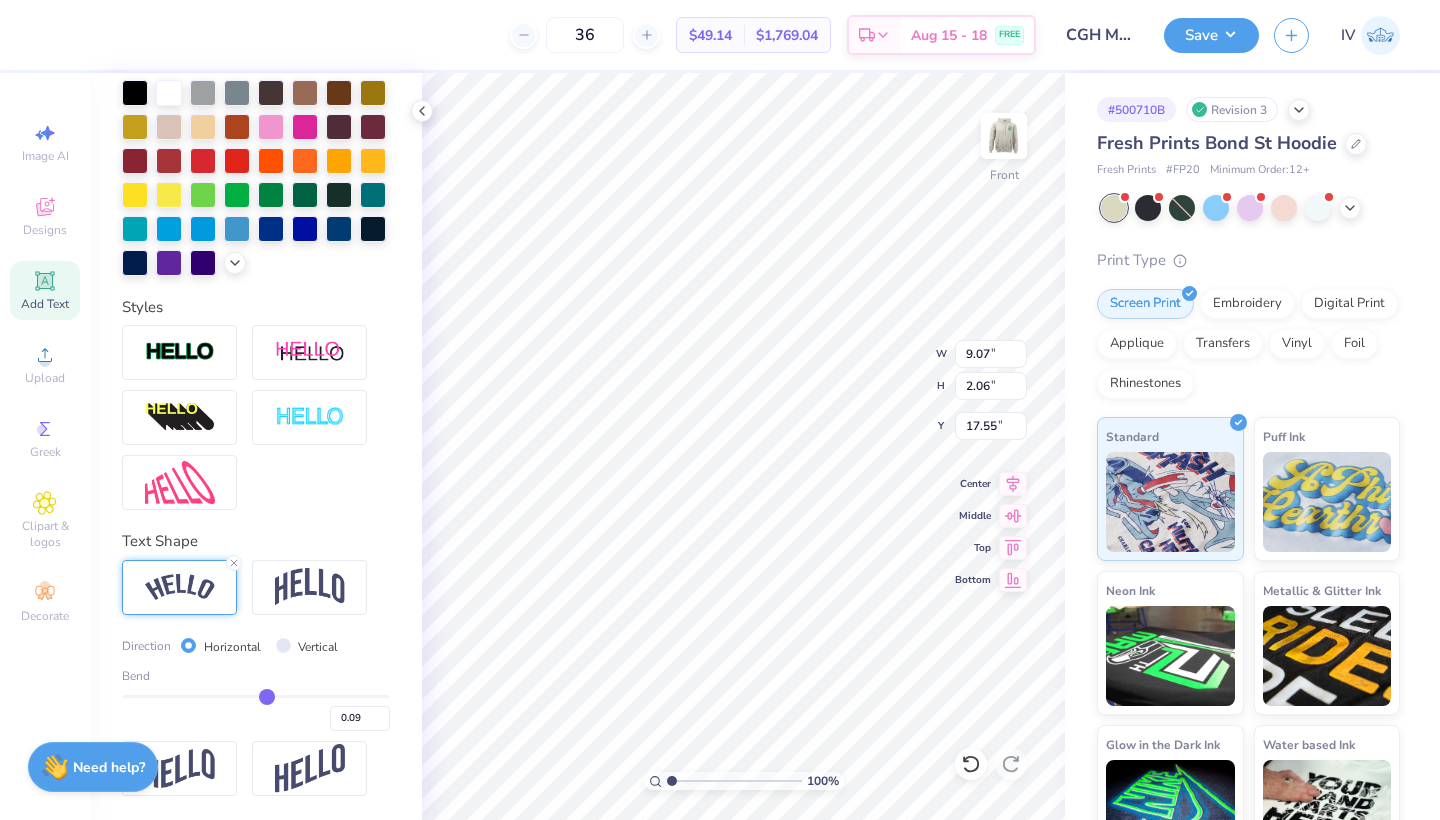 type on "0.02" 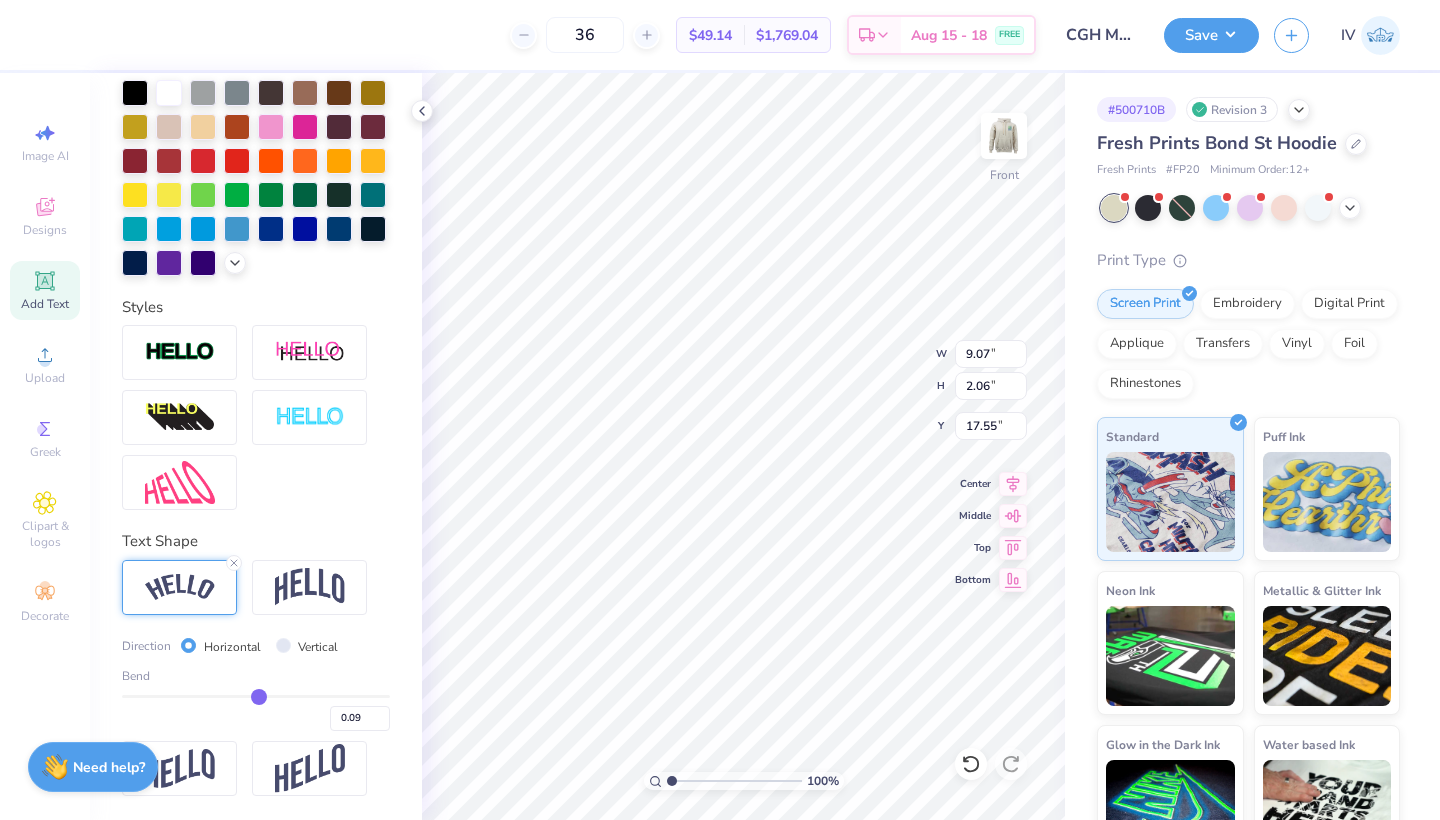 type on "0.02" 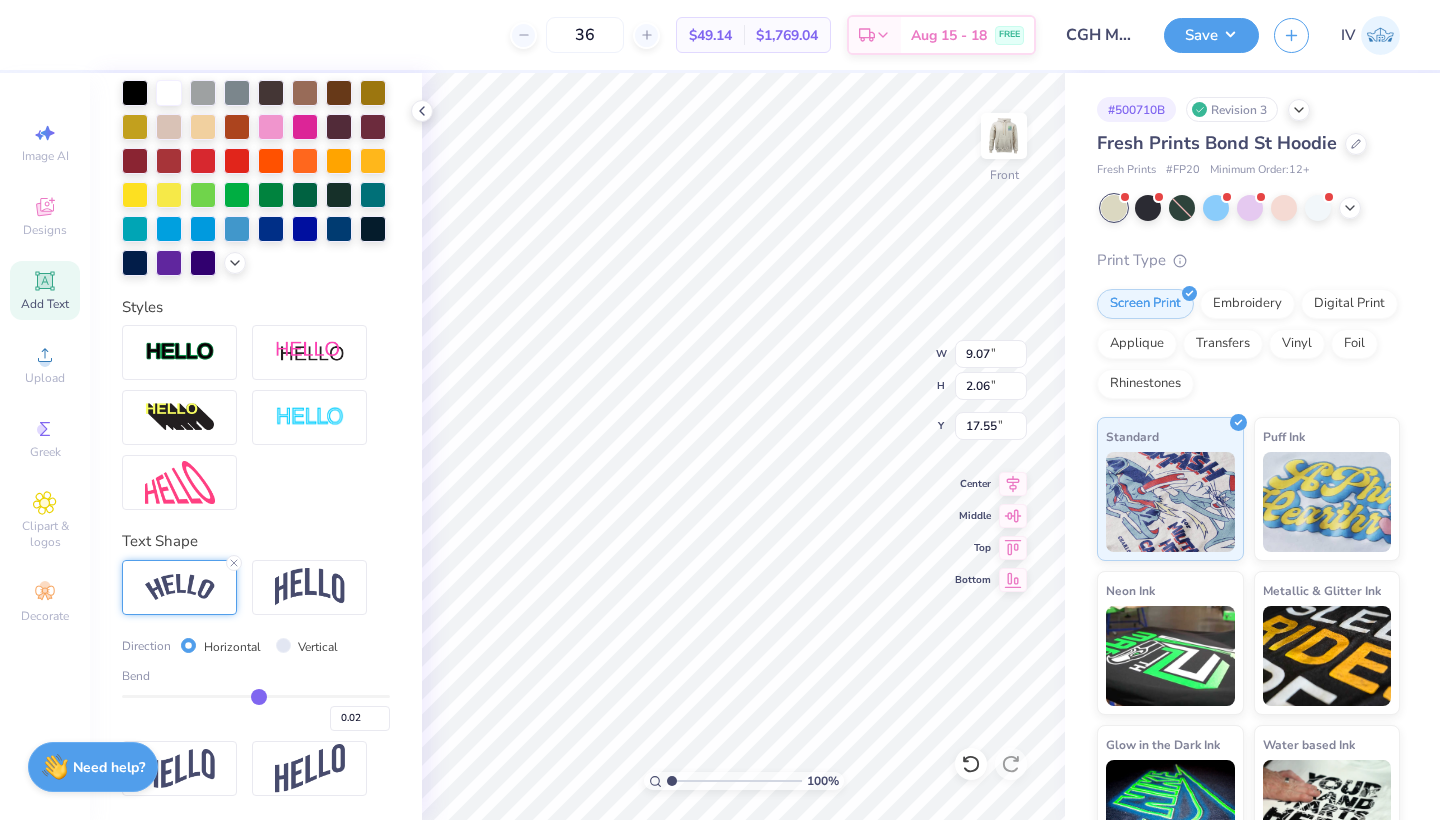 type on "-0.04" 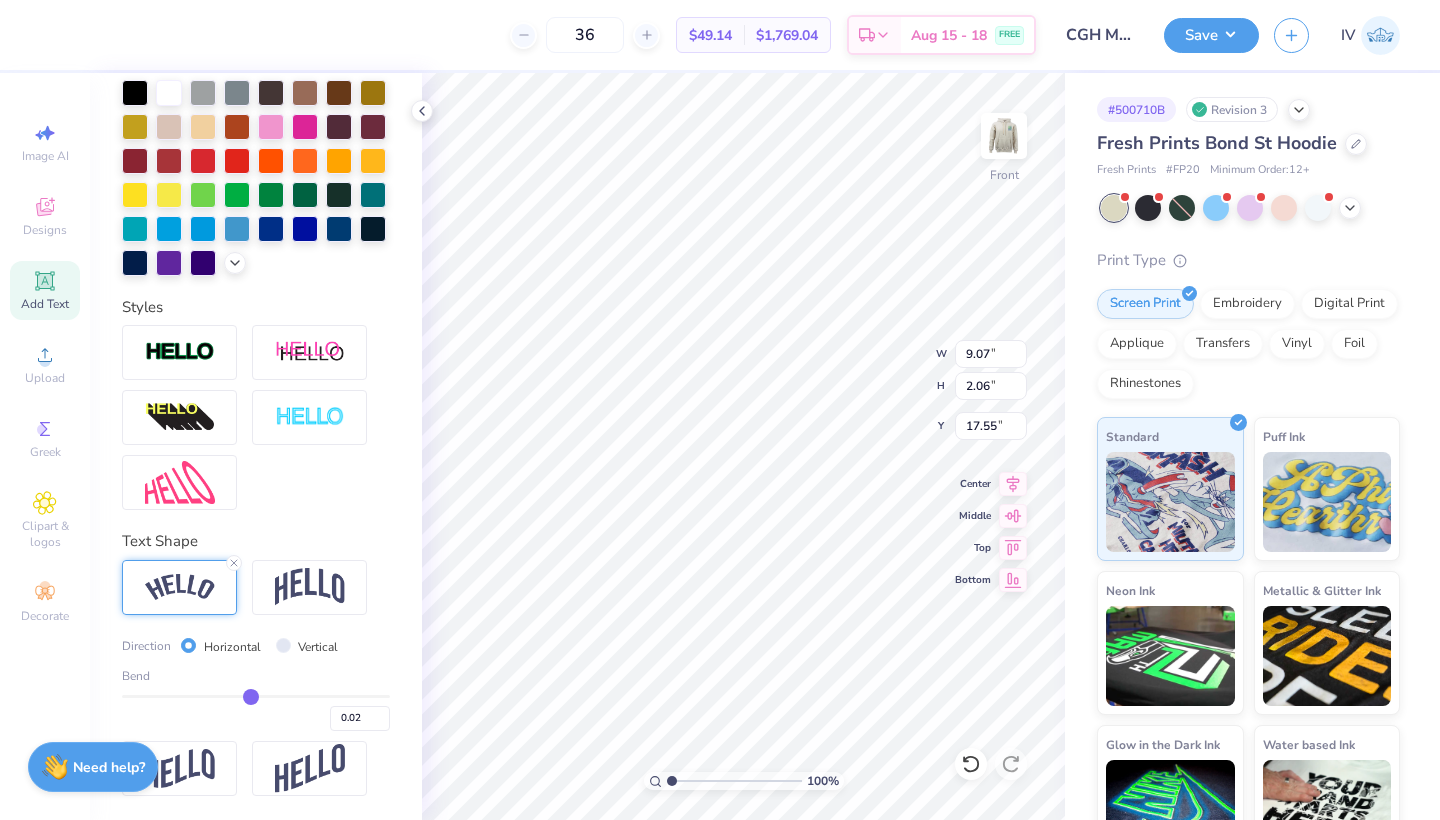 type on "-0.04" 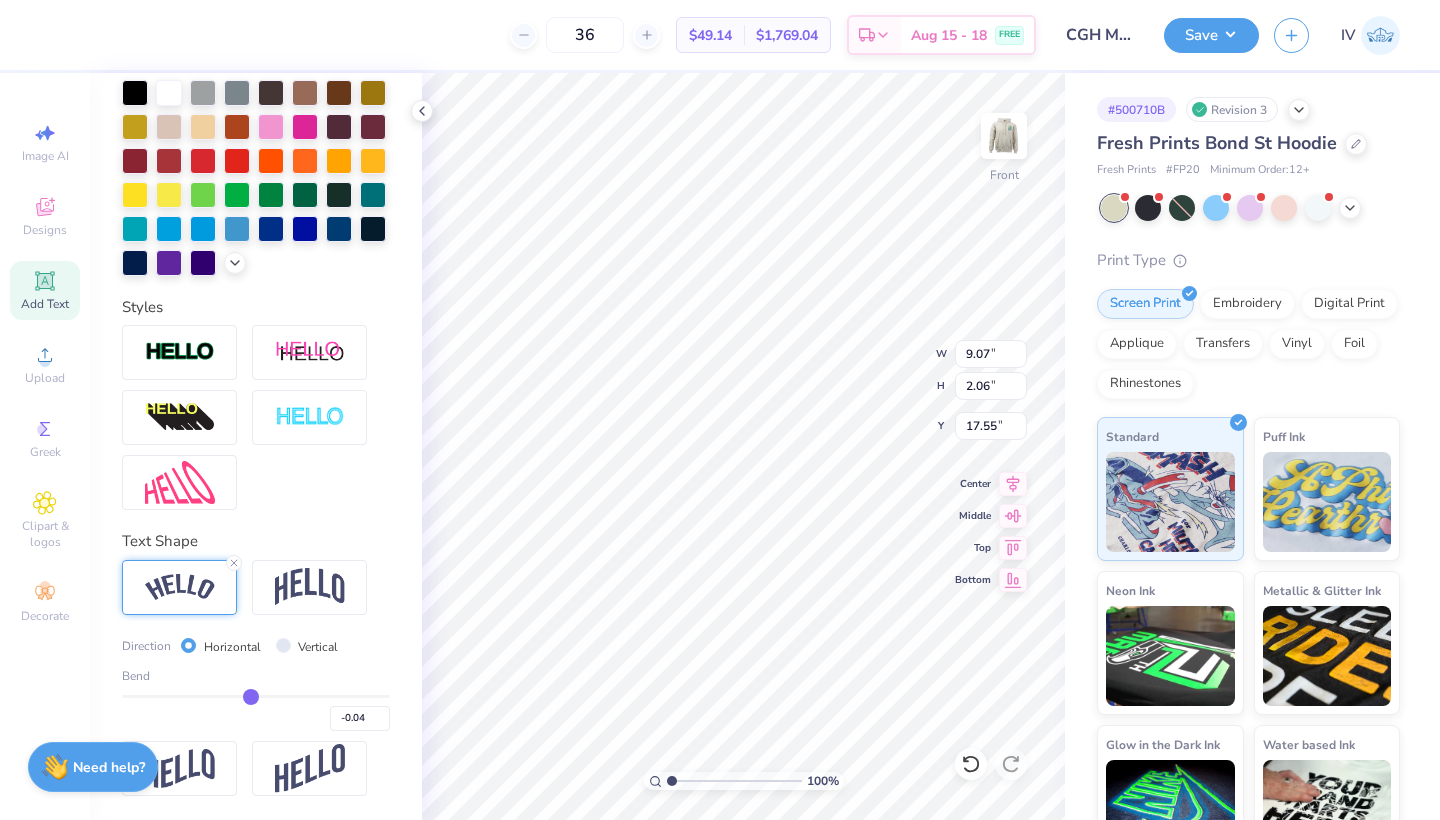 type on "-0.11" 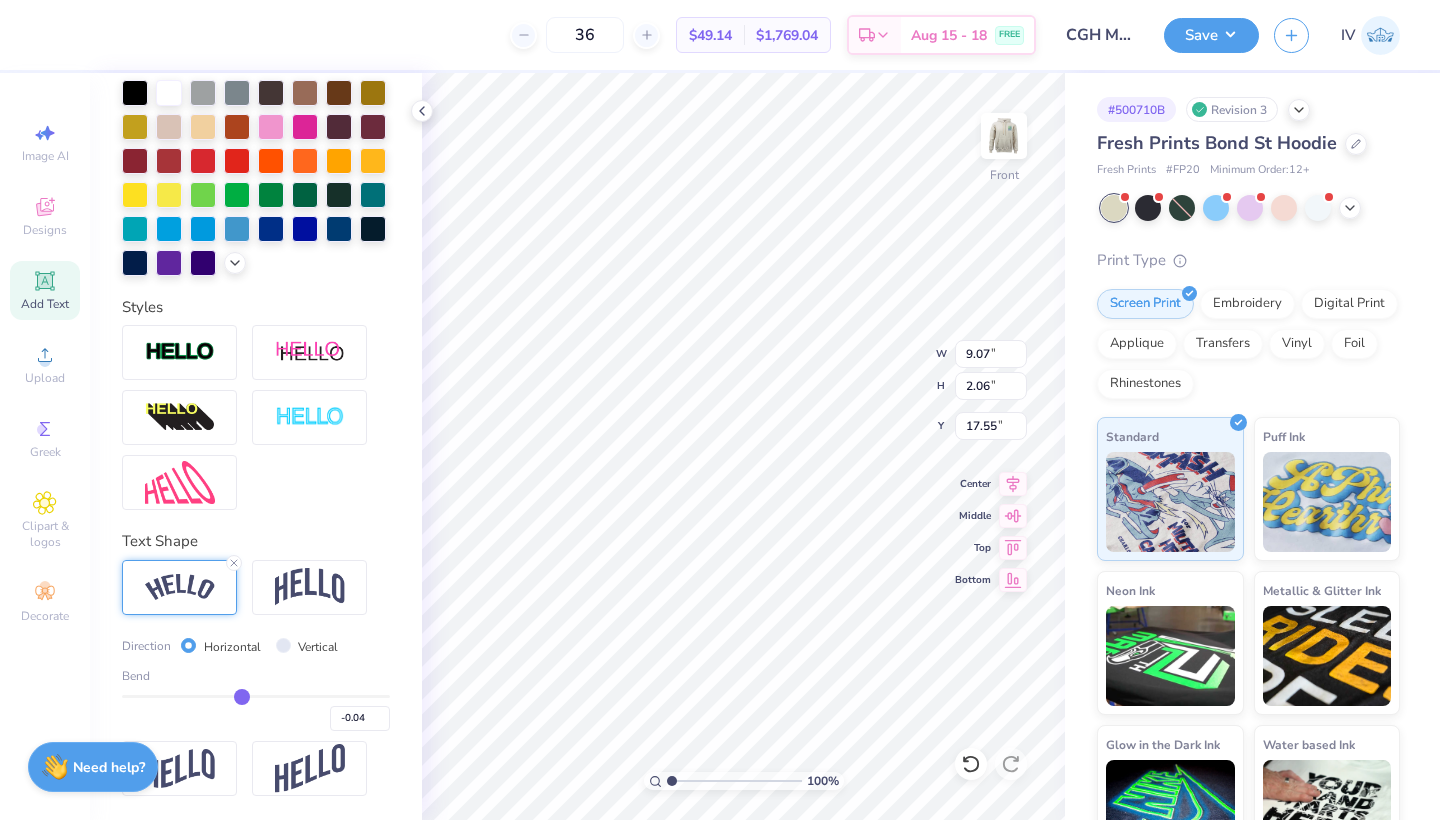 type on "-0.11" 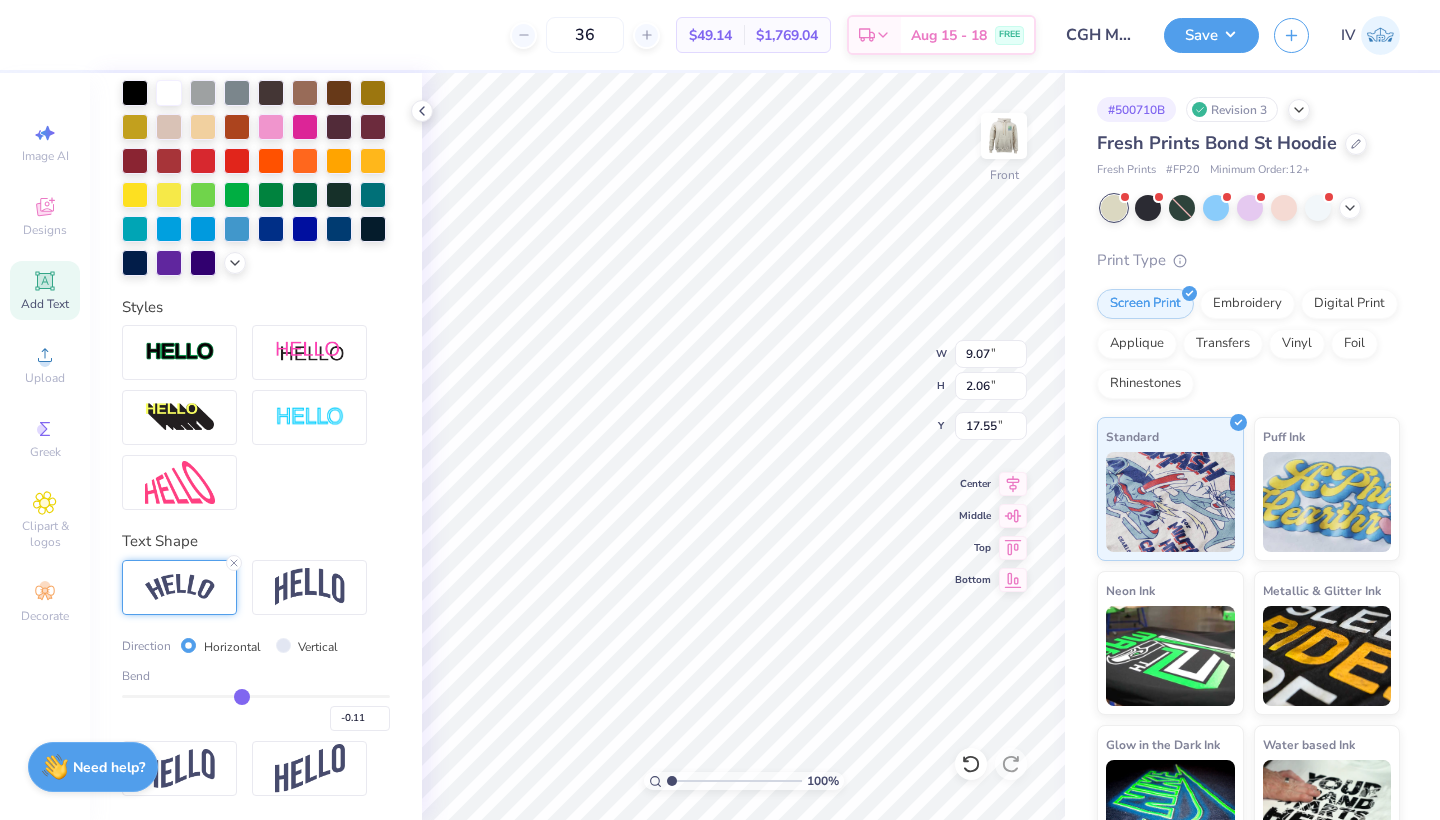 type on "-0.19" 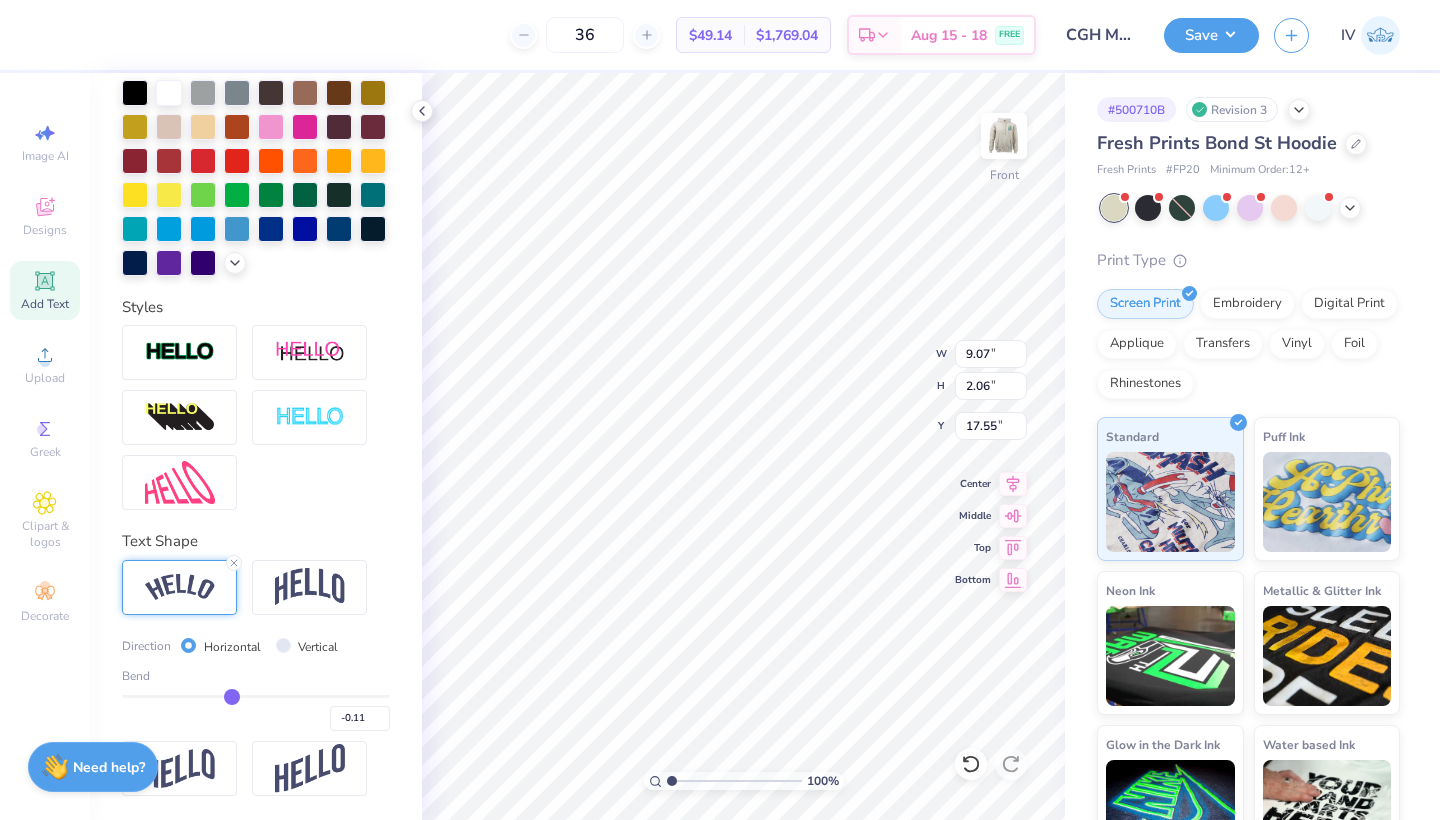 type on "-0.19" 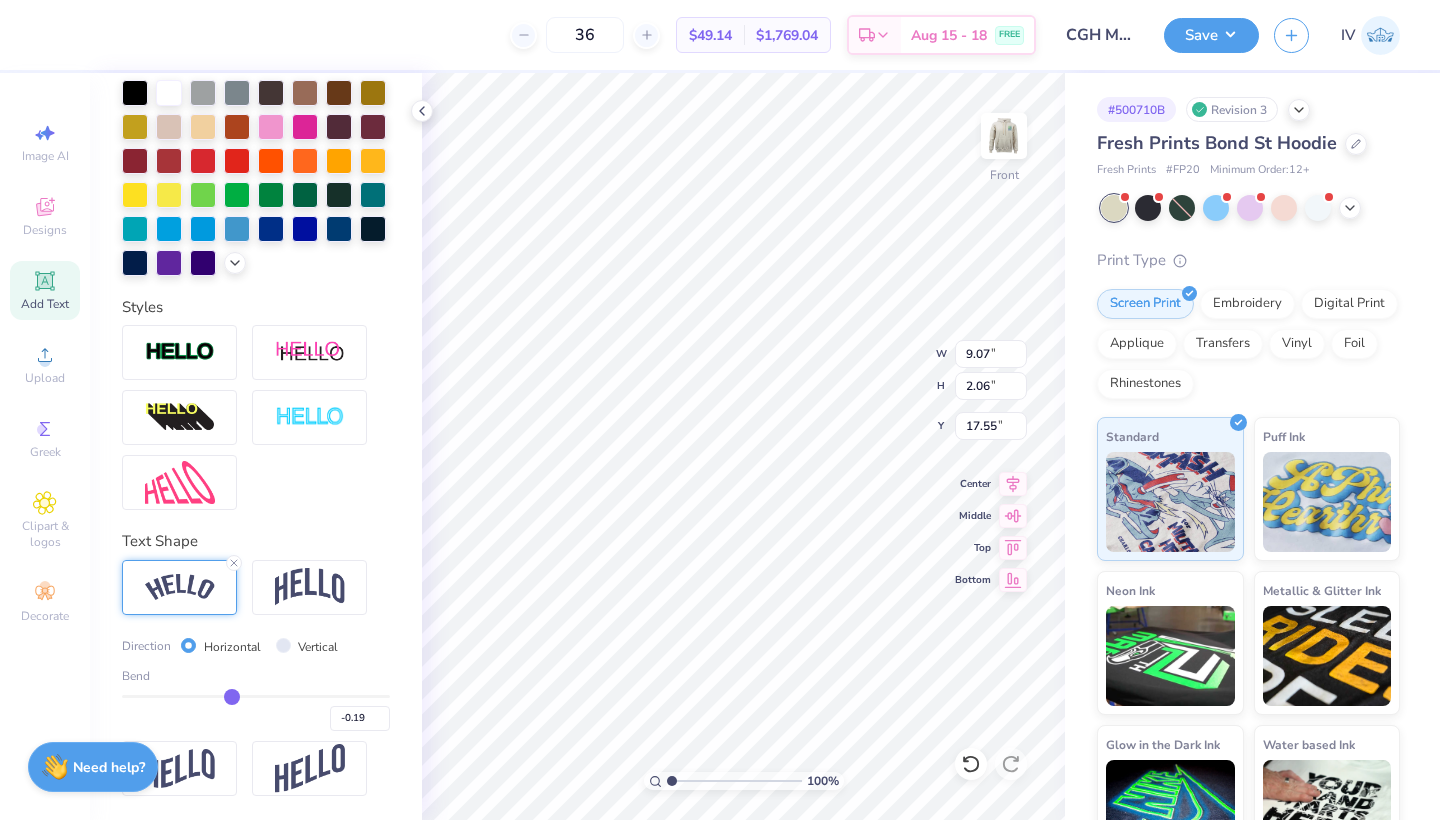 type on "-0.26" 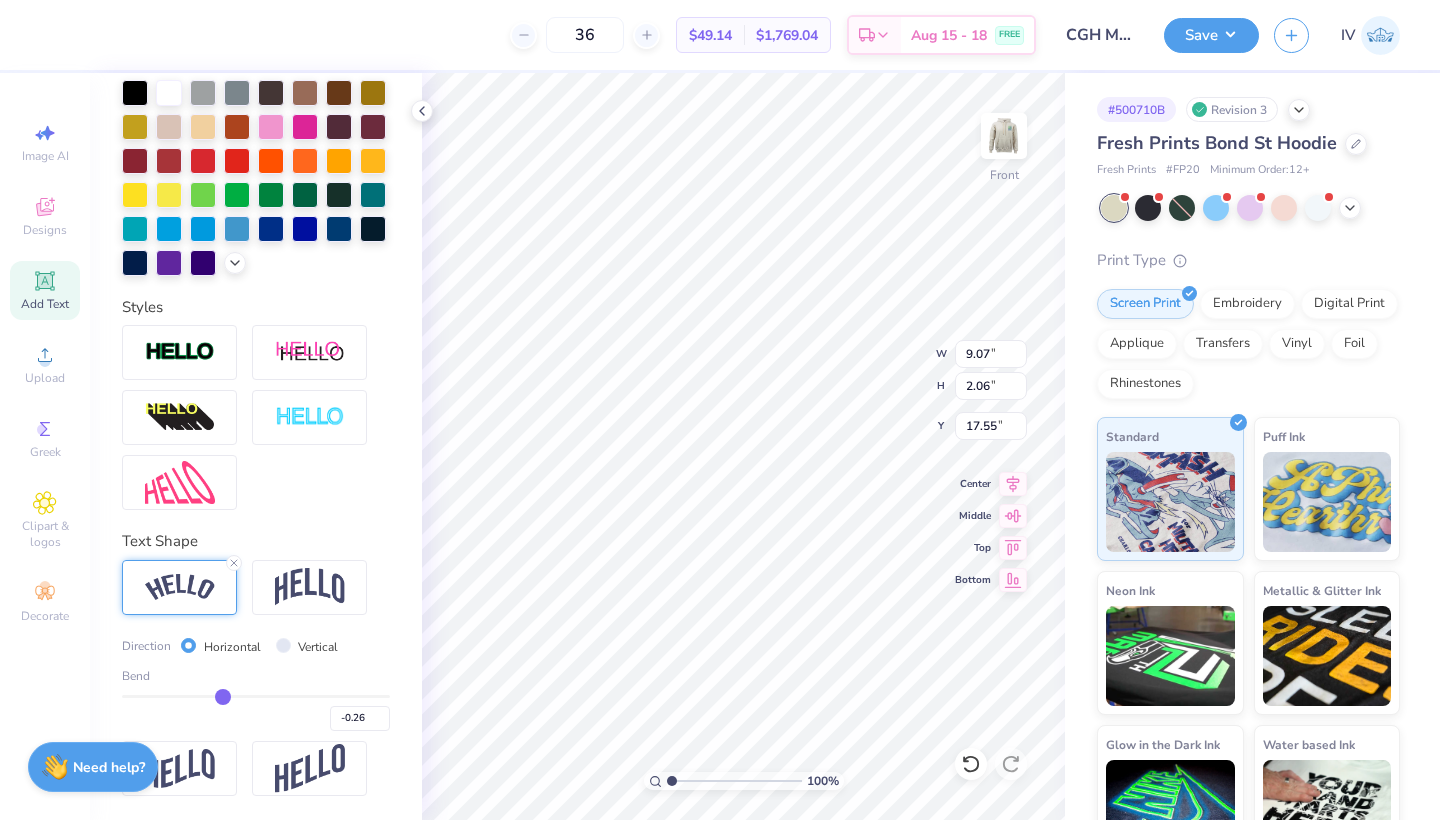 type on "-0.33" 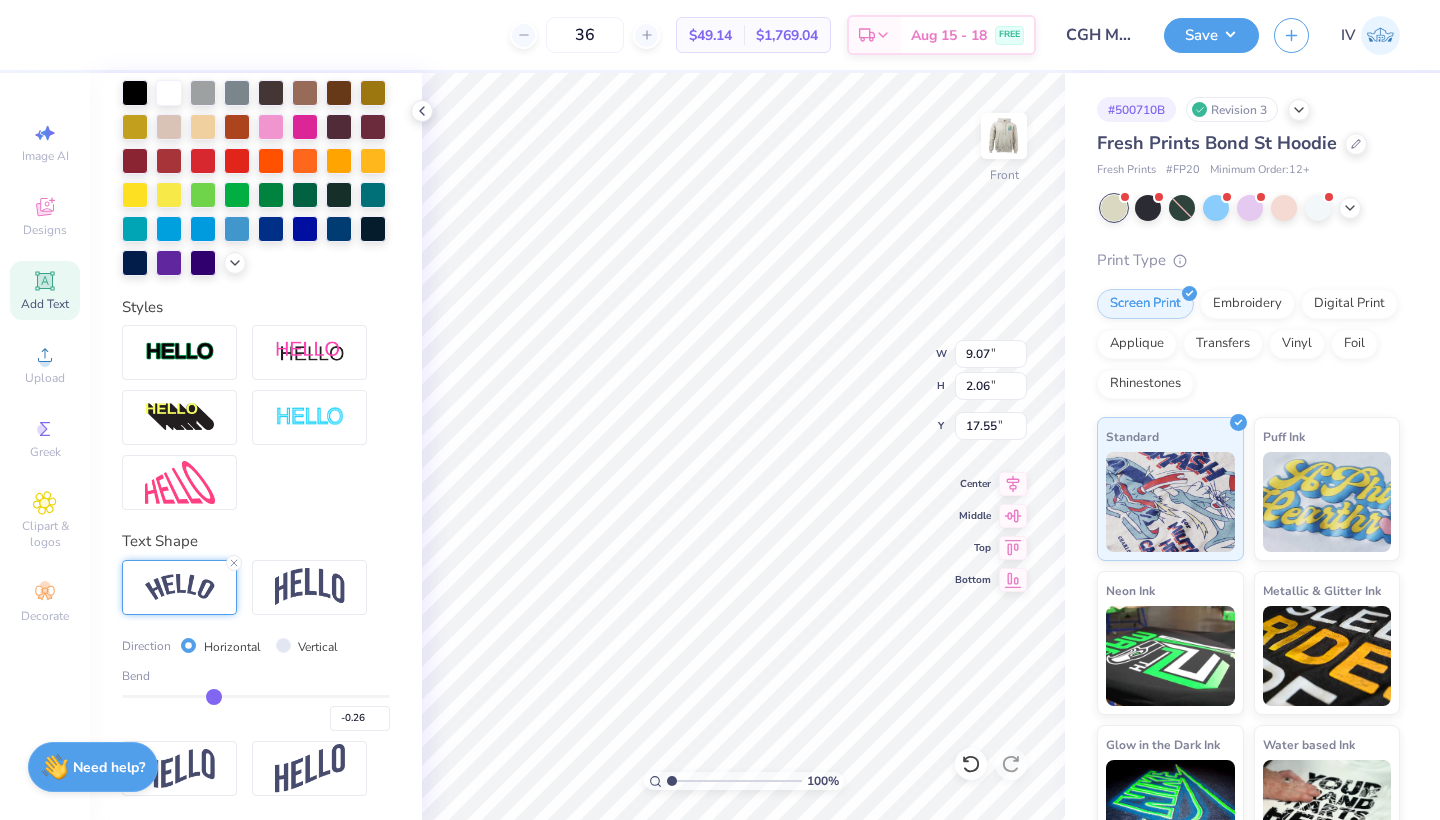 type on "-0.33" 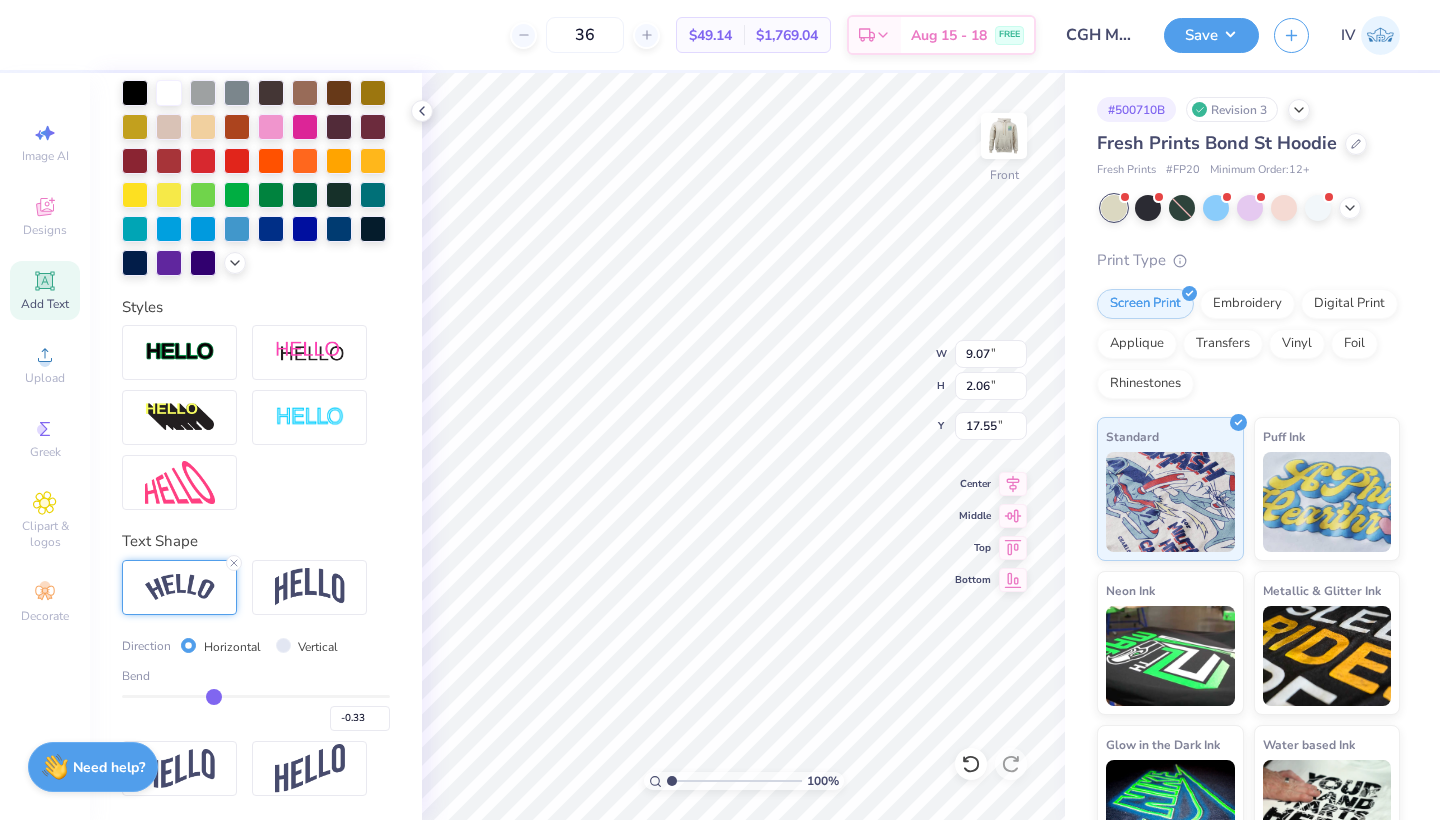 type on "-0.38" 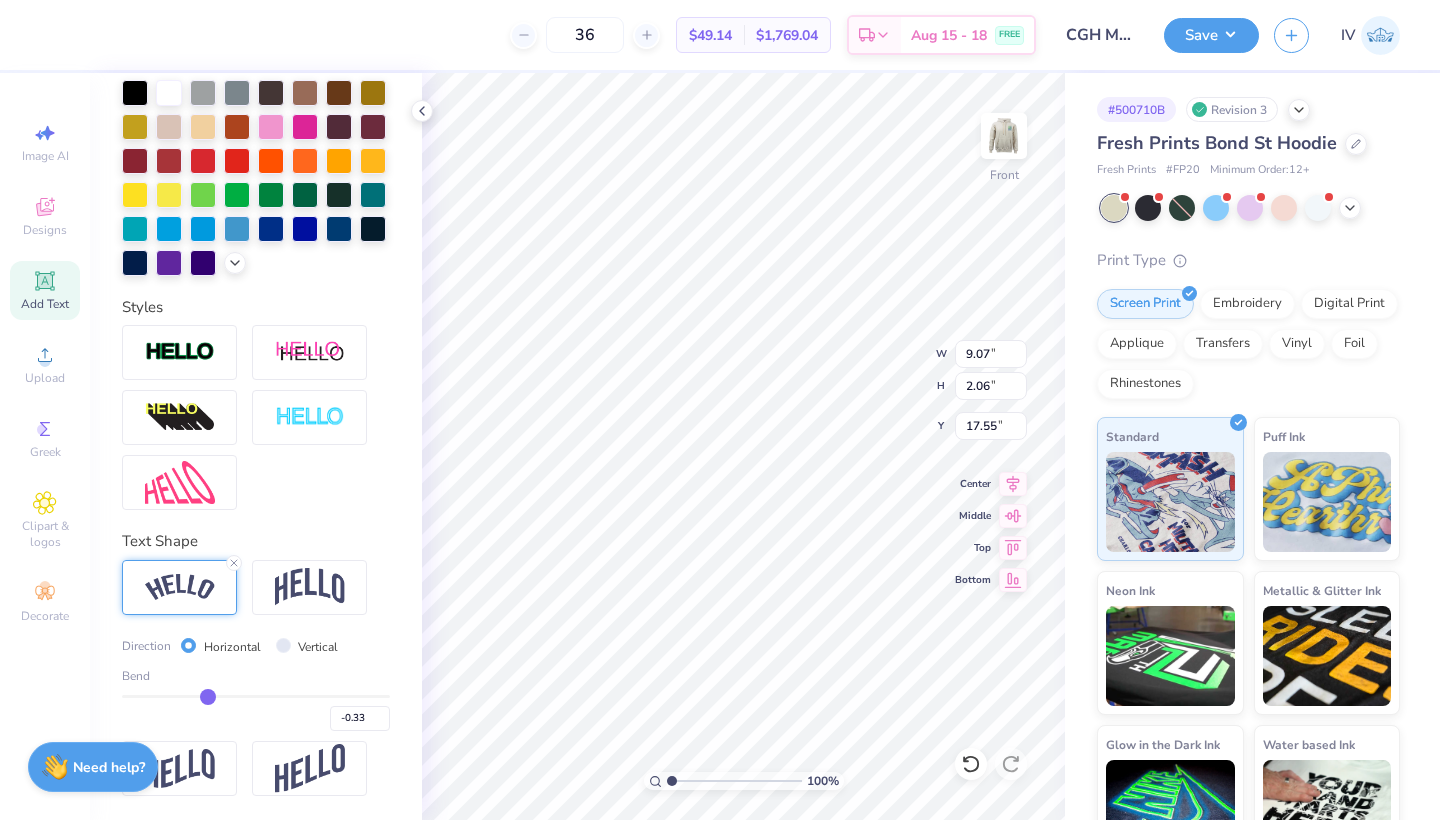 type on "-0.38" 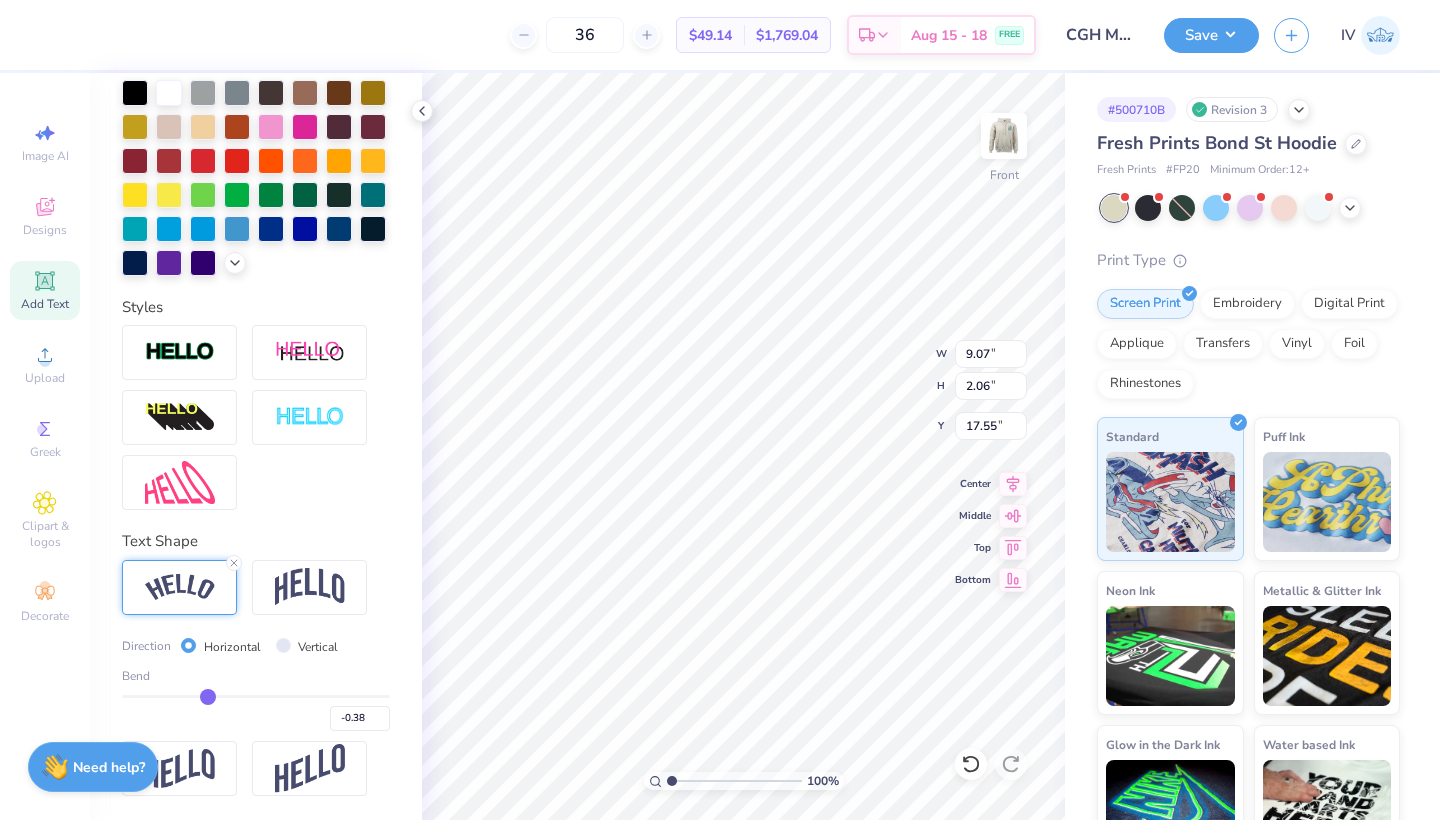 type on "-0.43" 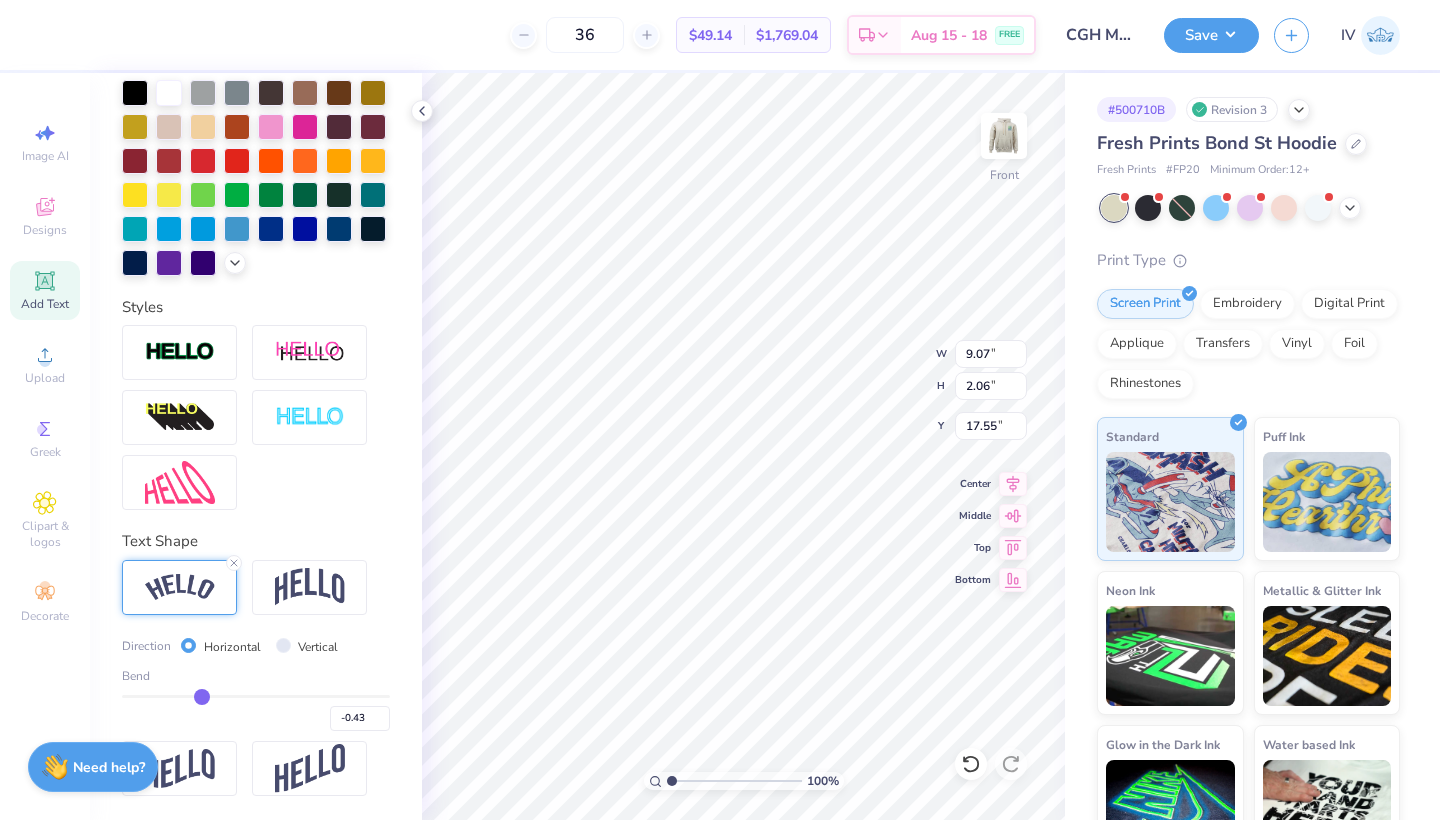 type on "-0.48" 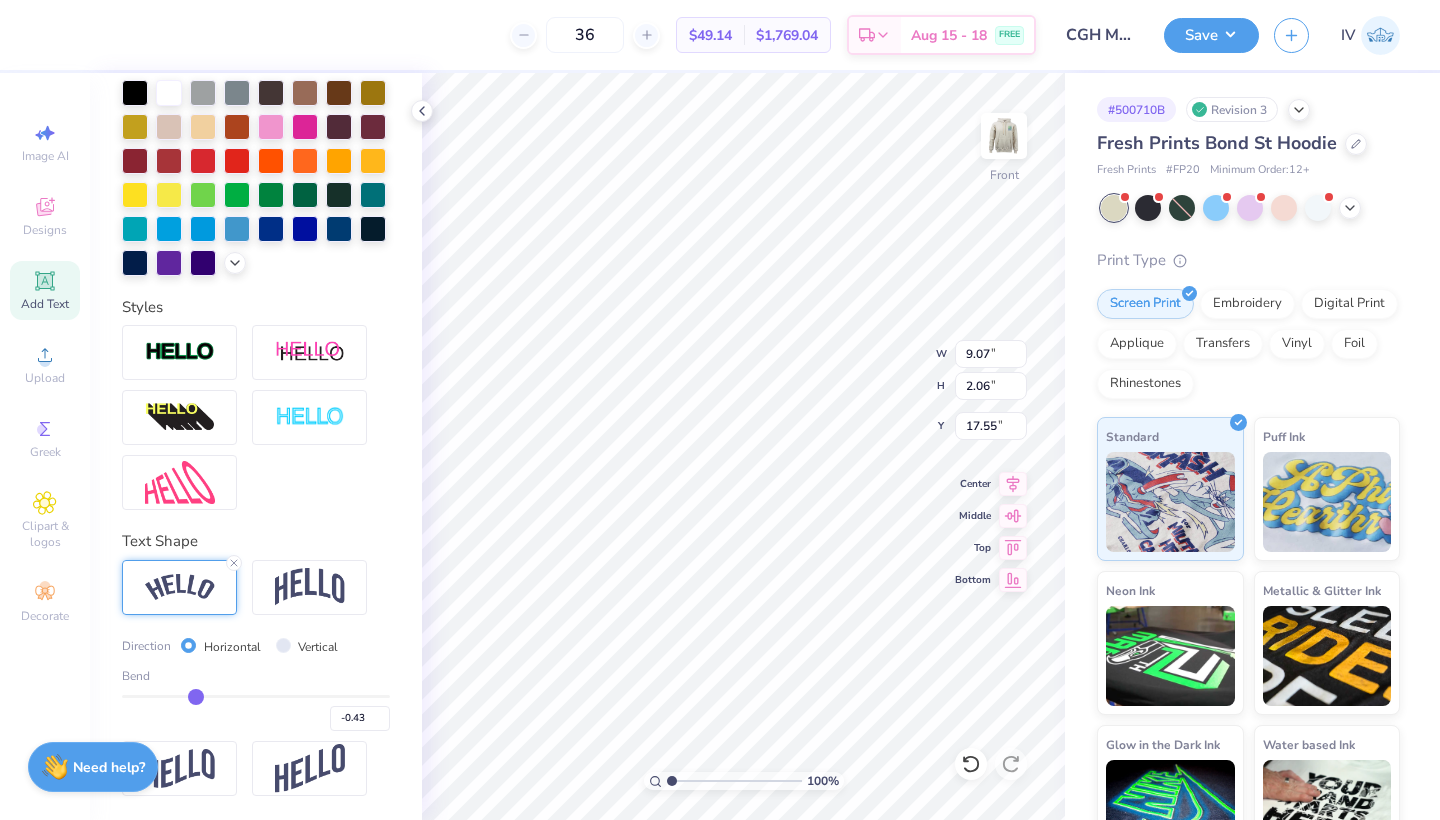 type on "-0.48" 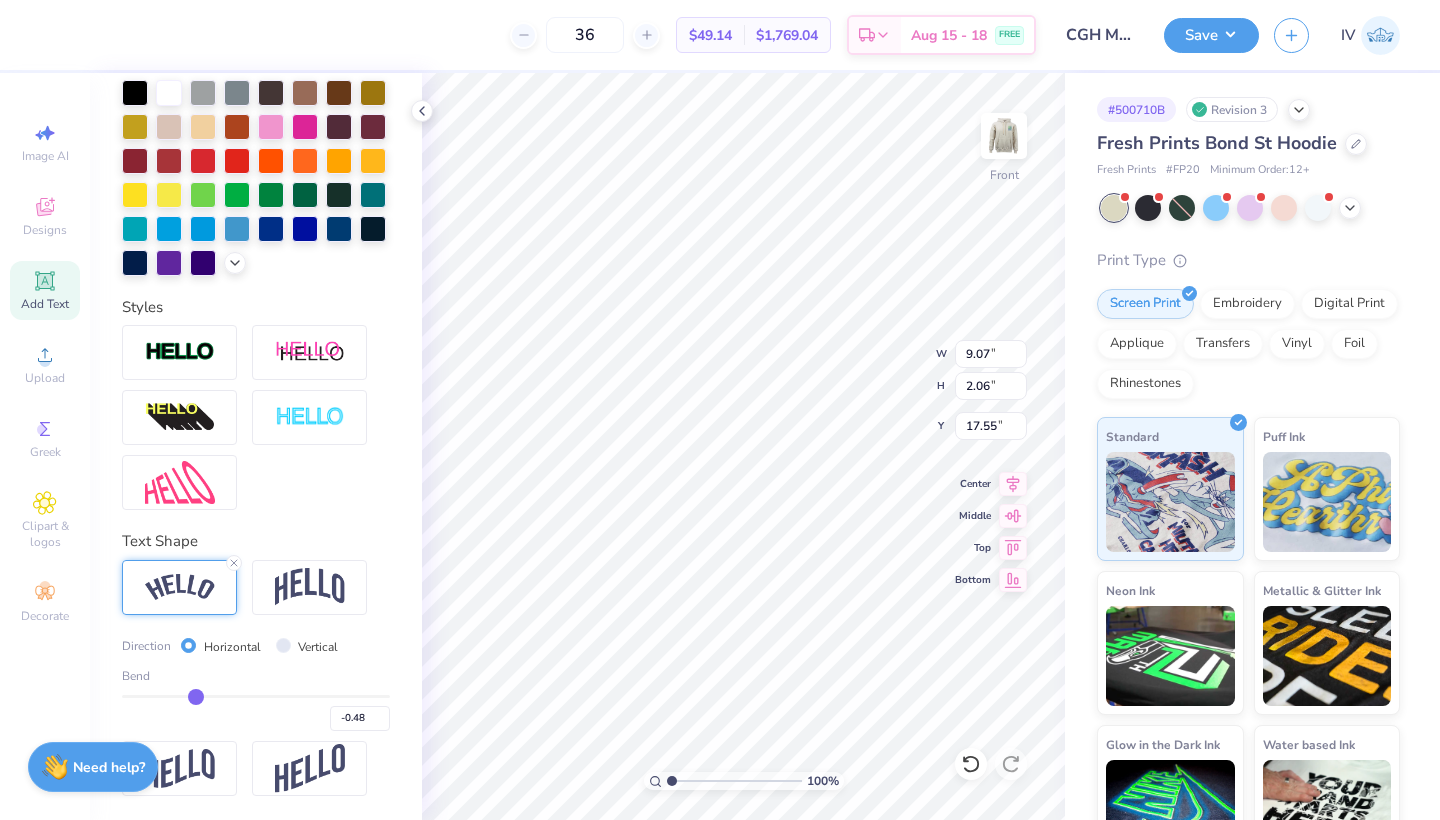 type on "-0.52" 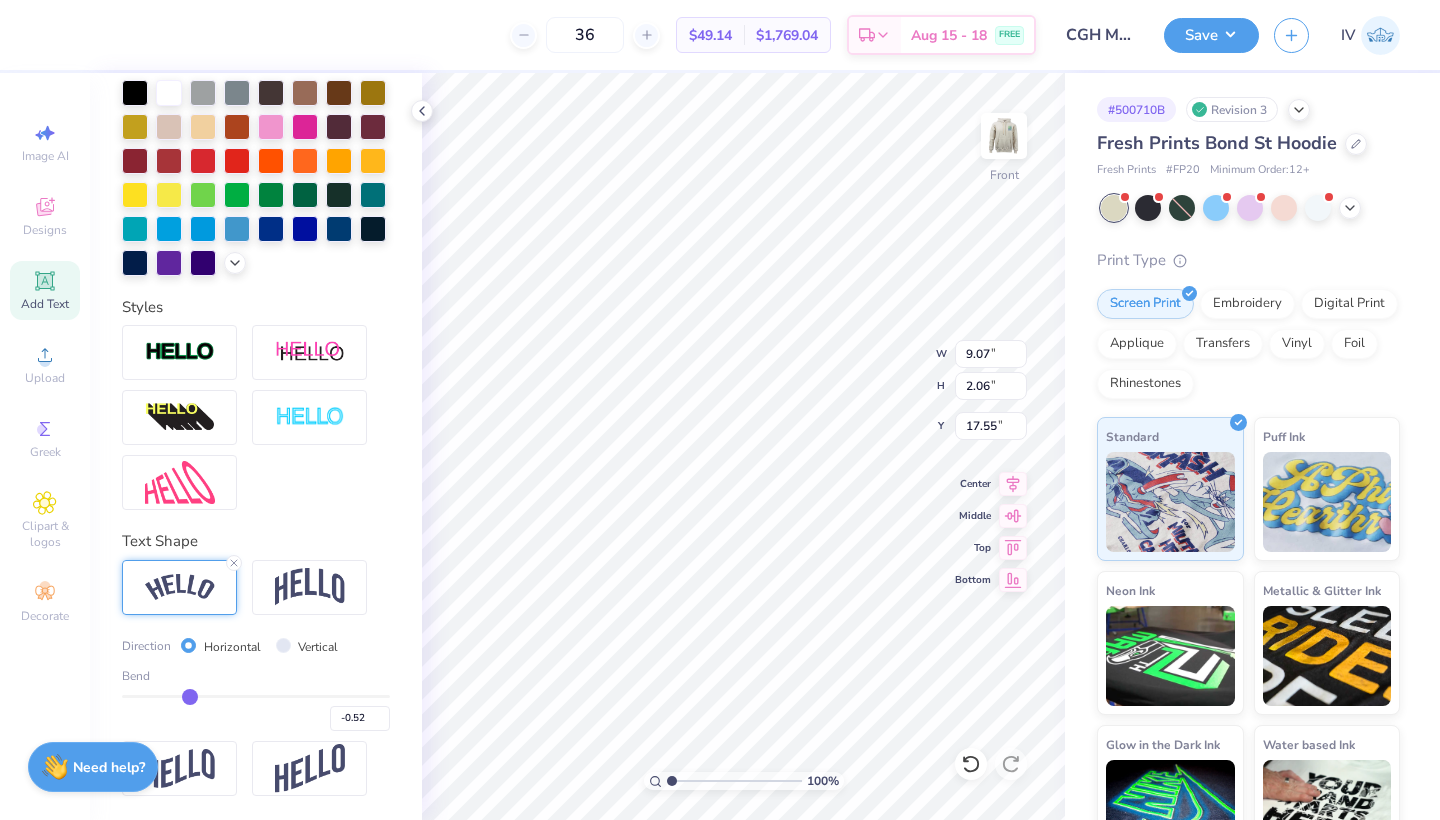 type on "-0.56" 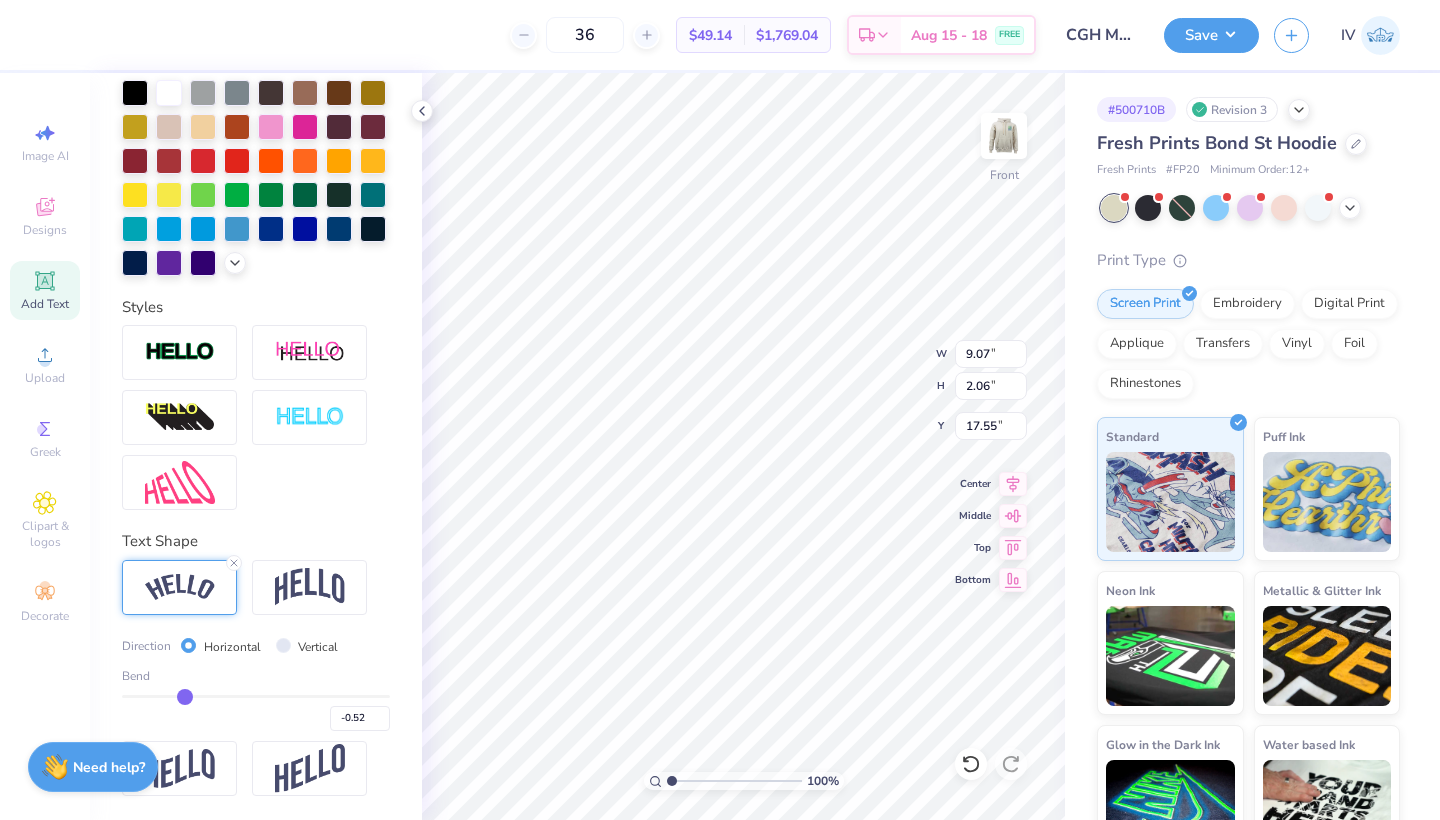 type on "-0.56" 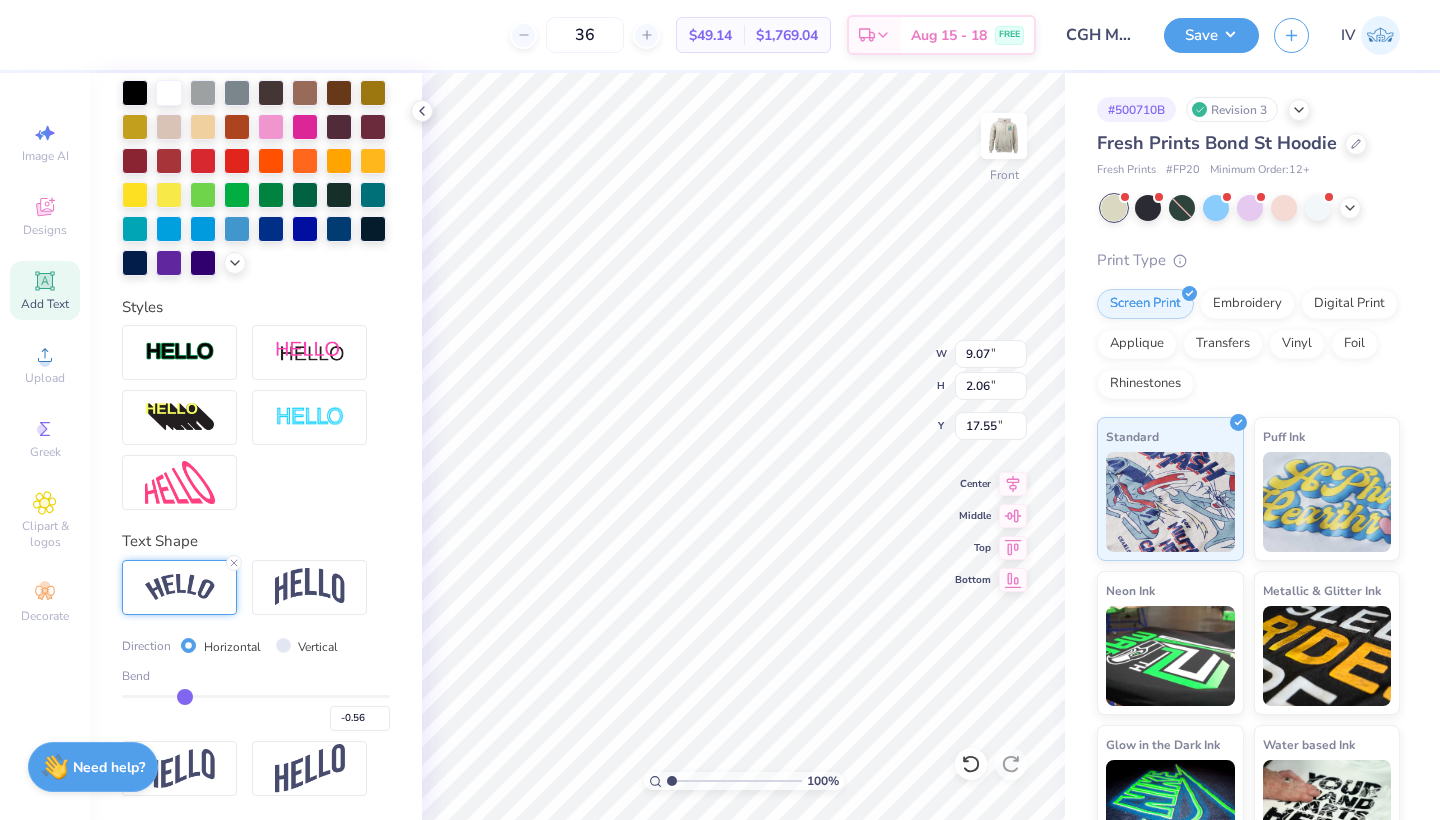 type on "-0.59" 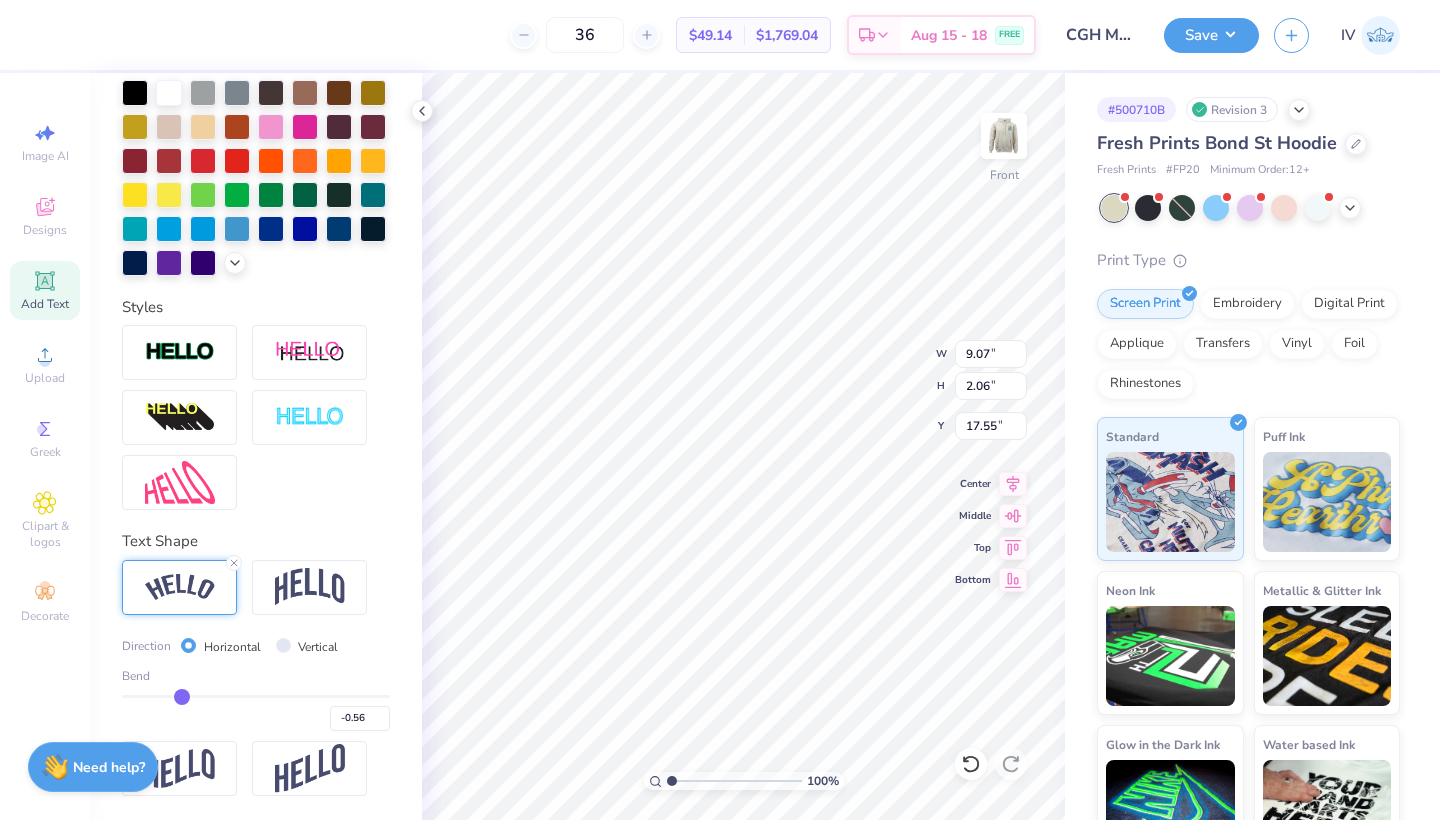 type on "-0.59" 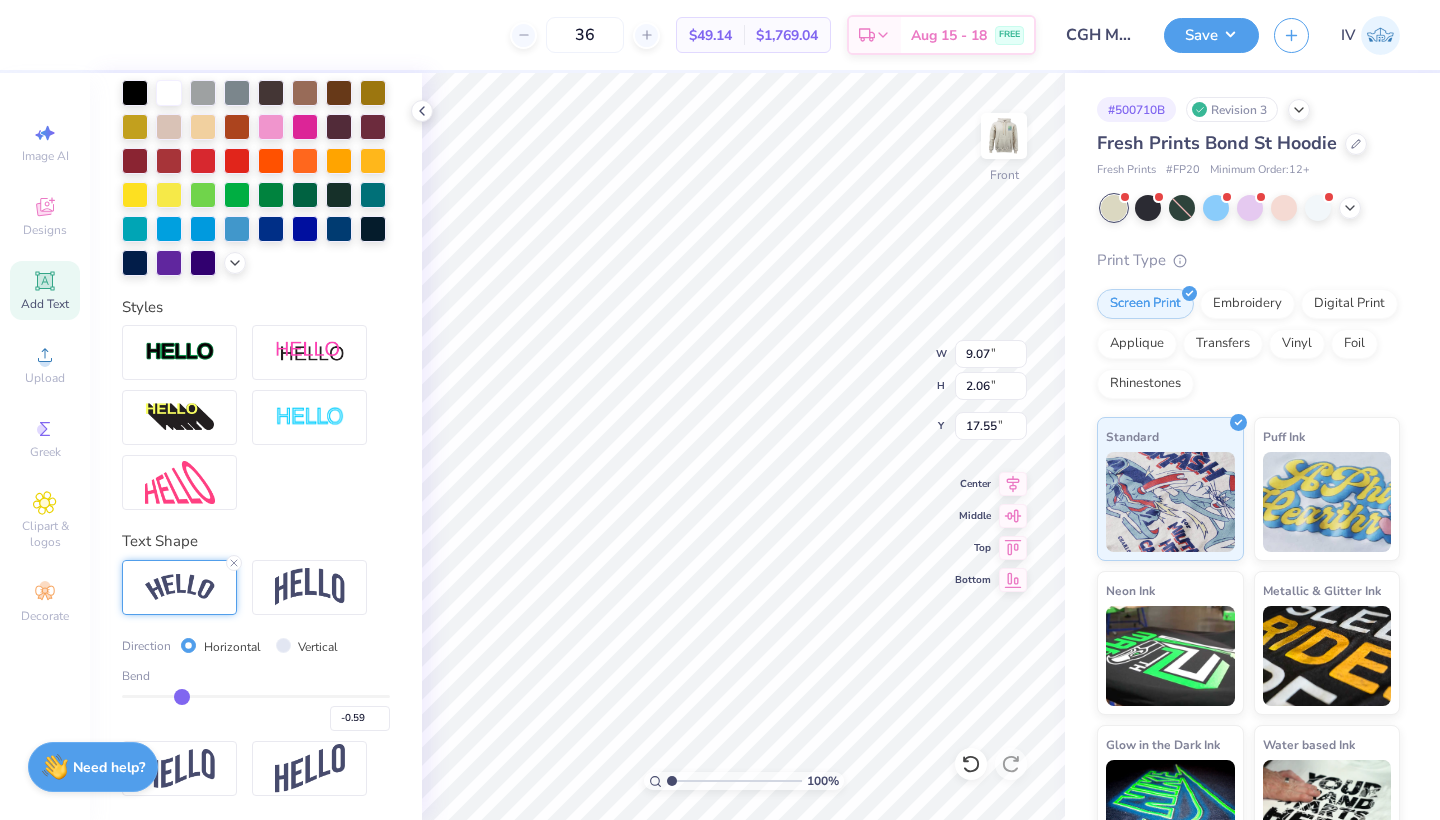 type on "-0.61" 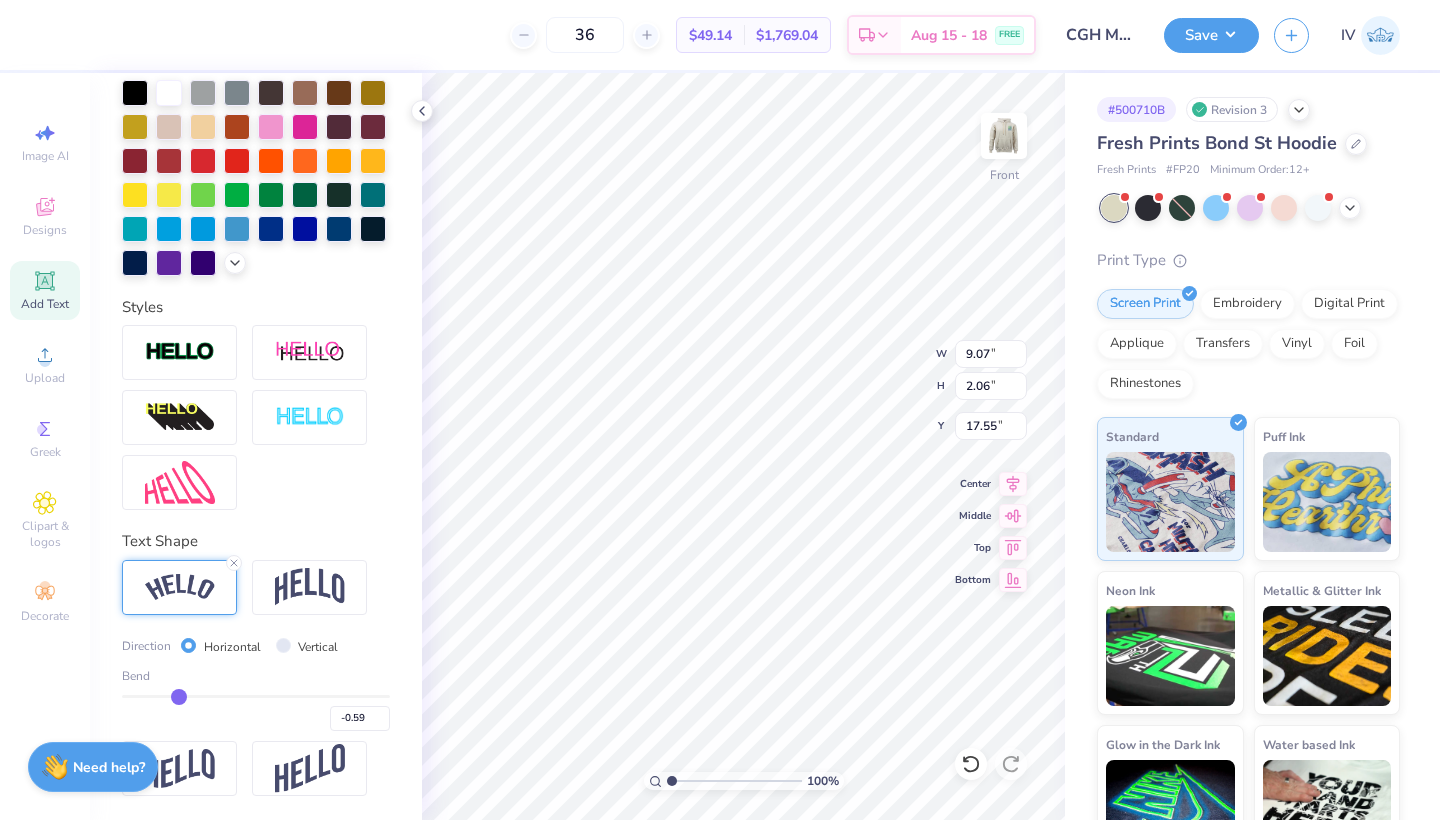 type on "-0.61" 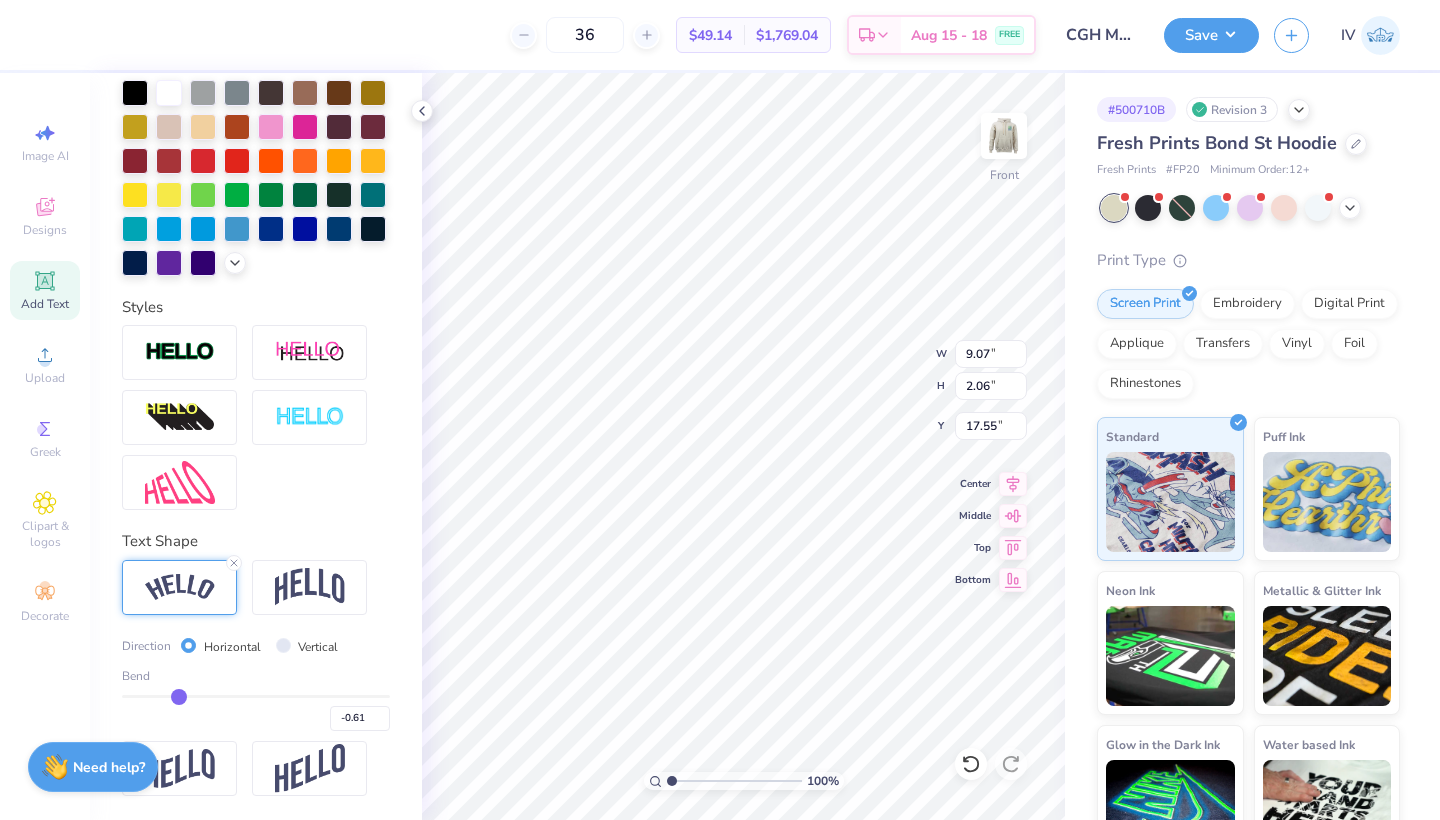 type on "-0.63" 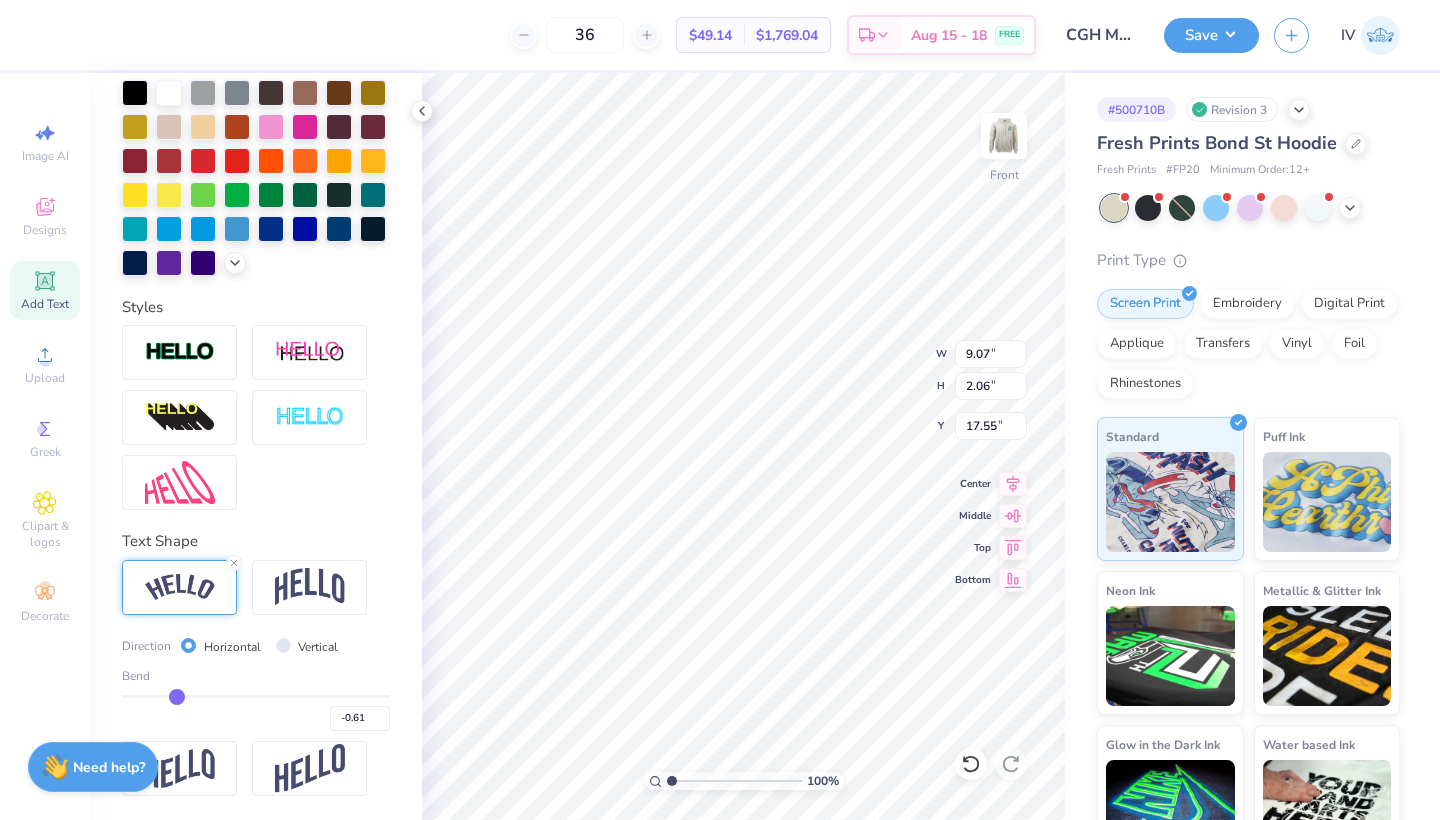 type on "-0.63" 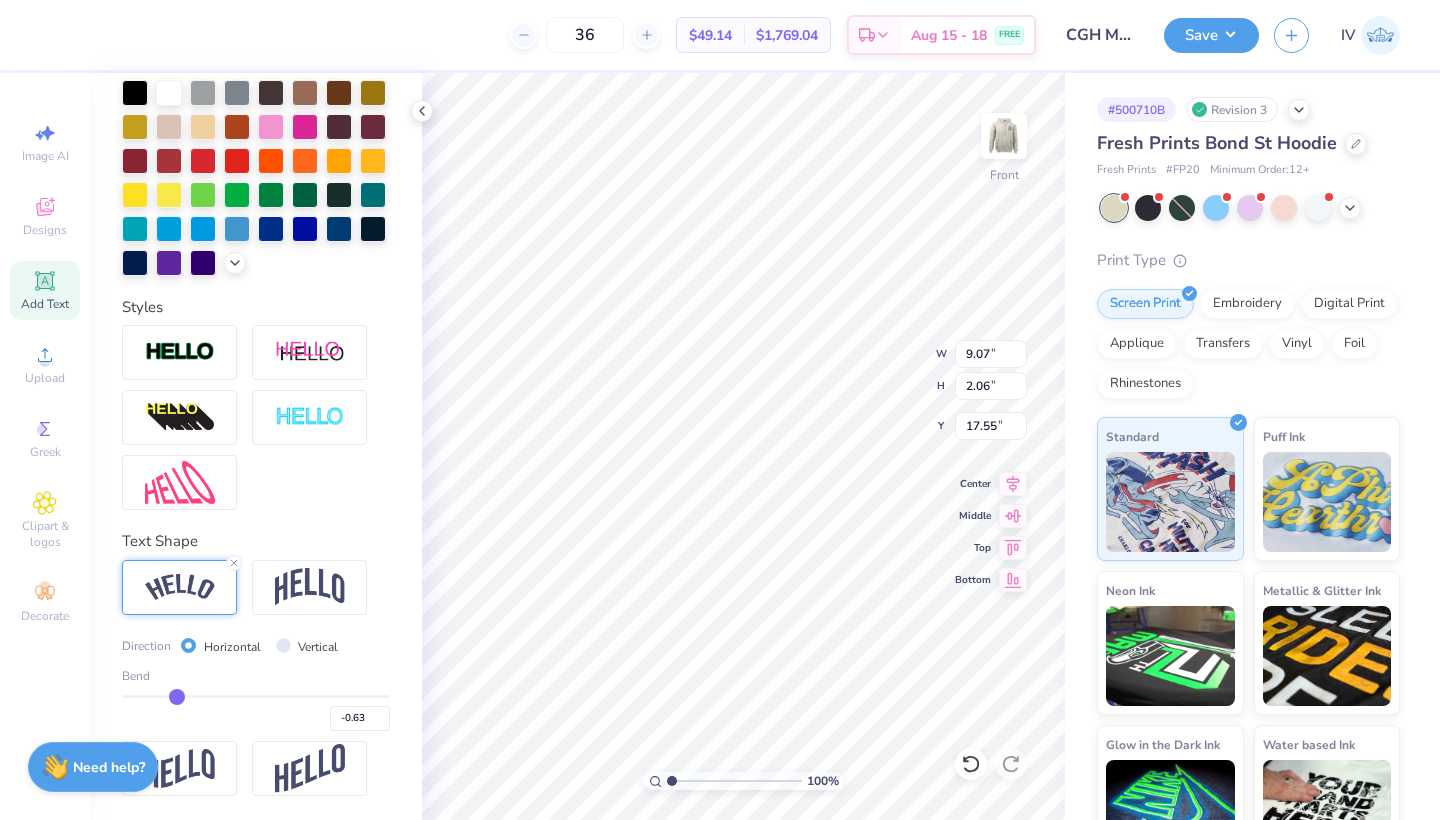 type on "-0.65" 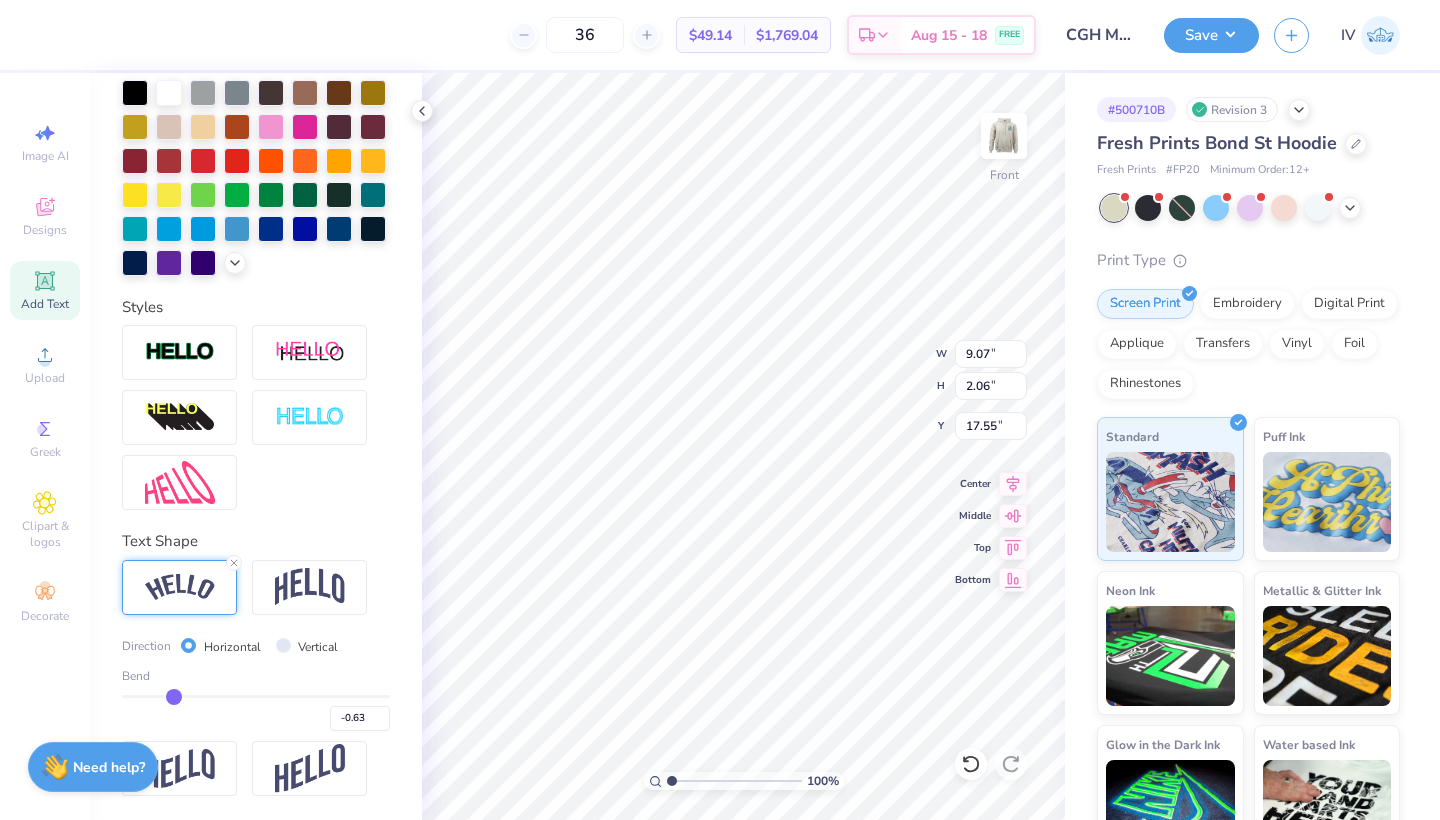 type on "-0.65" 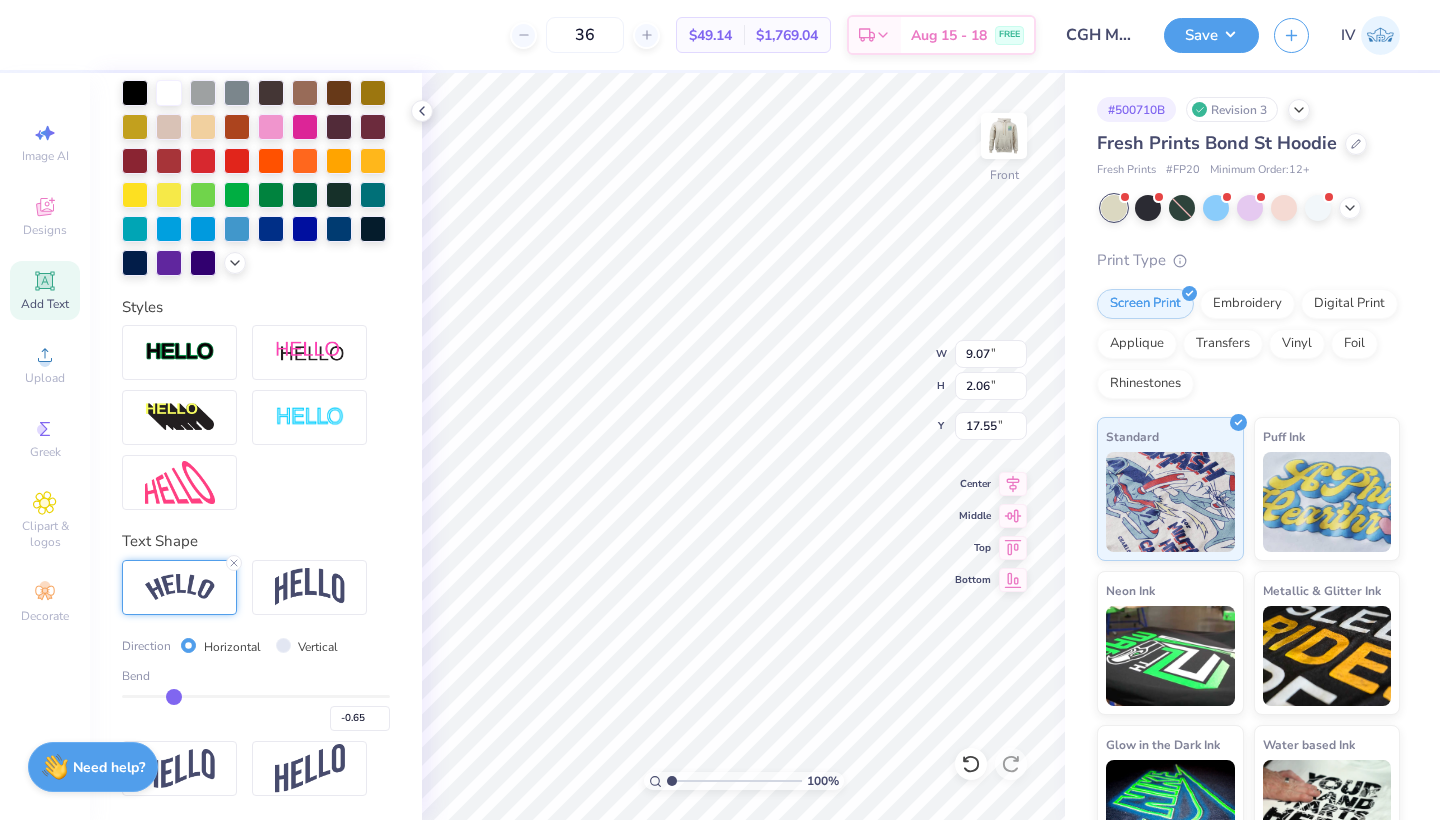 type on "-0.67" 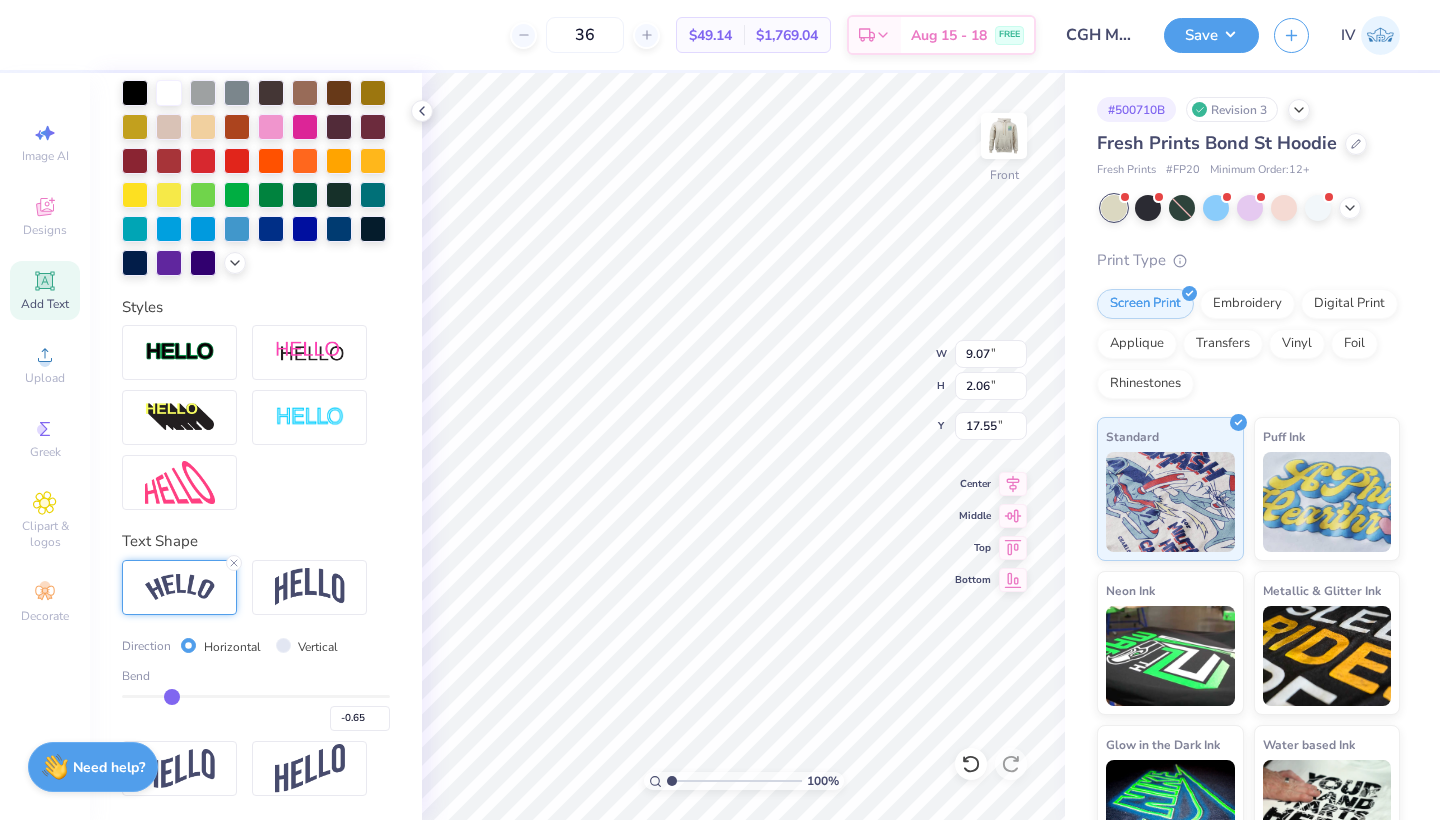 type on "-0.67" 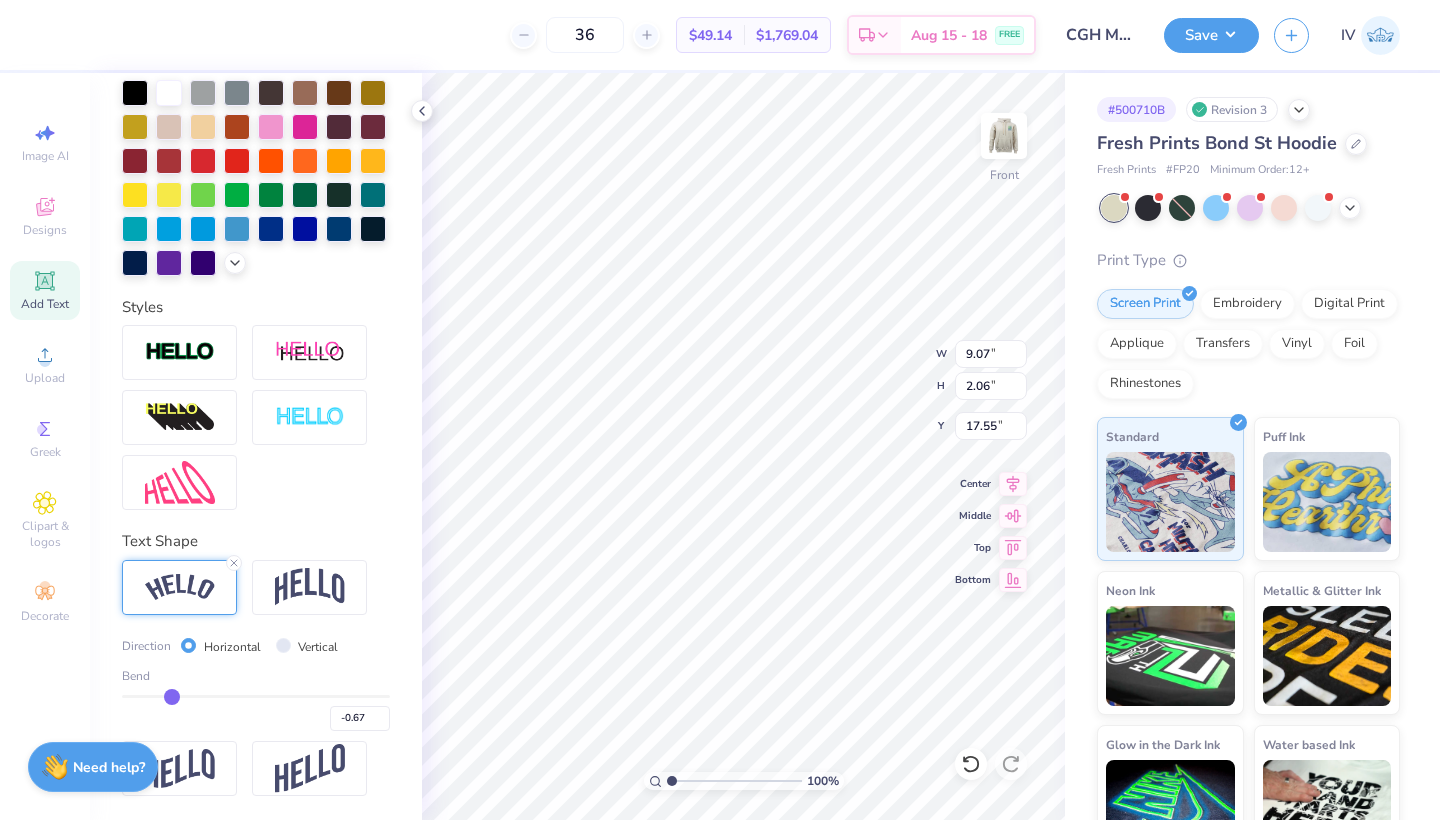 type on "-0.69" 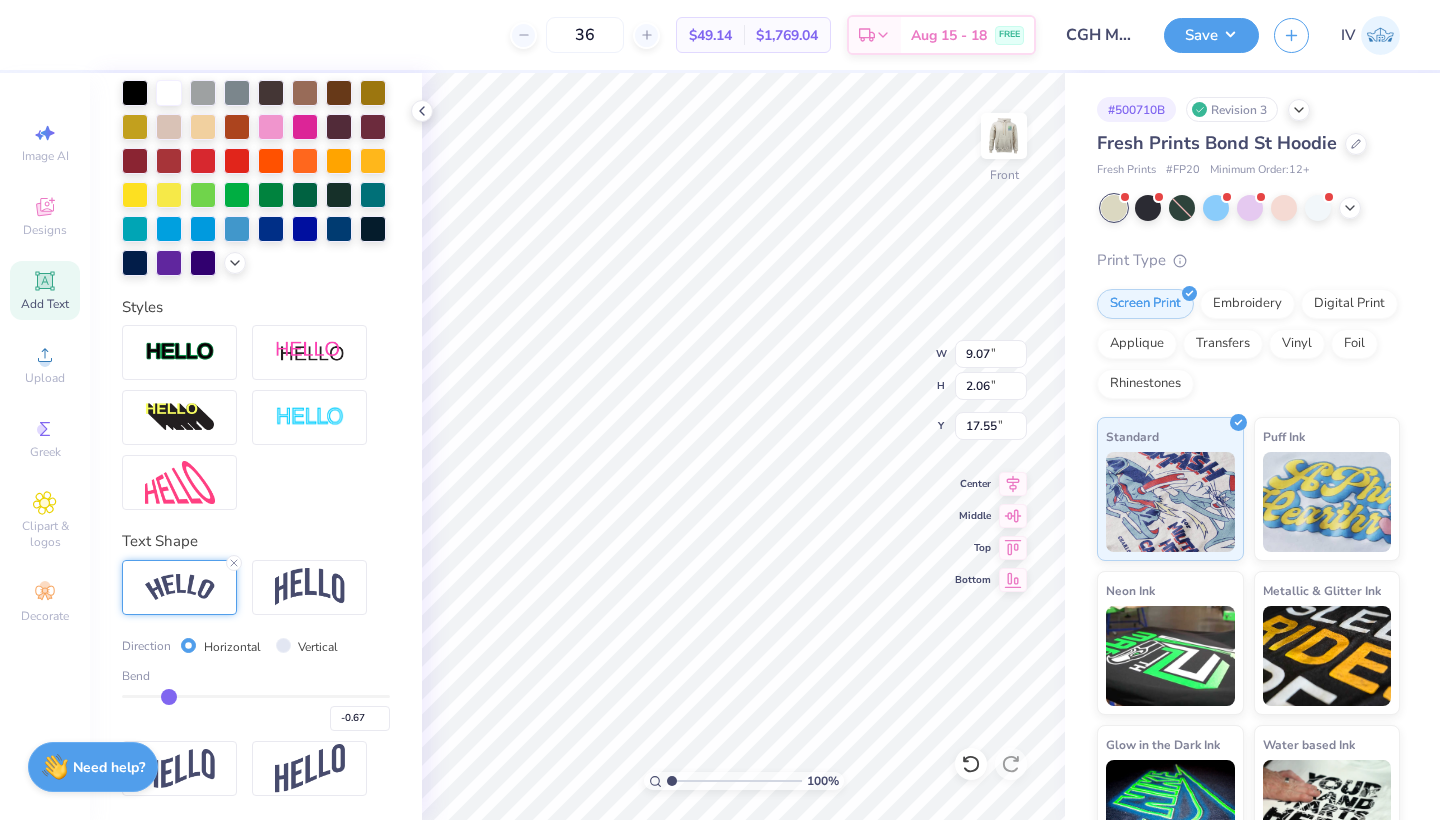type on "-0.69" 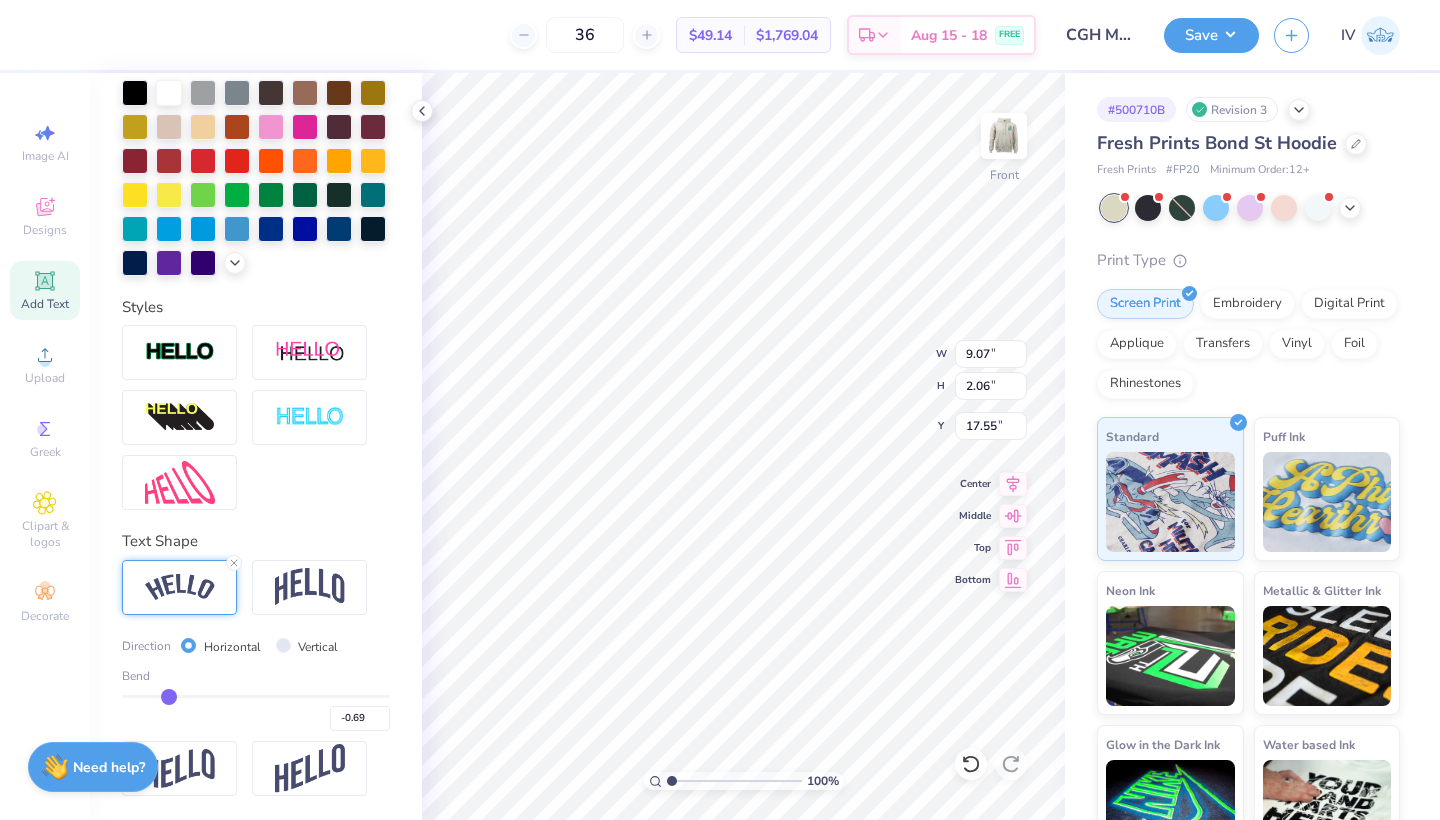 type on "-0.71" 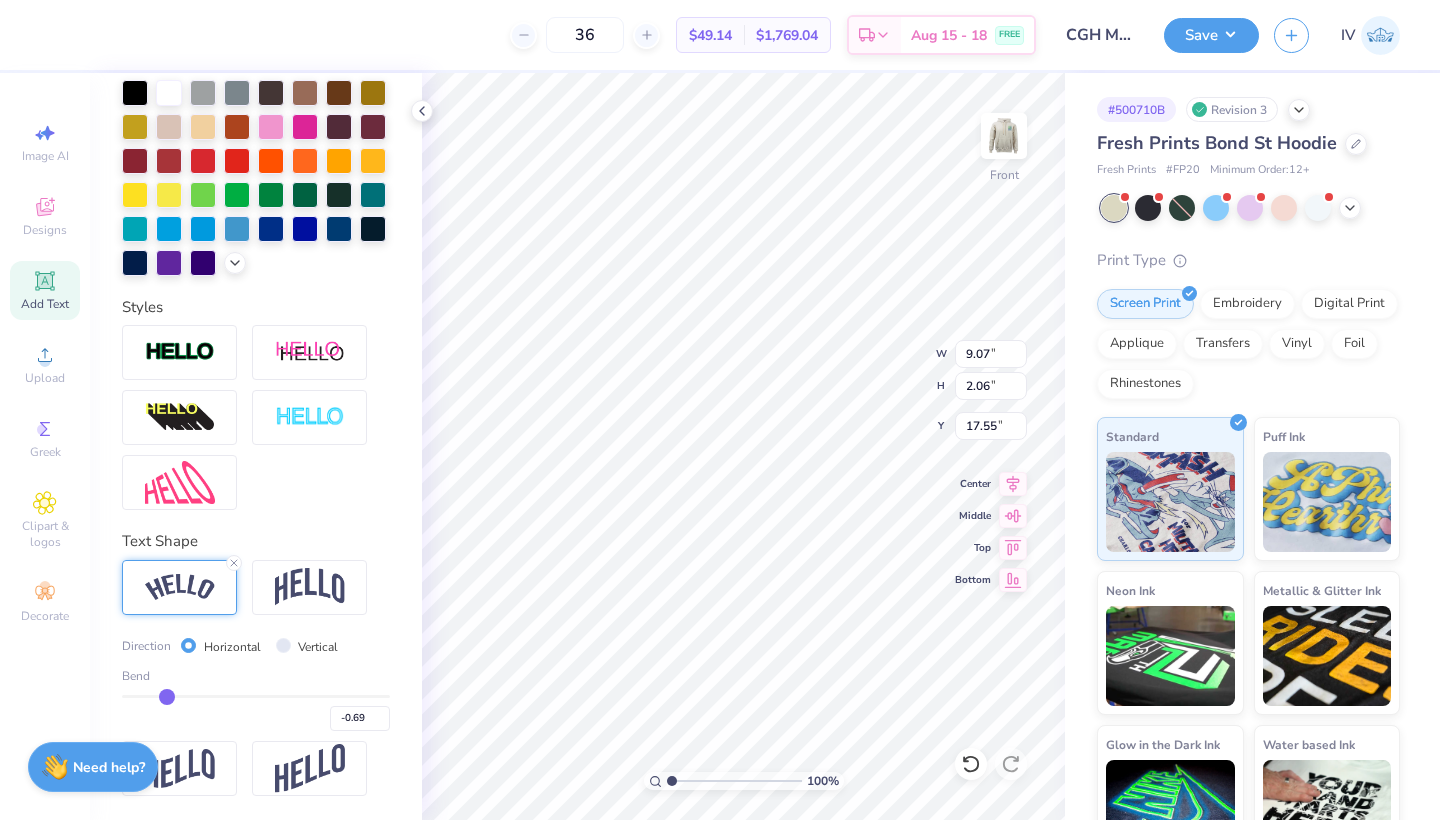 type on "-0.71" 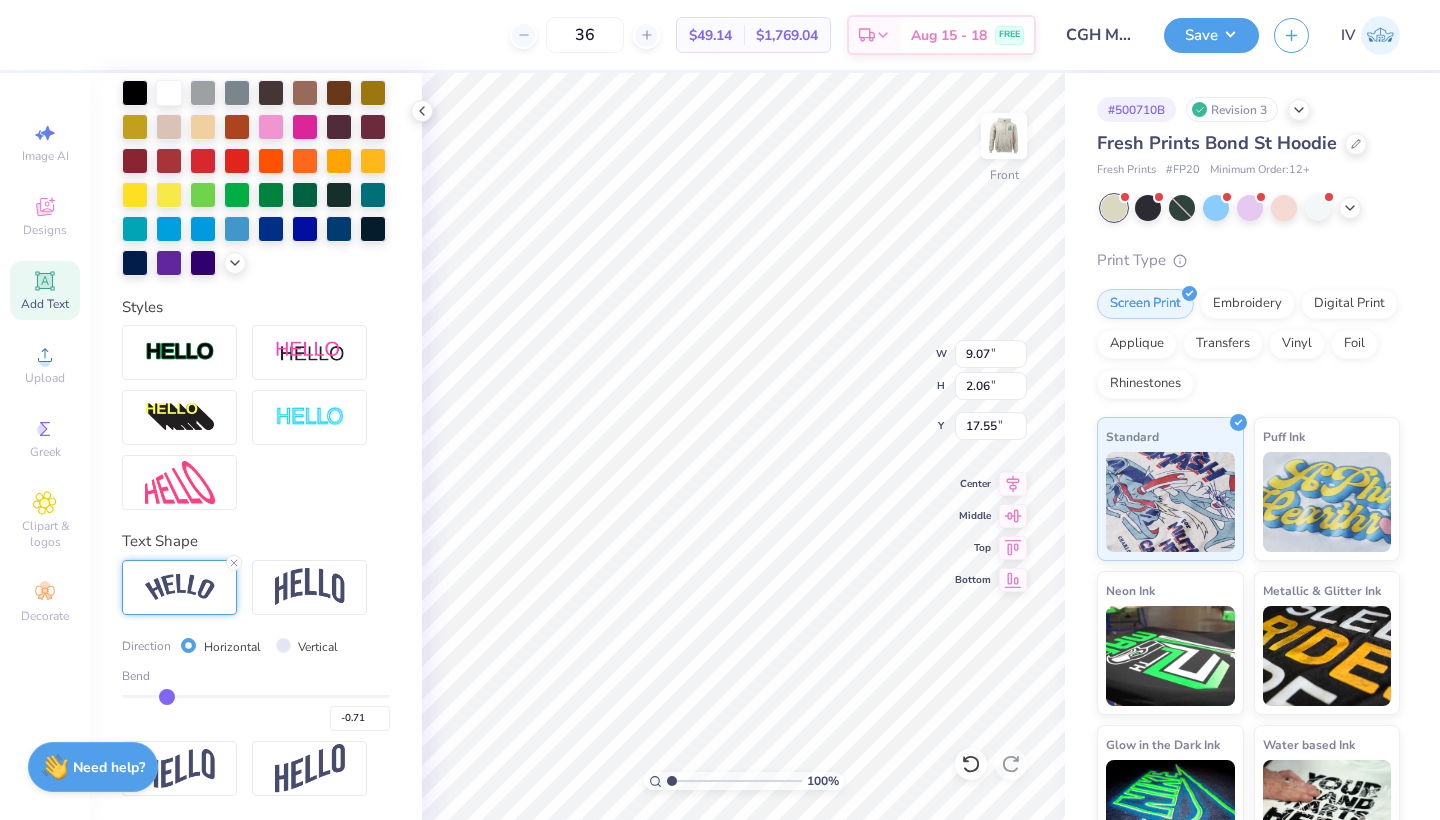 type on "-0.72" 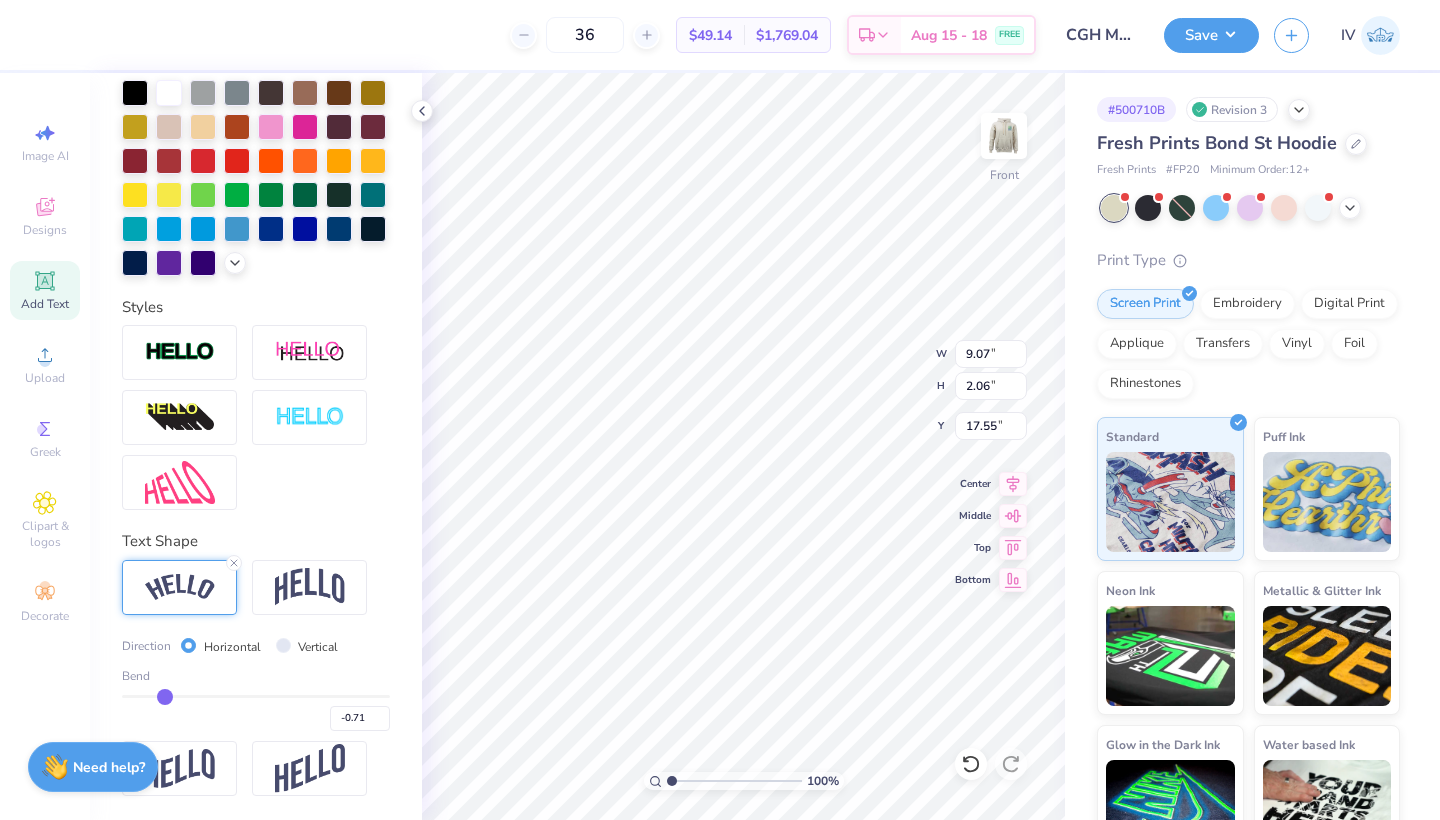 type on "-0.72" 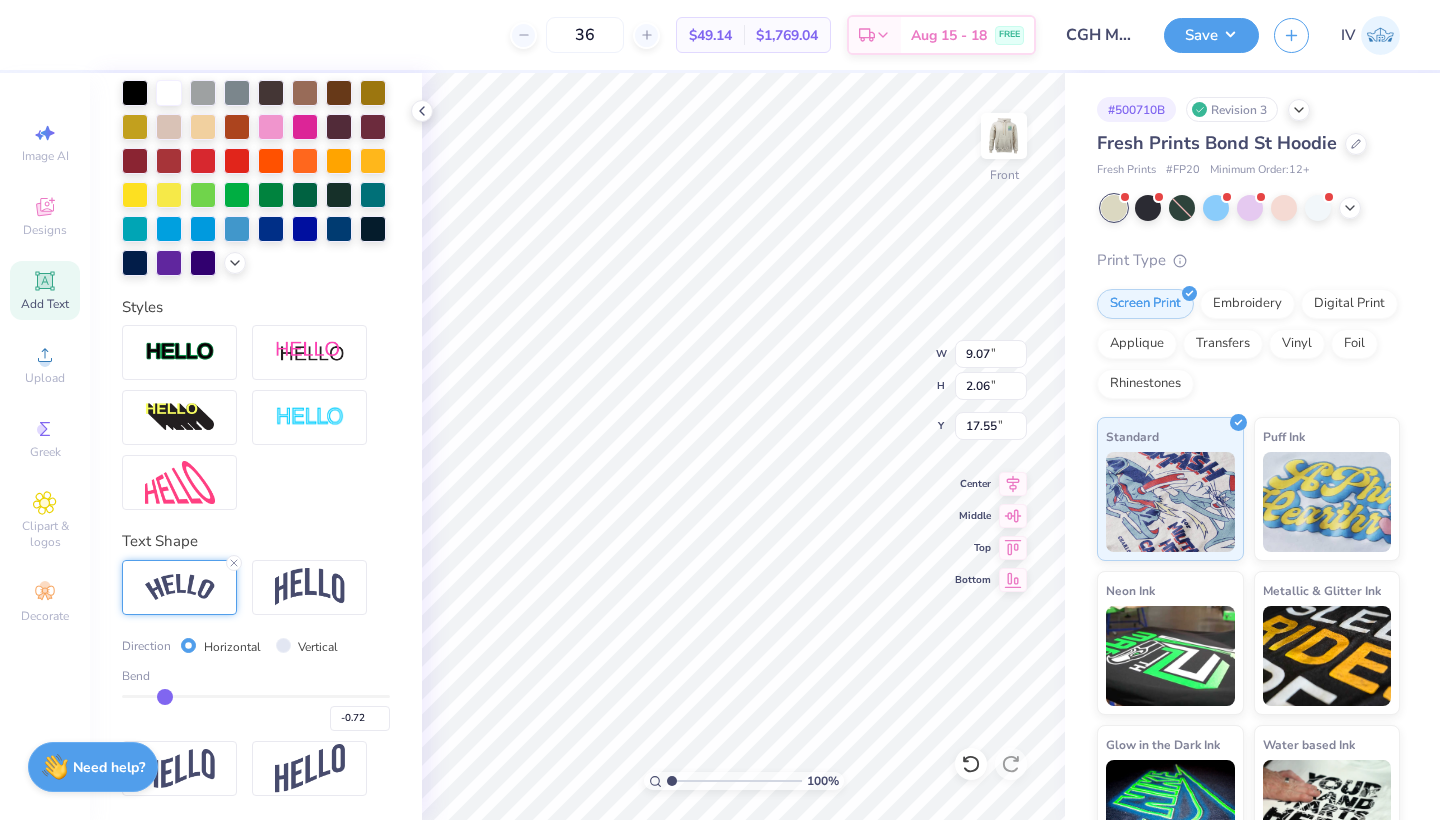 type on "-0.74" 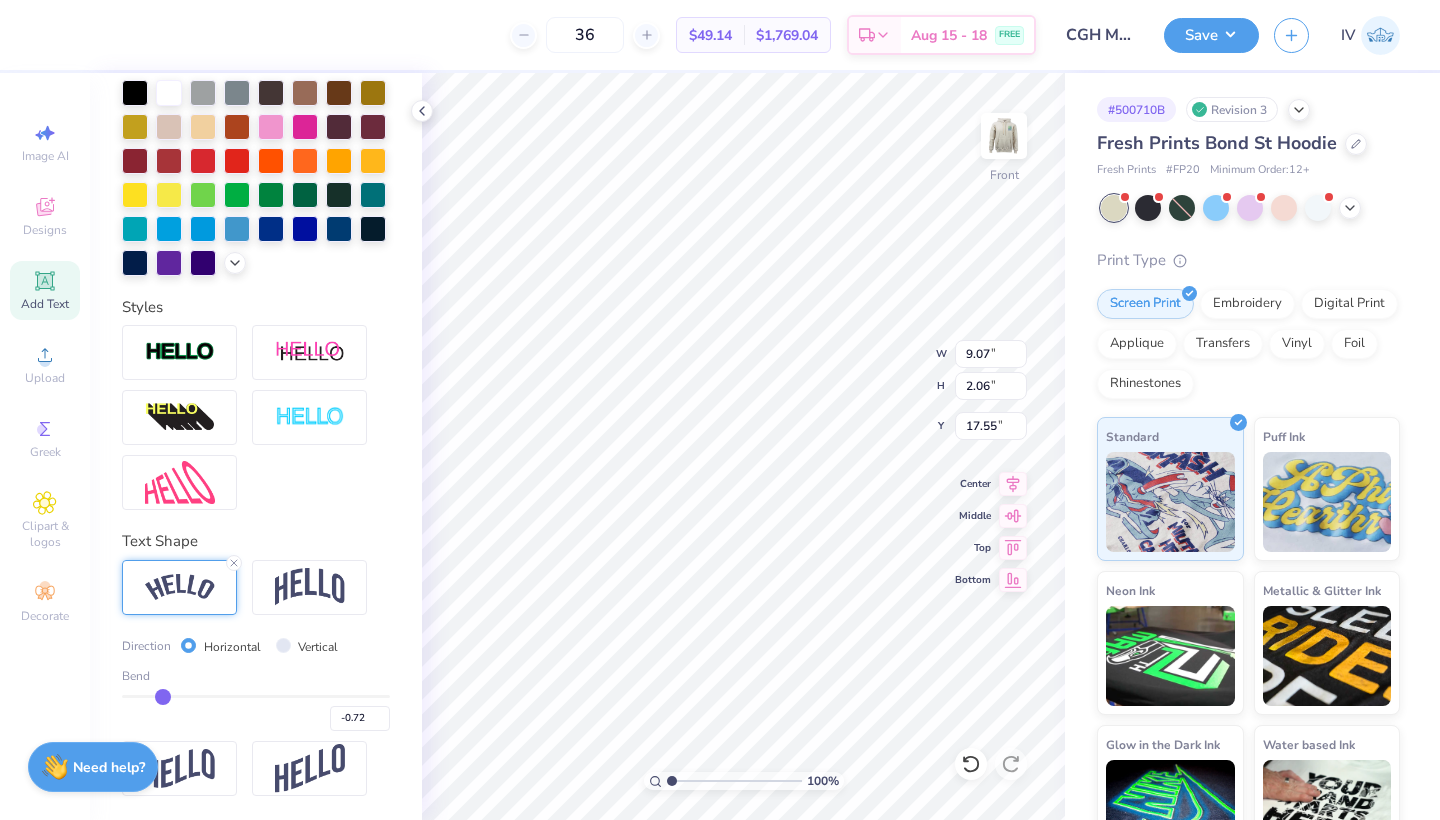 type on "-0.74" 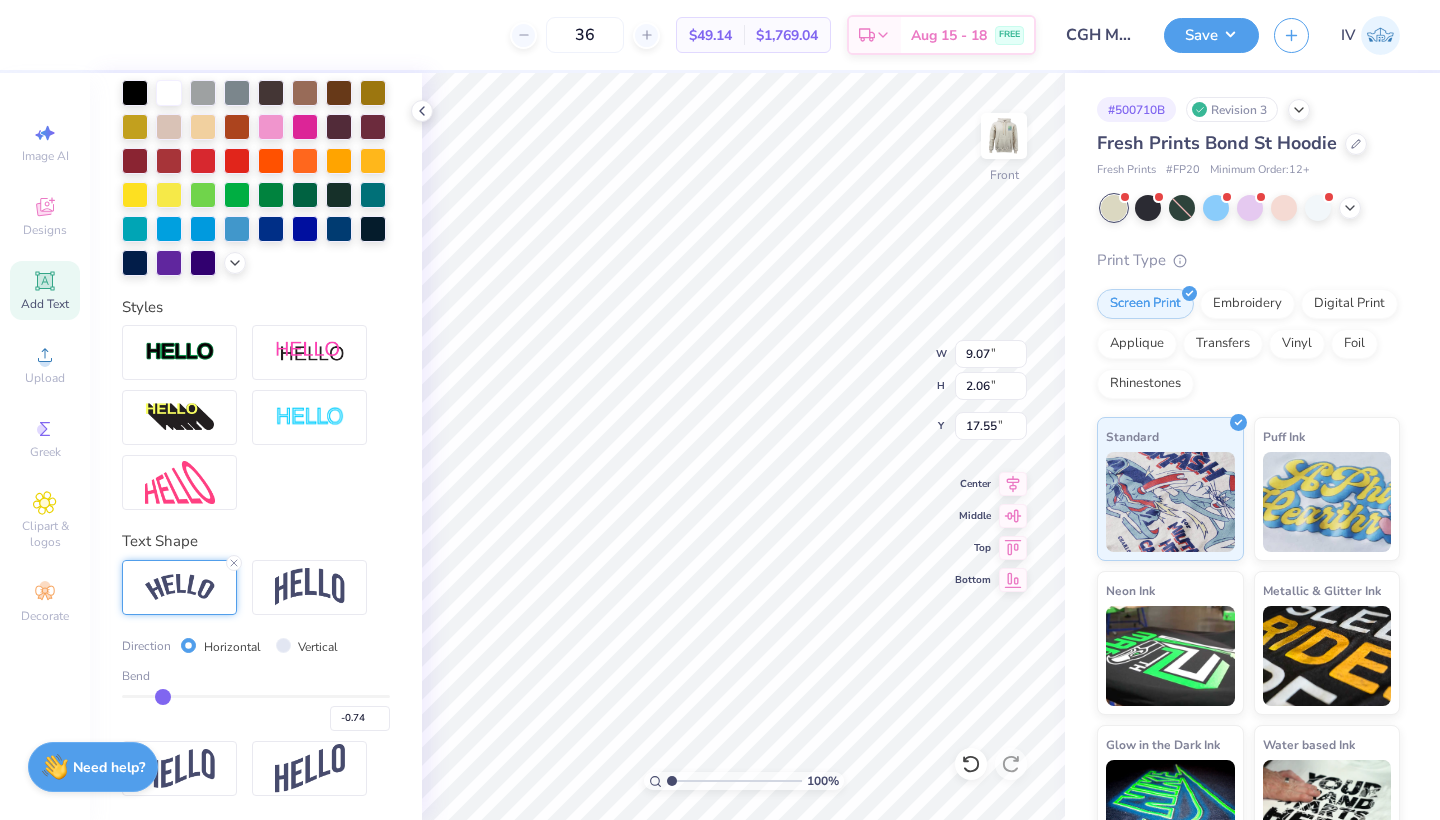 type on "-0.75" 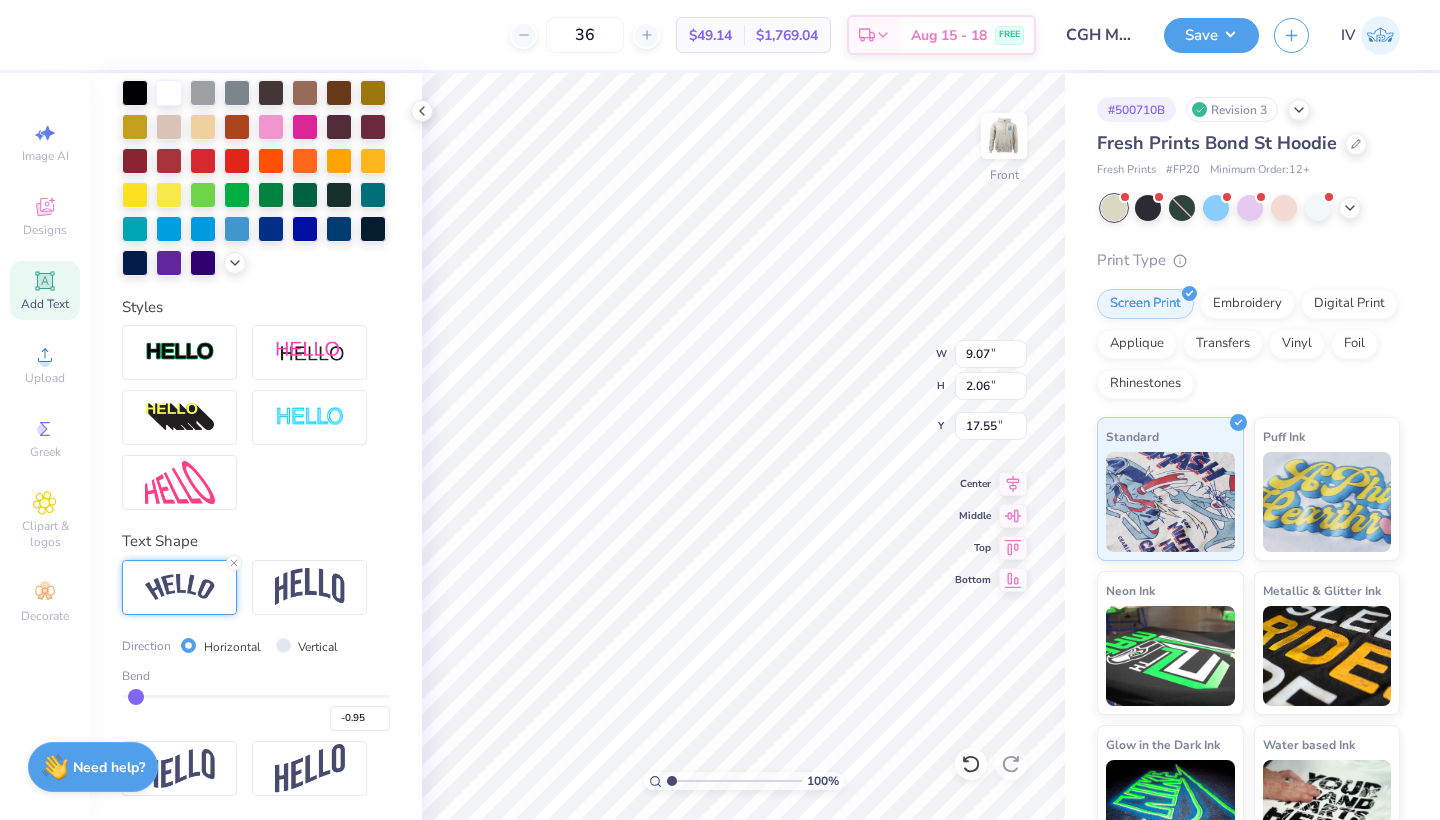drag, startPoint x: 187, startPoint y: 697, endPoint x: 136, endPoint y: 723, distance: 57.245087 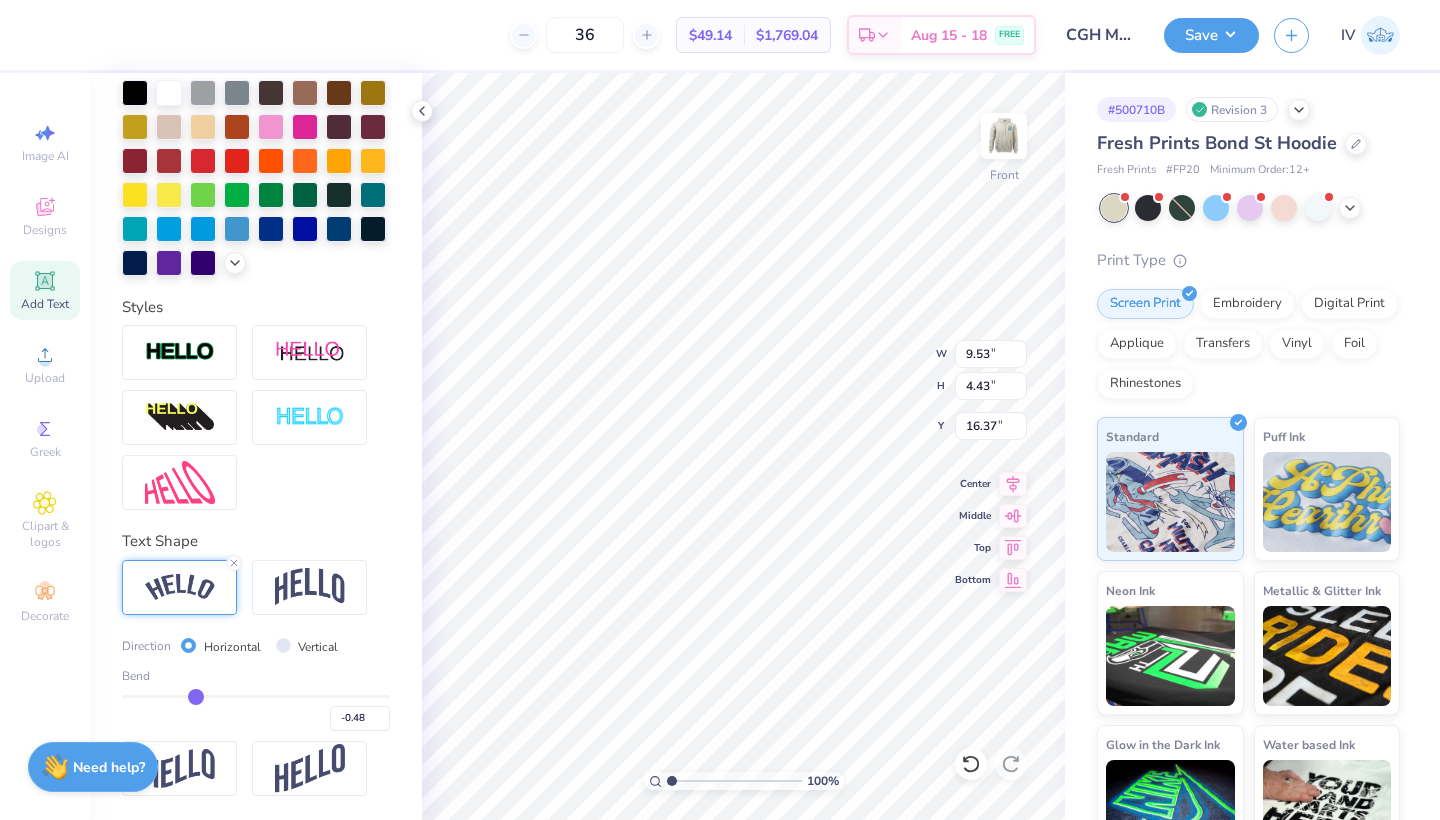 drag, startPoint x: 141, startPoint y: 695, endPoint x: 195, endPoint y: 697, distance: 54.037025 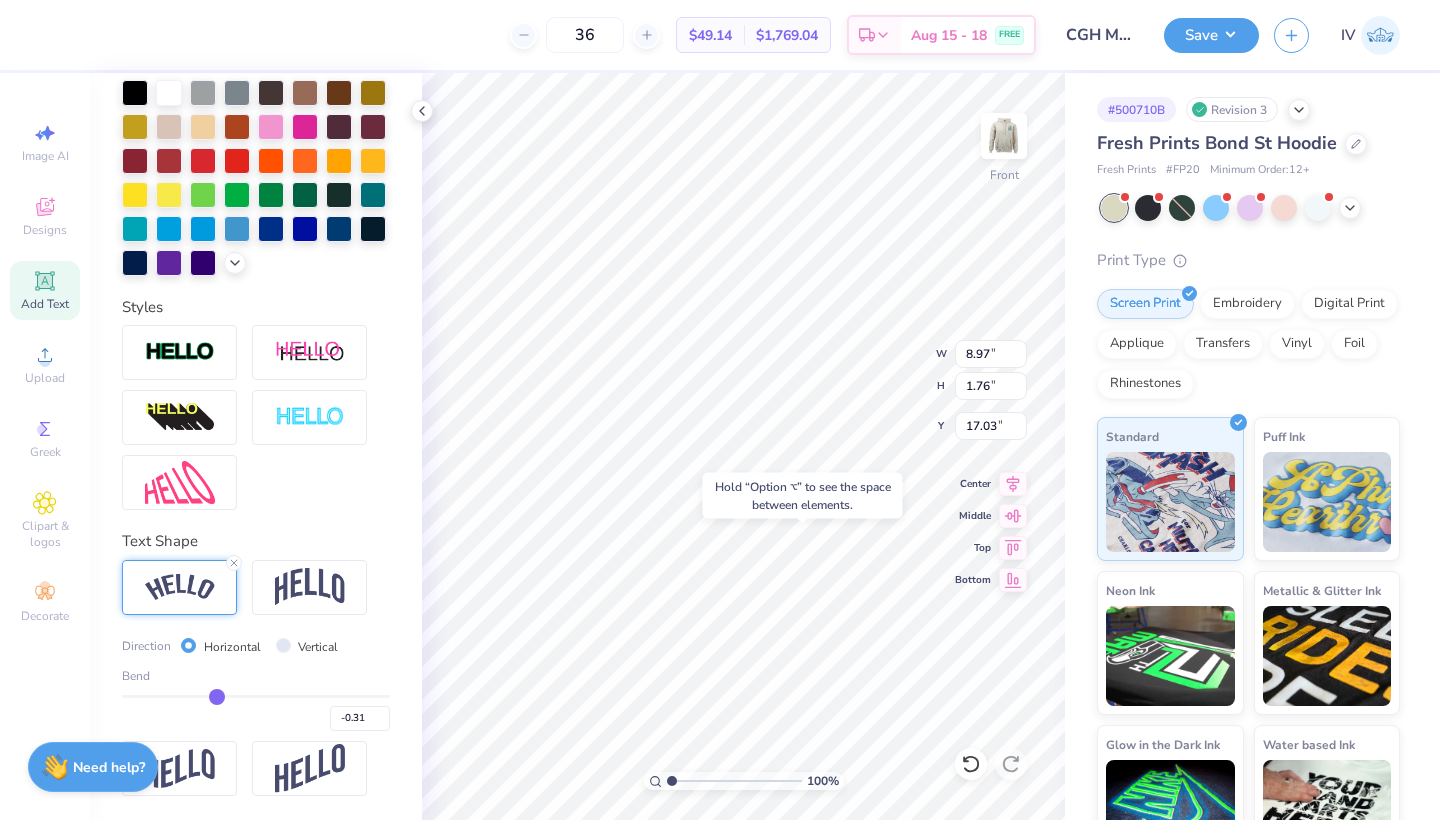 drag, startPoint x: 193, startPoint y: 696, endPoint x: 217, endPoint y: 696, distance: 24 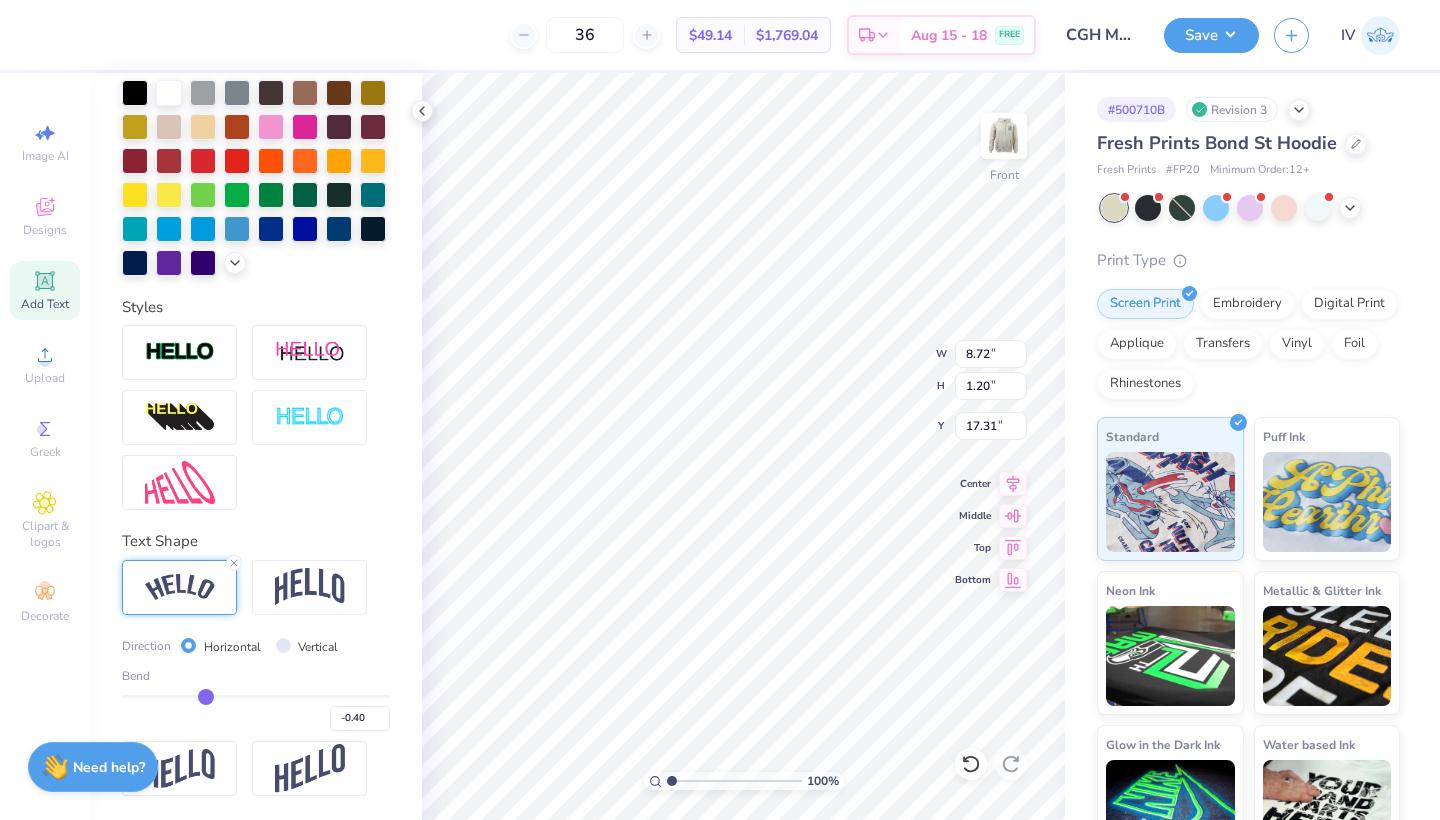 drag, startPoint x: 217, startPoint y: 696, endPoint x: 205, endPoint y: 695, distance: 12.0415945 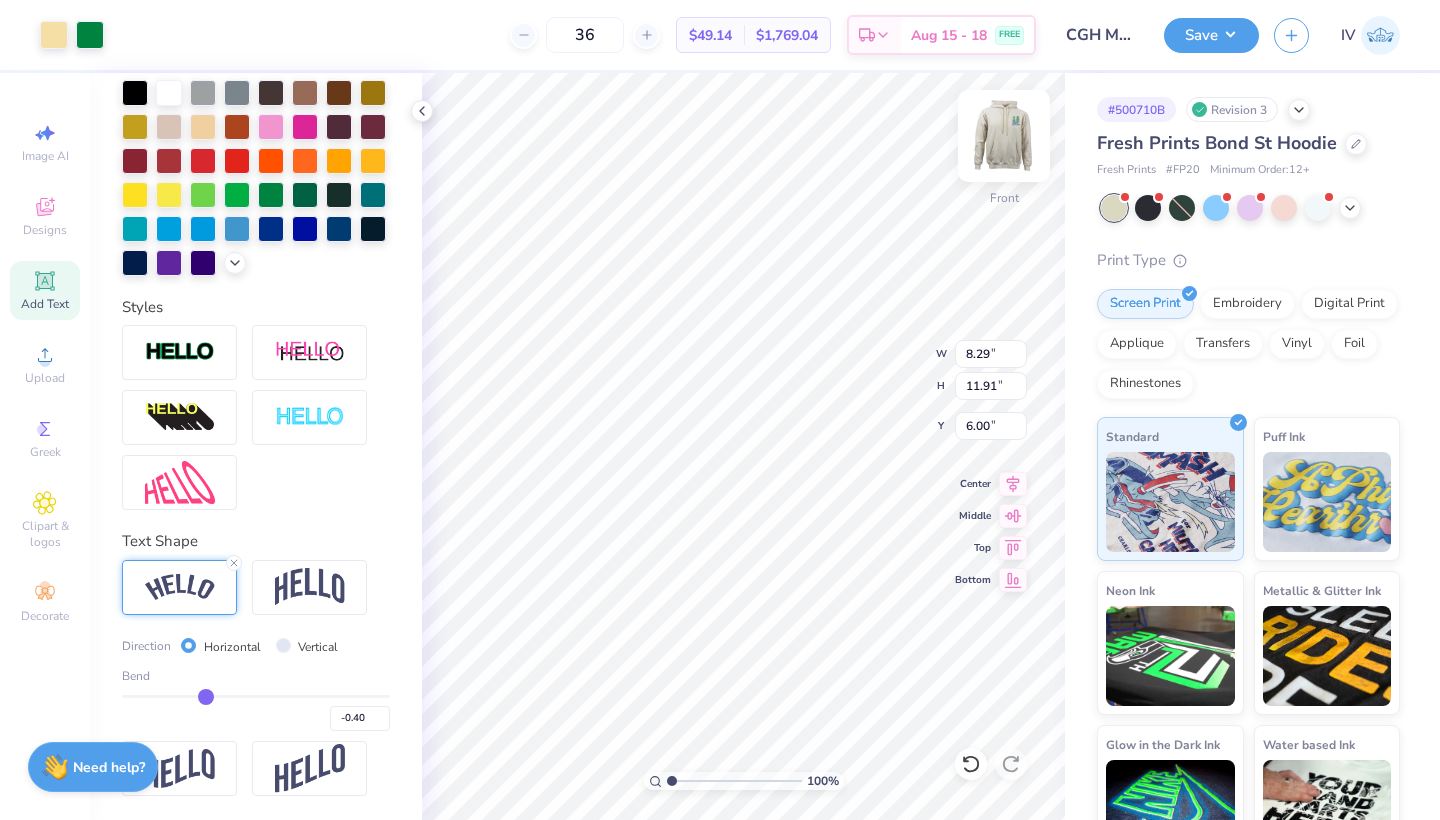 click at bounding box center [1004, 136] 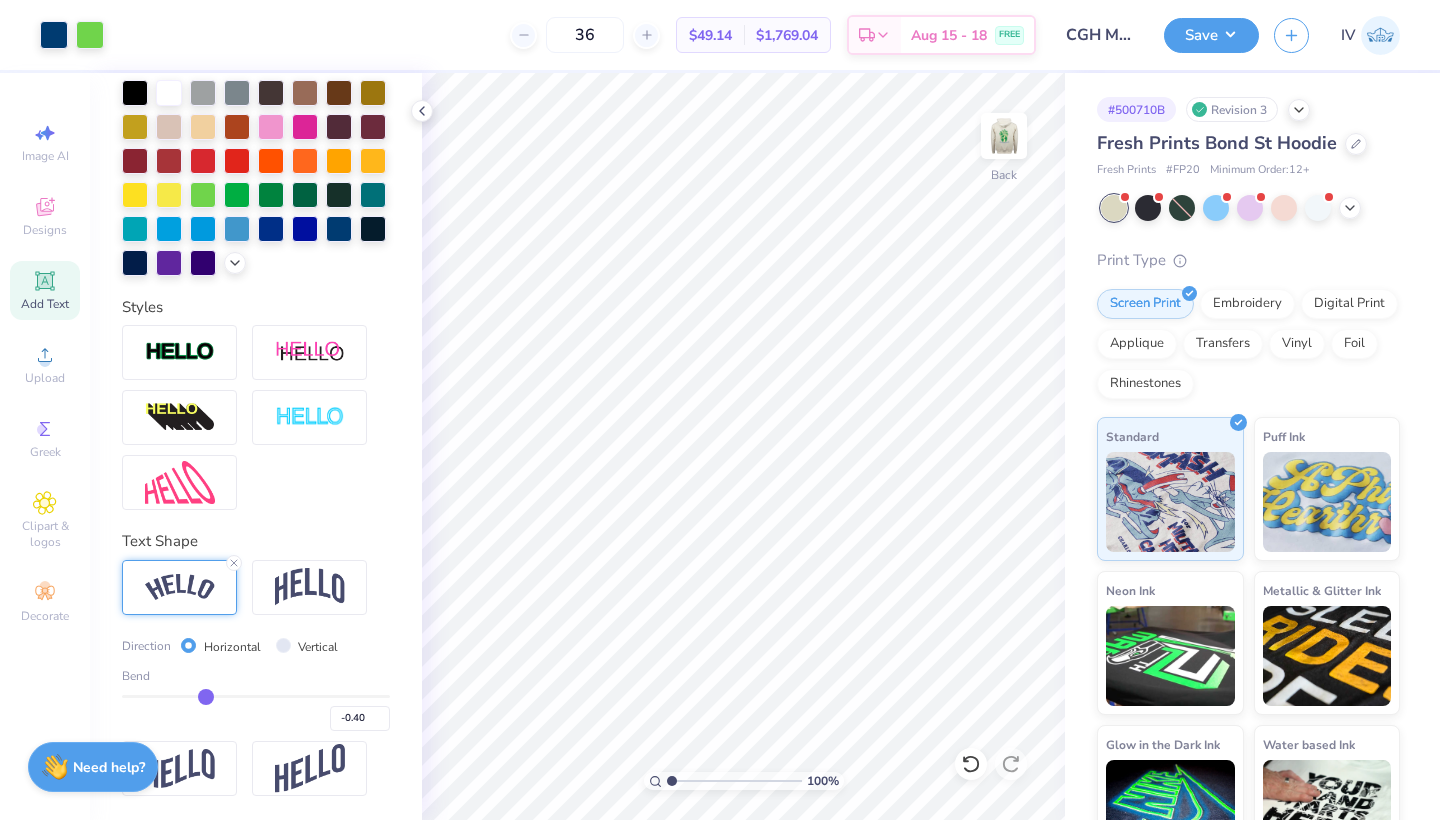 click at bounding box center [1004, 136] 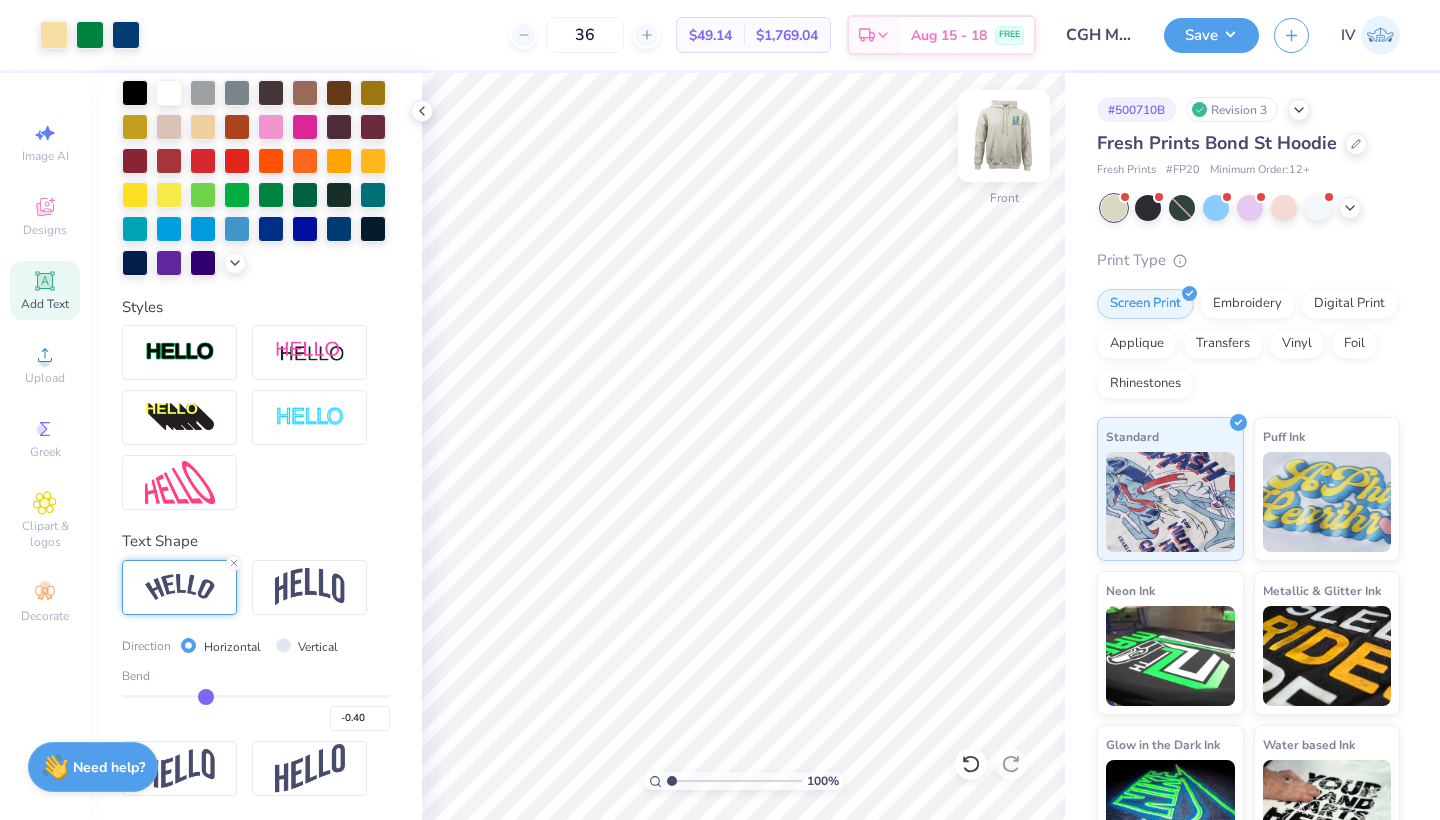 click at bounding box center (1004, 136) 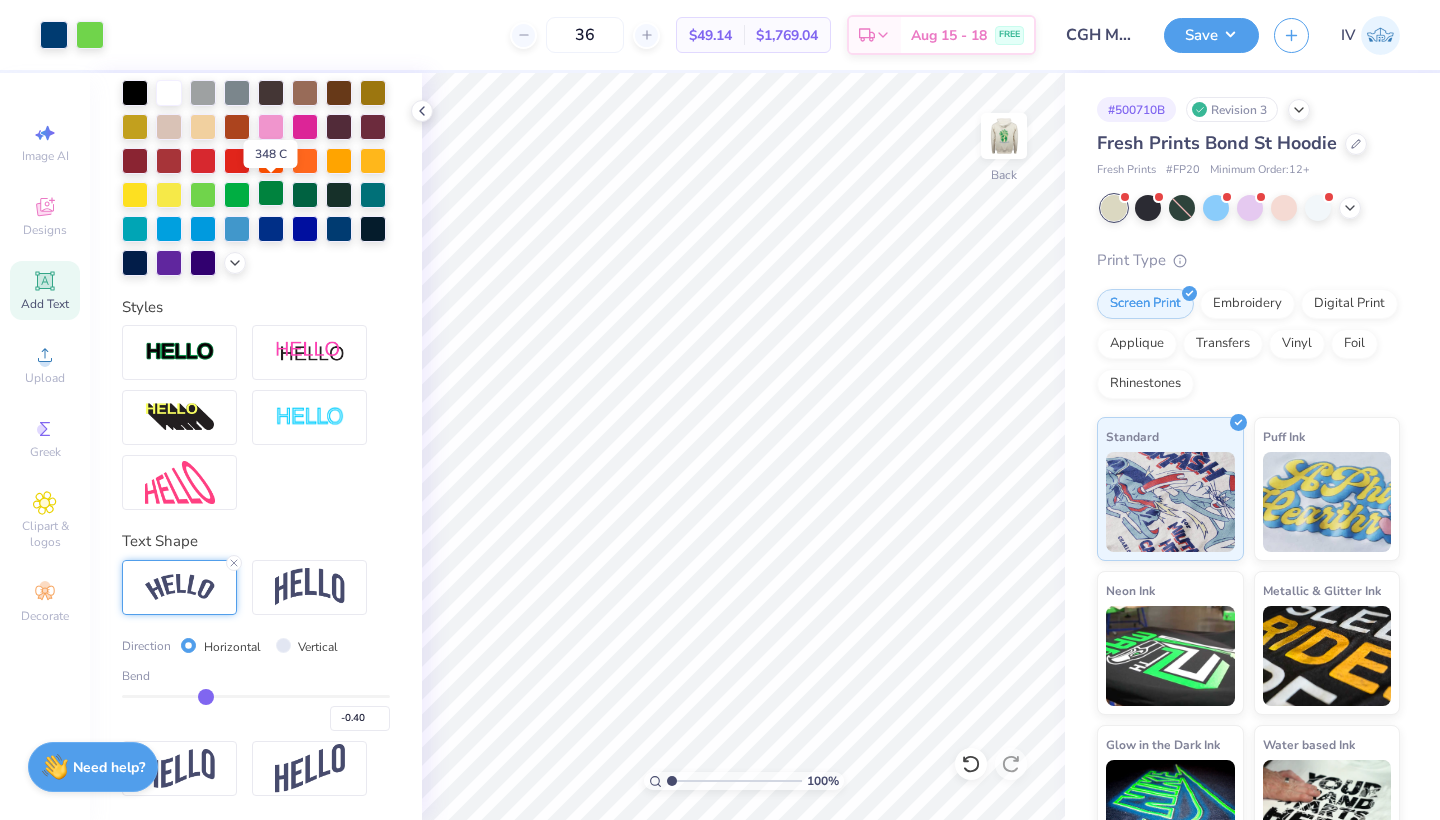 click at bounding box center [271, 193] 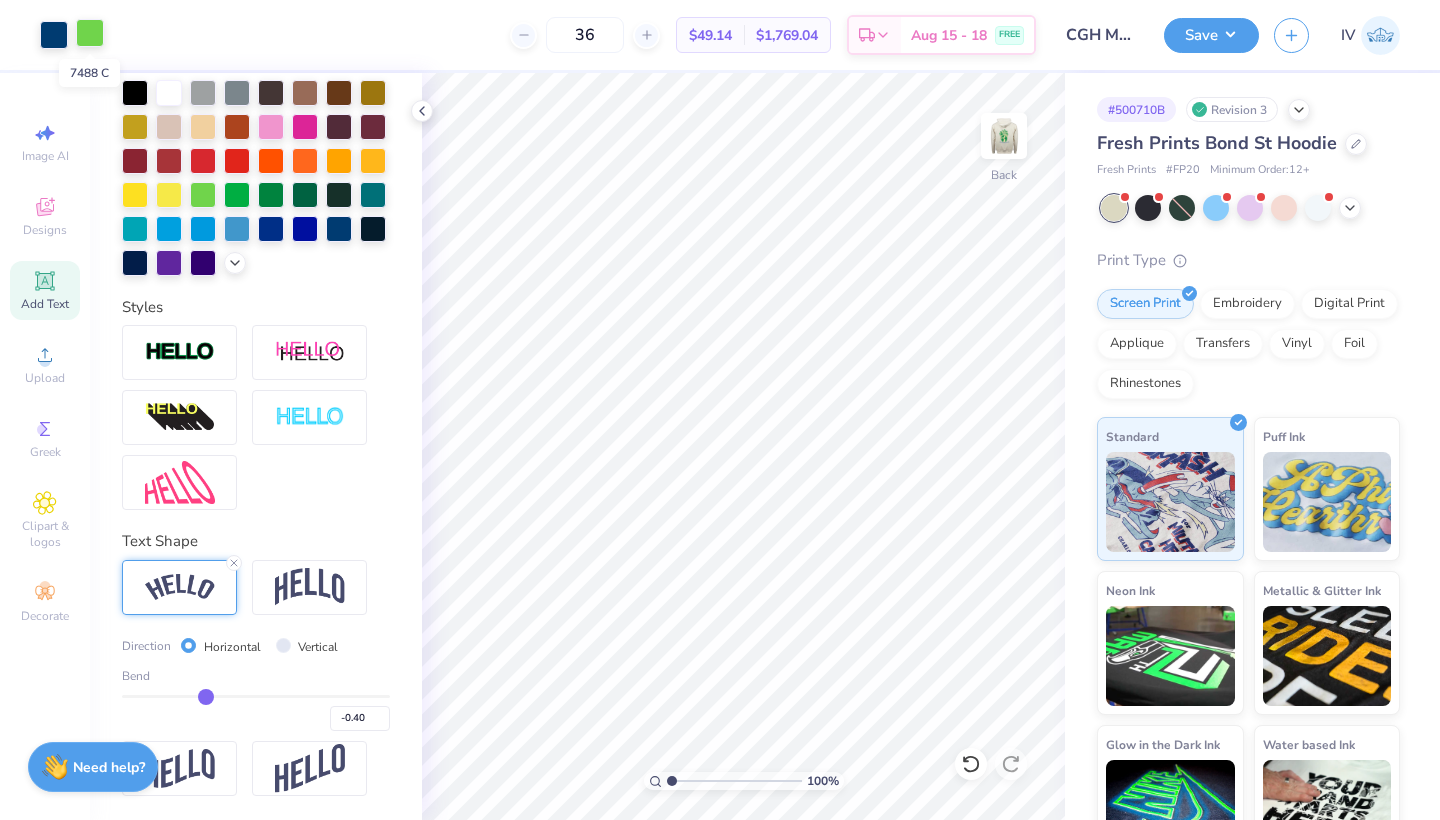 click at bounding box center [90, 33] 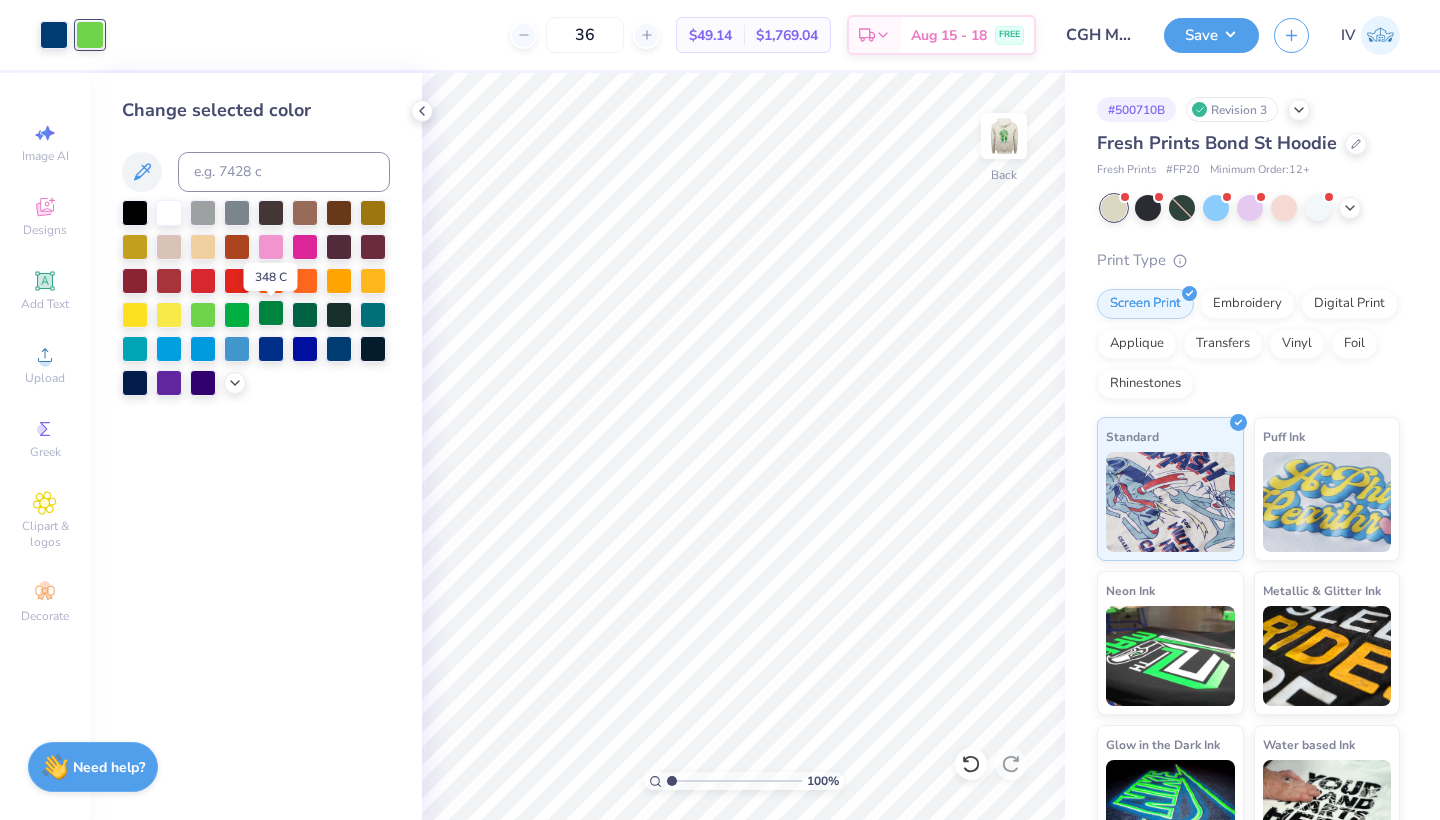 click at bounding box center [271, 313] 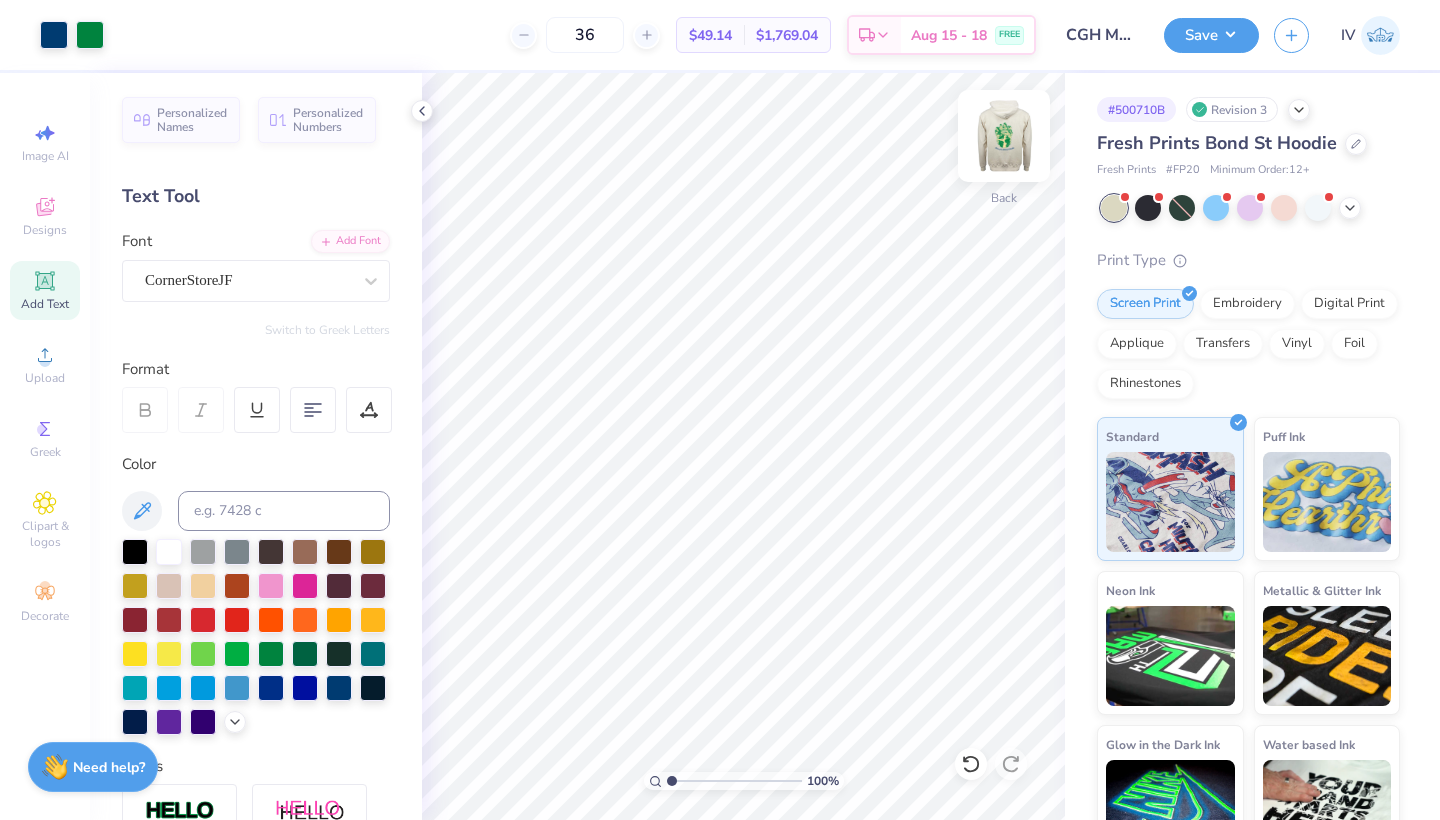 click at bounding box center (1004, 136) 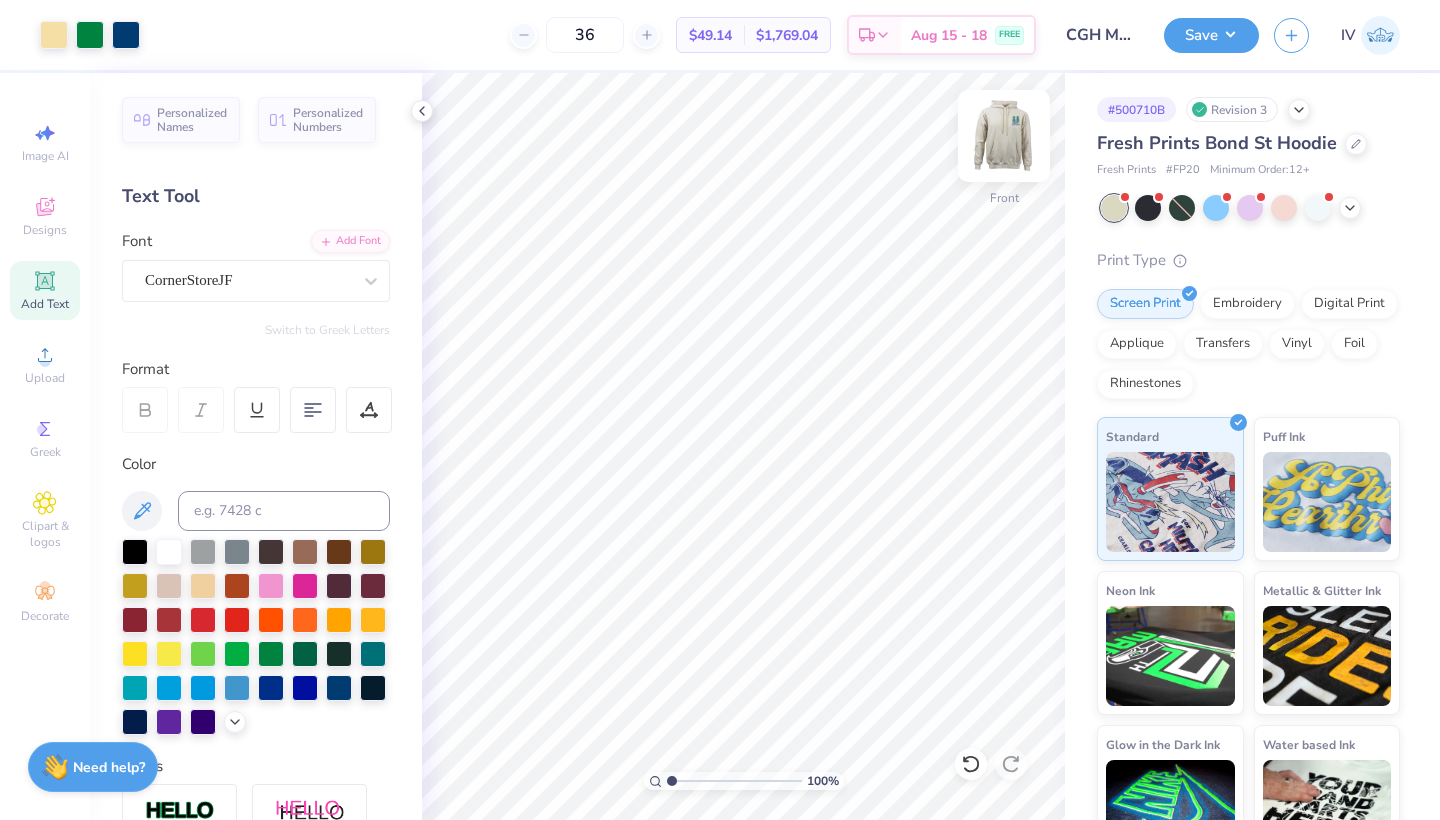 click at bounding box center (1004, 136) 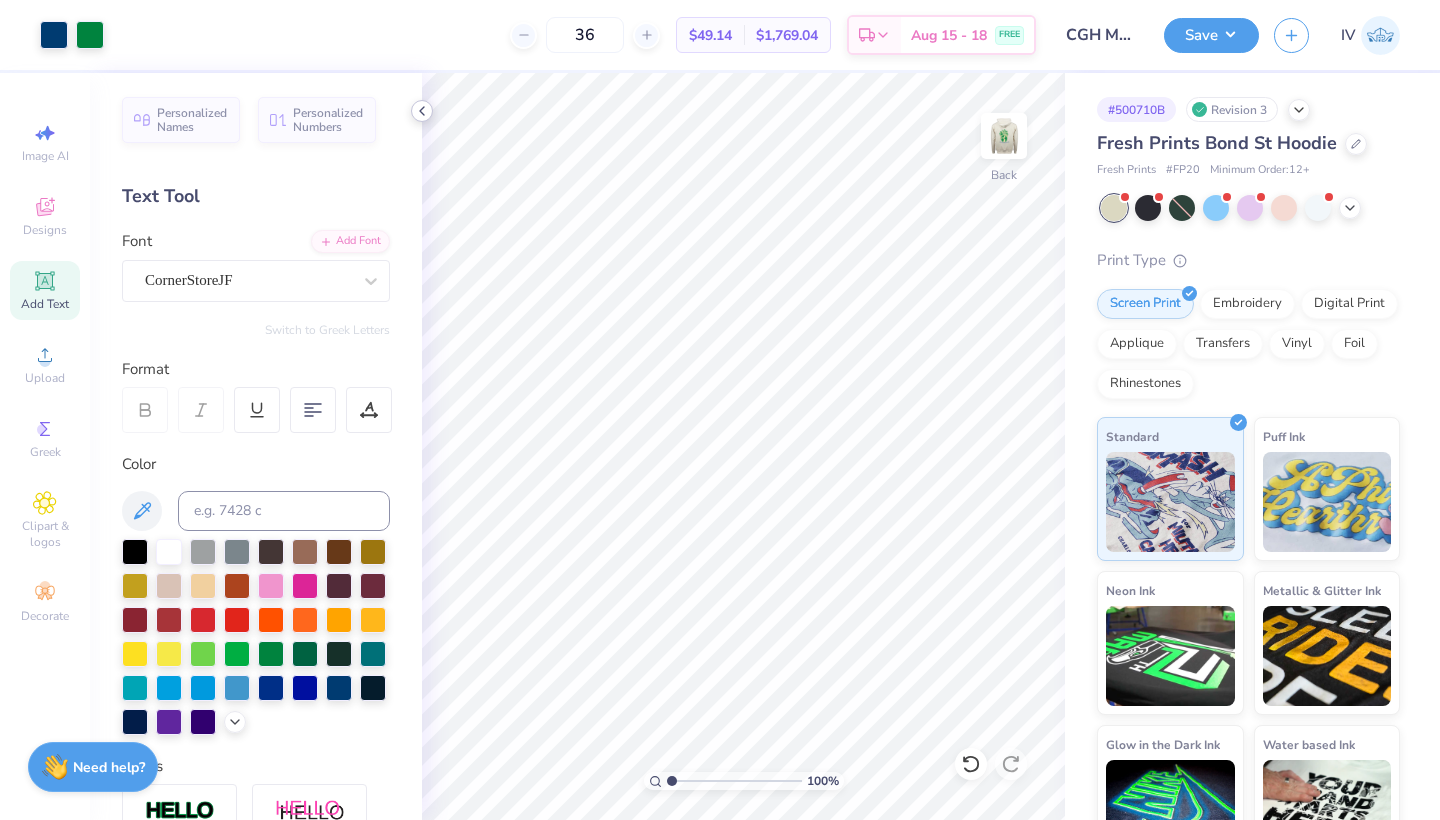click 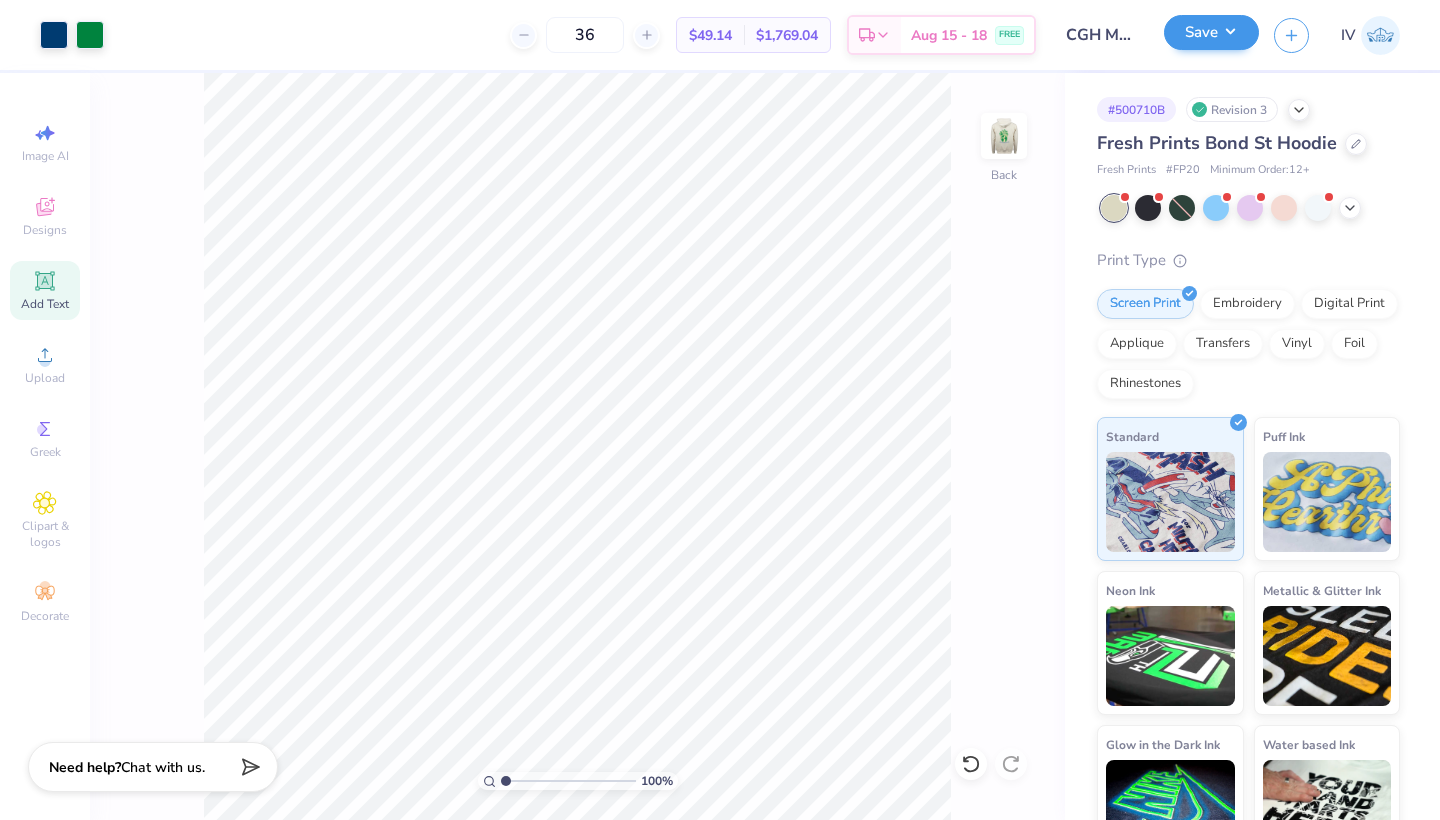 click on "Save" at bounding box center (1211, 32) 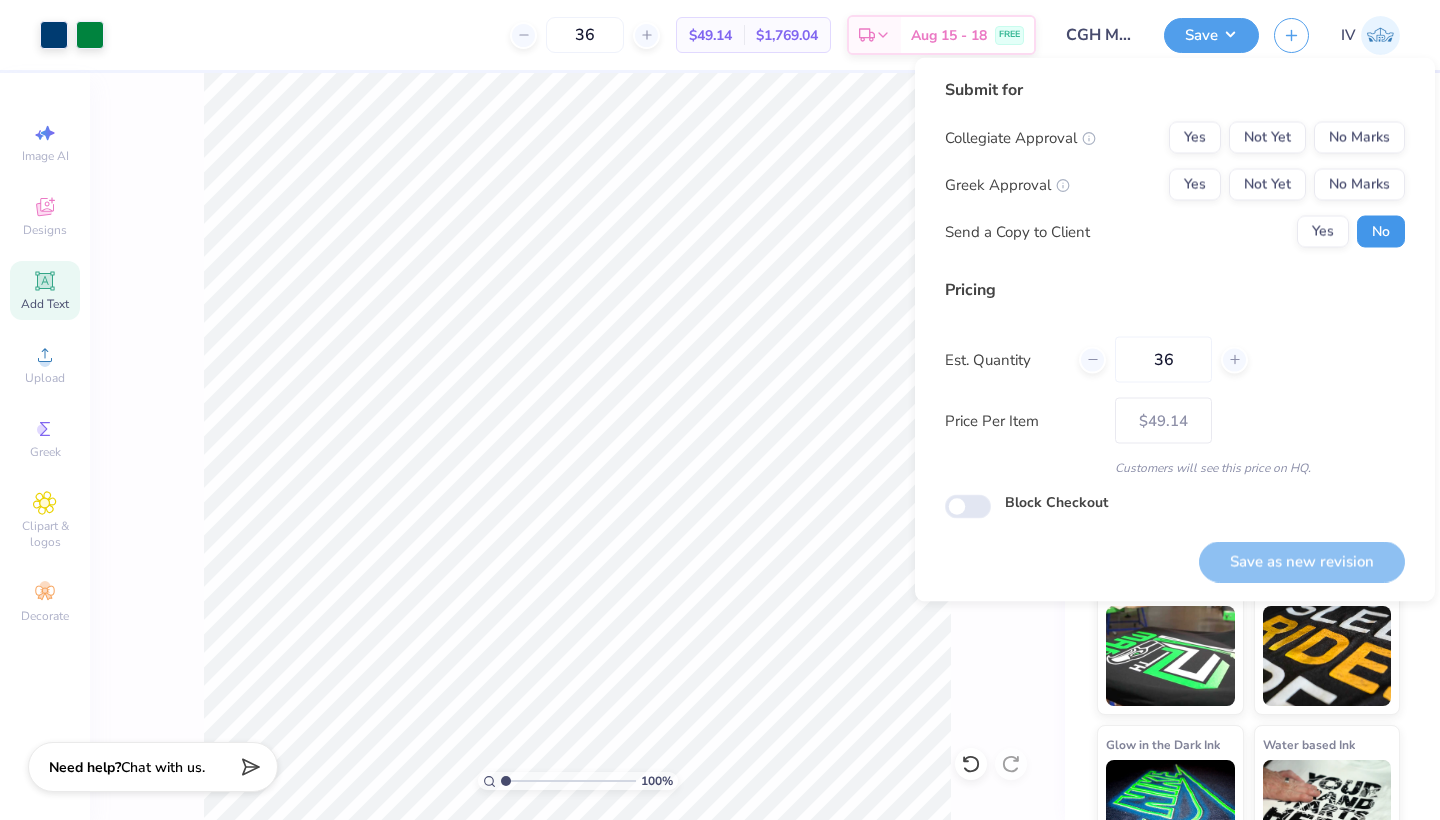 click on "No" at bounding box center (1381, 232) 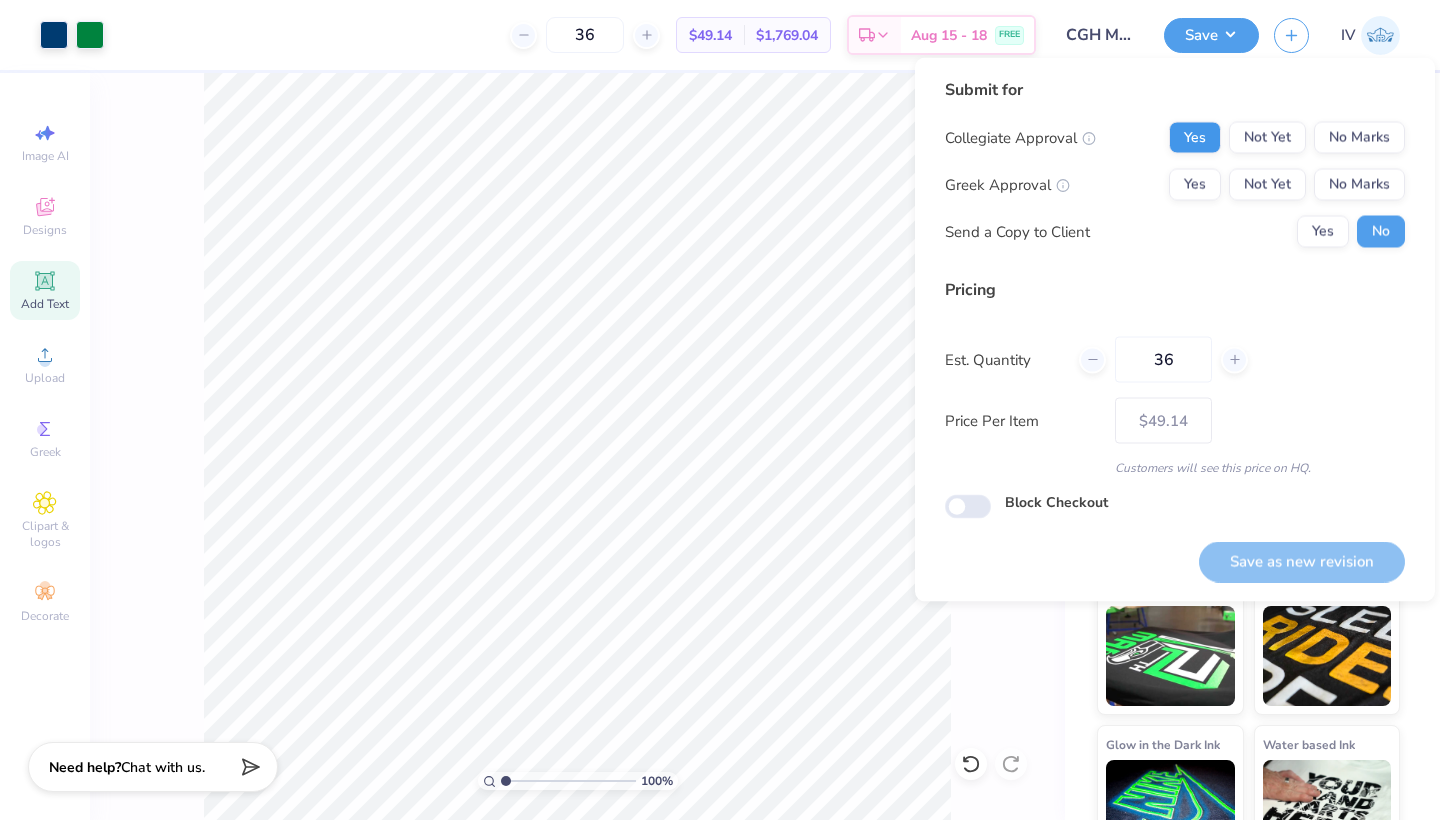 click on "Yes" at bounding box center (1195, 138) 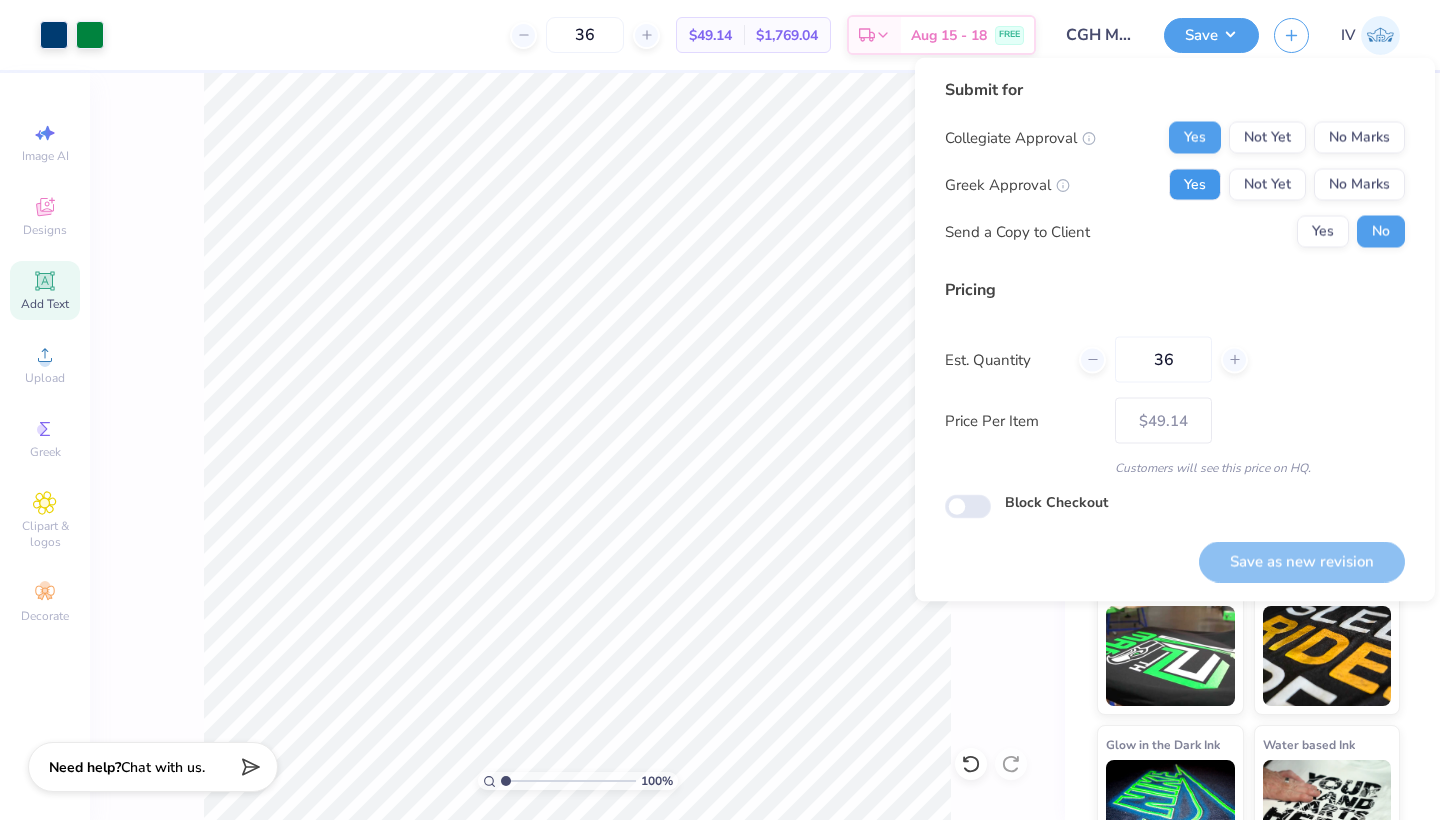 click on "Yes" at bounding box center [1195, 185] 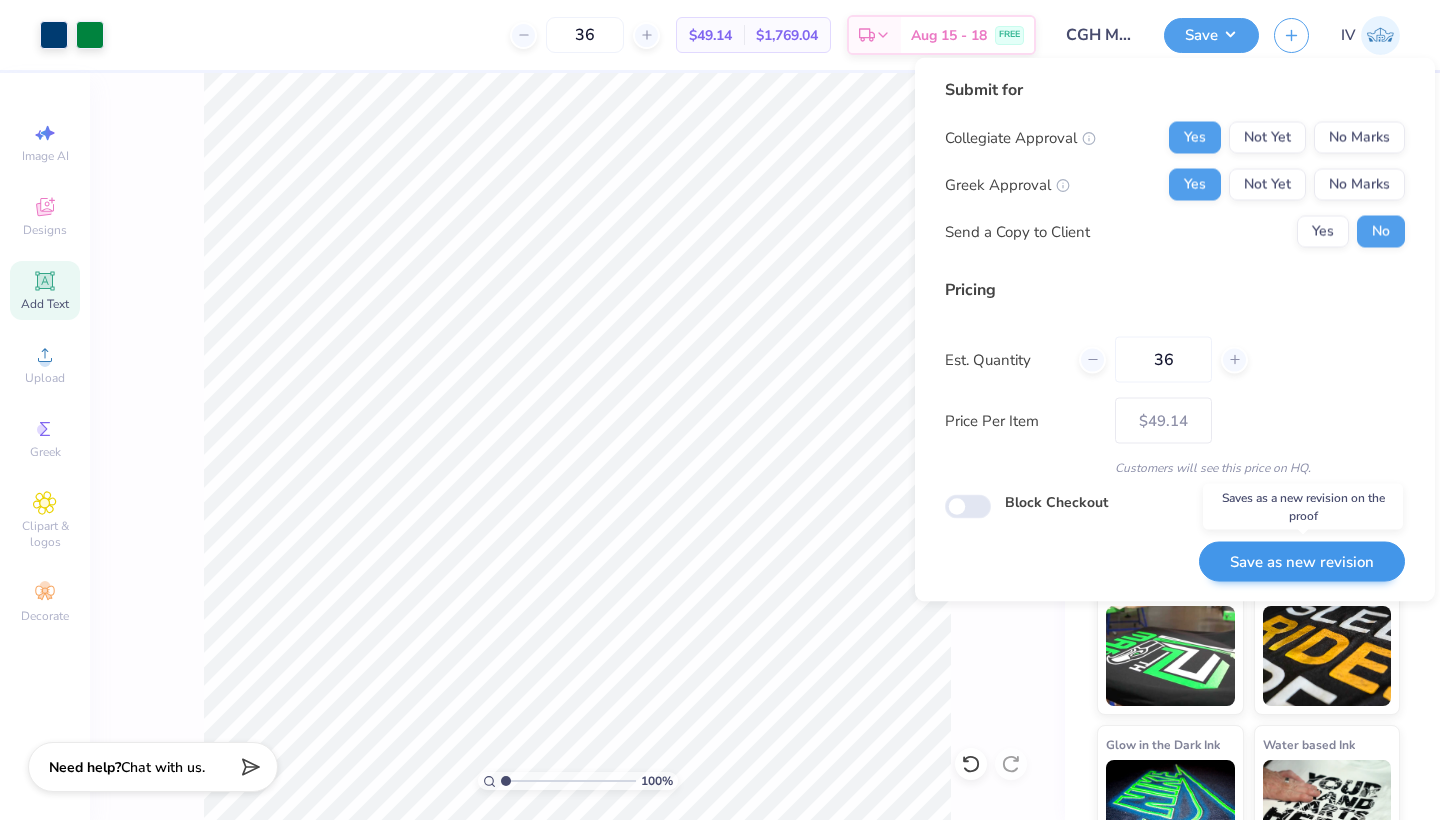 click on "Save as new revision" at bounding box center (1302, 561) 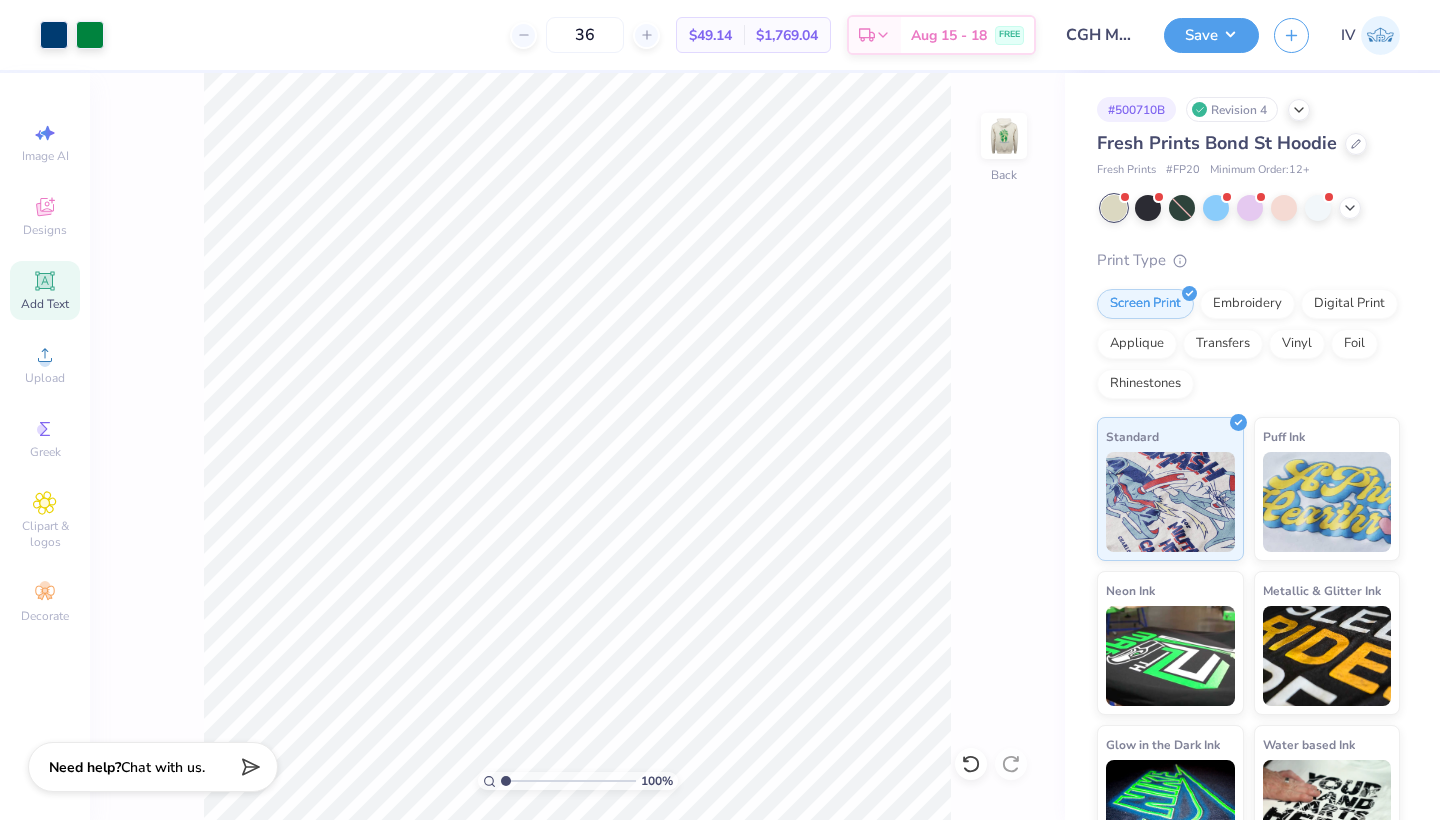 click on "Save IV" at bounding box center (1302, 35) 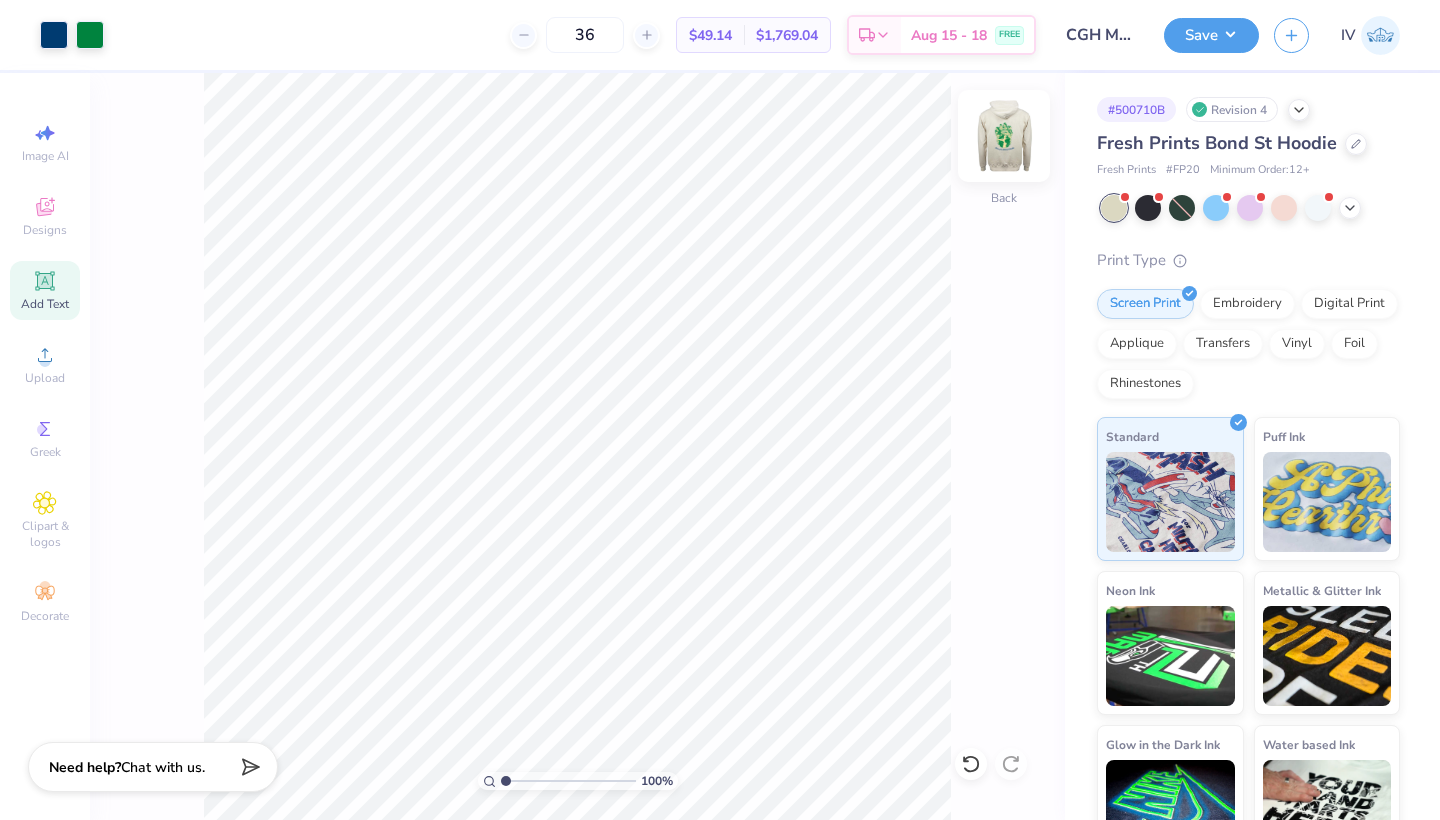 click at bounding box center (1004, 136) 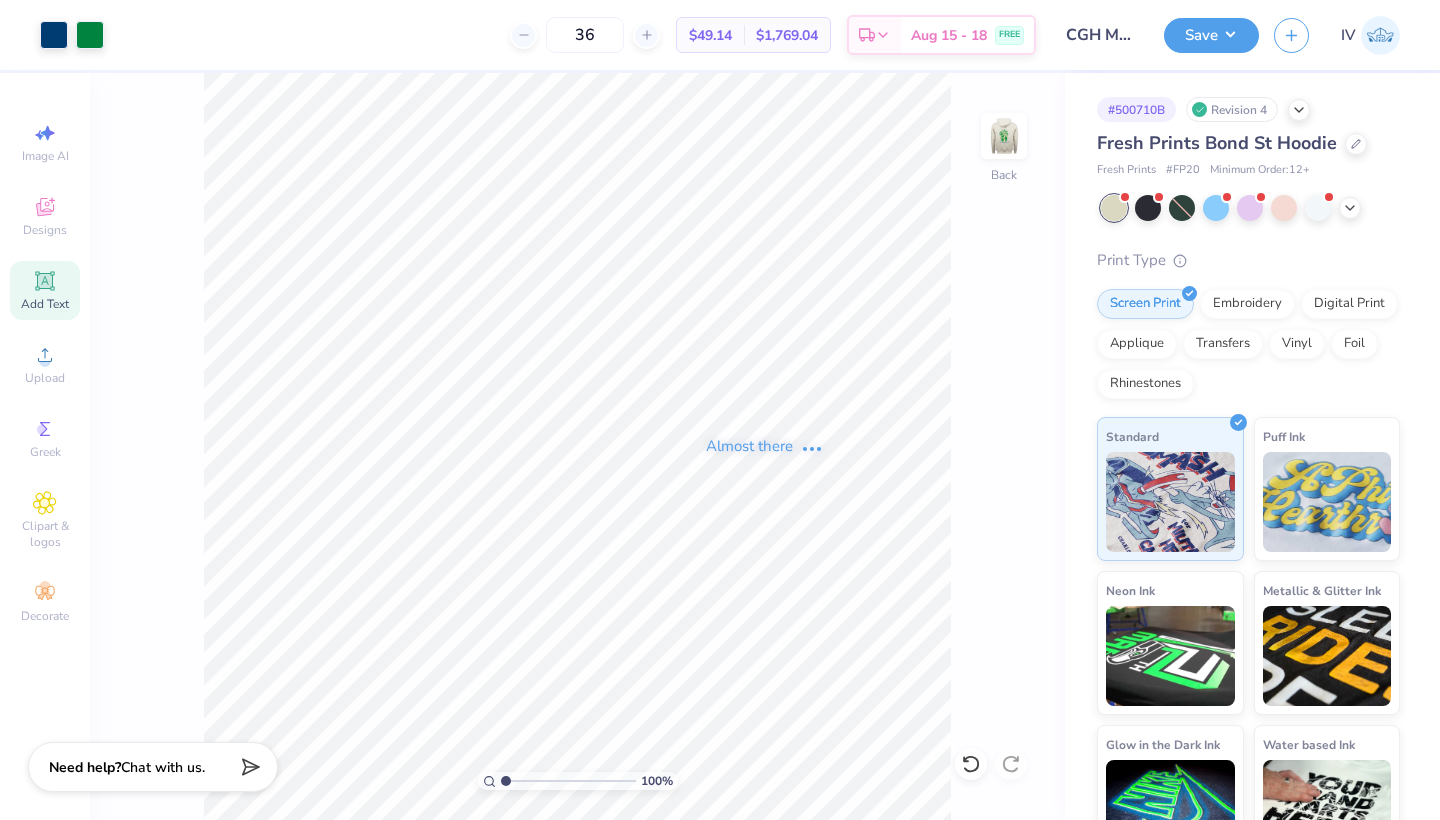 click on "Almost there" at bounding box center [765, 446] 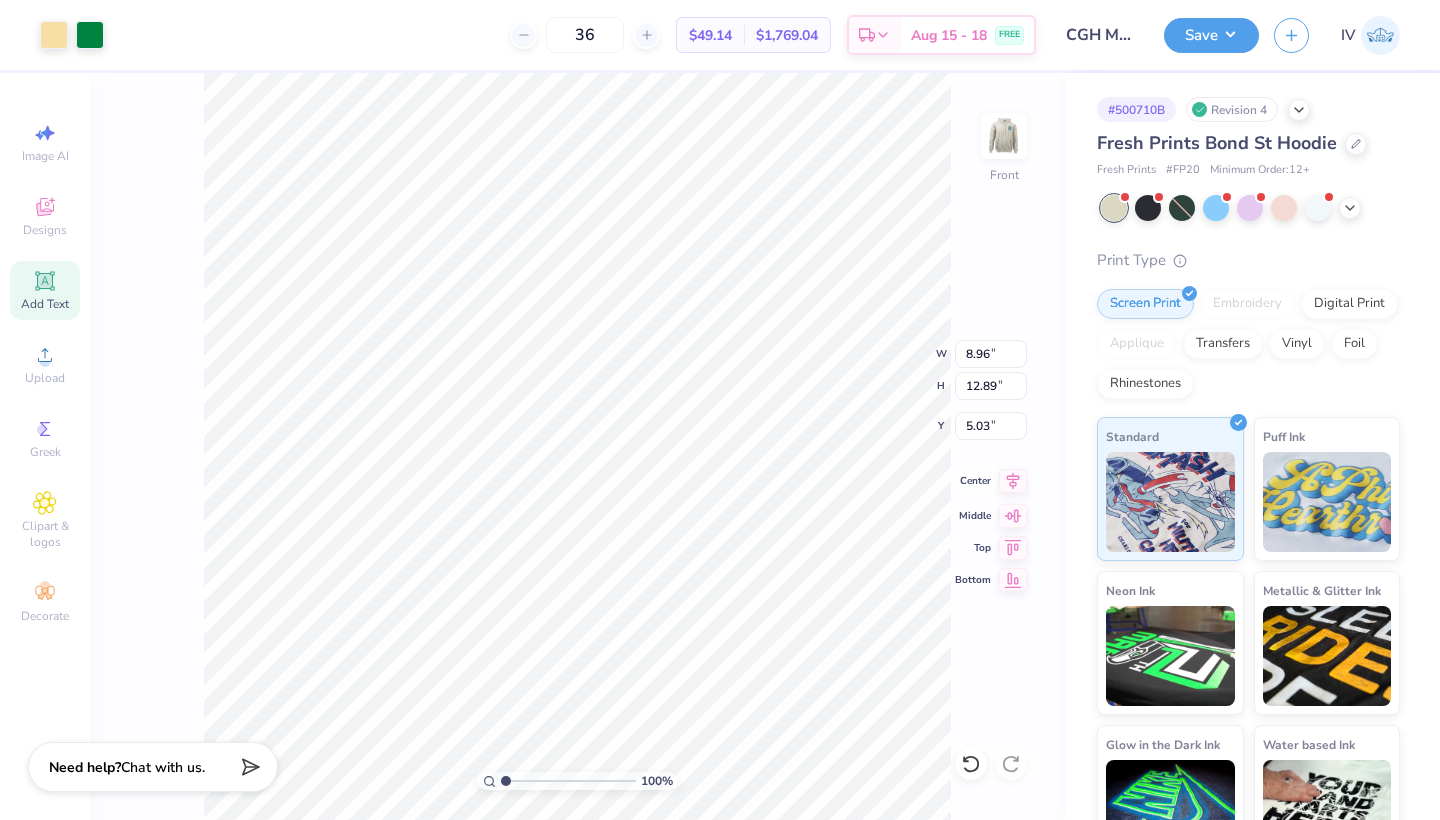 click 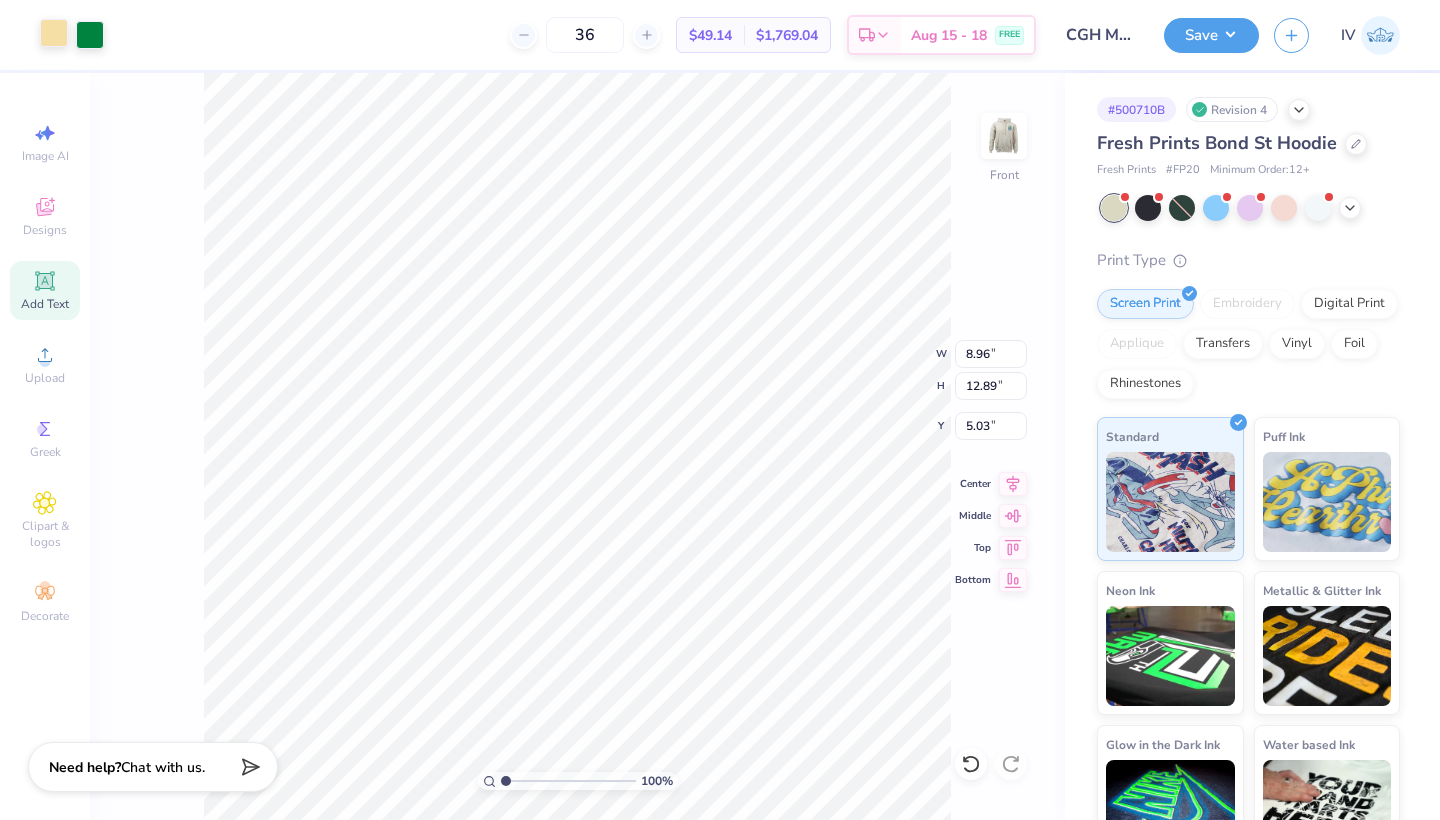 click at bounding box center (54, 33) 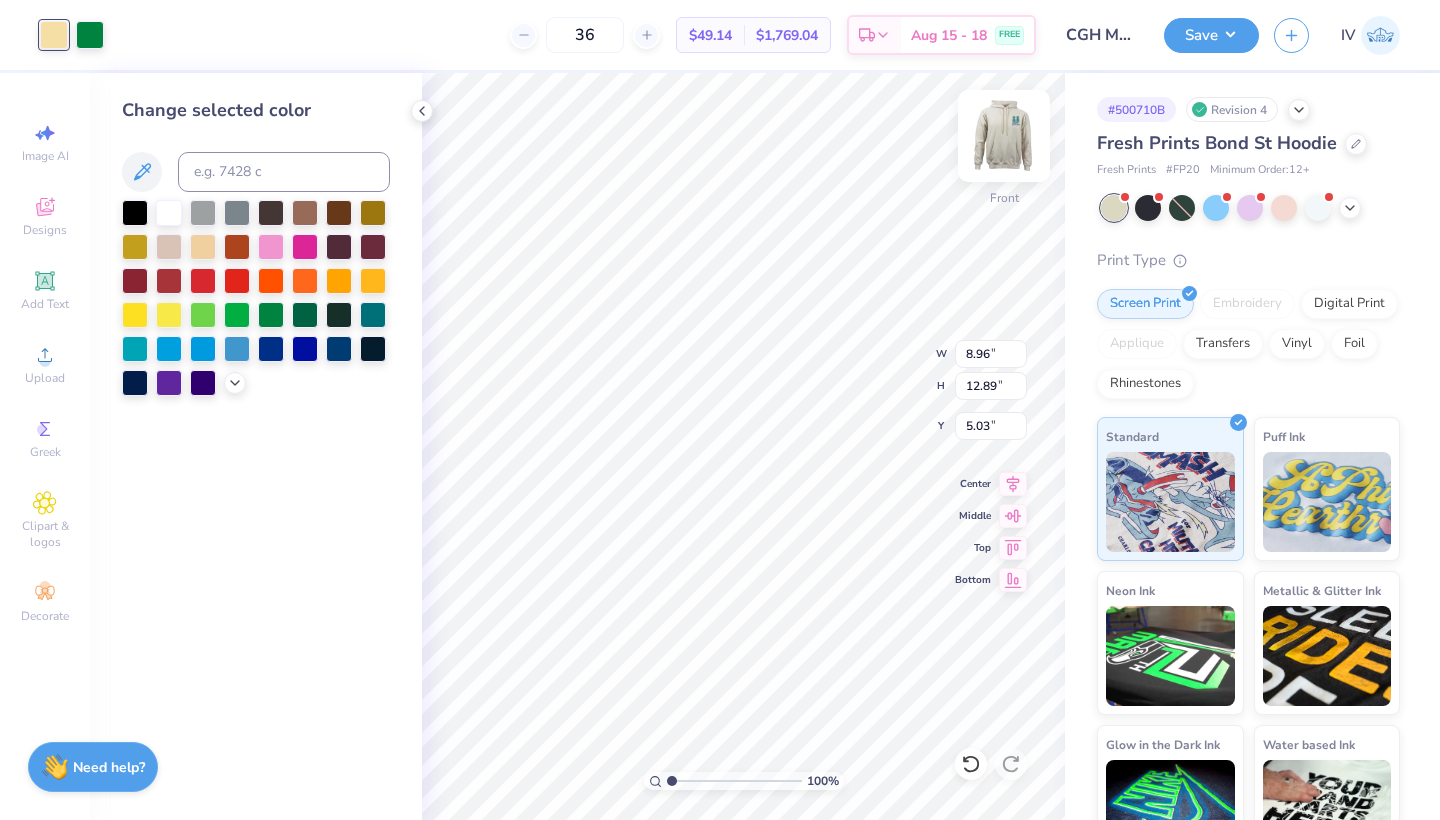 click at bounding box center [1004, 136] 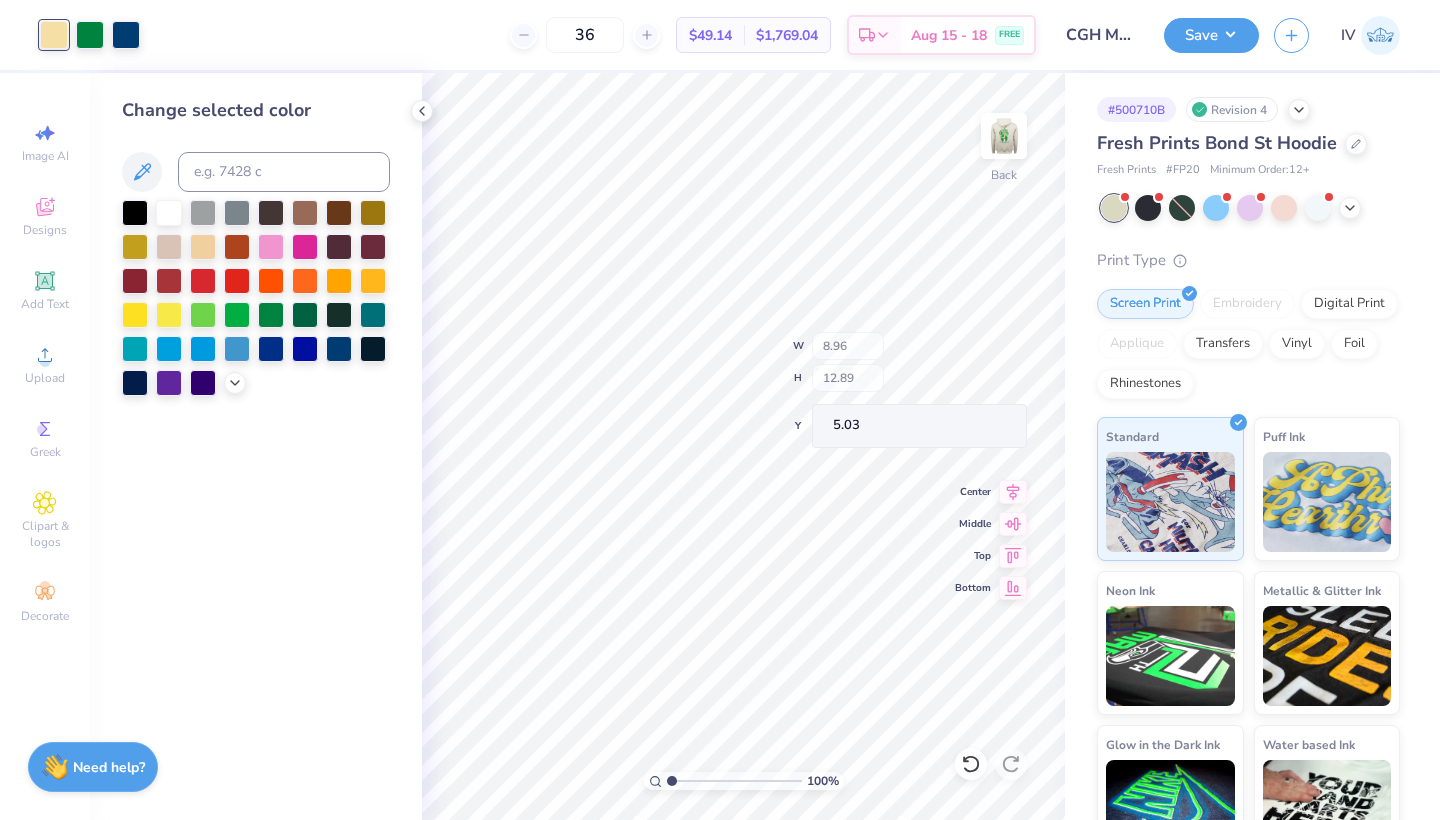 click at bounding box center (1004, 136) 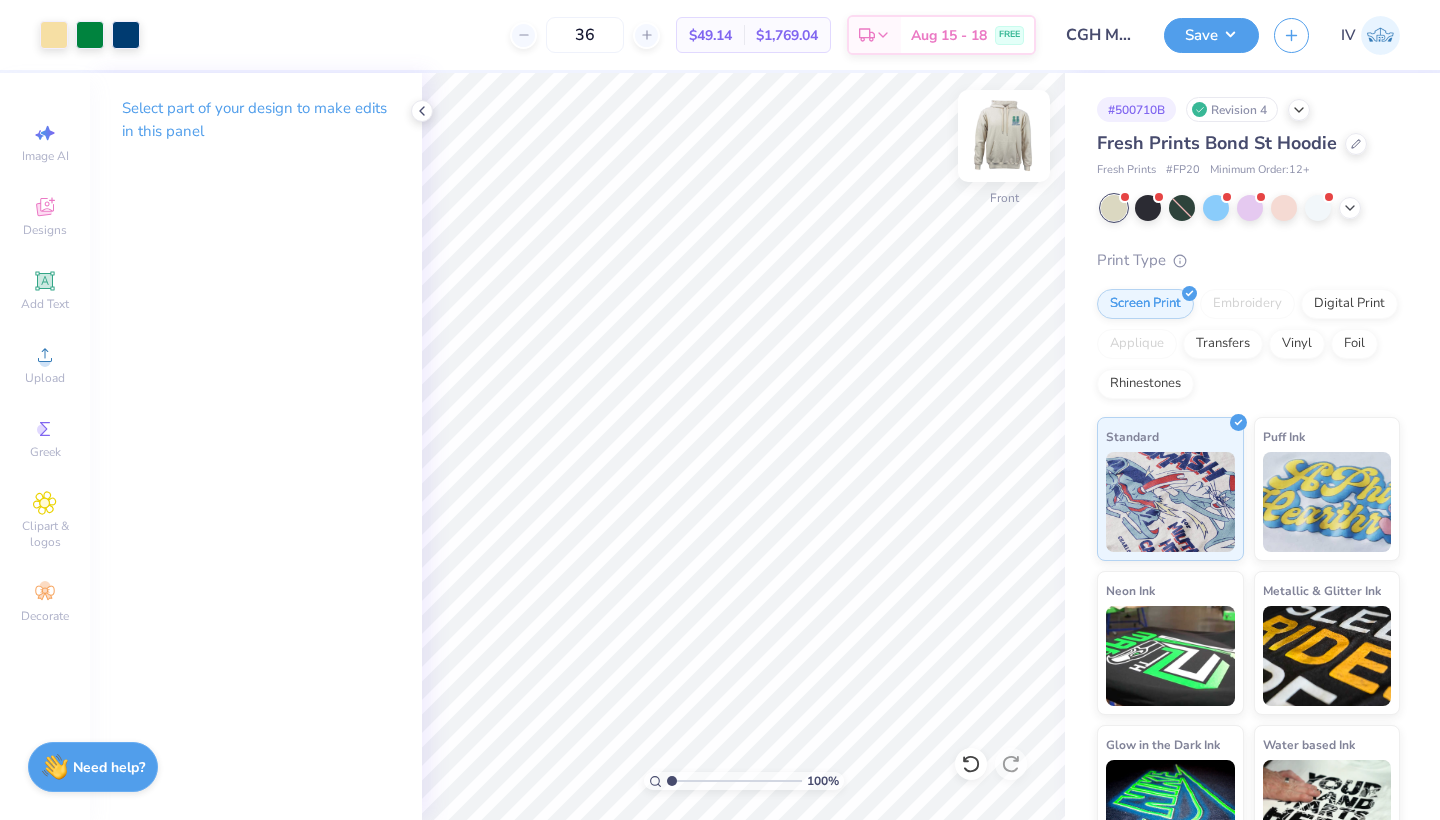 click at bounding box center (1004, 136) 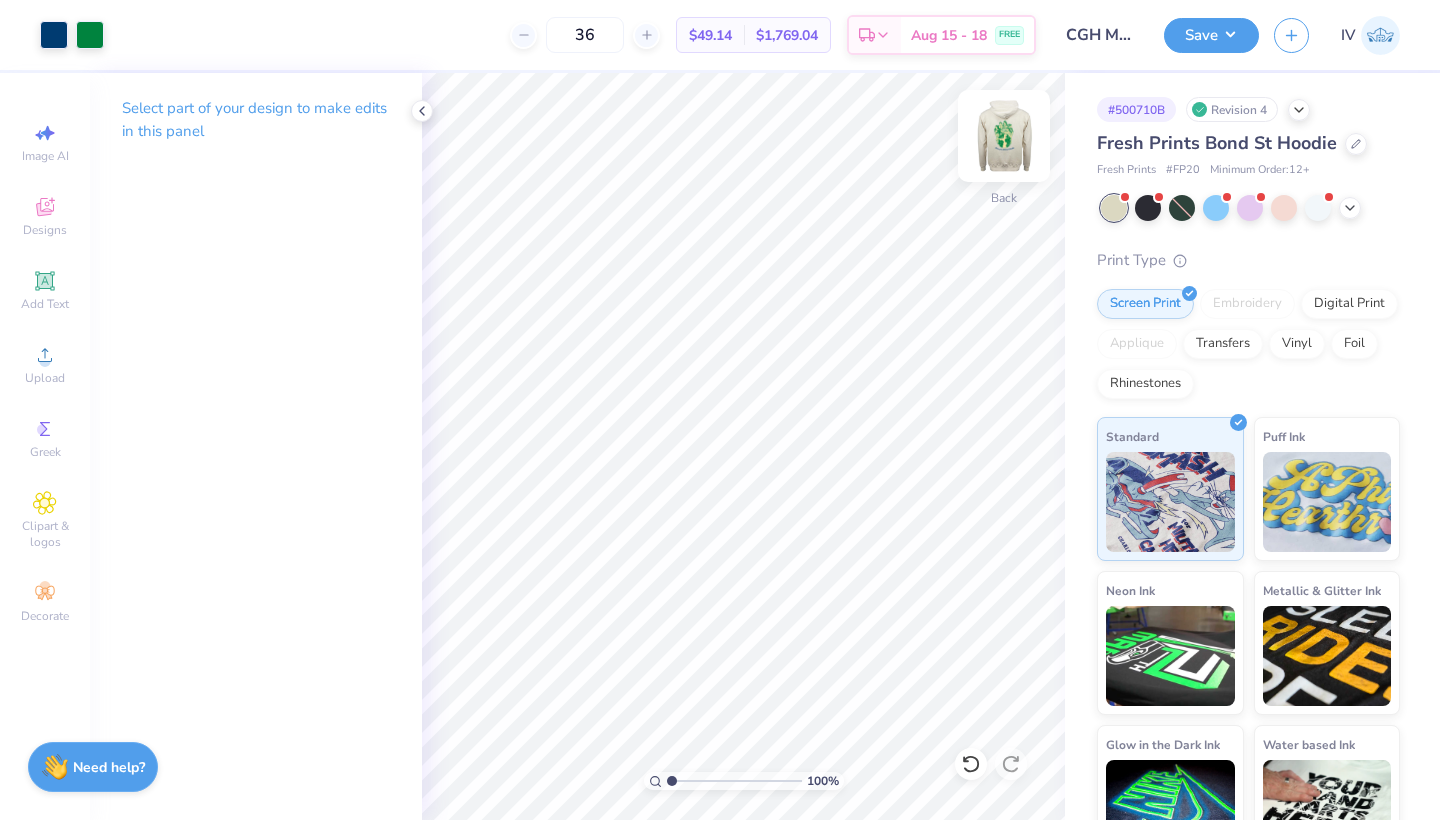 click at bounding box center (1004, 136) 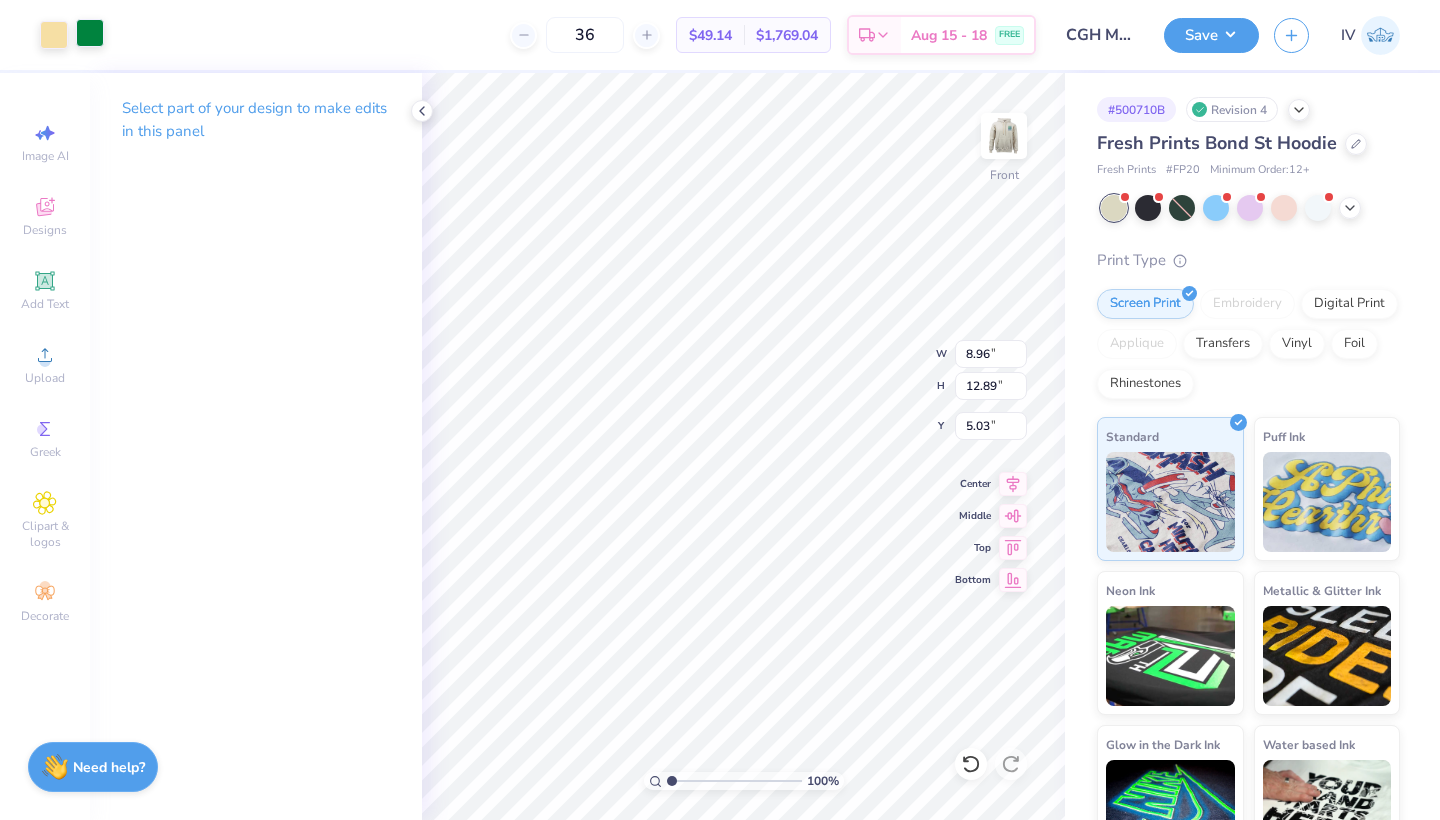 click at bounding box center [90, 33] 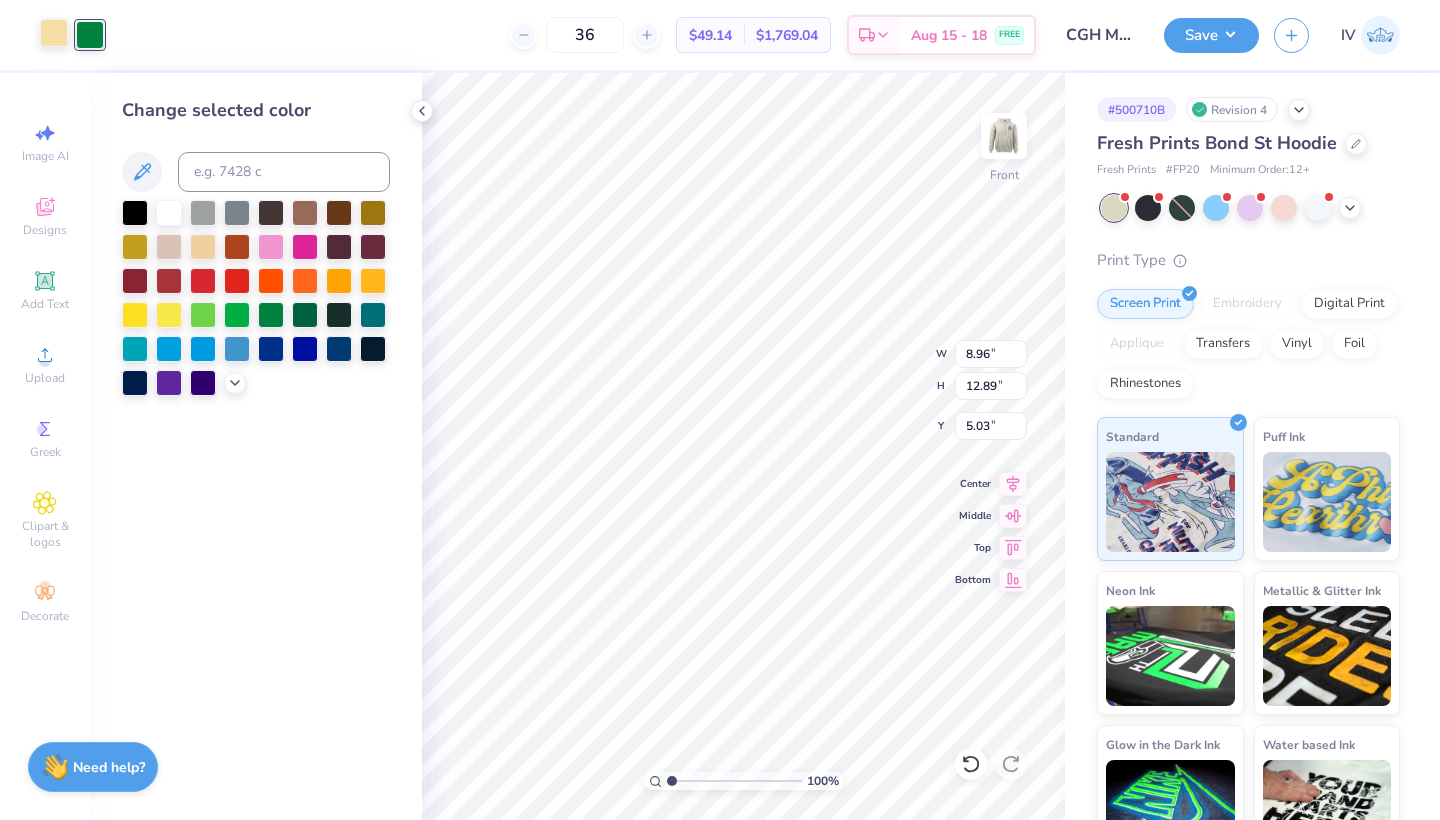 click at bounding box center [54, 33] 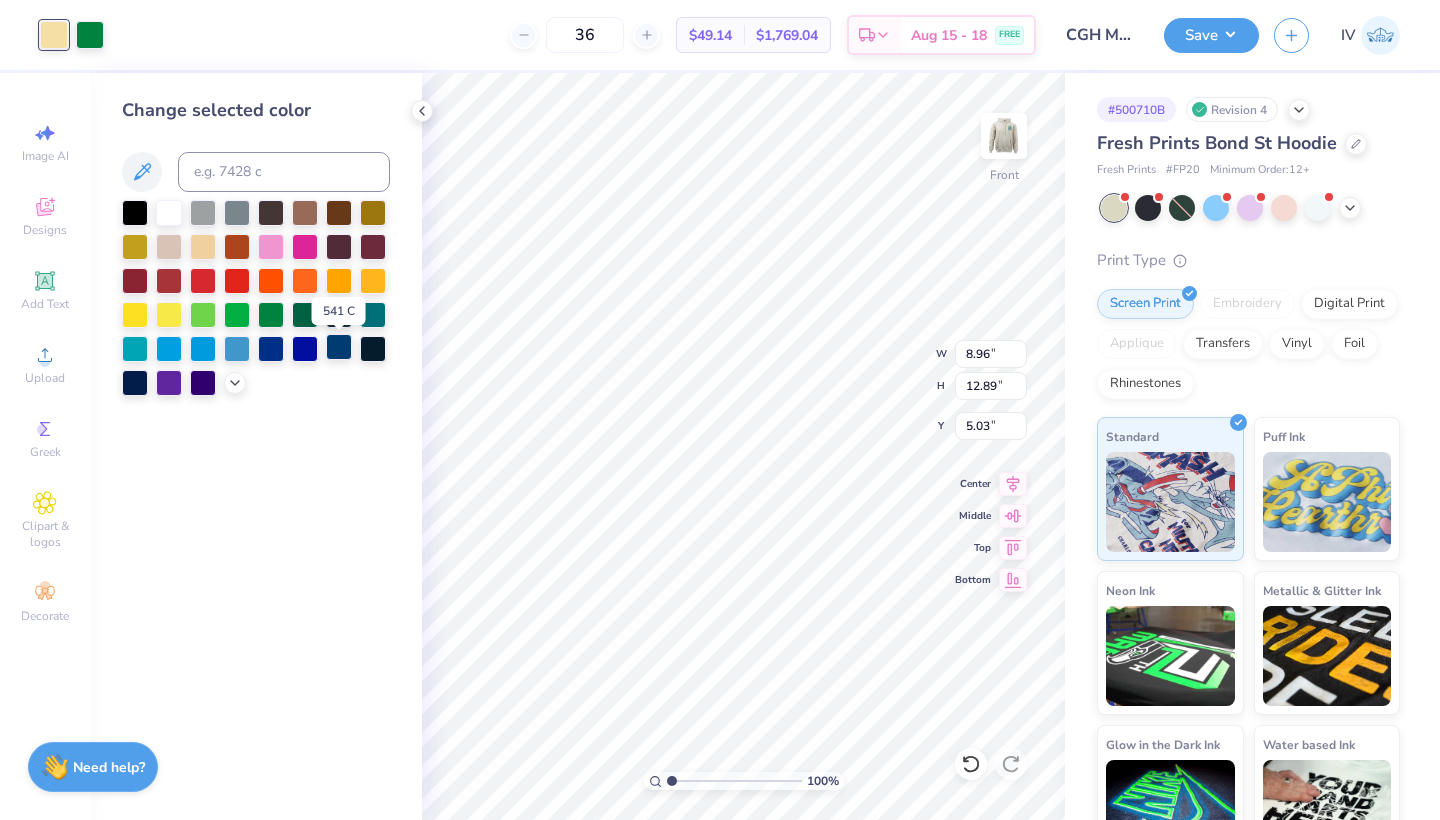 click at bounding box center (339, 347) 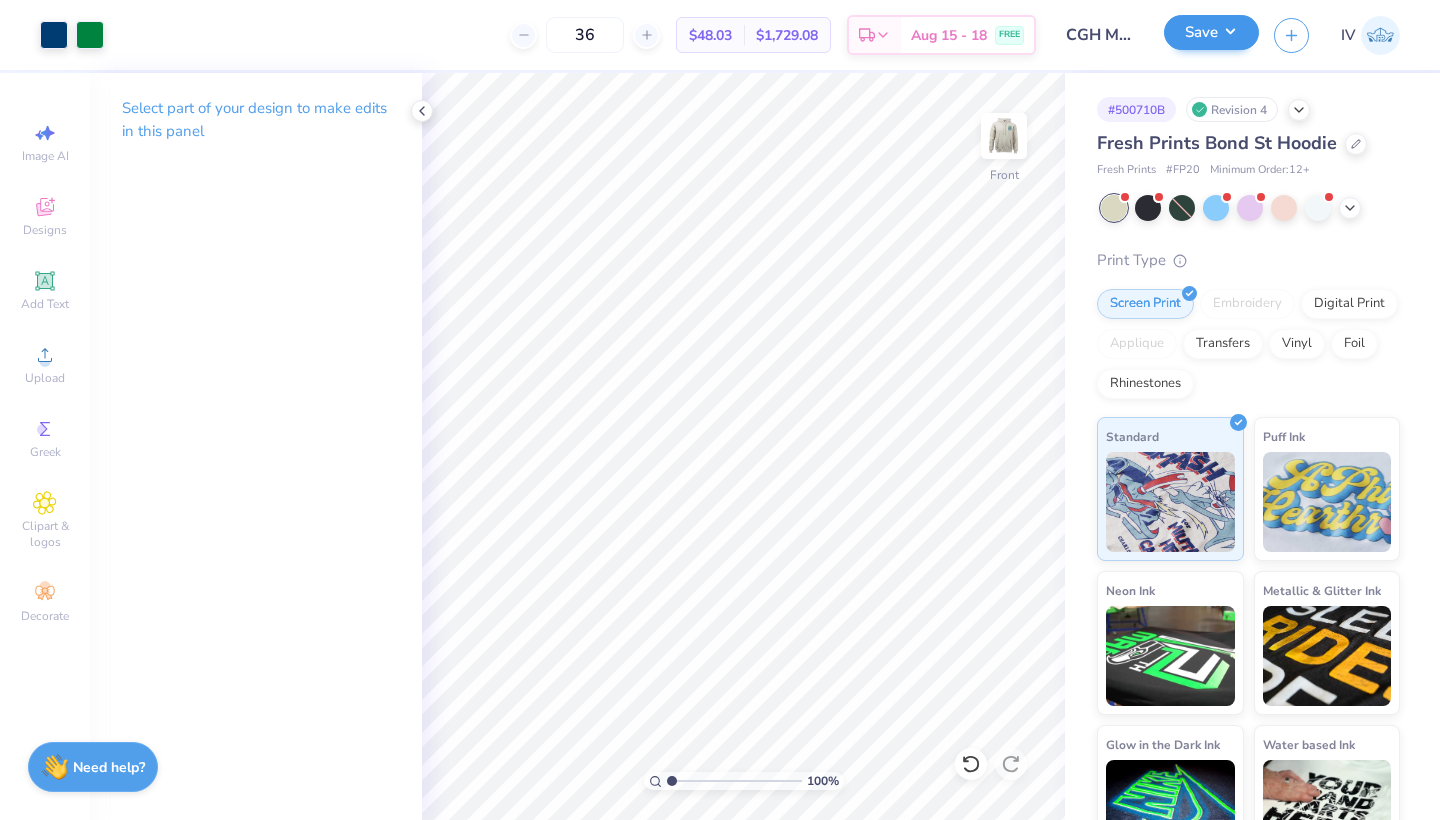 click on "Save" at bounding box center [1211, 32] 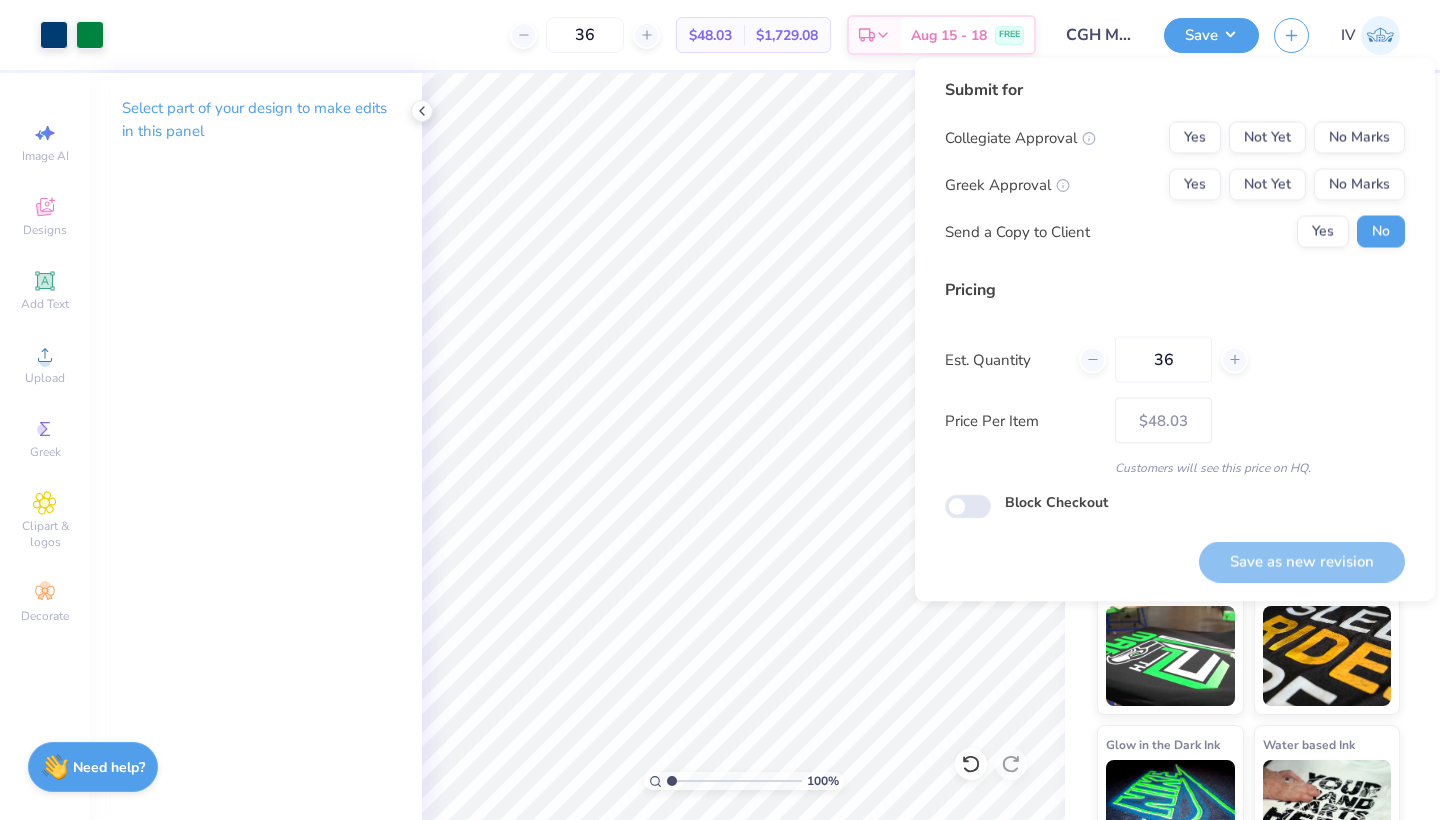 click on "Submit for Collegiate Approval Yes Not Yet No Marks Greek Approval Yes Not Yet No Marks Send a Copy to Client Yes No" at bounding box center [1175, 170] 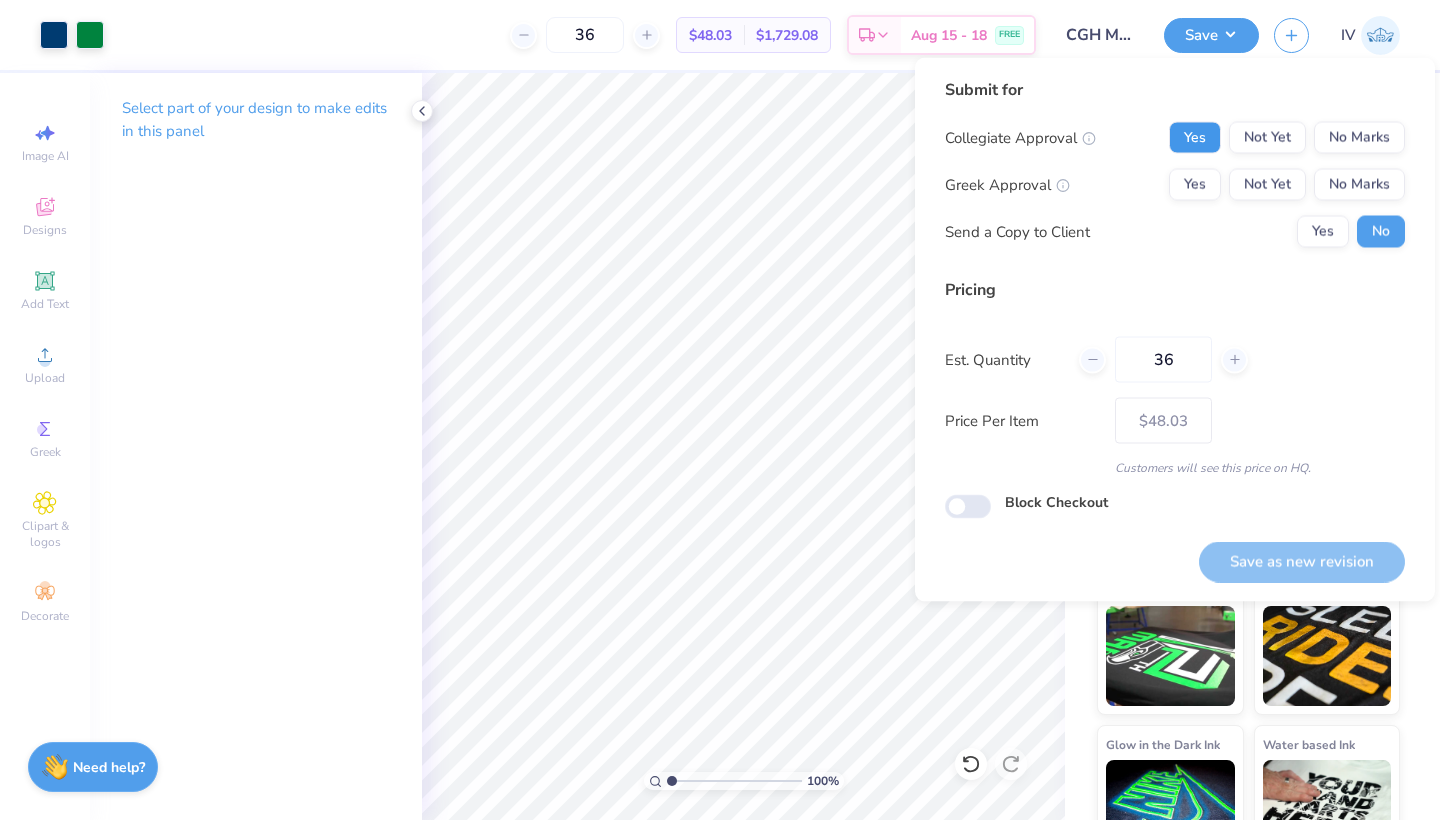 click on "Yes" at bounding box center [1195, 138] 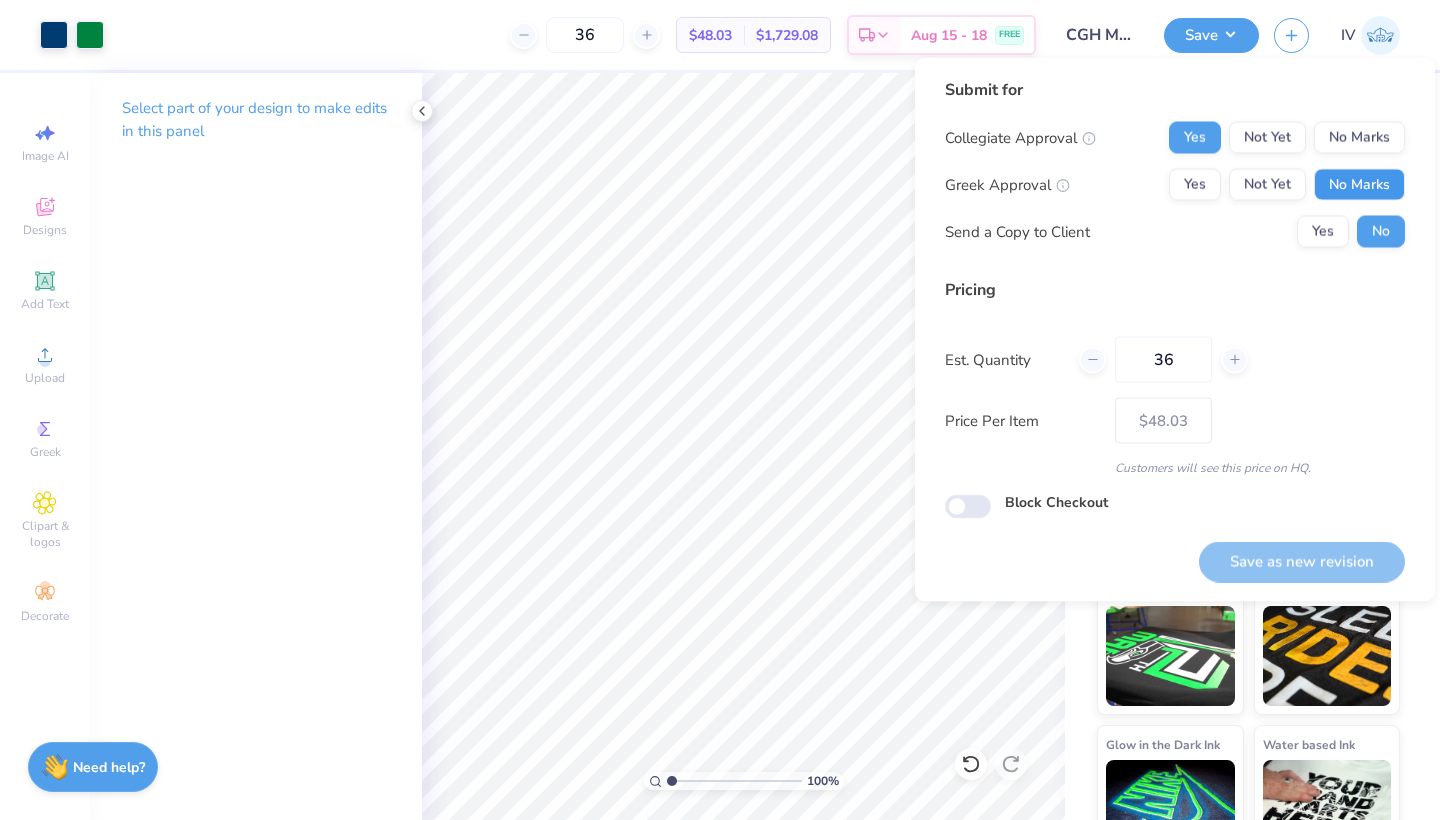 click on "No Marks" at bounding box center (1359, 185) 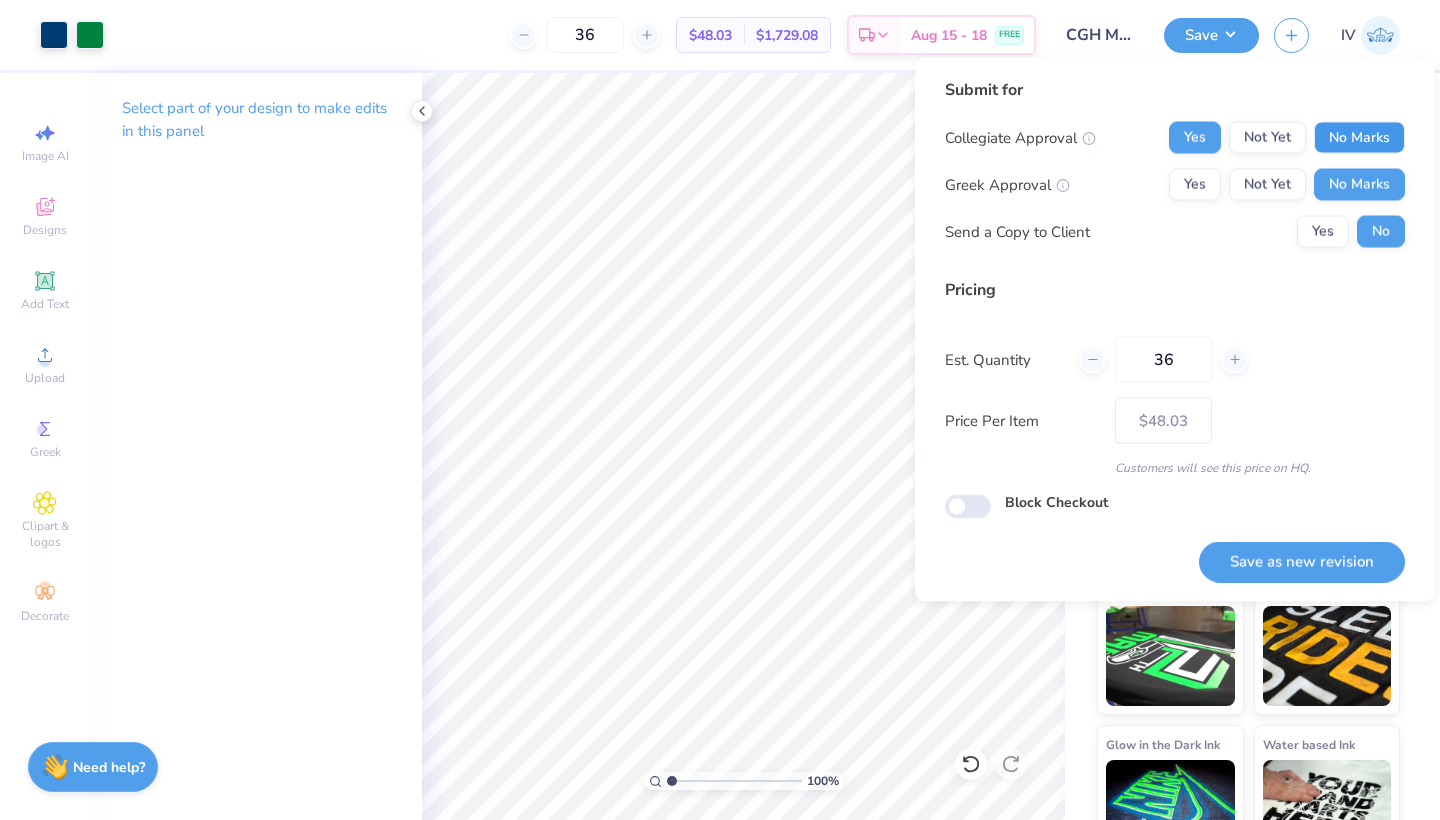 click on "No Marks" at bounding box center (1359, 138) 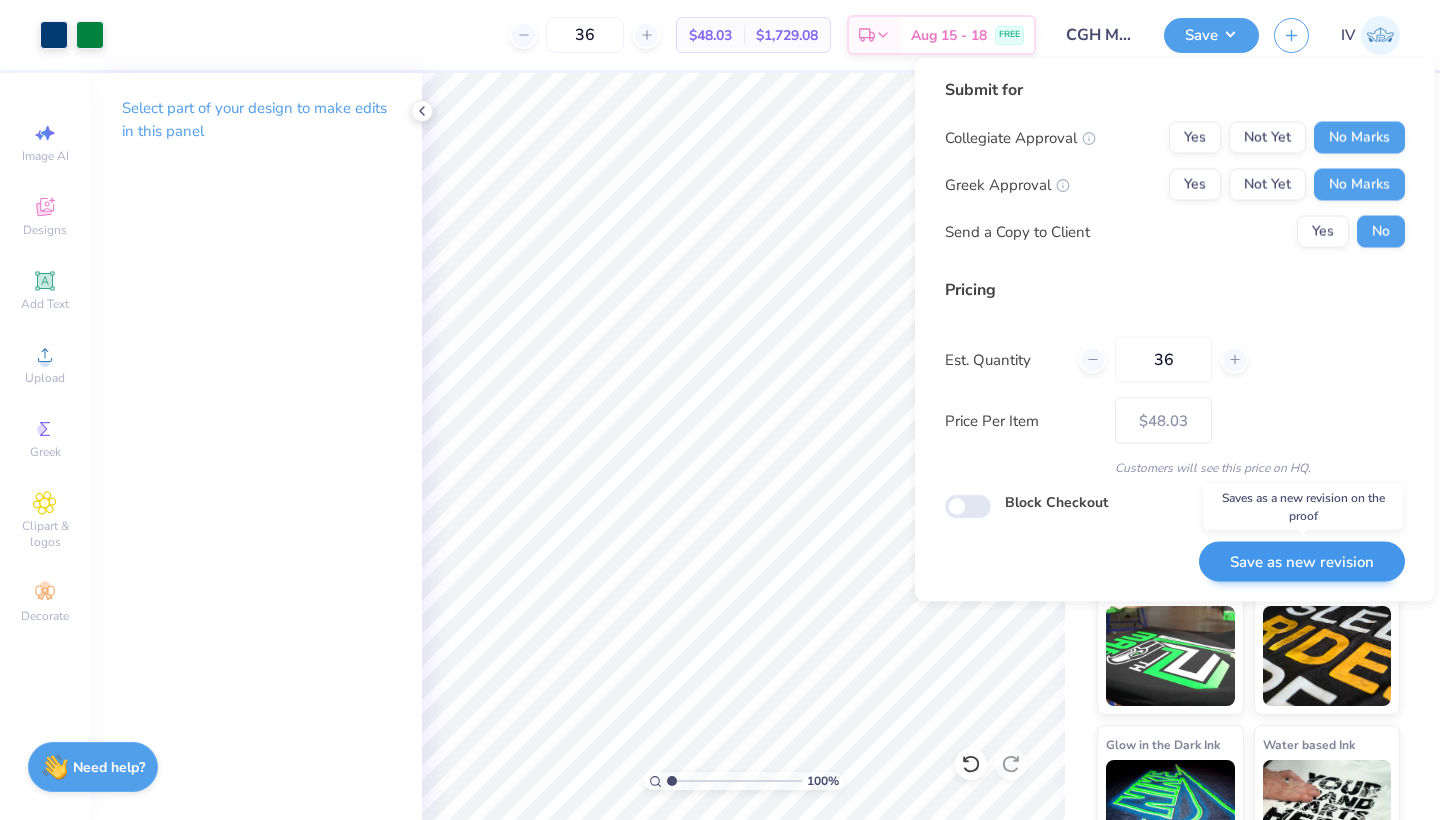 click on "Save as new revision" at bounding box center [1302, 561] 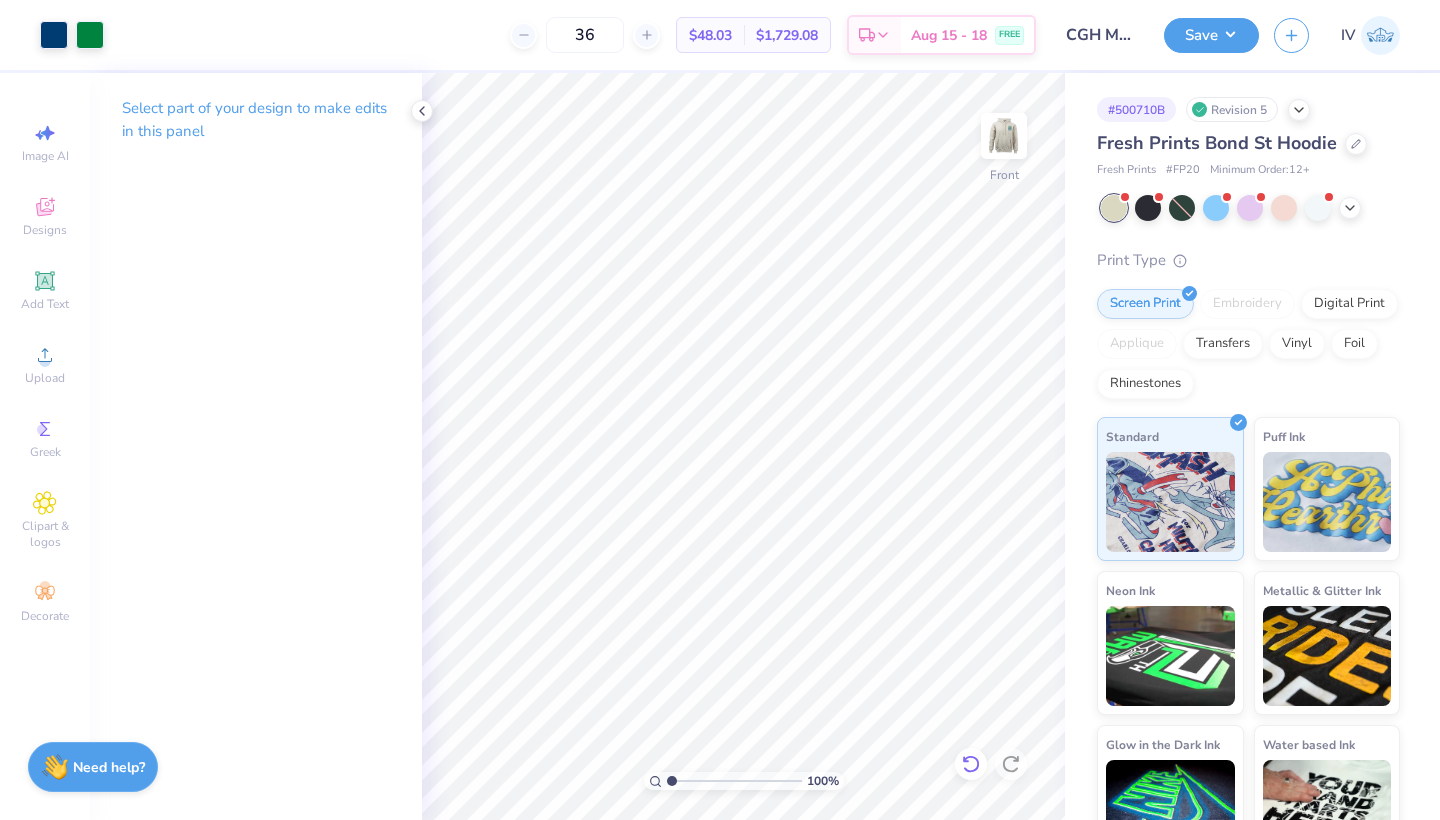 click 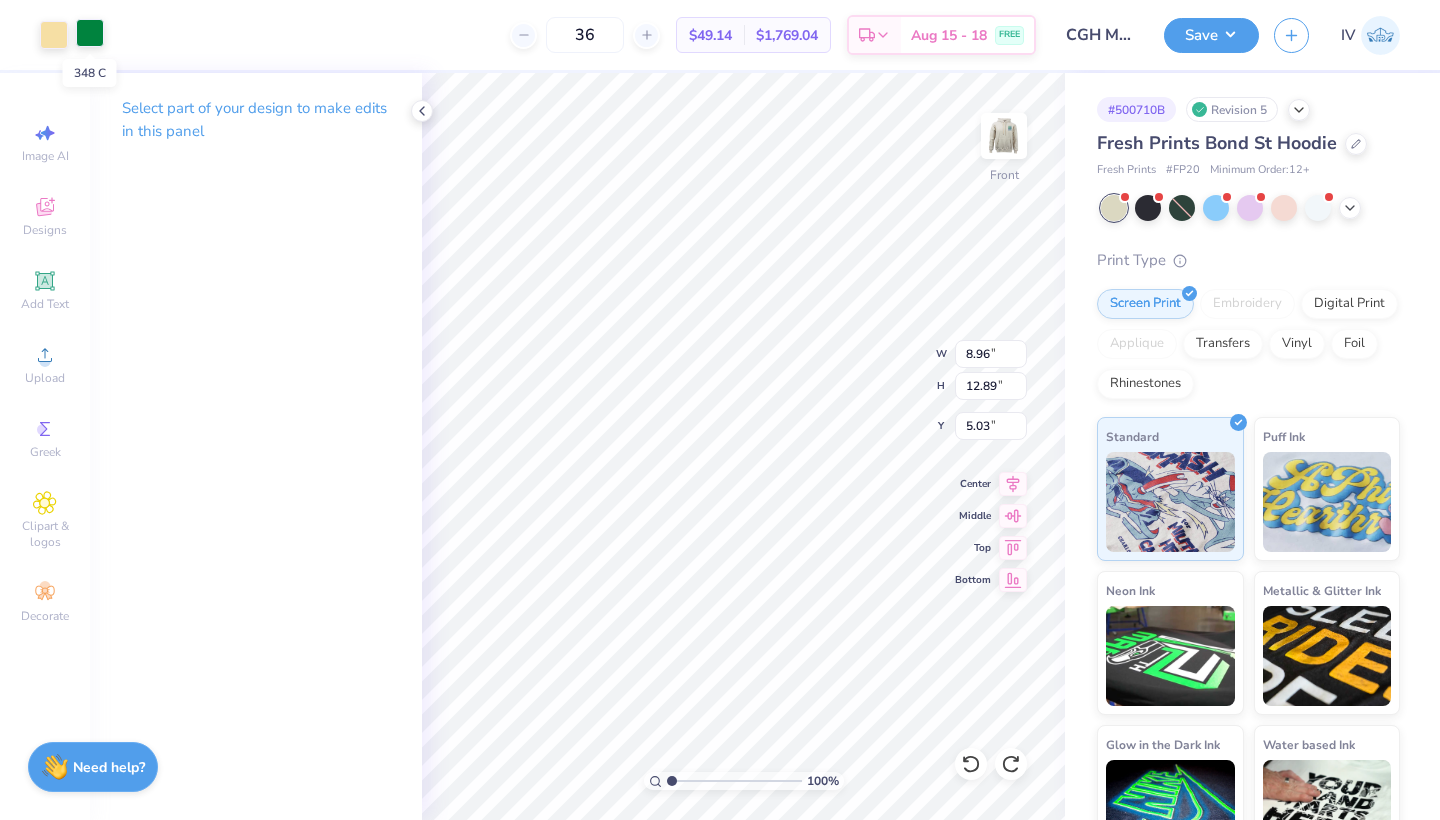 click at bounding box center [90, 33] 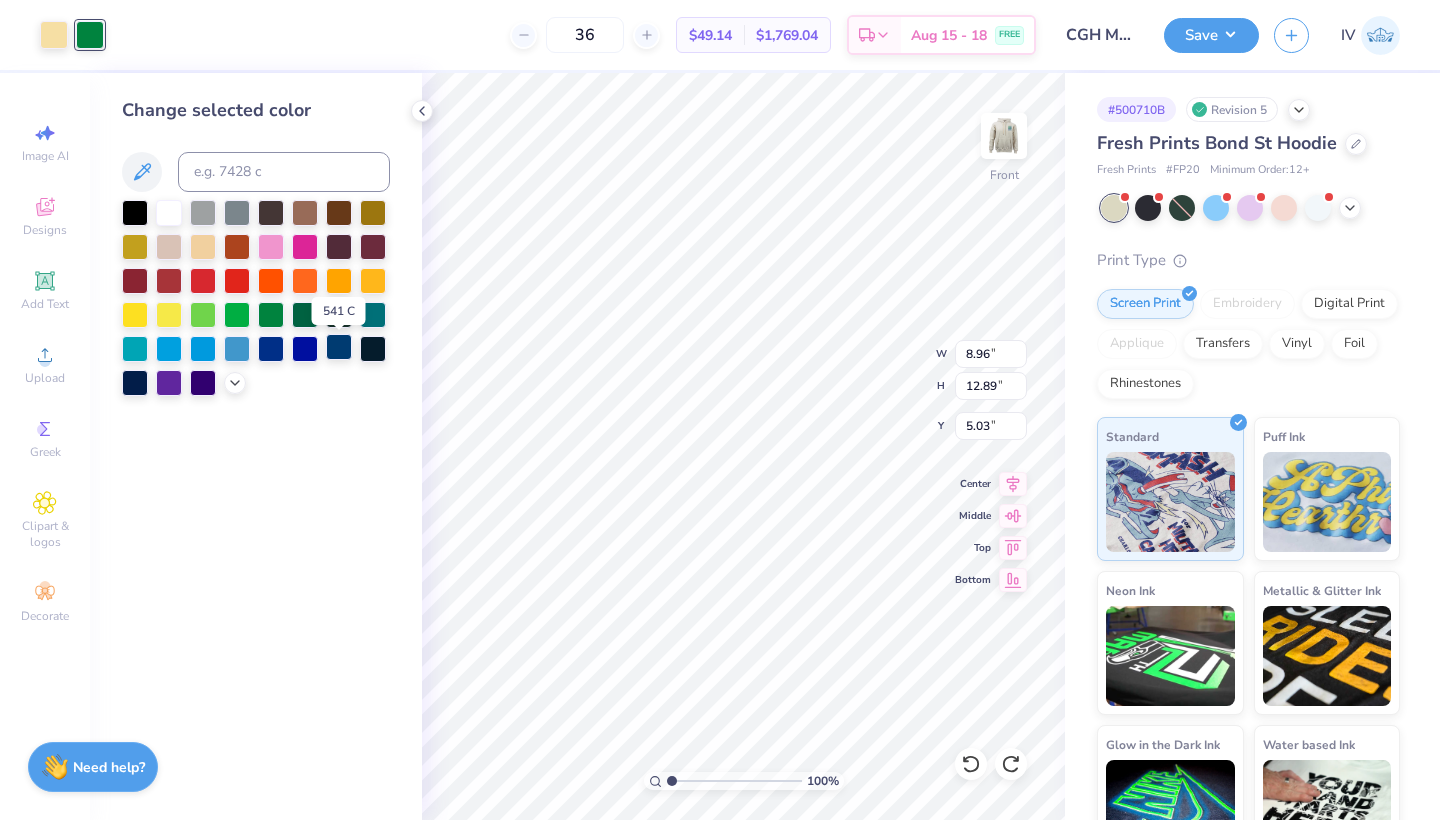 click at bounding box center (339, 347) 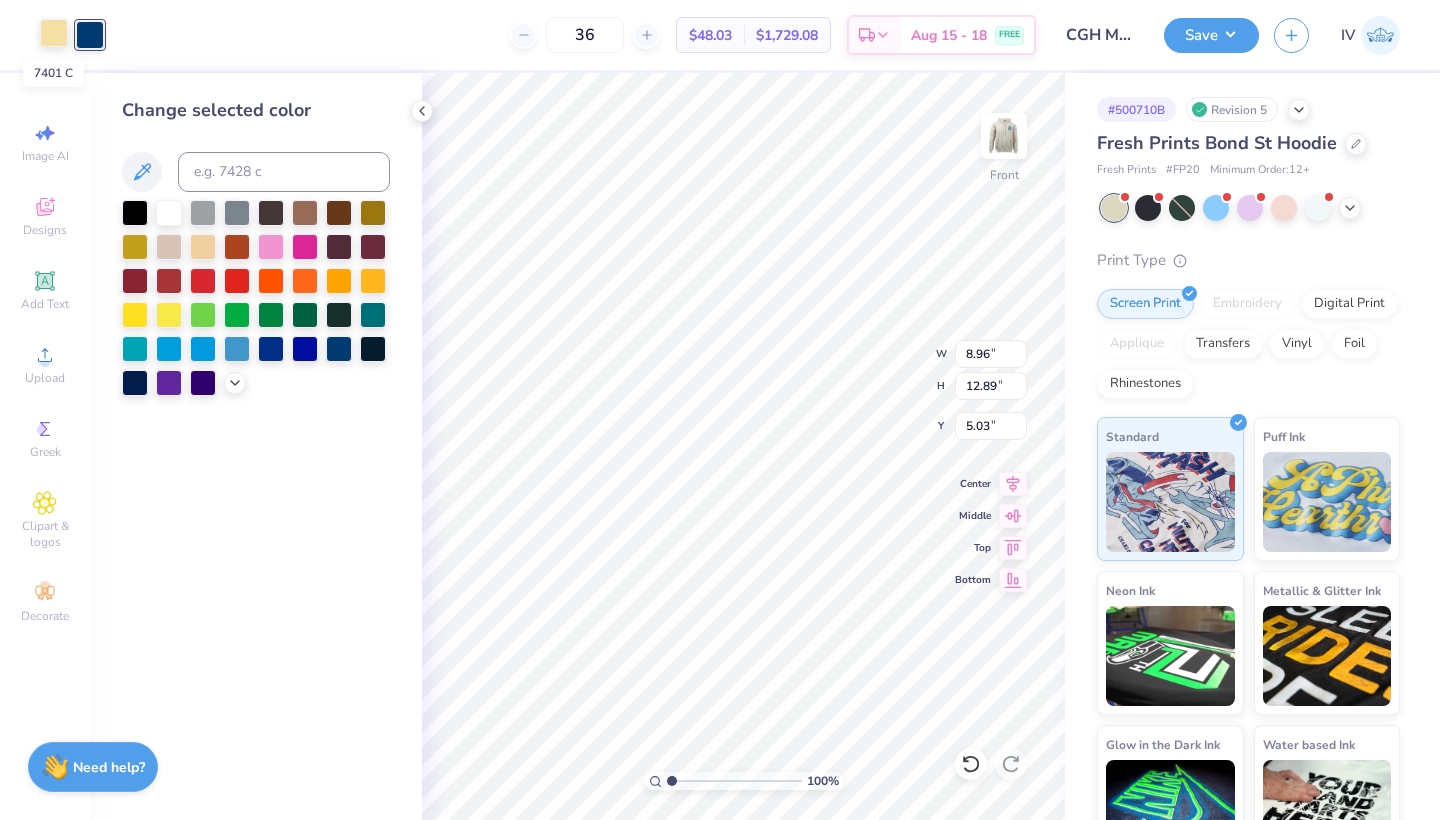 click at bounding box center [54, 33] 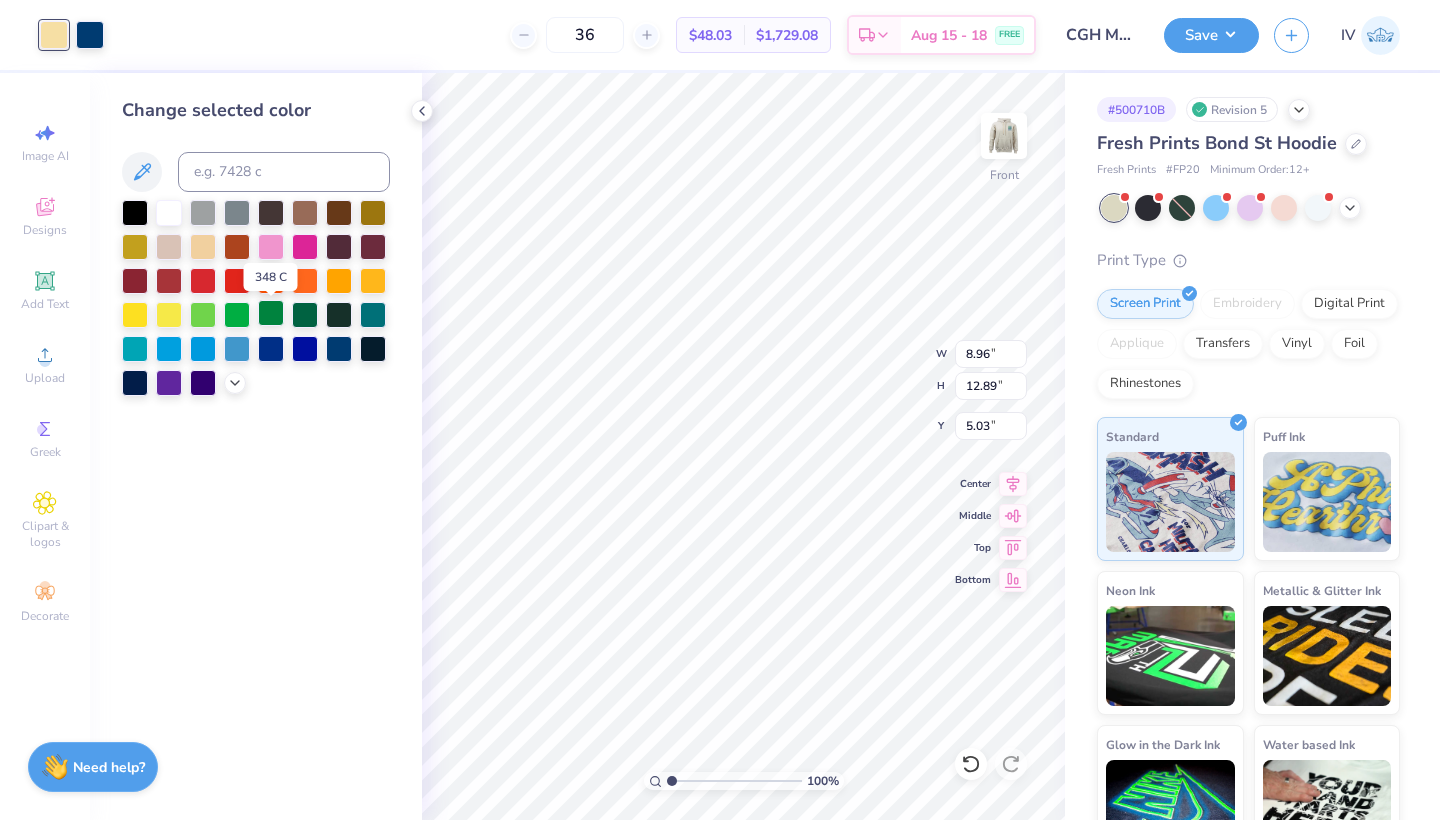 click at bounding box center (271, 313) 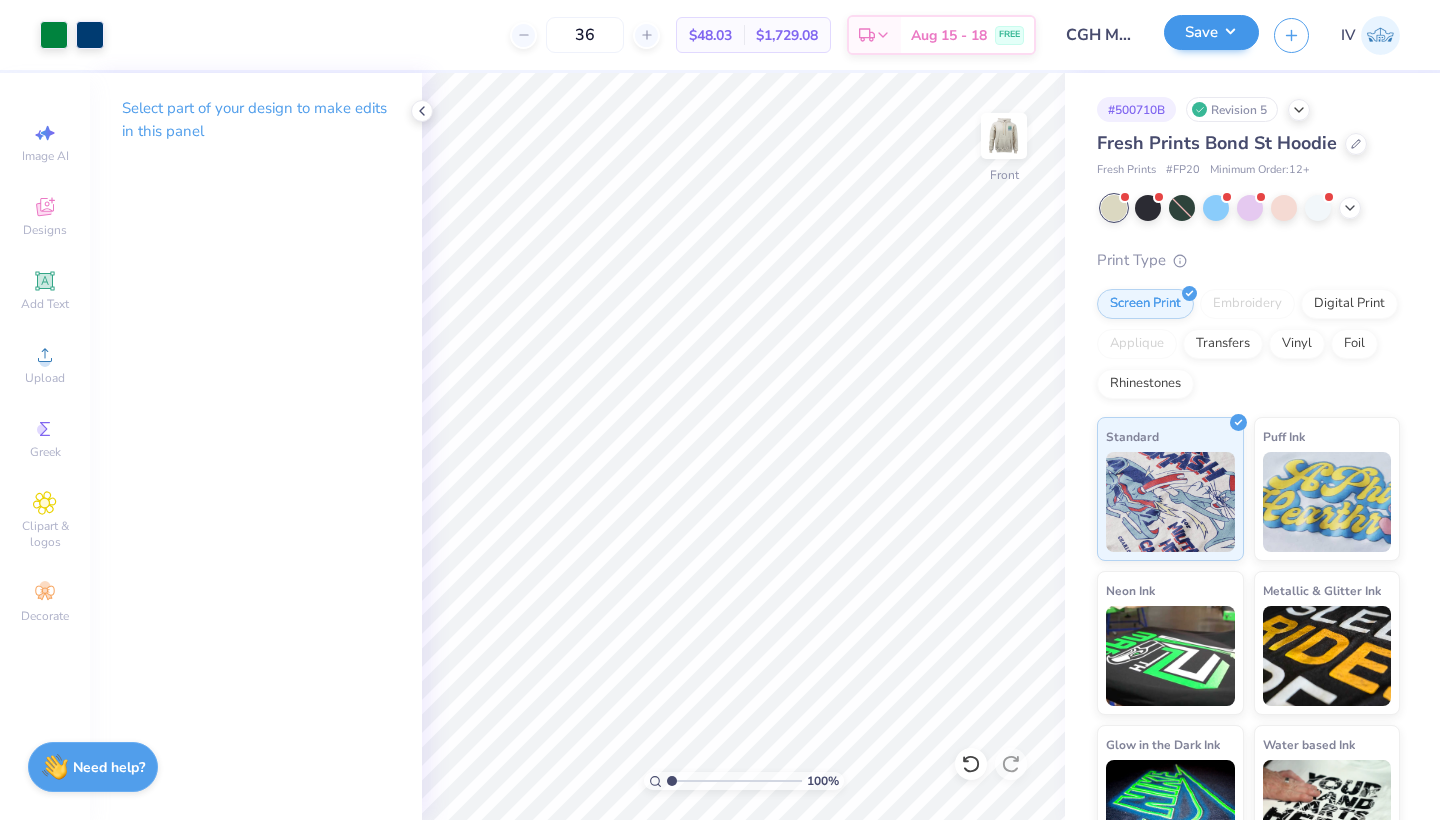 click on "Save" at bounding box center (1211, 32) 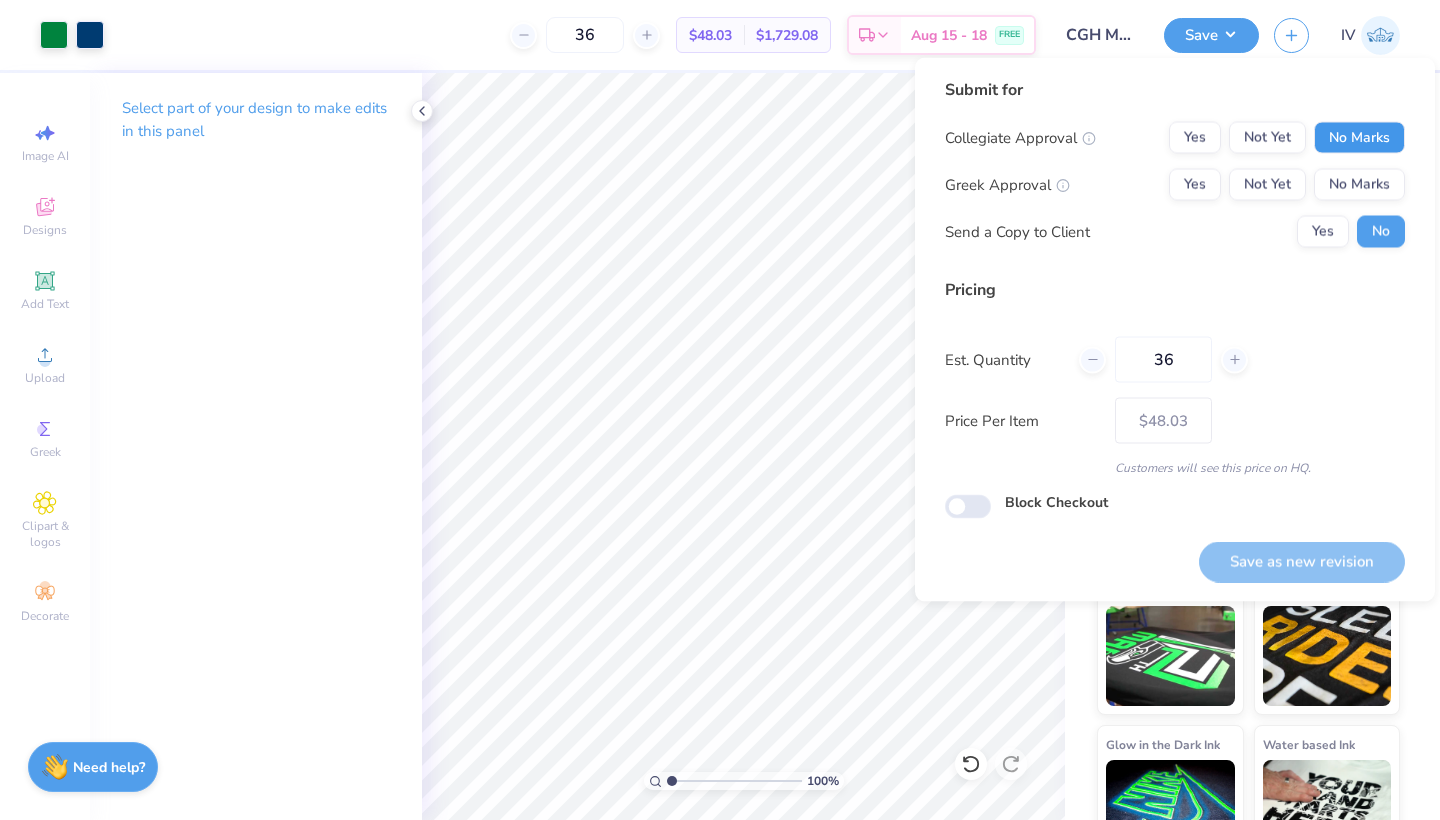 click on "No Marks" at bounding box center (1359, 138) 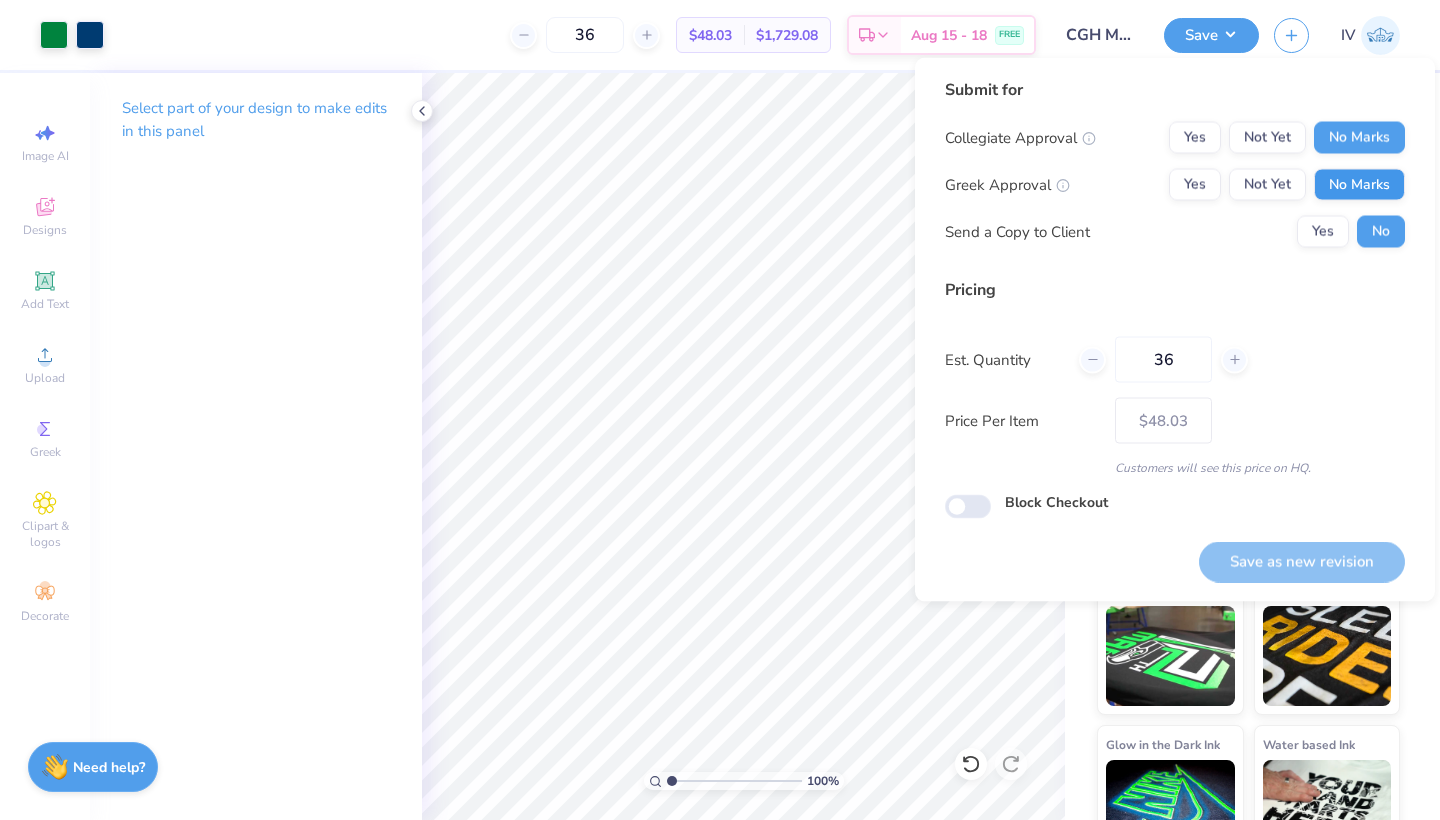 click on "No Marks" at bounding box center [1359, 185] 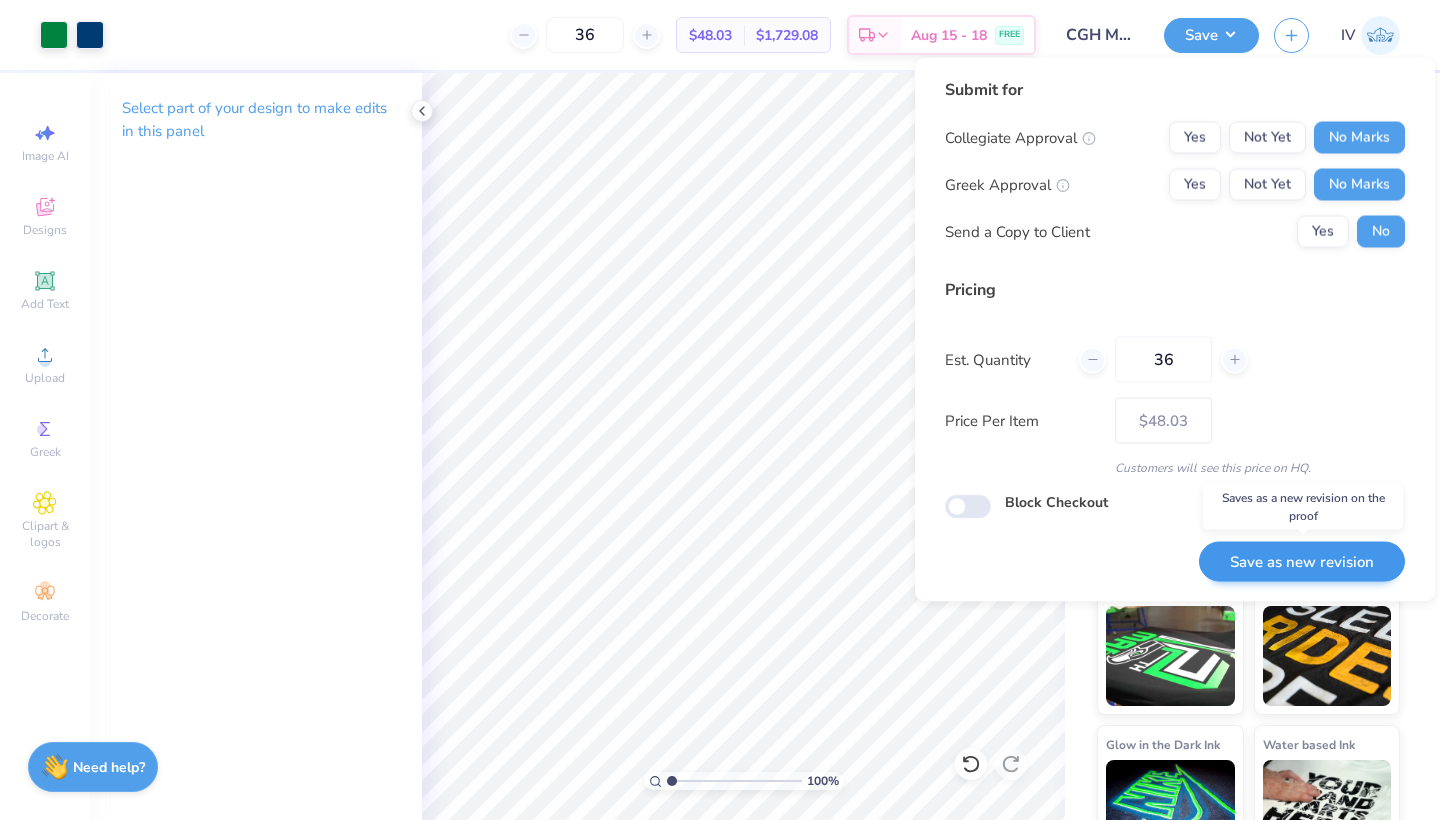 click on "Save as new revision" at bounding box center [1302, 561] 